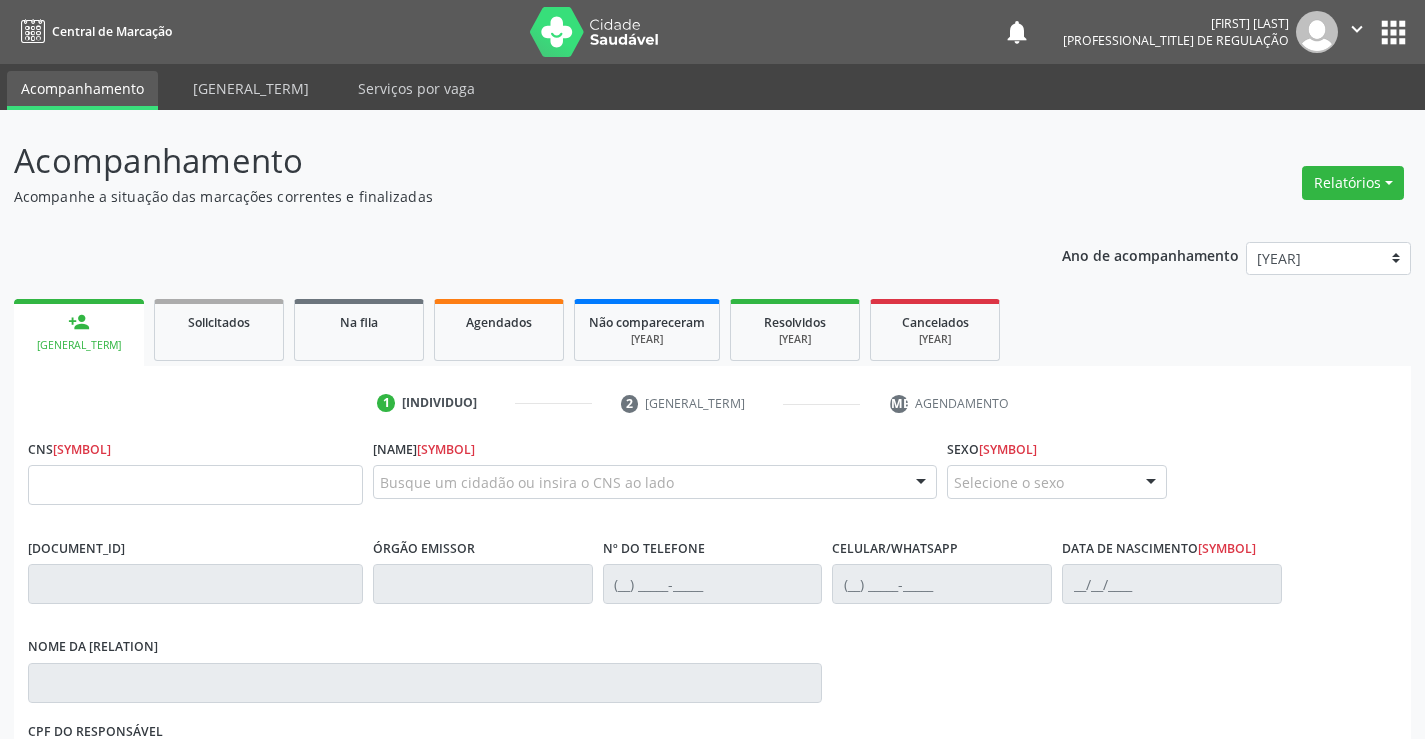 scroll, scrollTop: 0, scrollLeft: 0, axis: both 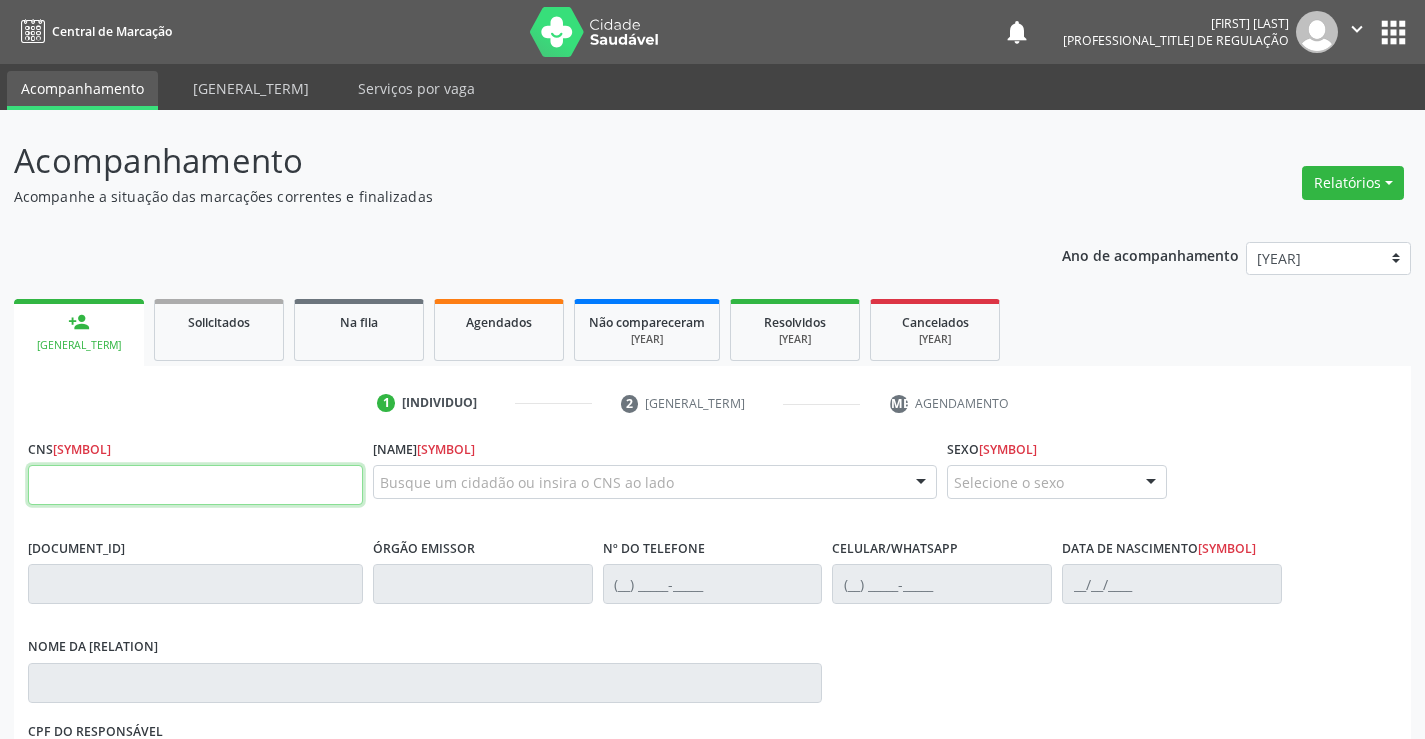 click at bounding box center [195, 485] 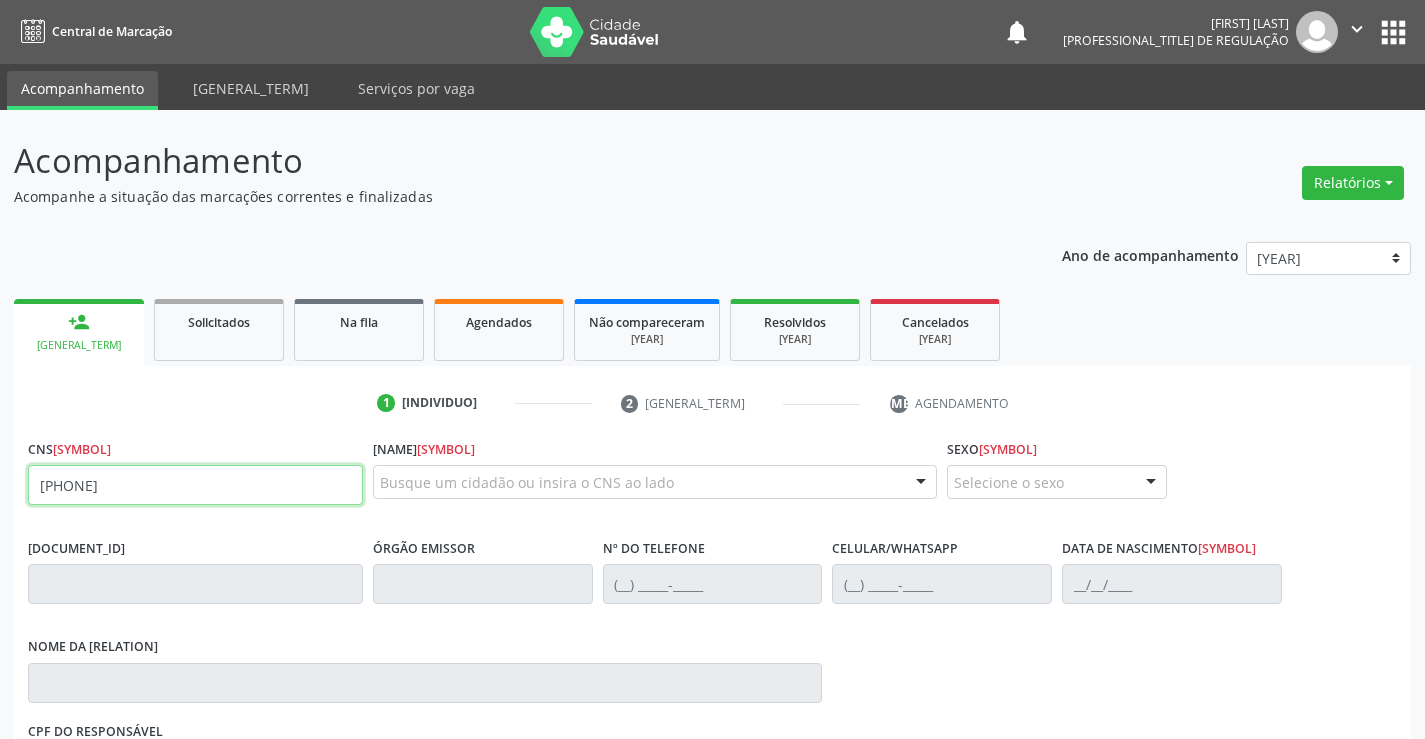 type on "[PHONE]" 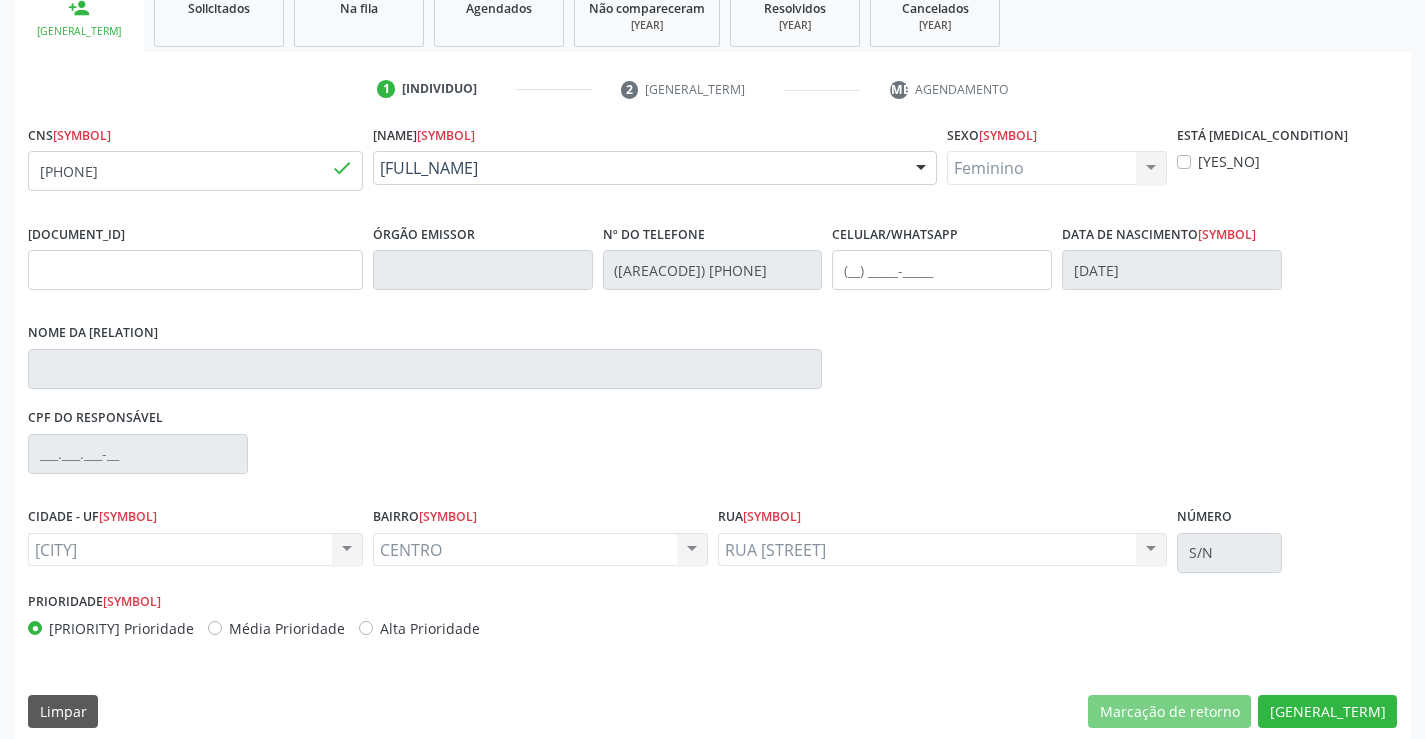 scroll, scrollTop: 331, scrollLeft: 0, axis: vertical 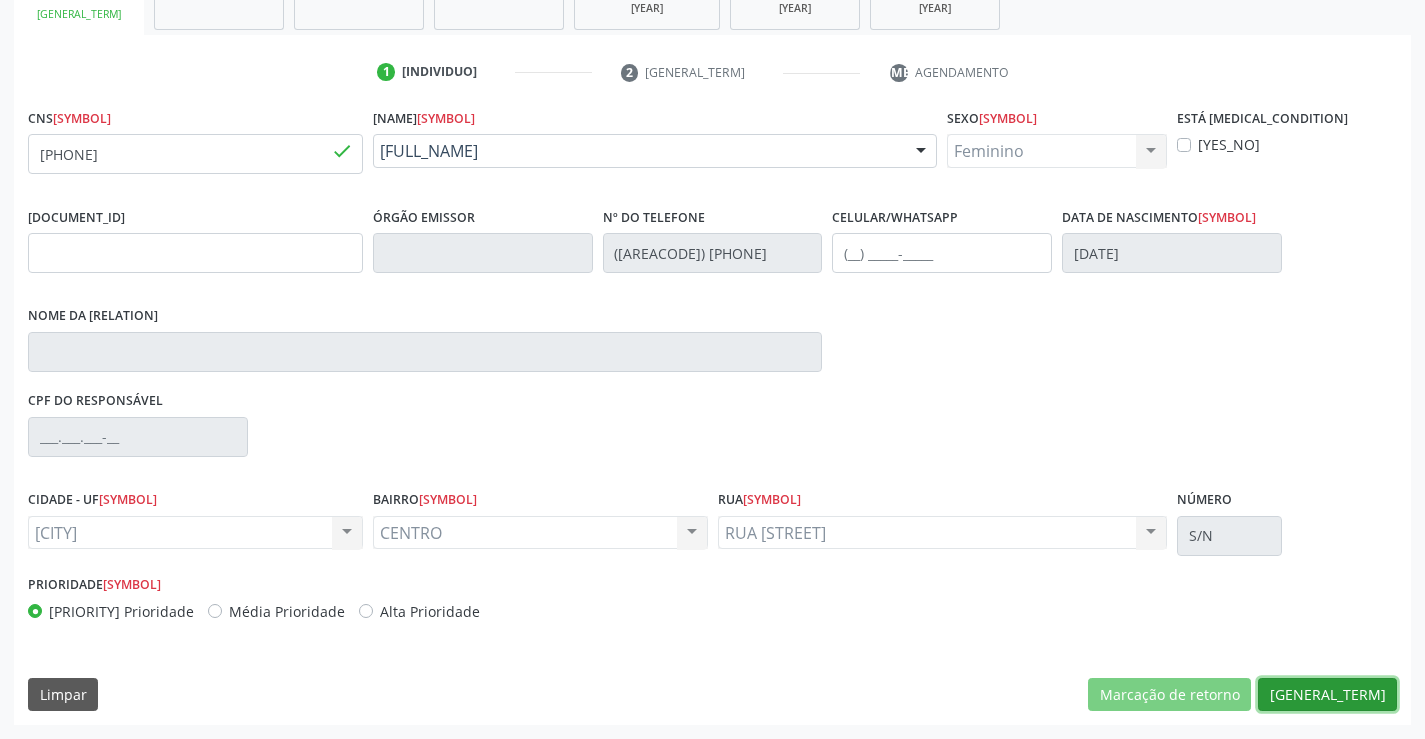click on "[GENERAL_TERM]" at bounding box center [1169, 695] 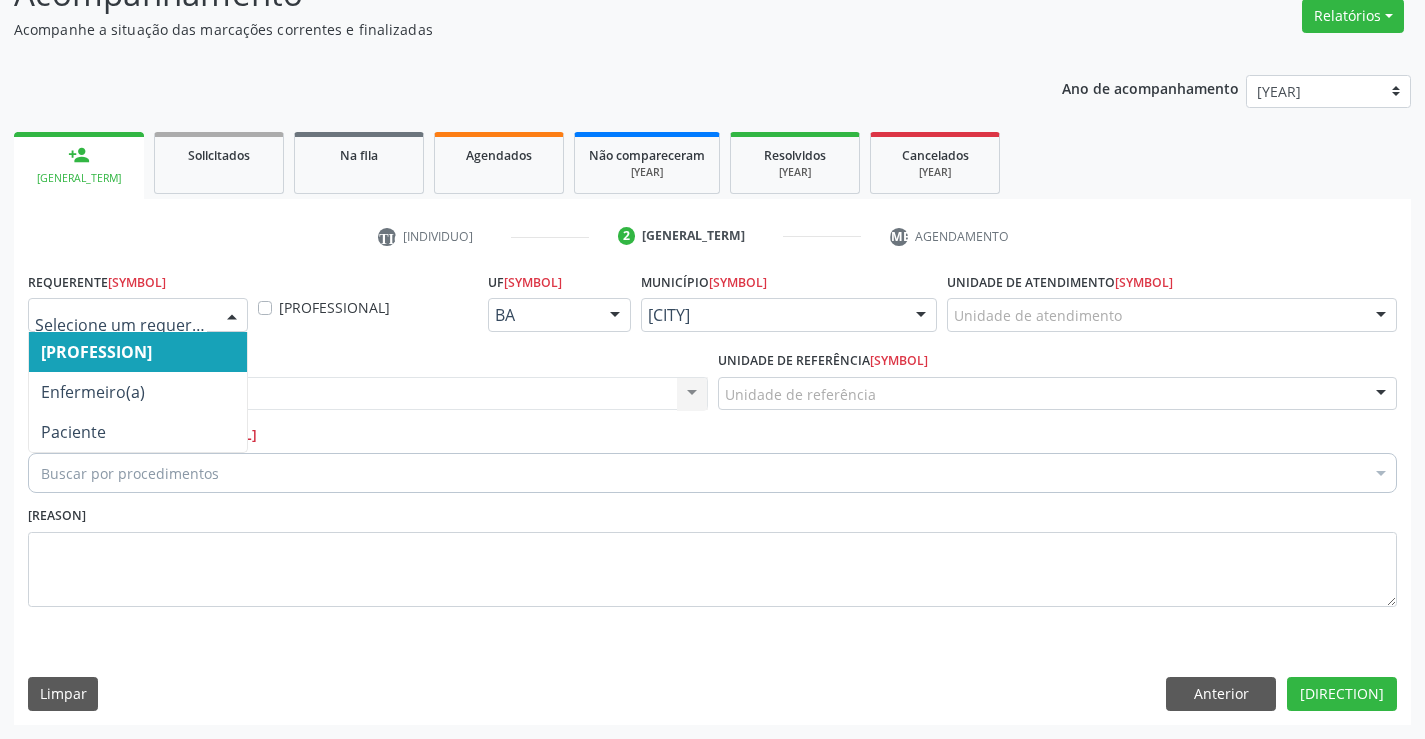 drag, startPoint x: 185, startPoint y: 308, endPoint x: 179, endPoint y: 397, distance: 89.20202 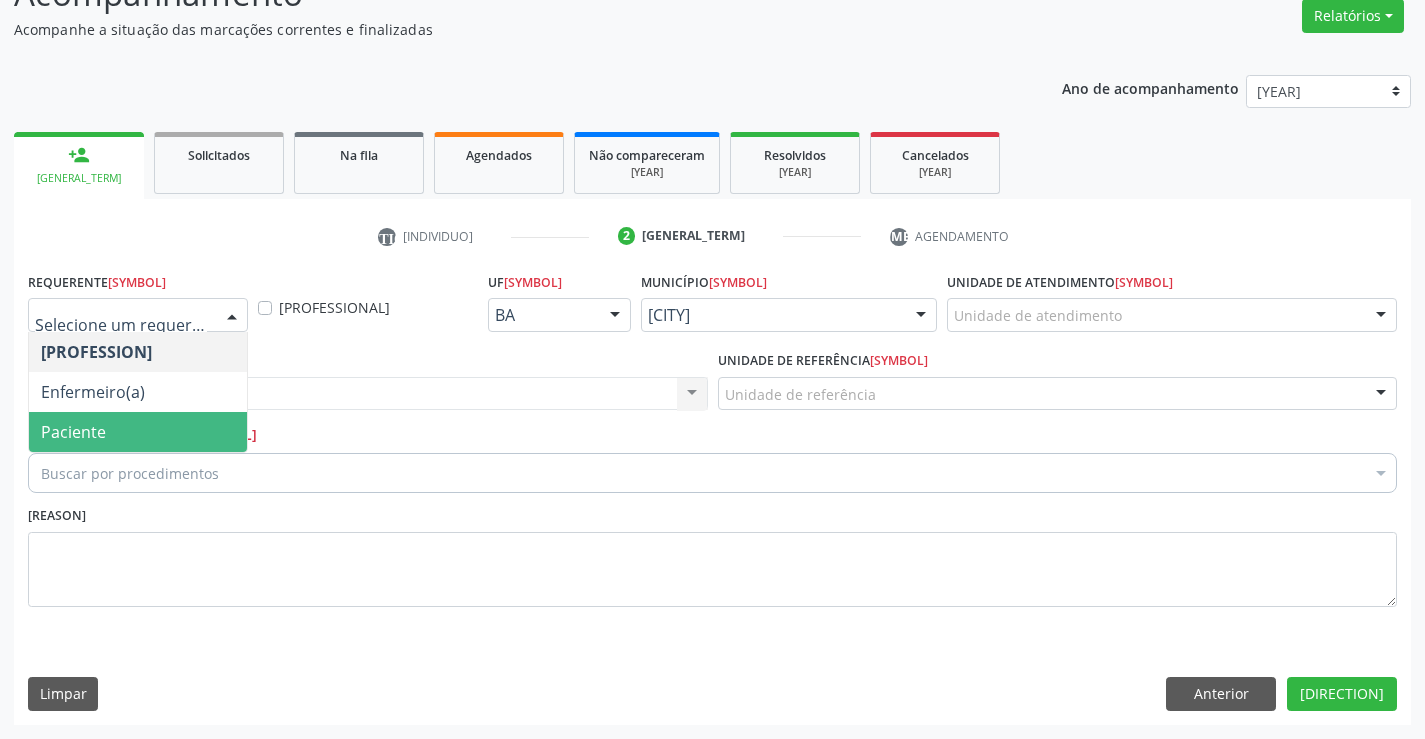 click on "Paciente" at bounding box center [138, 432] 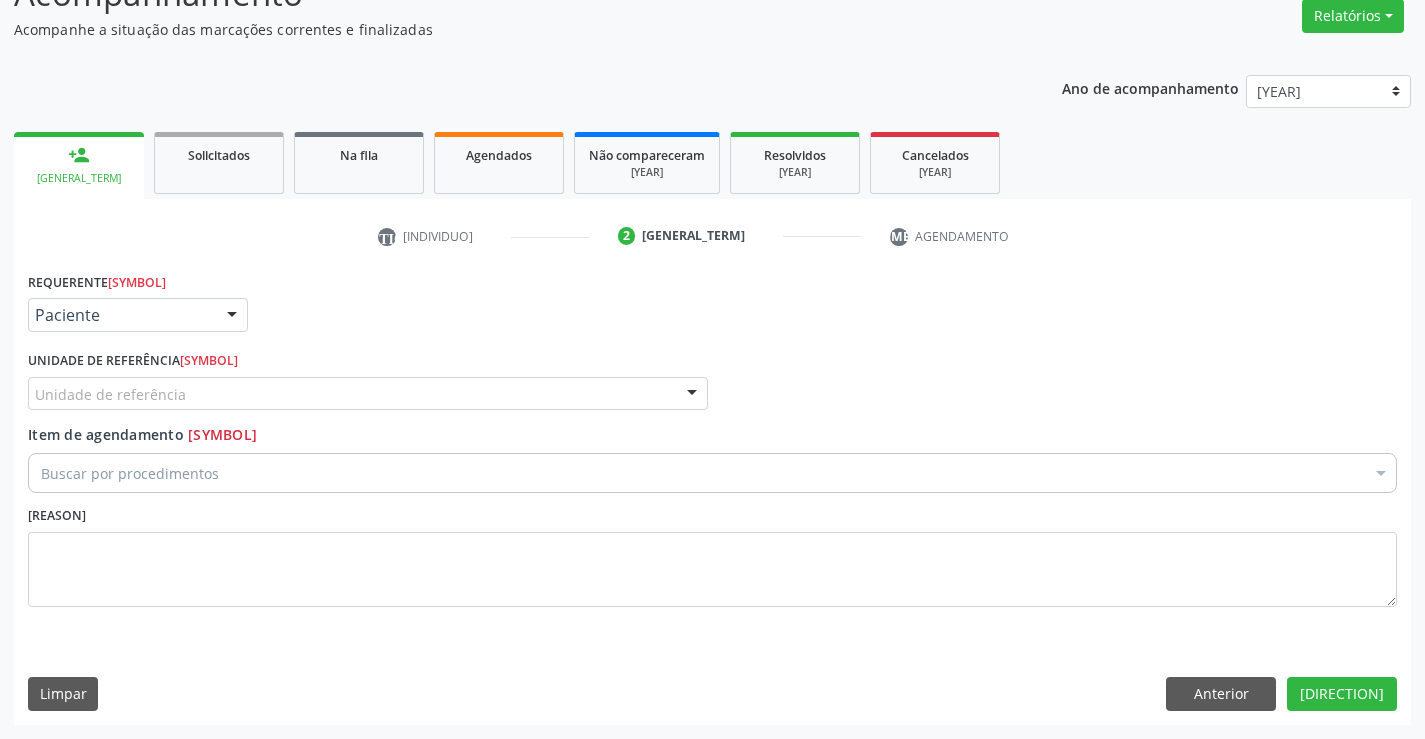 click on "Unidade de referência" at bounding box center (368, 394) 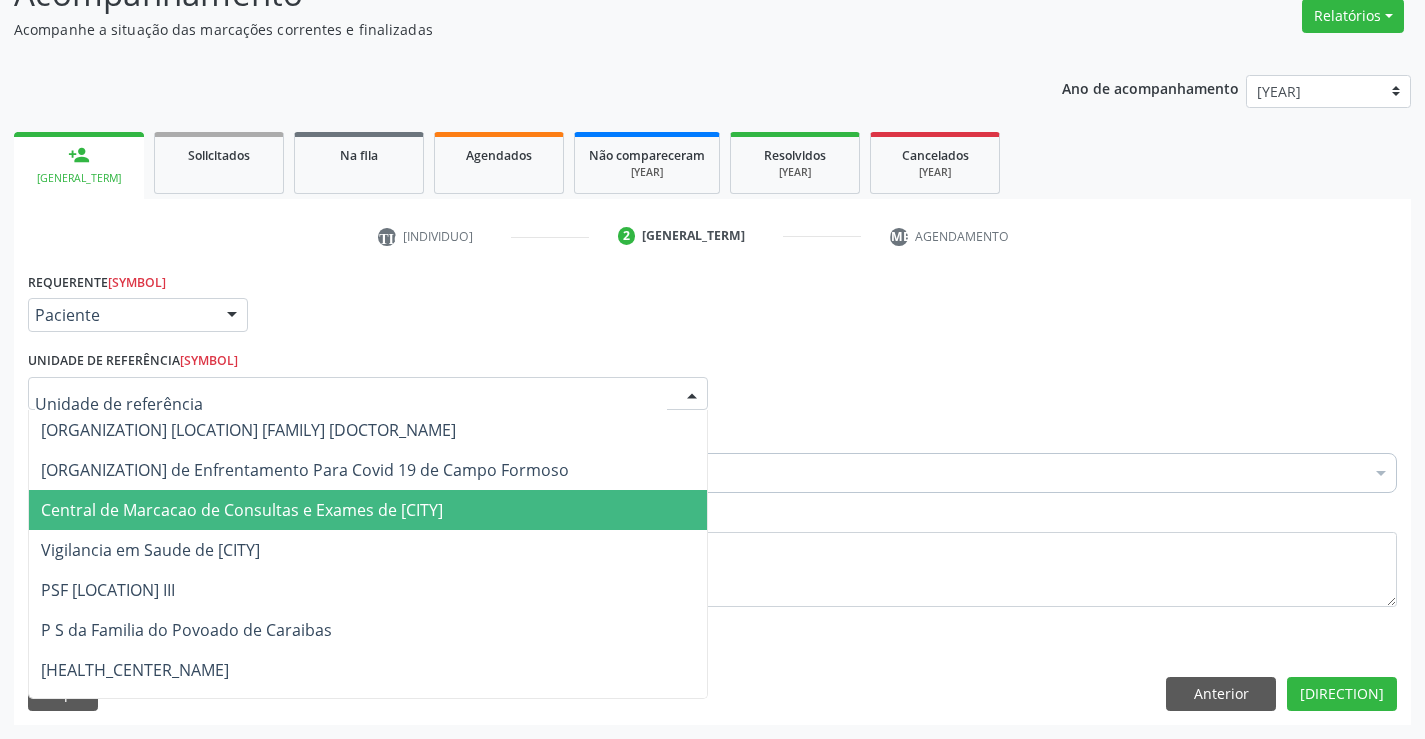 click on "Central de Marcacao de Consultas e Exames de [CITY]" at bounding box center (242, 510) 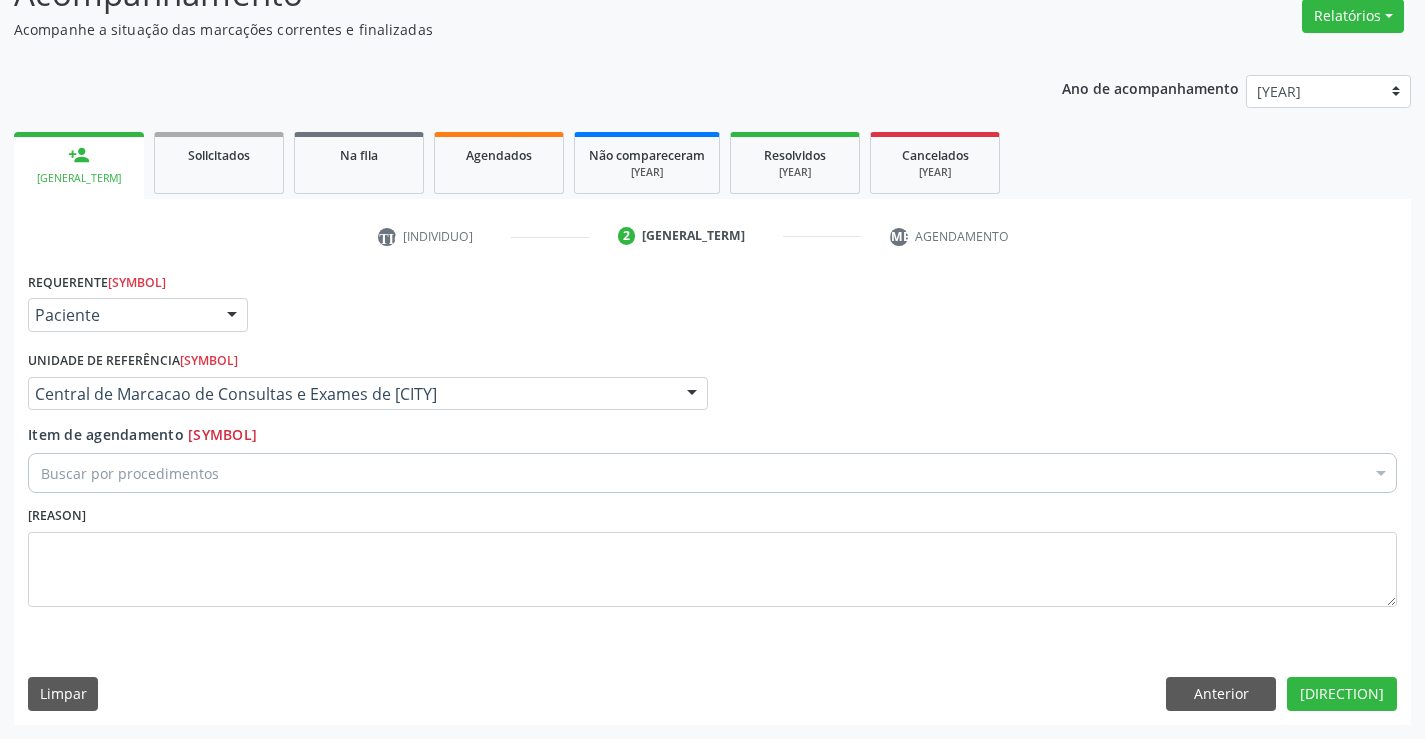 click on "Buscar por procedimentos" at bounding box center [712, 473] 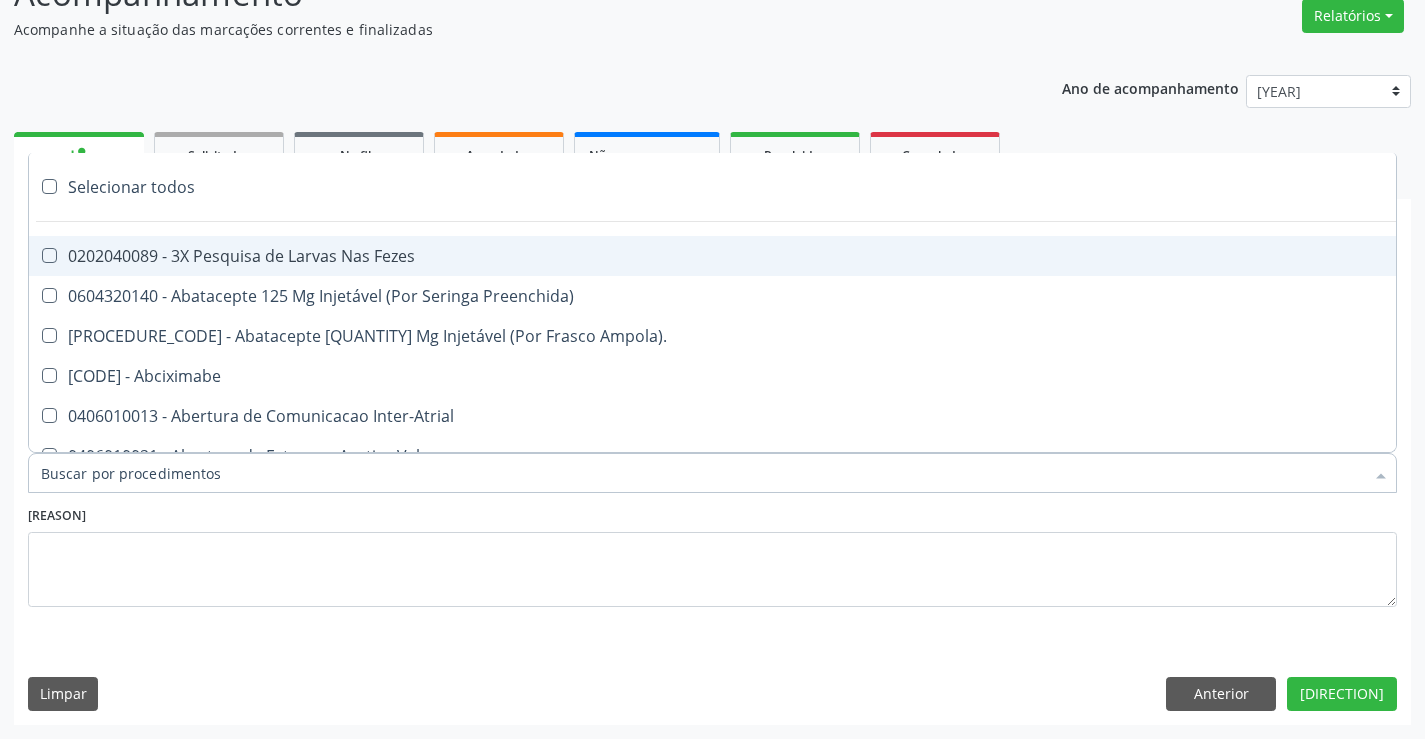click on "Item de agendamento
*" at bounding box center (702, 473) 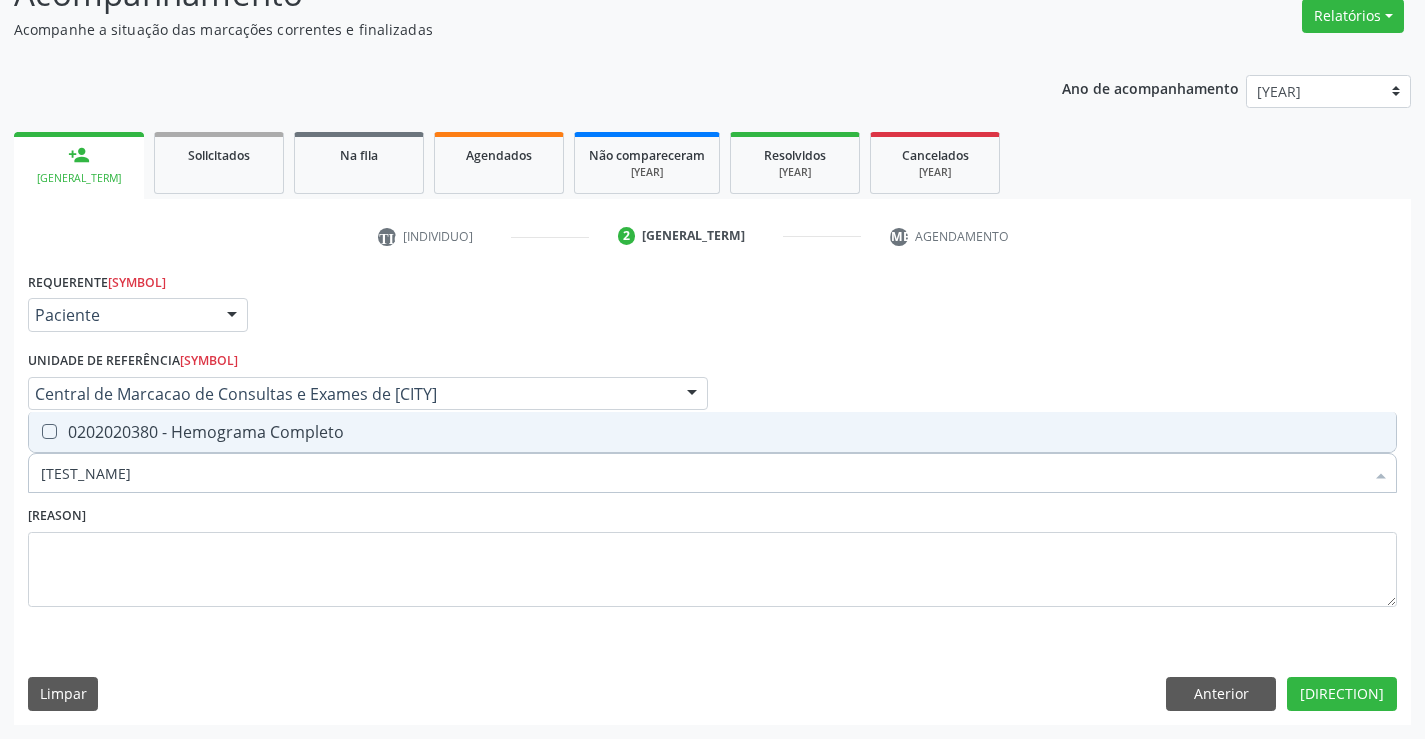 click on "0202020380 - Hemograma Completo" at bounding box center [712, 432] 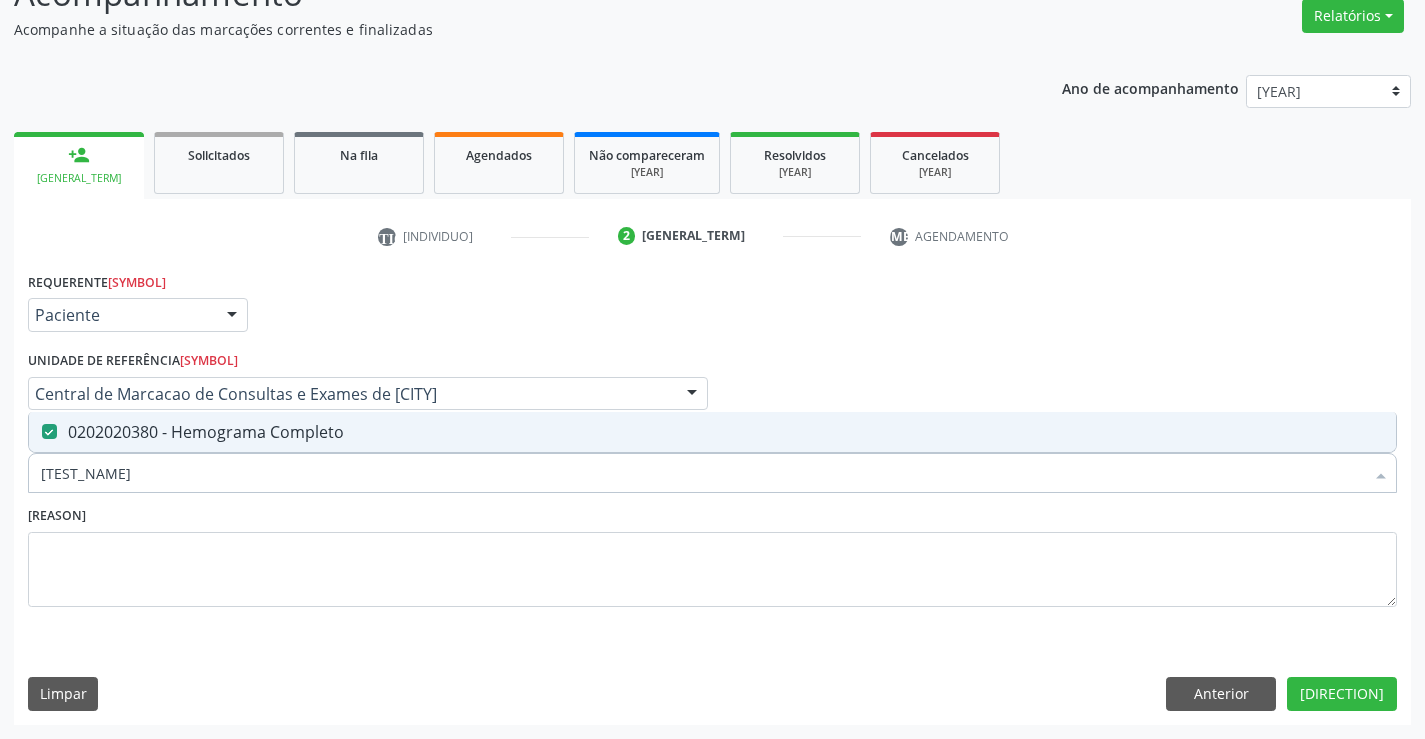 click on "[TEST_NAME]" at bounding box center [702, 473] 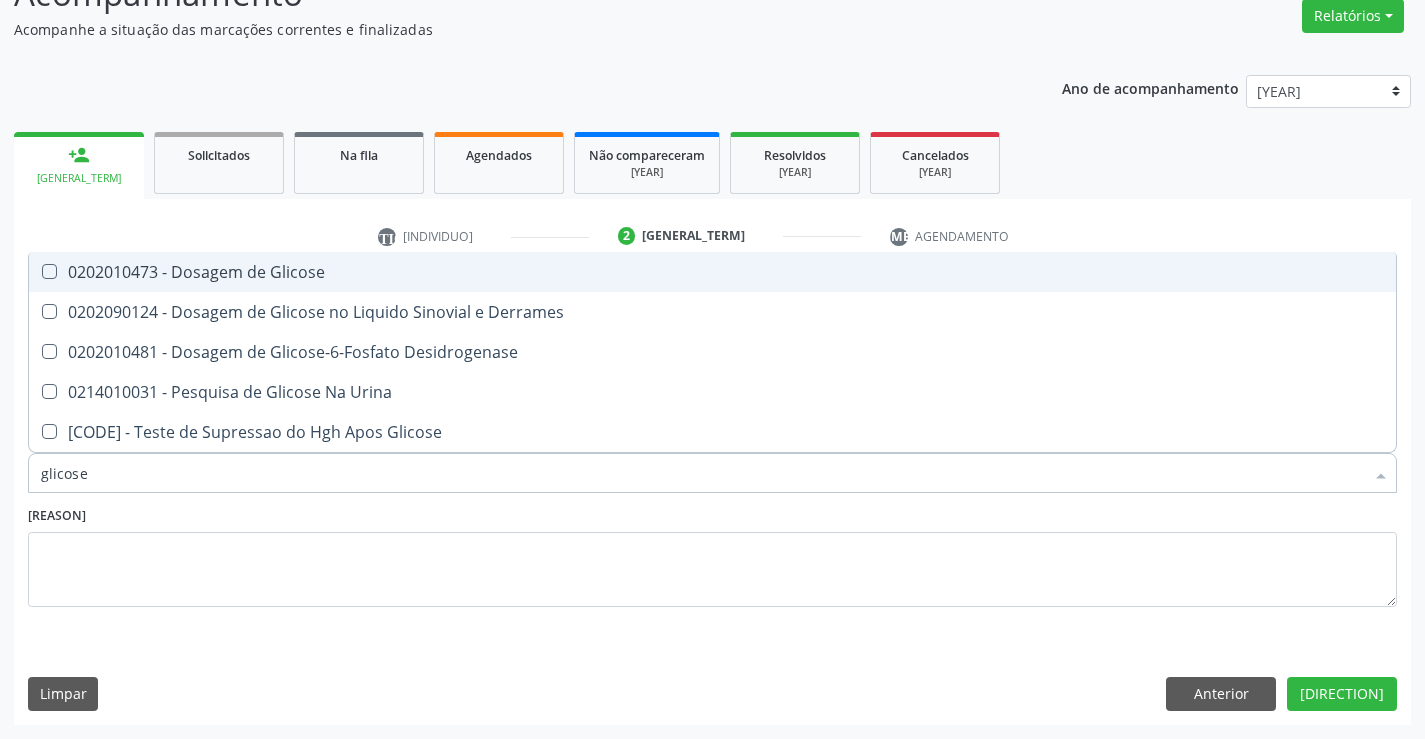 click on "0202010473 - Dosagem de Glicose" at bounding box center (712, 272) 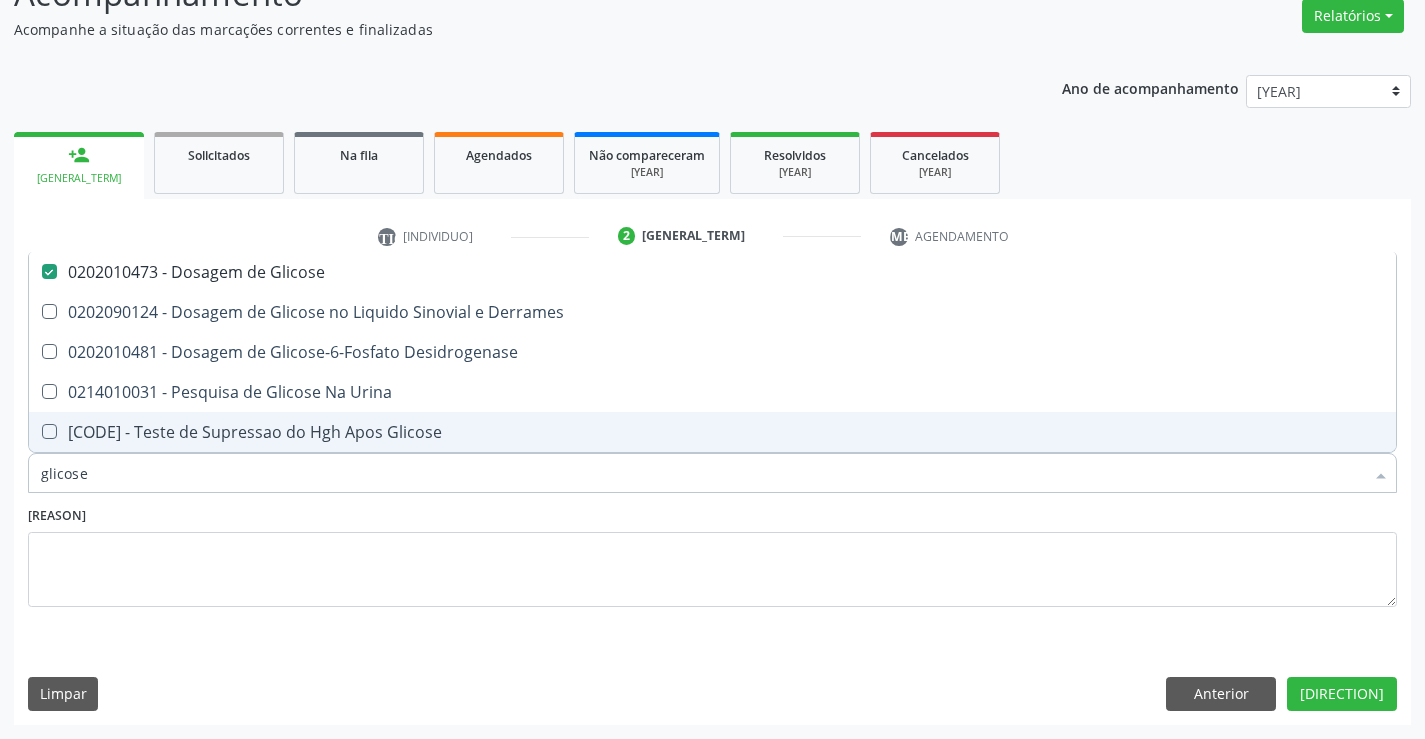 click on "glicose" at bounding box center (702, 473) 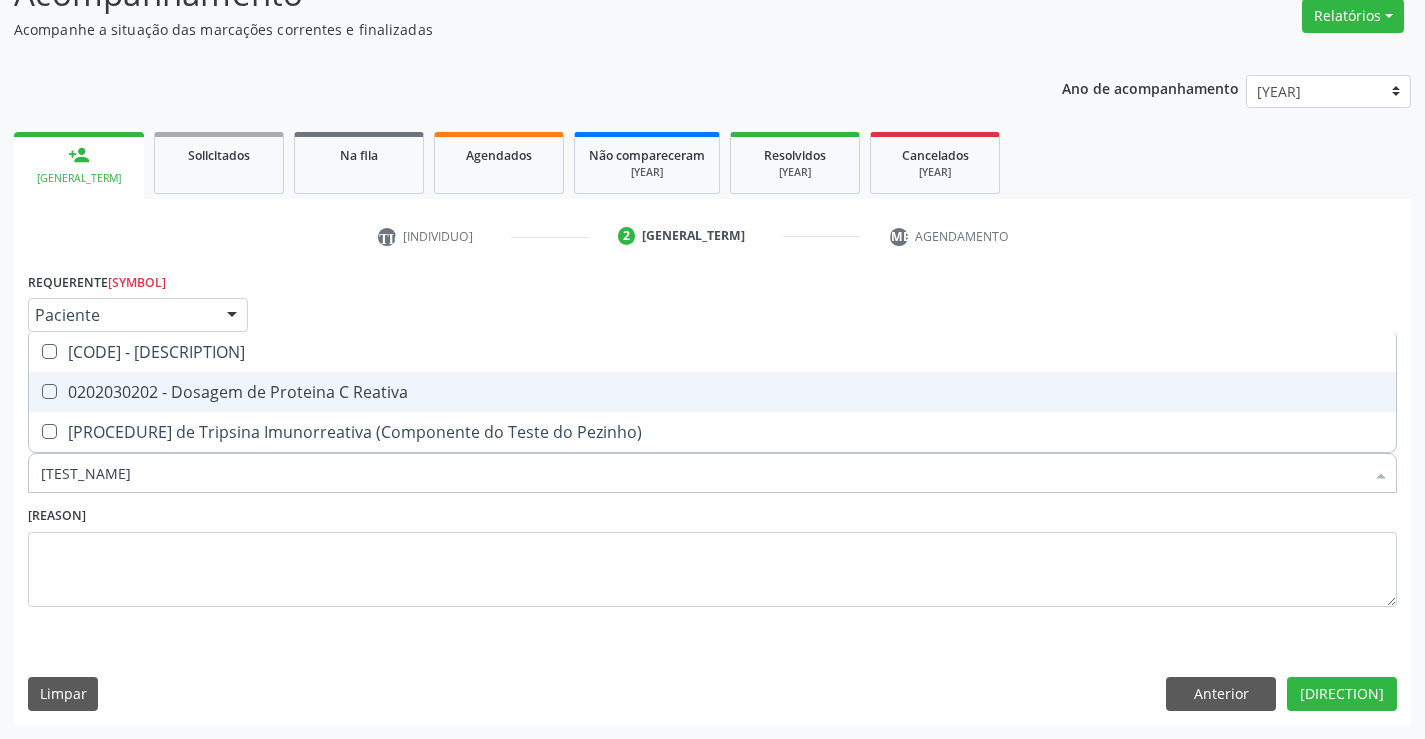 click on "0202030202 - Dosagem de Proteina C Reativa" at bounding box center (712, 392) 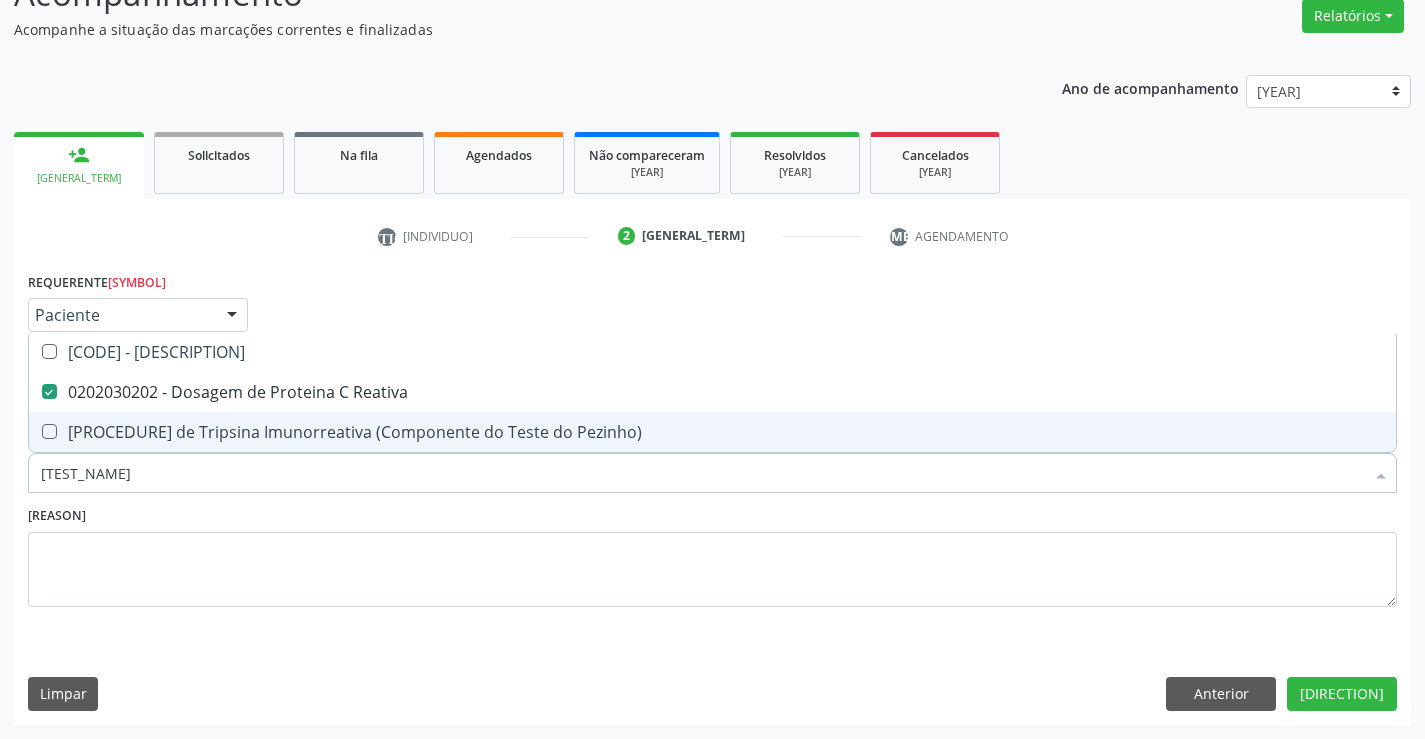 click on "[TEST_NAME]" at bounding box center [702, 473] 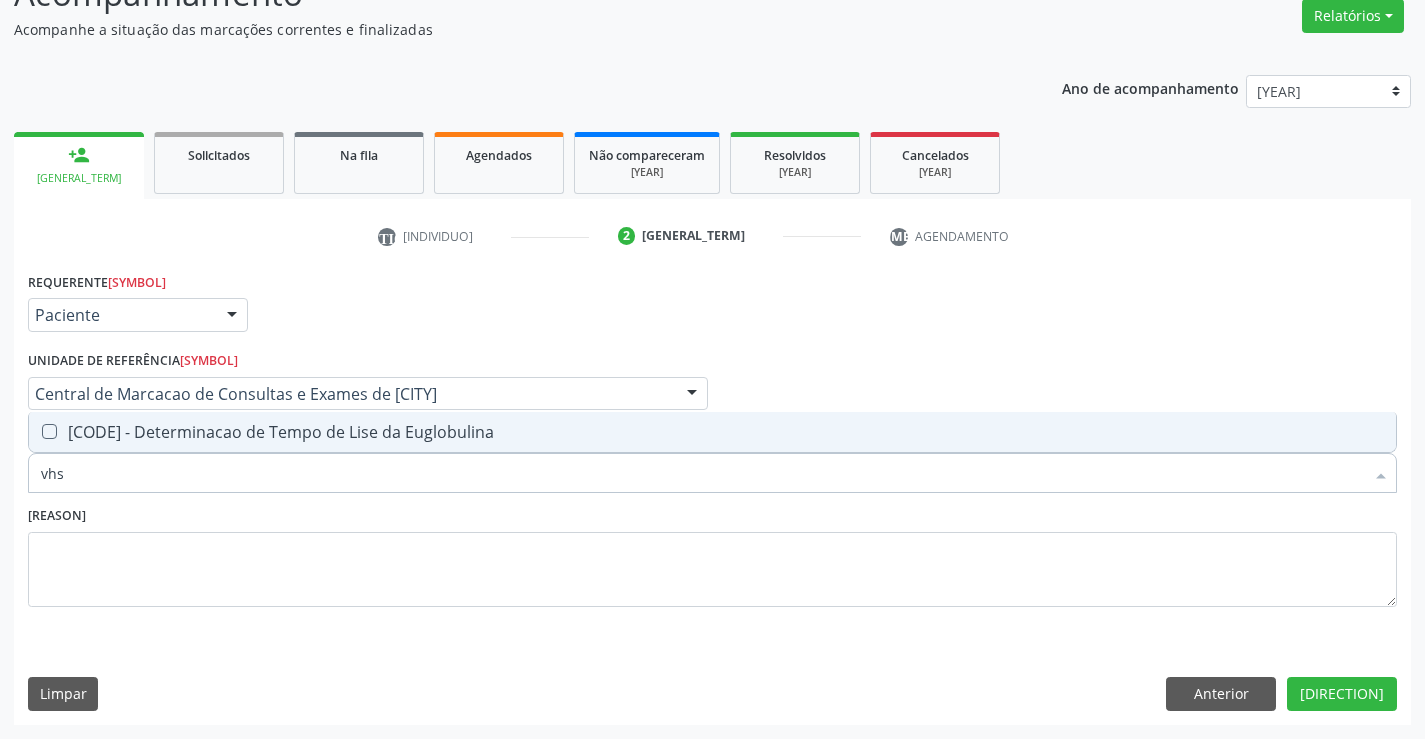 click on "[CODE] - Determinacao de Tempo de Lise da Euglobulina" at bounding box center (712, 432) 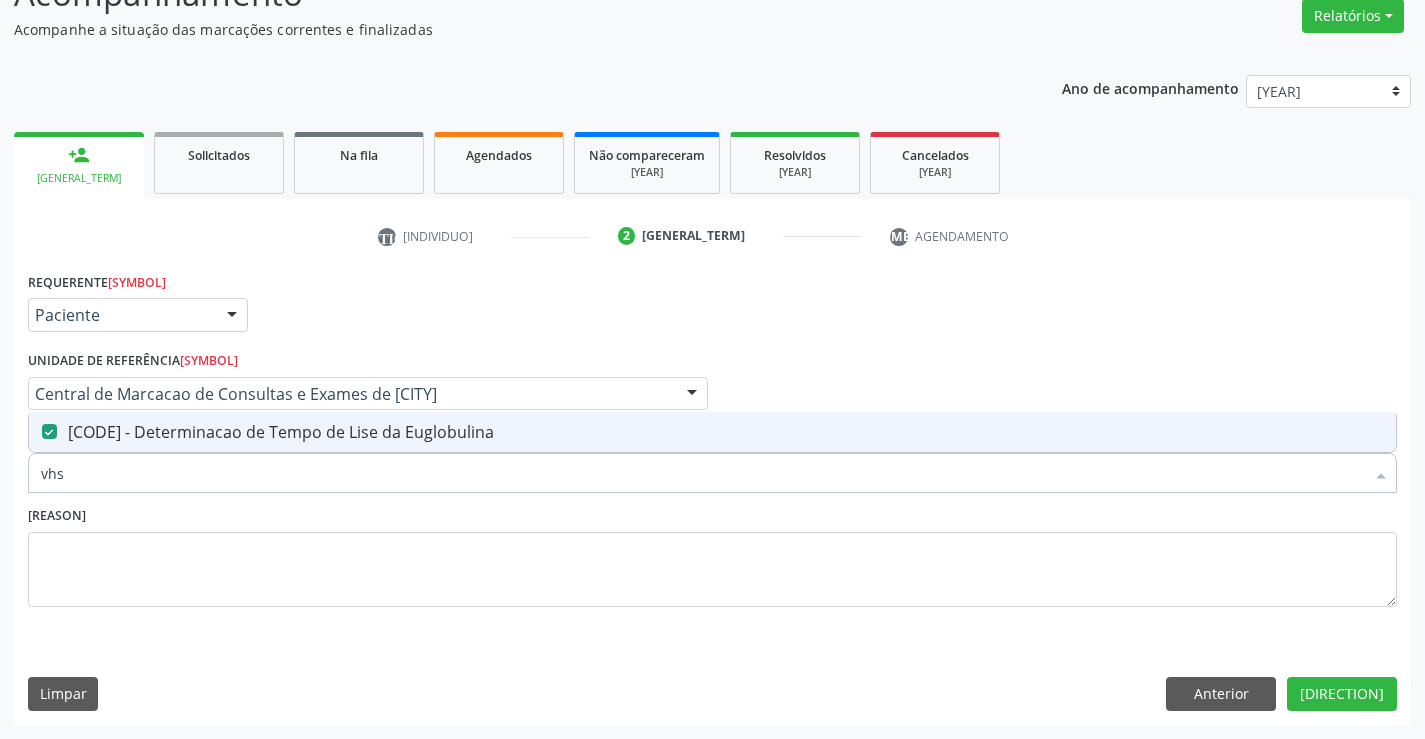 click on "vhs" at bounding box center (702, 473) 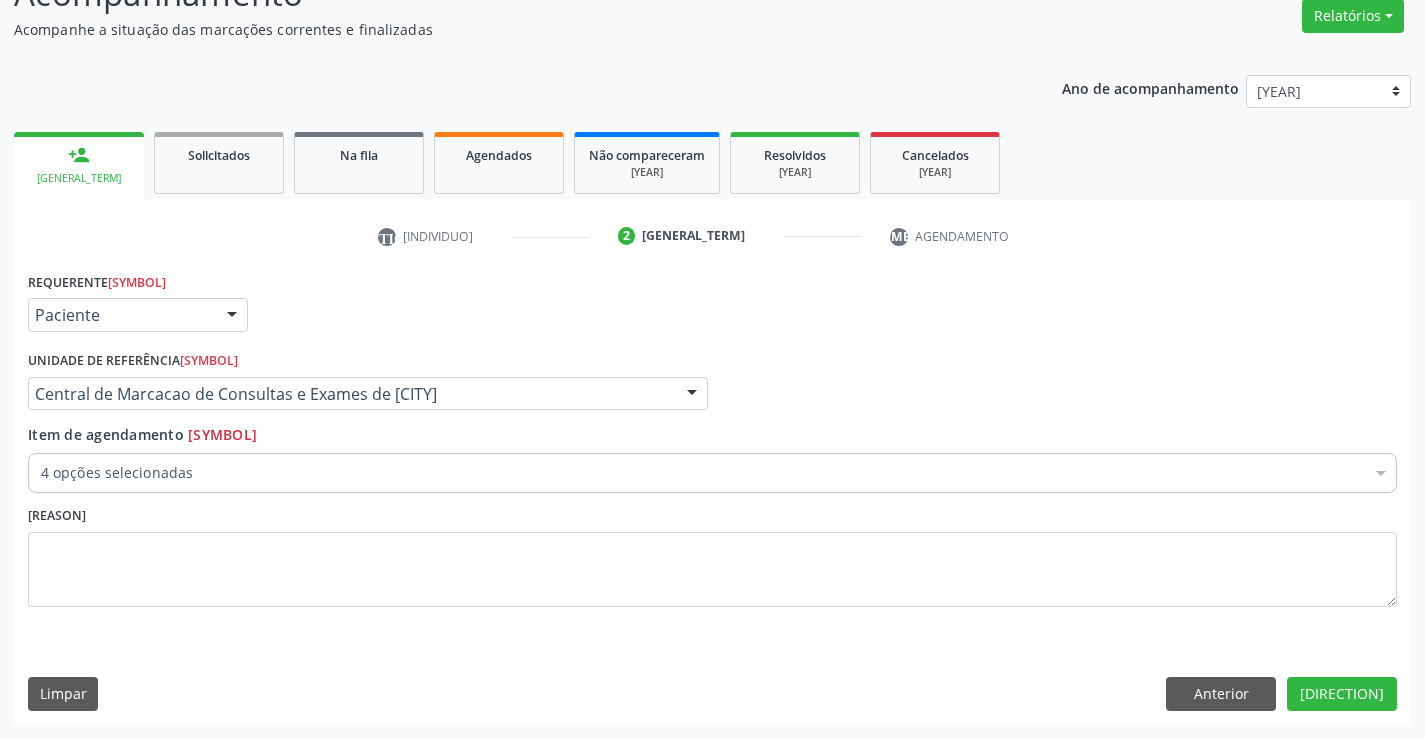 click on "4 opções selecionadas" at bounding box center (712, 473) 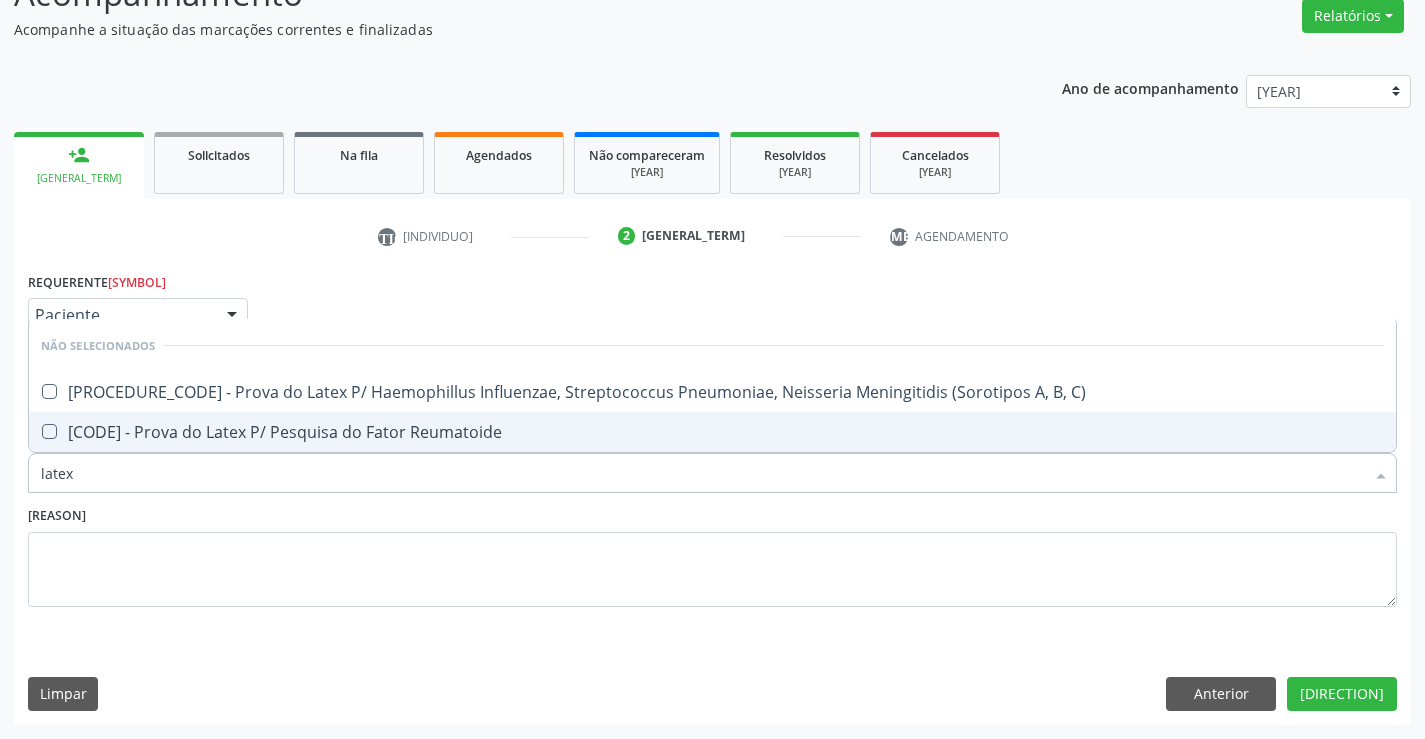click on "[CODE] - Prova do Latex P/ Pesquisa do Fator Reumatoide" at bounding box center [712, 432] 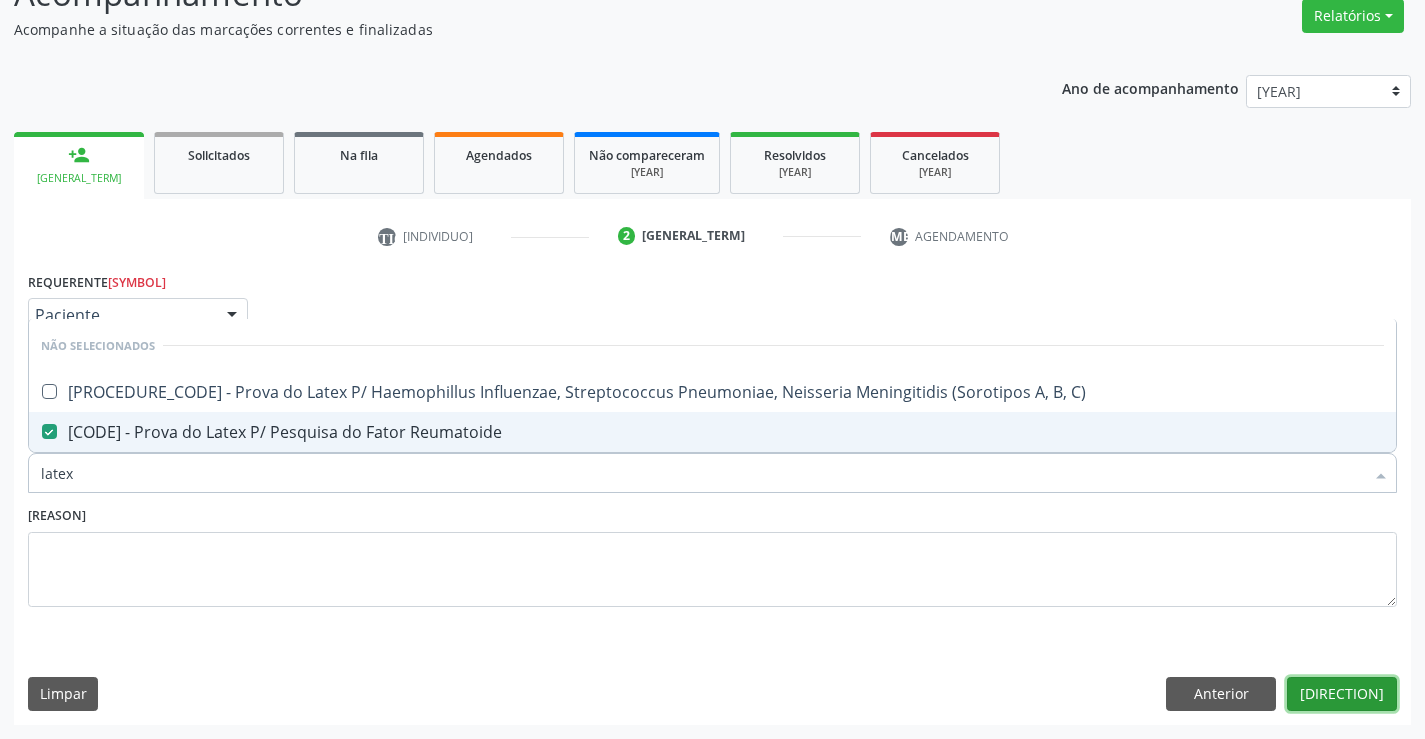 click on "[DIRECTION]" at bounding box center (1342, 694) 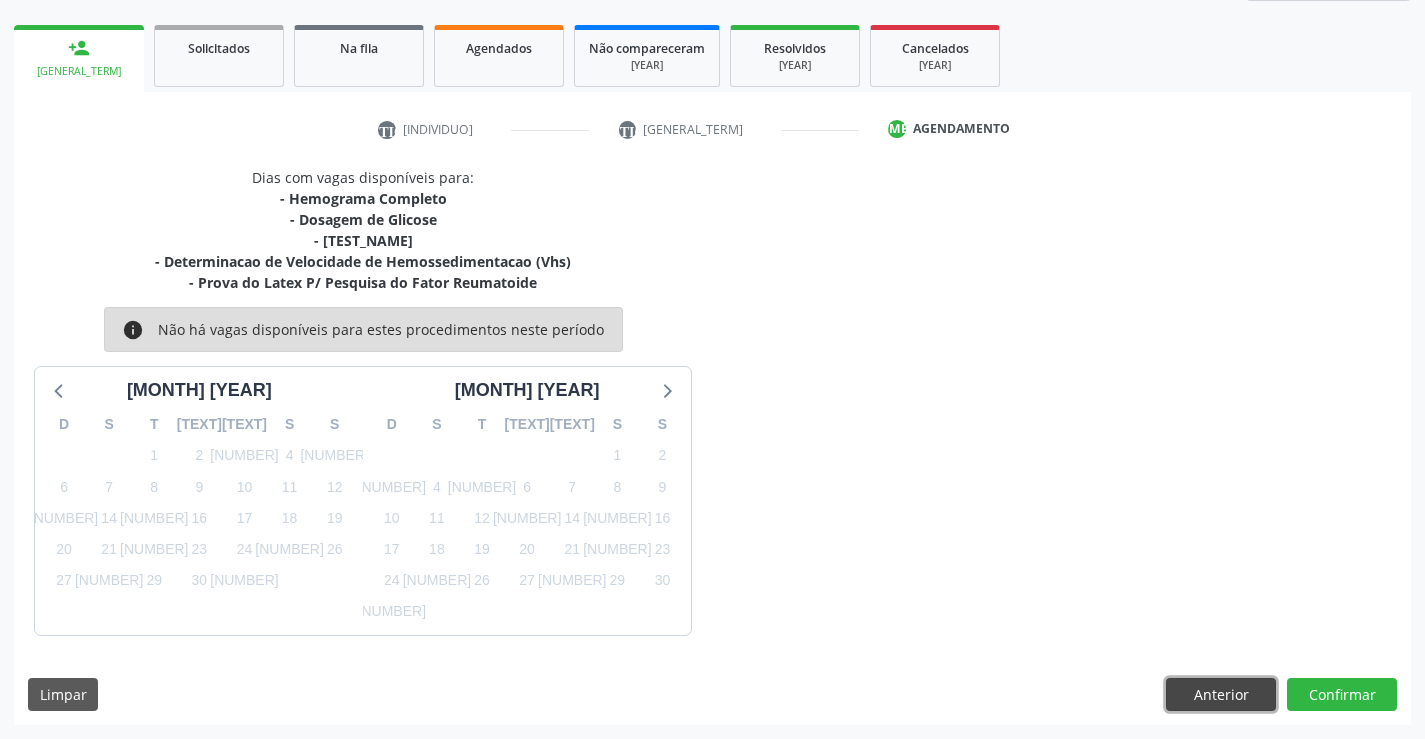 click on "Anterior" at bounding box center (1221, 695) 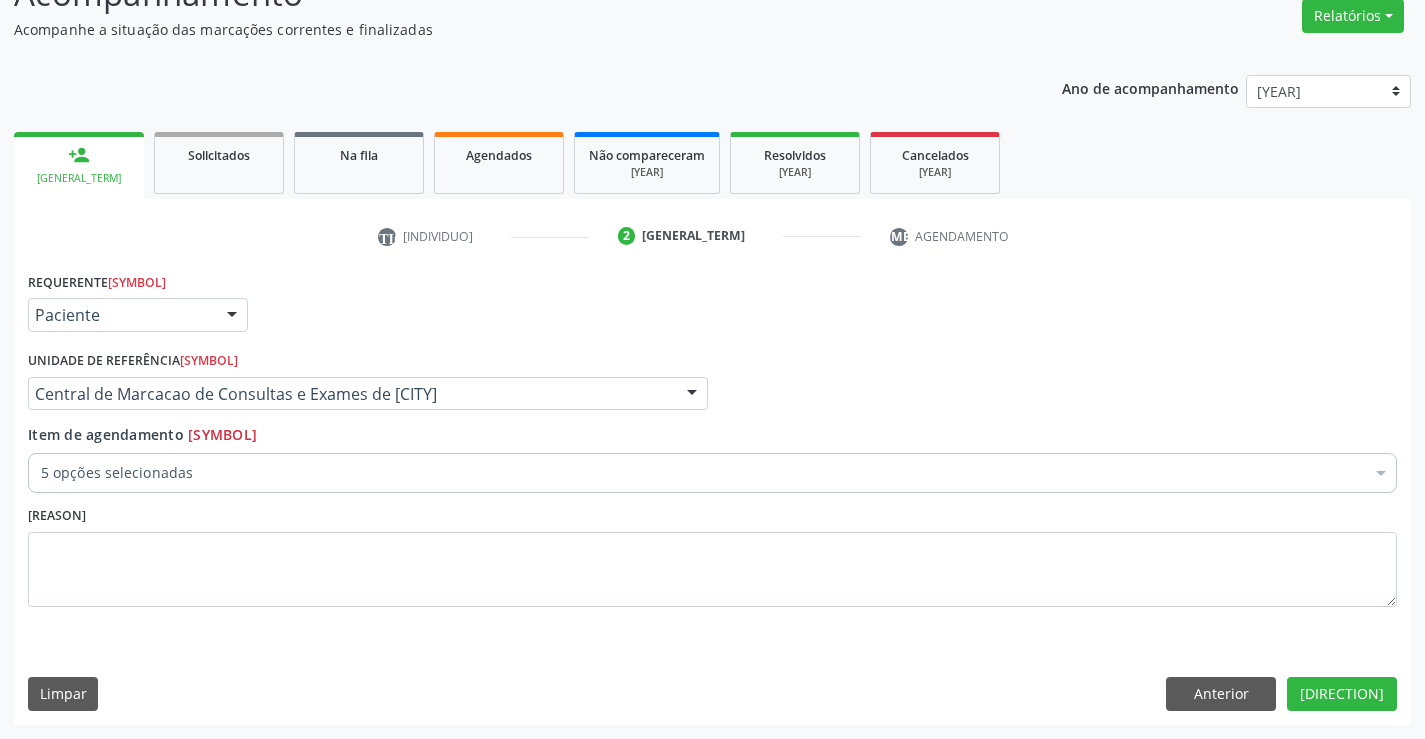 scroll, scrollTop: 167, scrollLeft: 0, axis: vertical 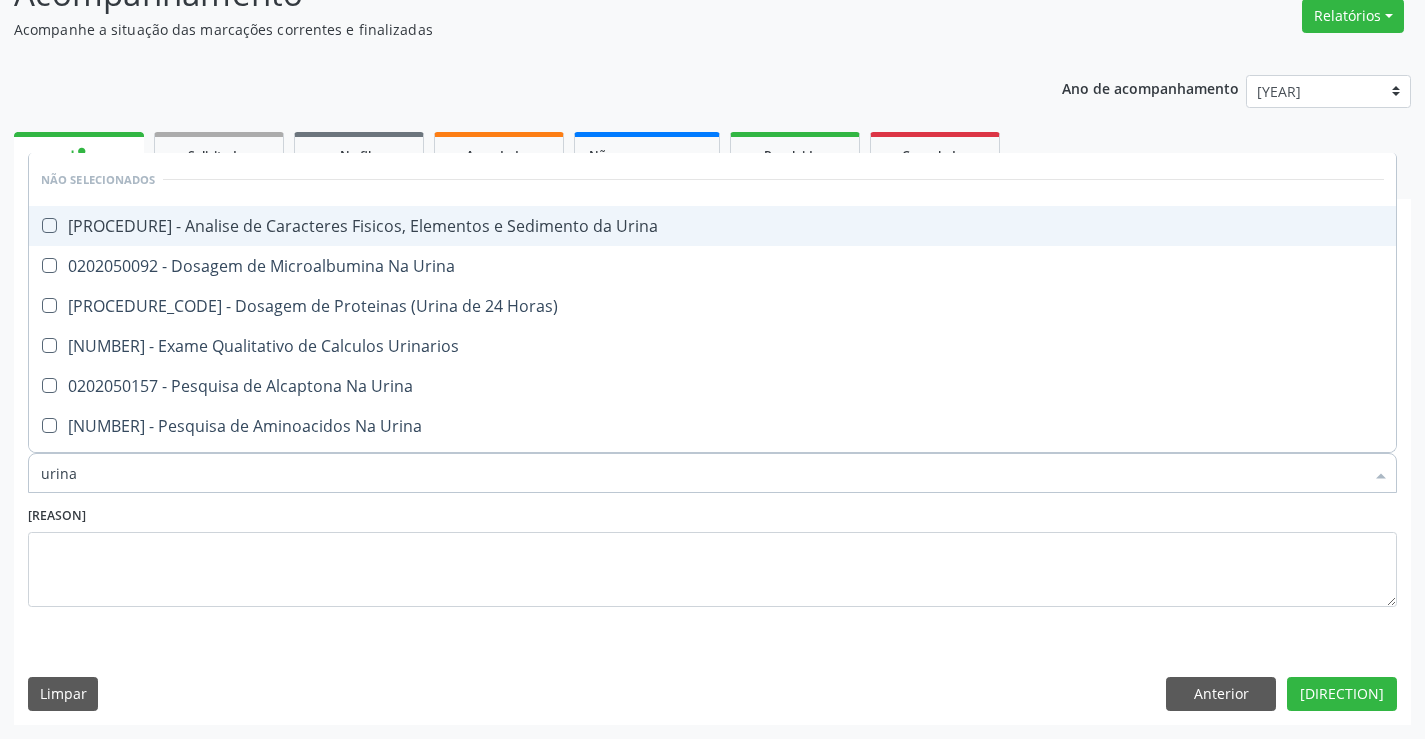 click on "[PROCEDURE] - Analise de Caracteres Fisicos, Elementos e Sedimento da Urina" at bounding box center (712, 226) 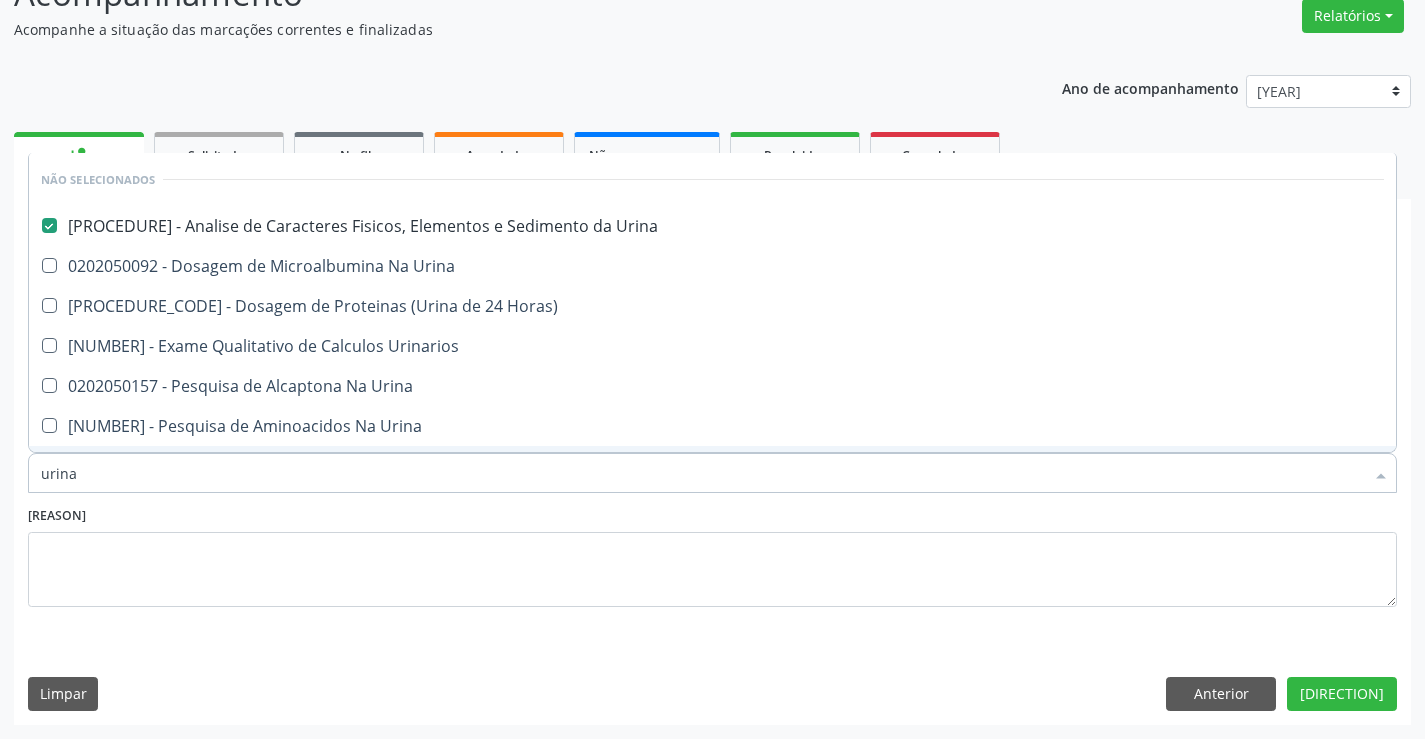 click on "urina" at bounding box center (702, 473) 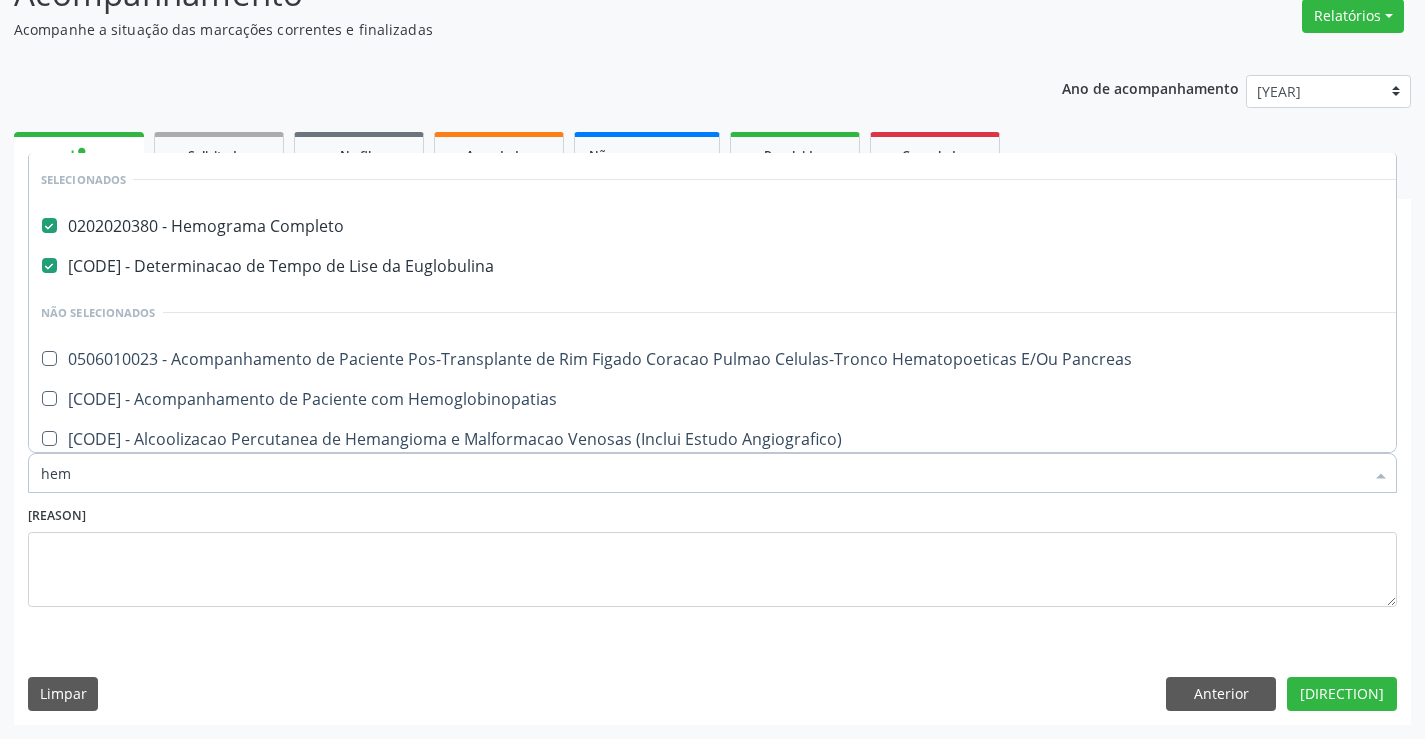 click on "hem" at bounding box center [702, 473] 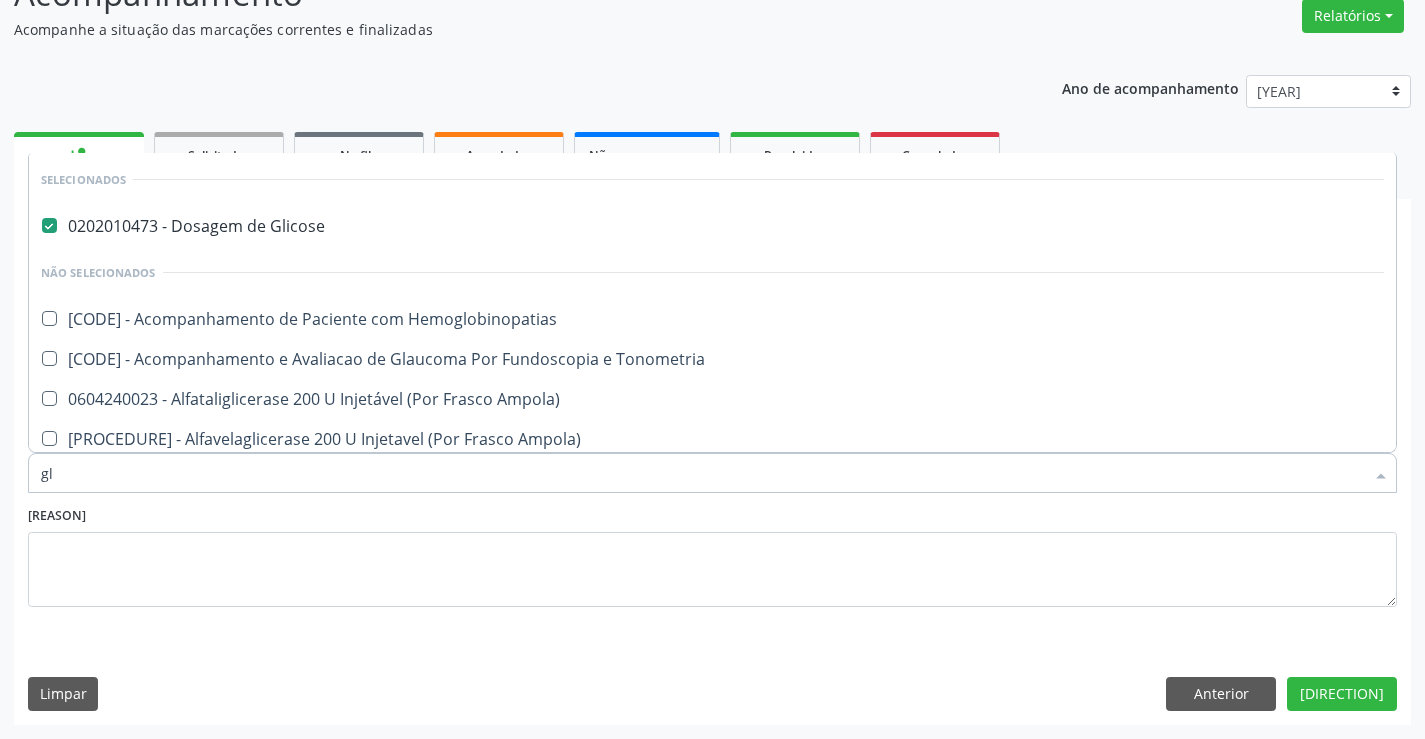 type on "g" 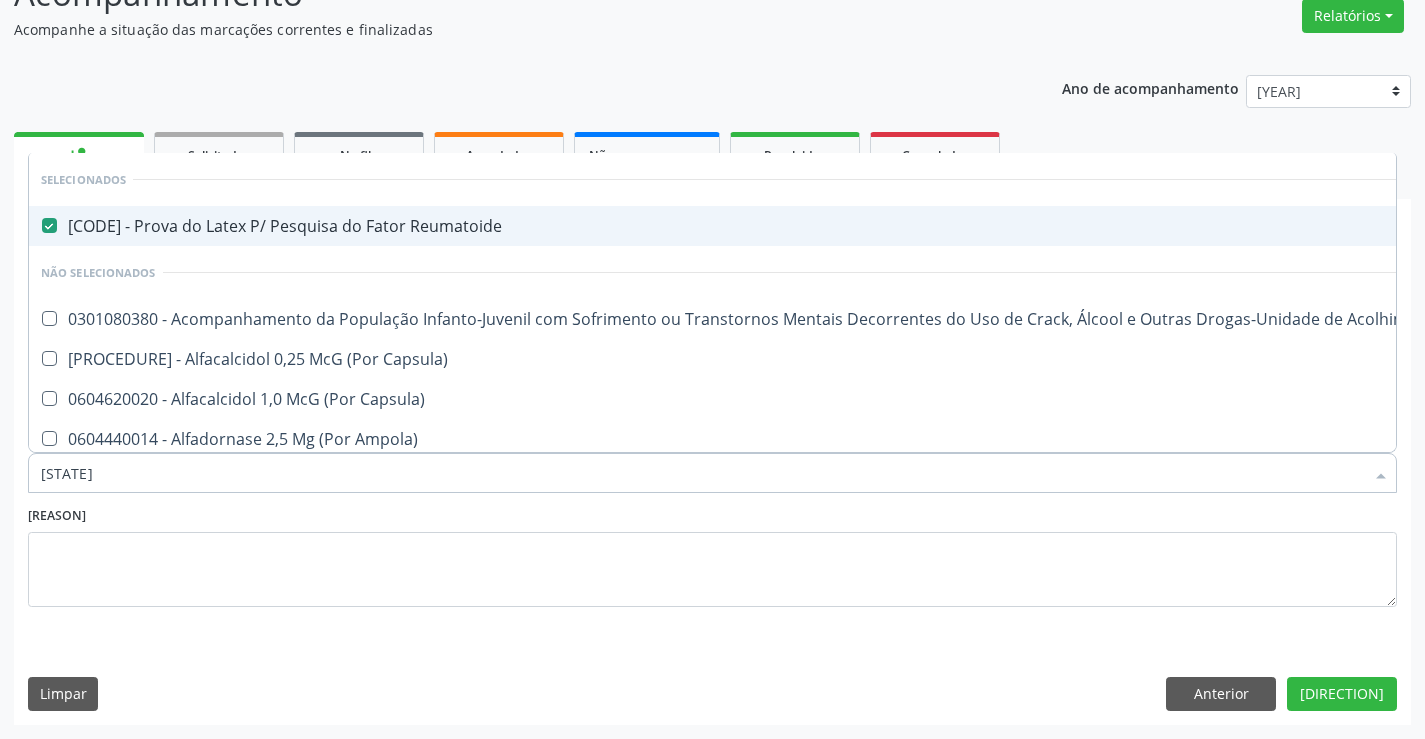type on "f" 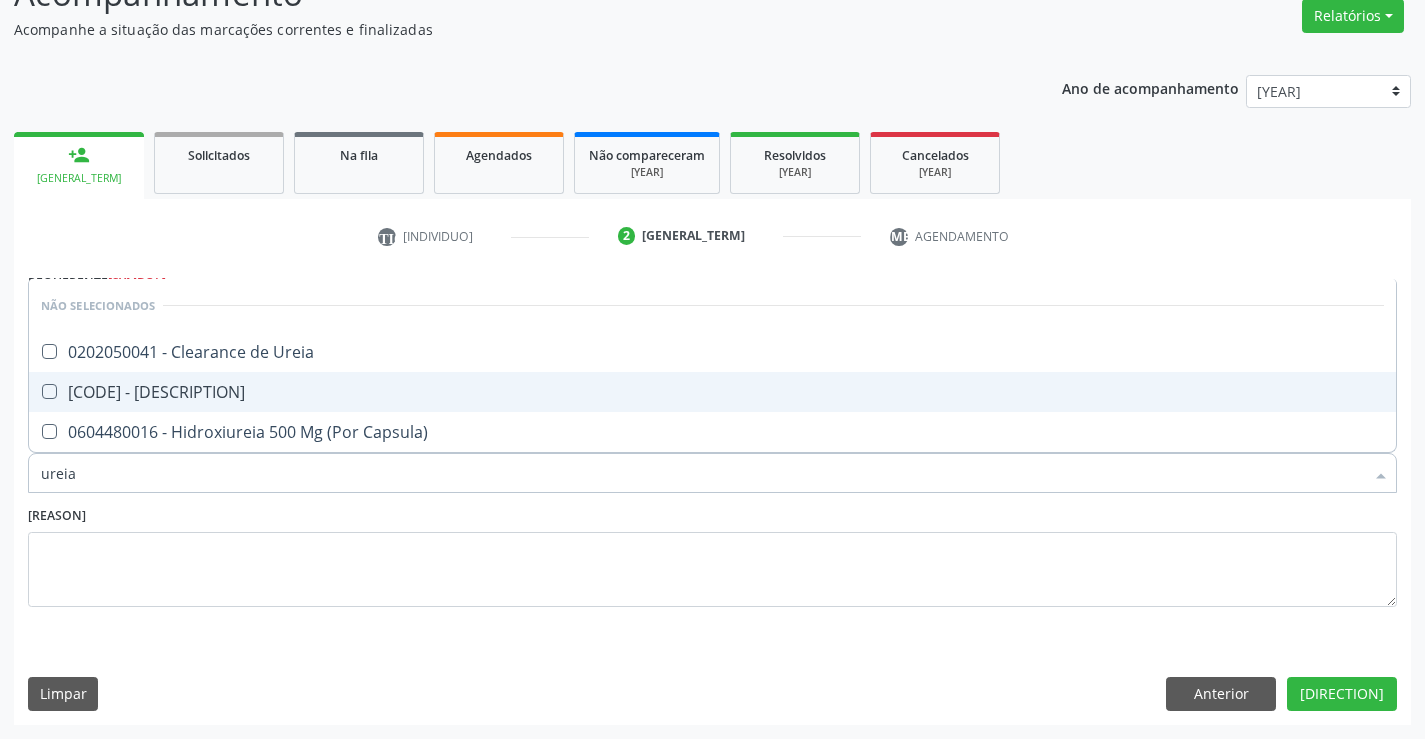 click on "[CODE] - [DESCRIPTION]" at bounding box center (712, 392) 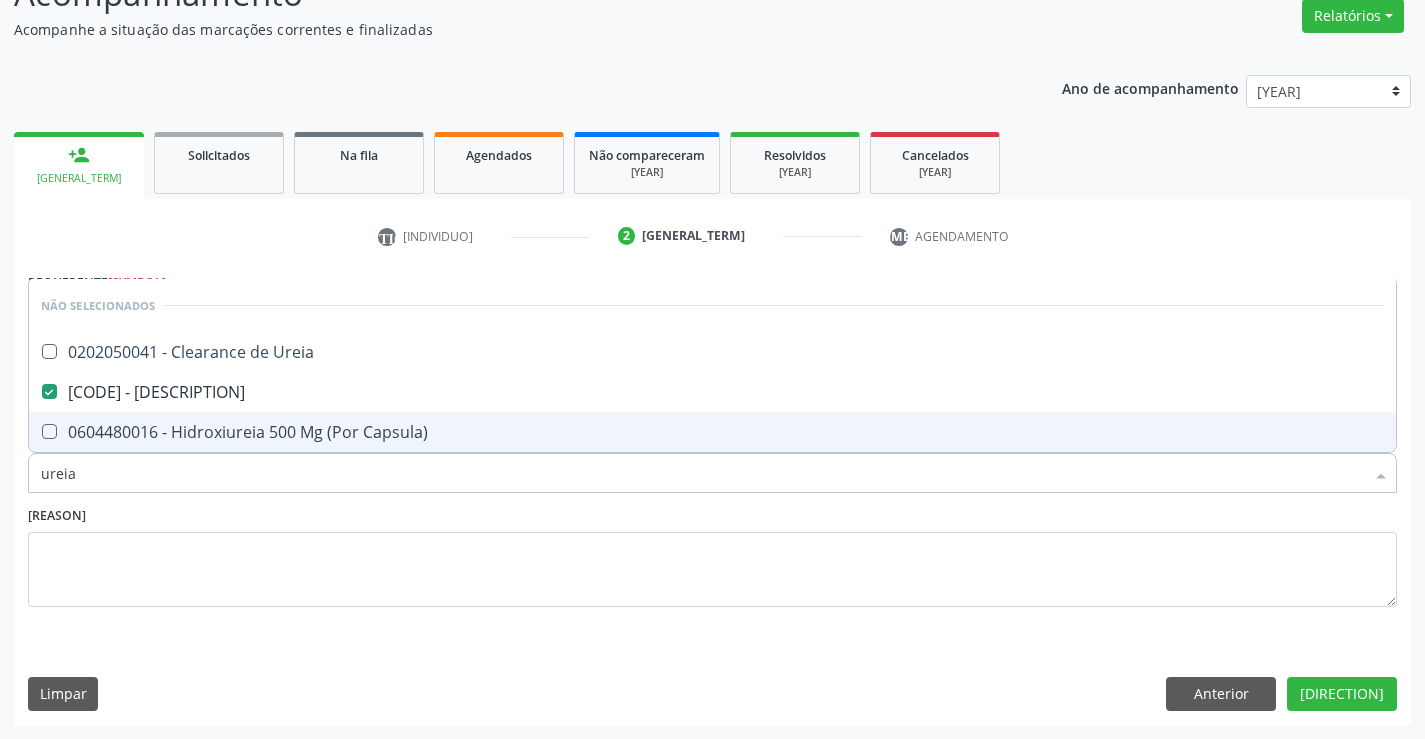 click on "ureia" at bounding box center (702, 473) 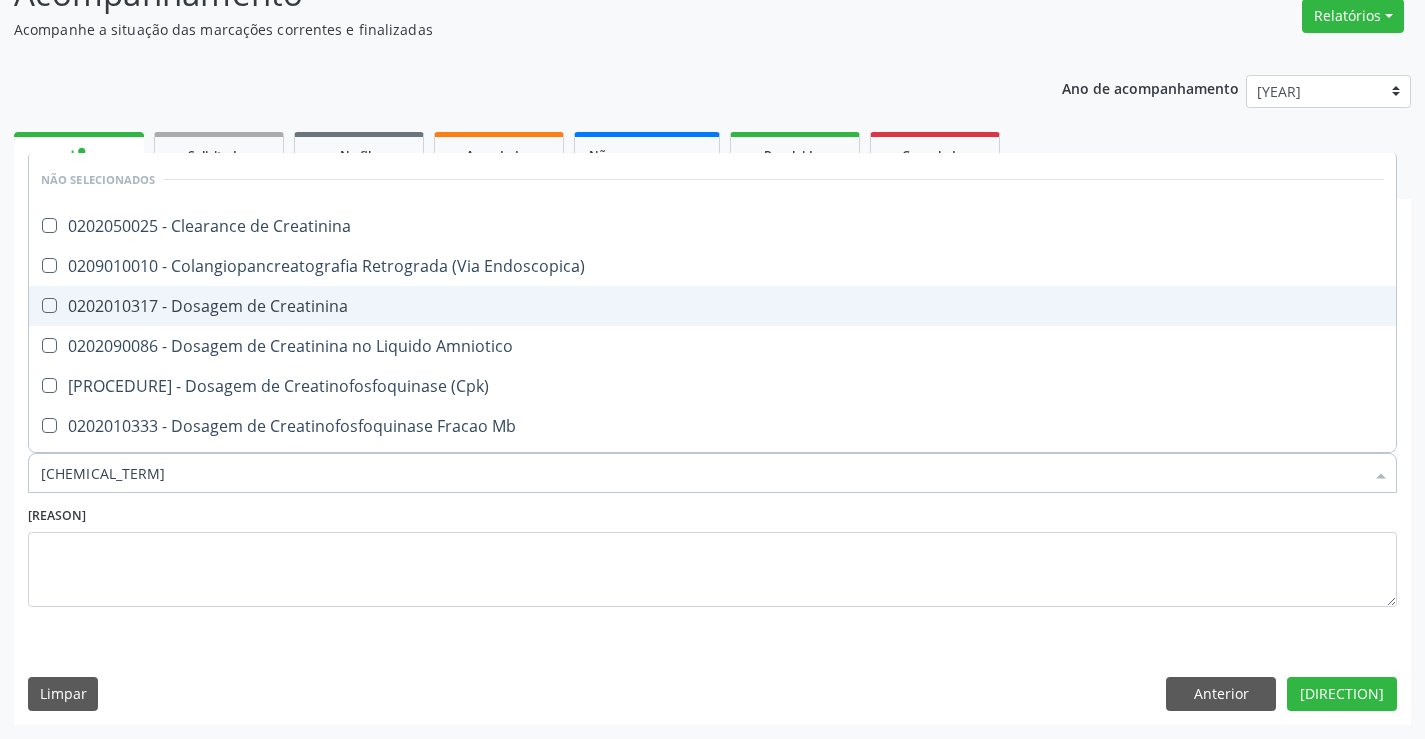 drag, startPoint x: 361, startPoint y: 303, endPoint x: 359, endPoint y: 482, distance: 179.01117 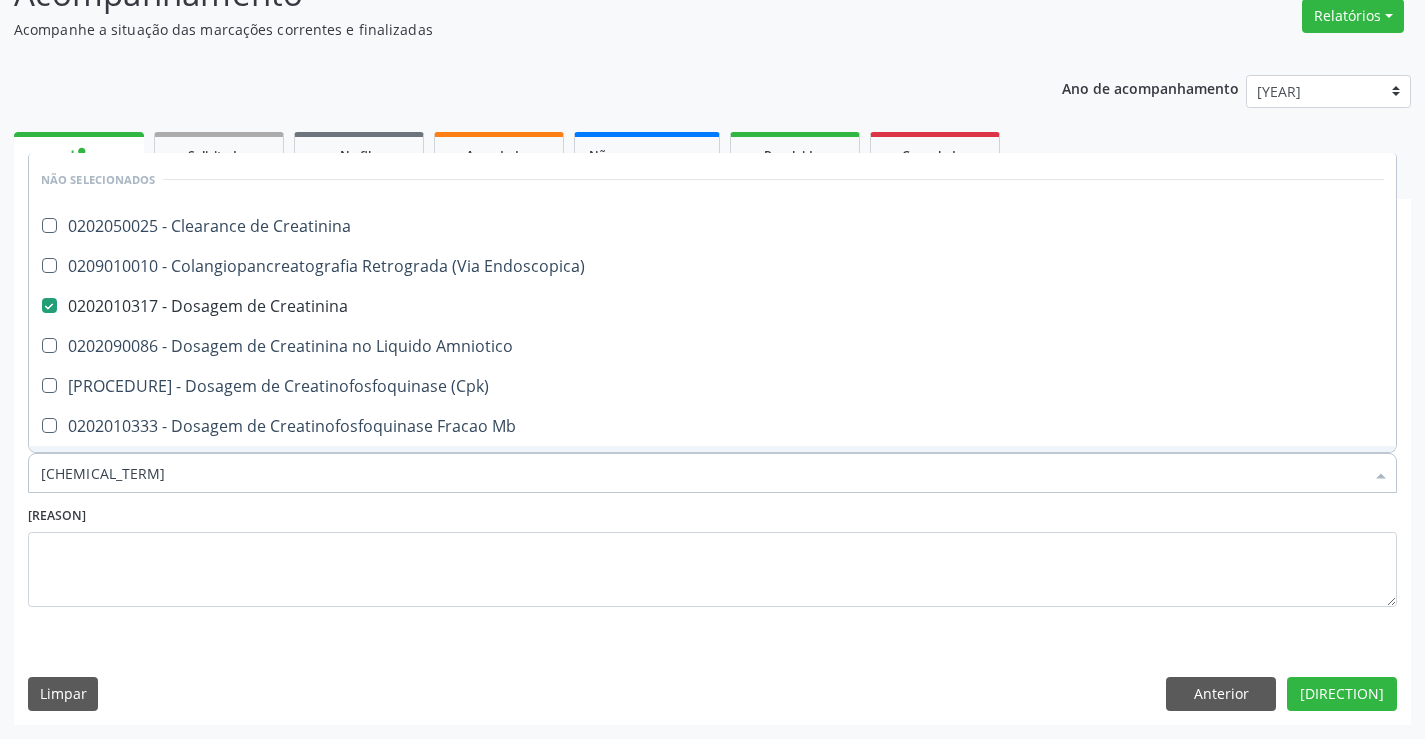 click on "[CHEMICAL_TERM]" at bounding box center [702, 473] 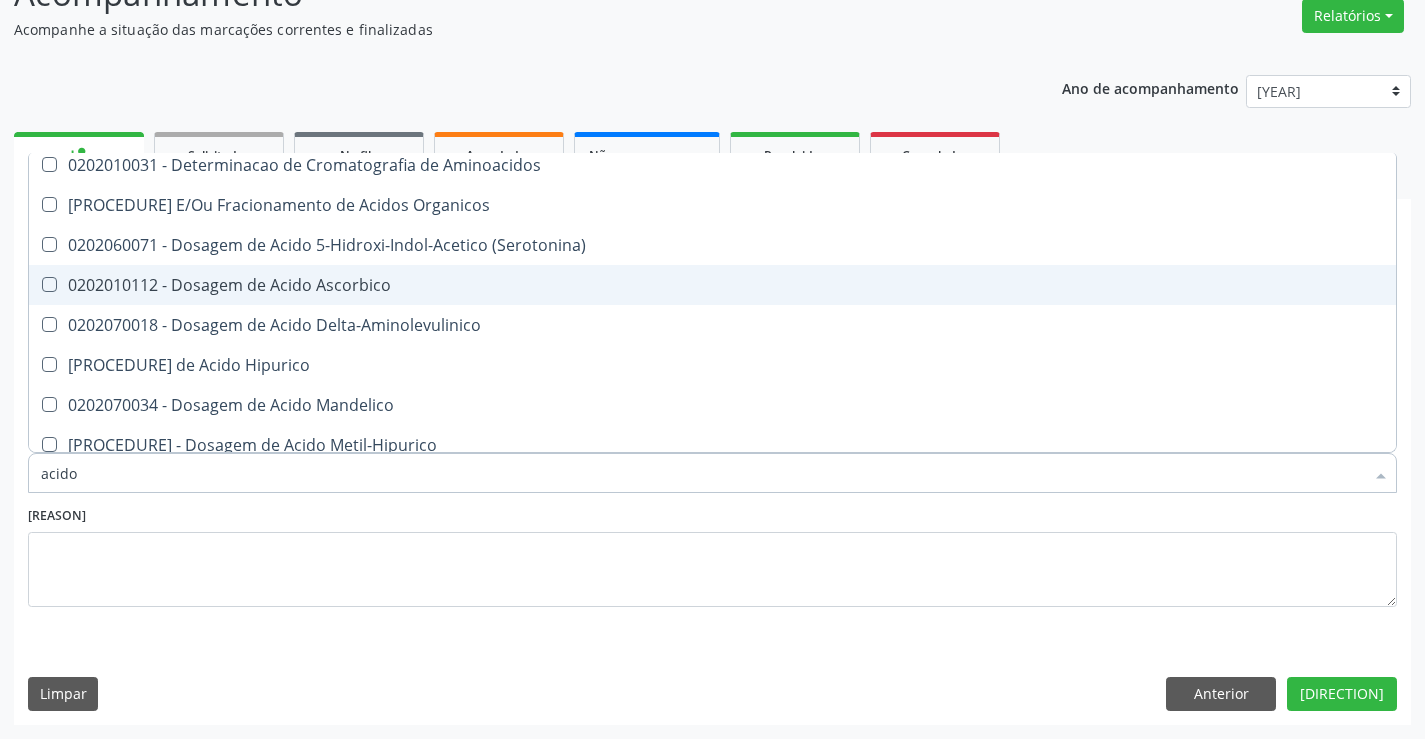 scroll, scrollTop: 200, scrollLeft: 0, axis: vertical 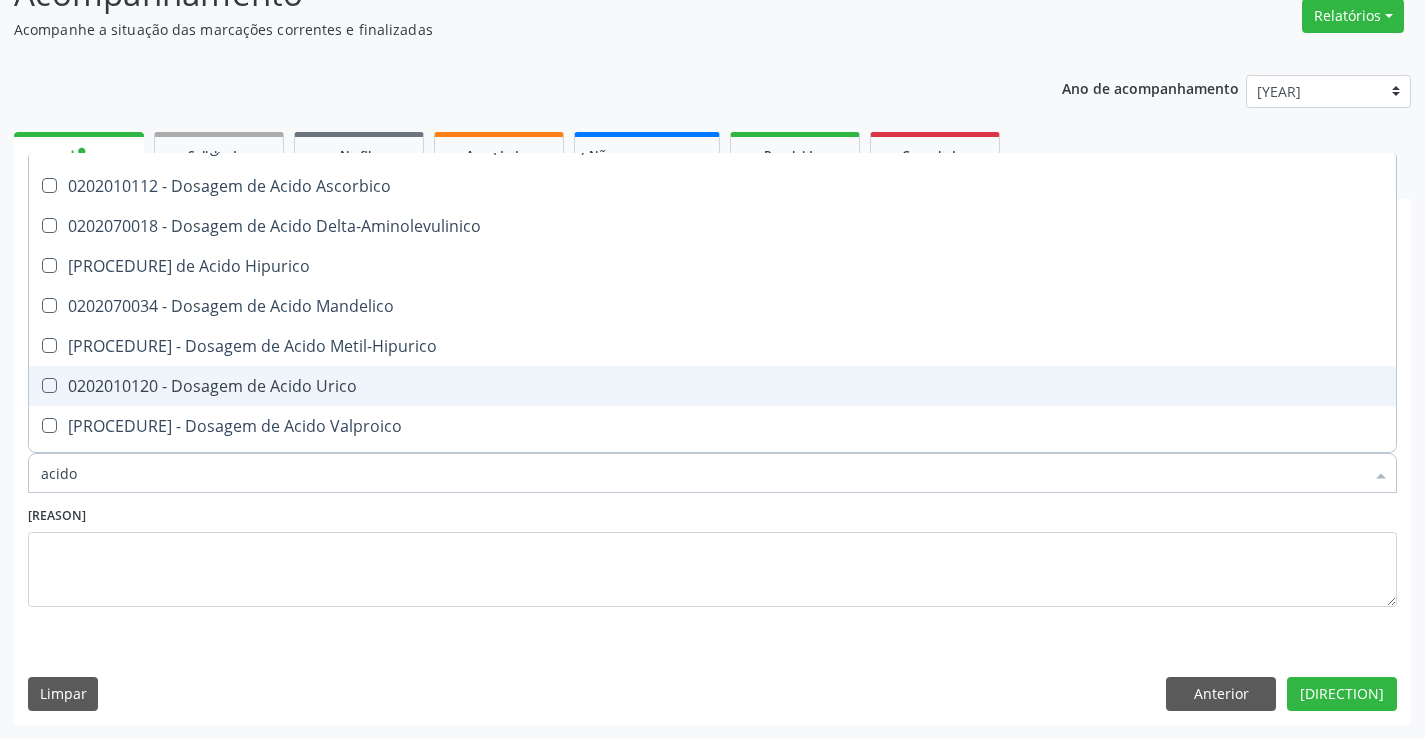 click on "0202010120 - Dosagem de Acido Urico" at bounding box center [712, 386] 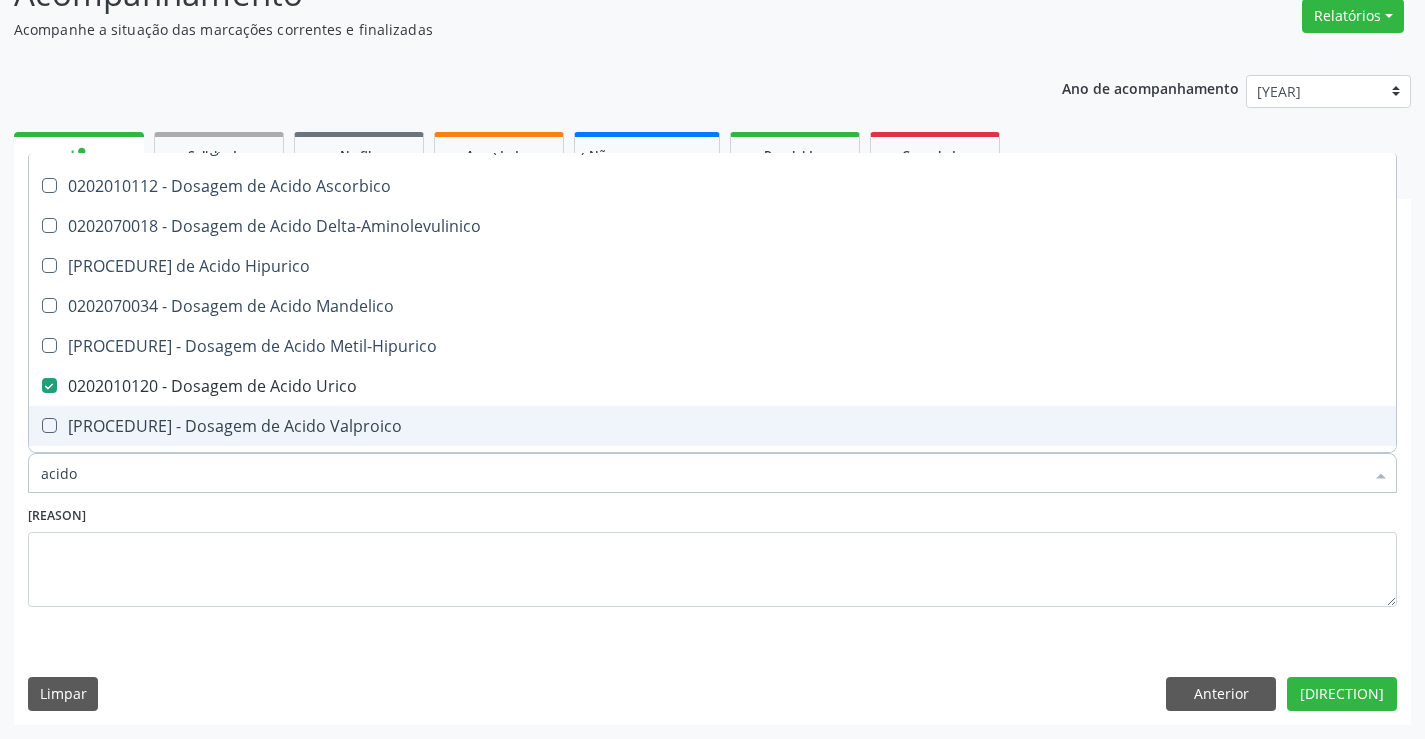 click on "acido" at bounding box center (702, 473) 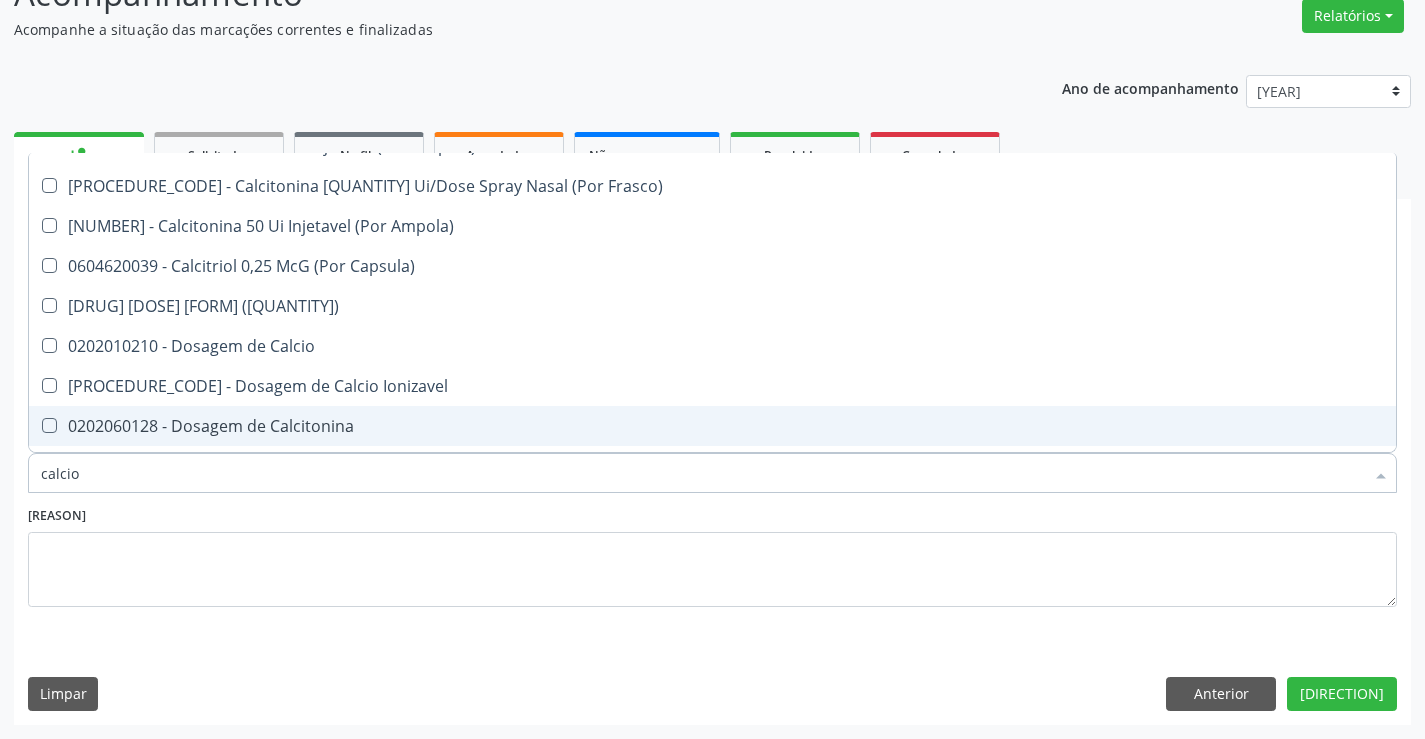 scroll, scrollTop: 0, scrollLeft: 0, axis: both 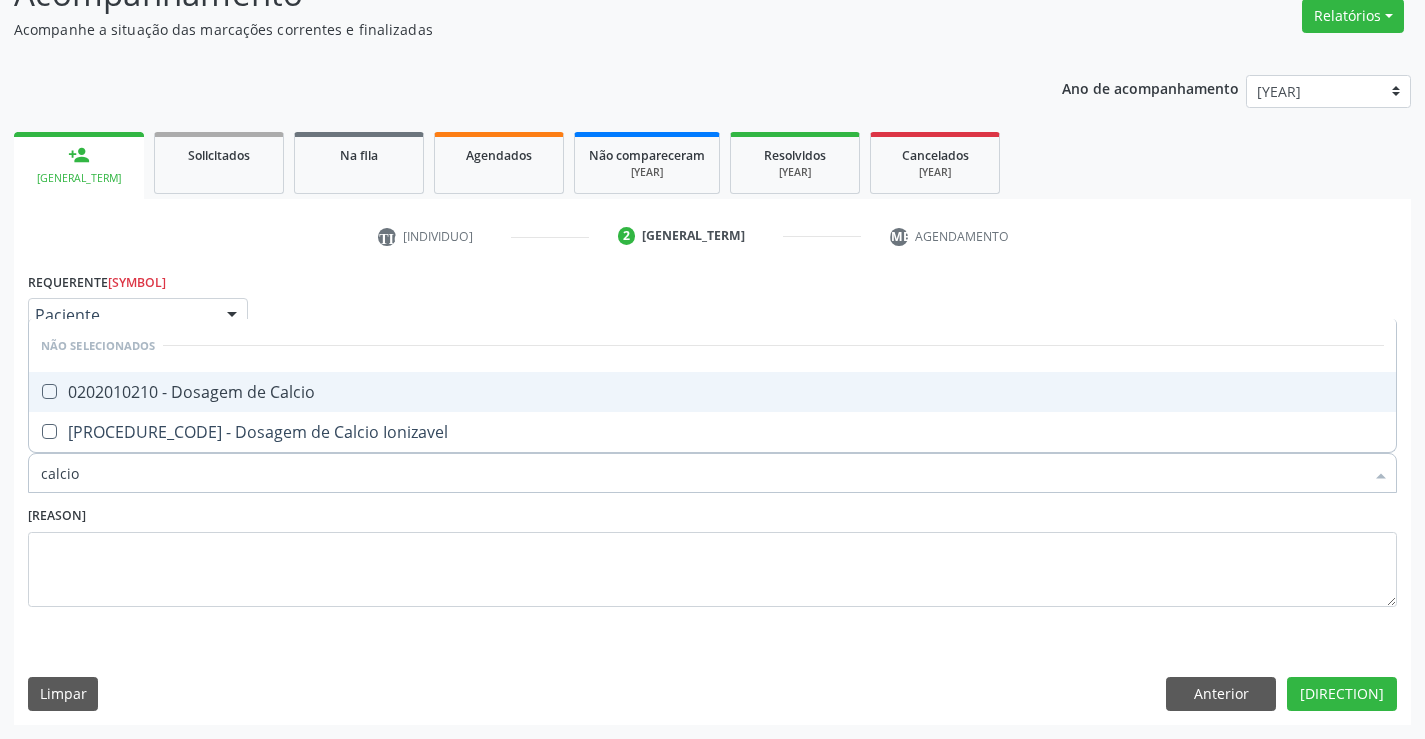 click on "0202010210 - Dosagem de Calcio" at bounding box center [712, 392] 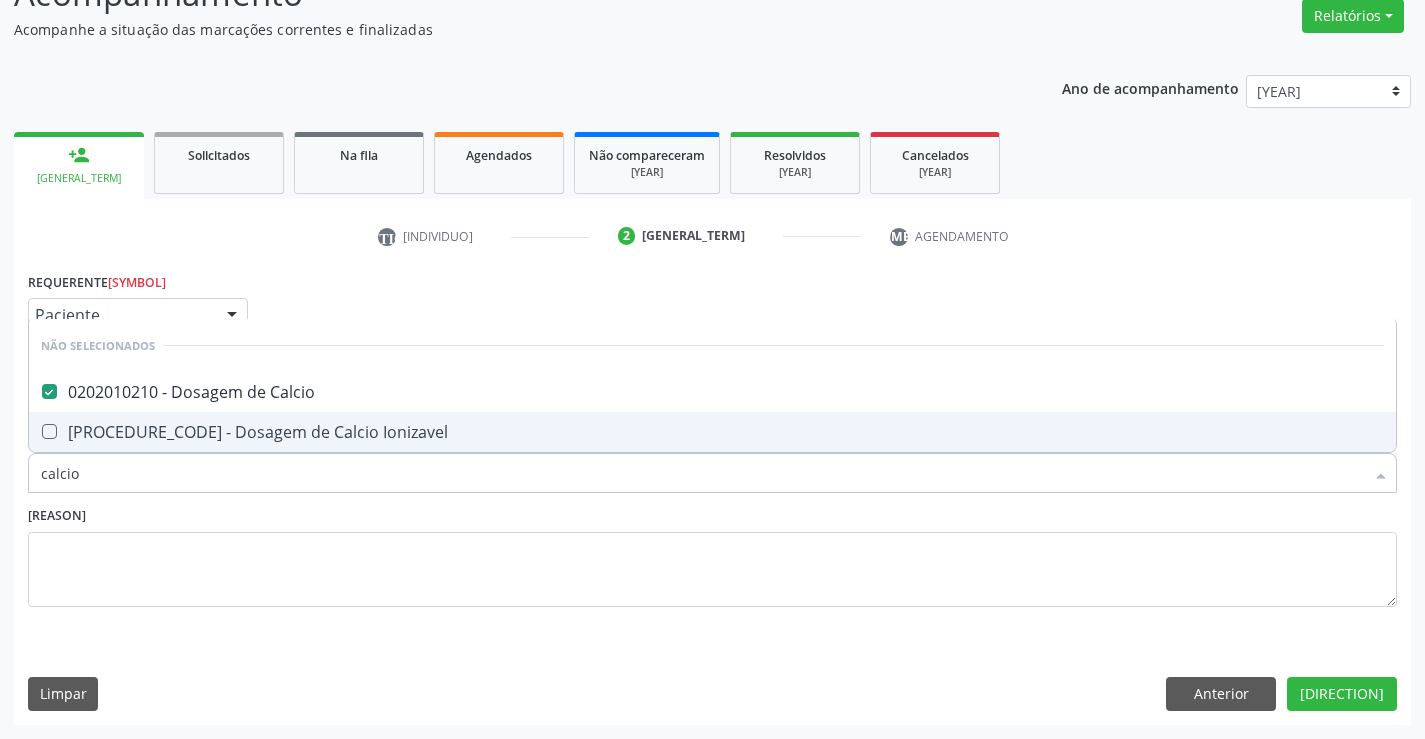 click on "calcio" at bounding box center [702, 473] 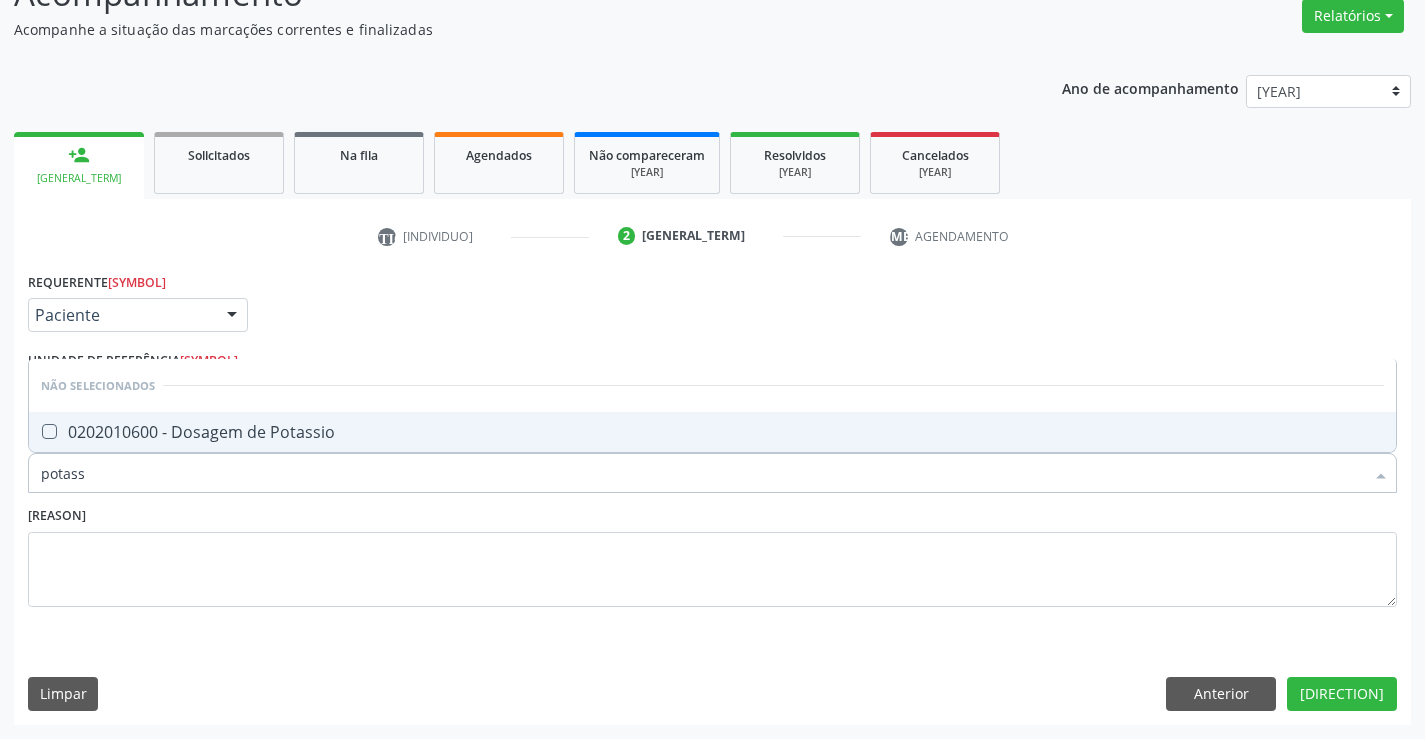 click on "0202010600 - Dosagem de Potassio" at bounding box center (712, 432) 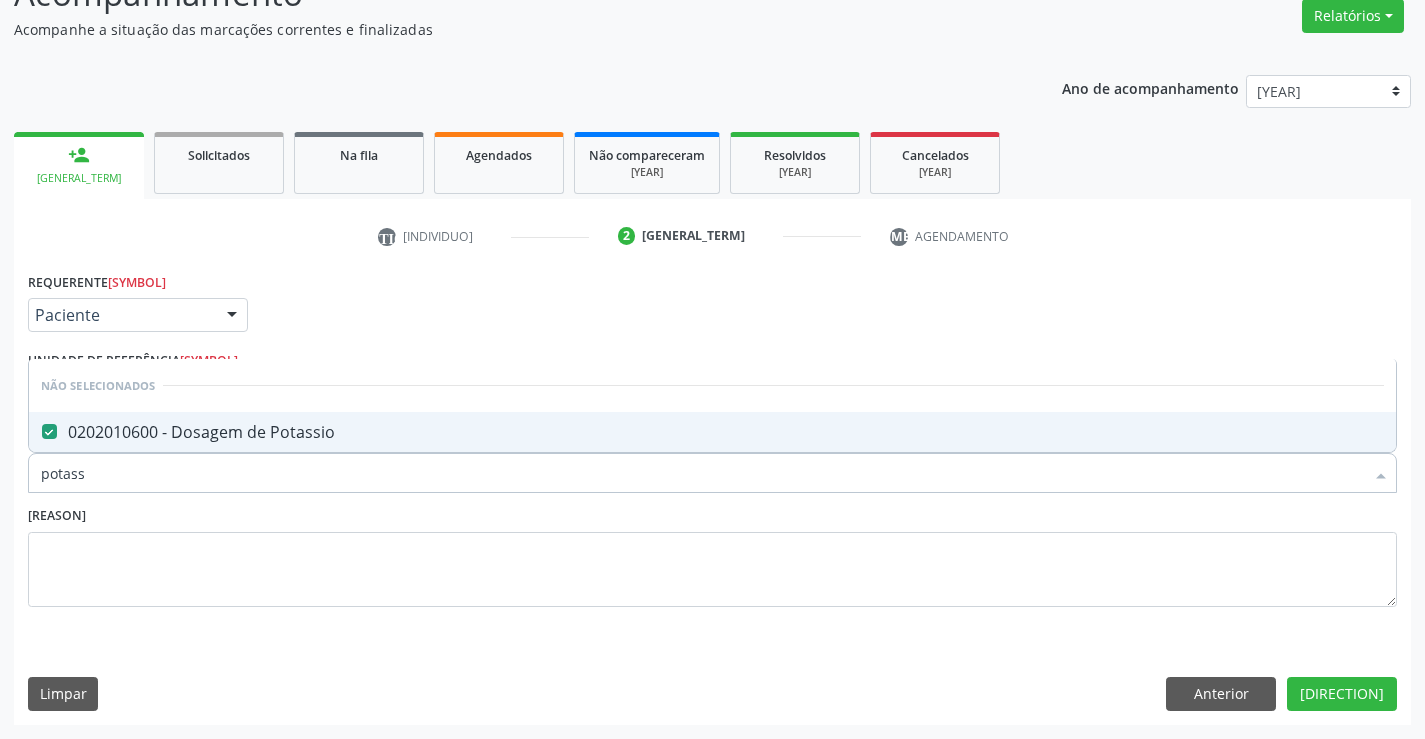 click on "potass" at bounding box center [702, 473] 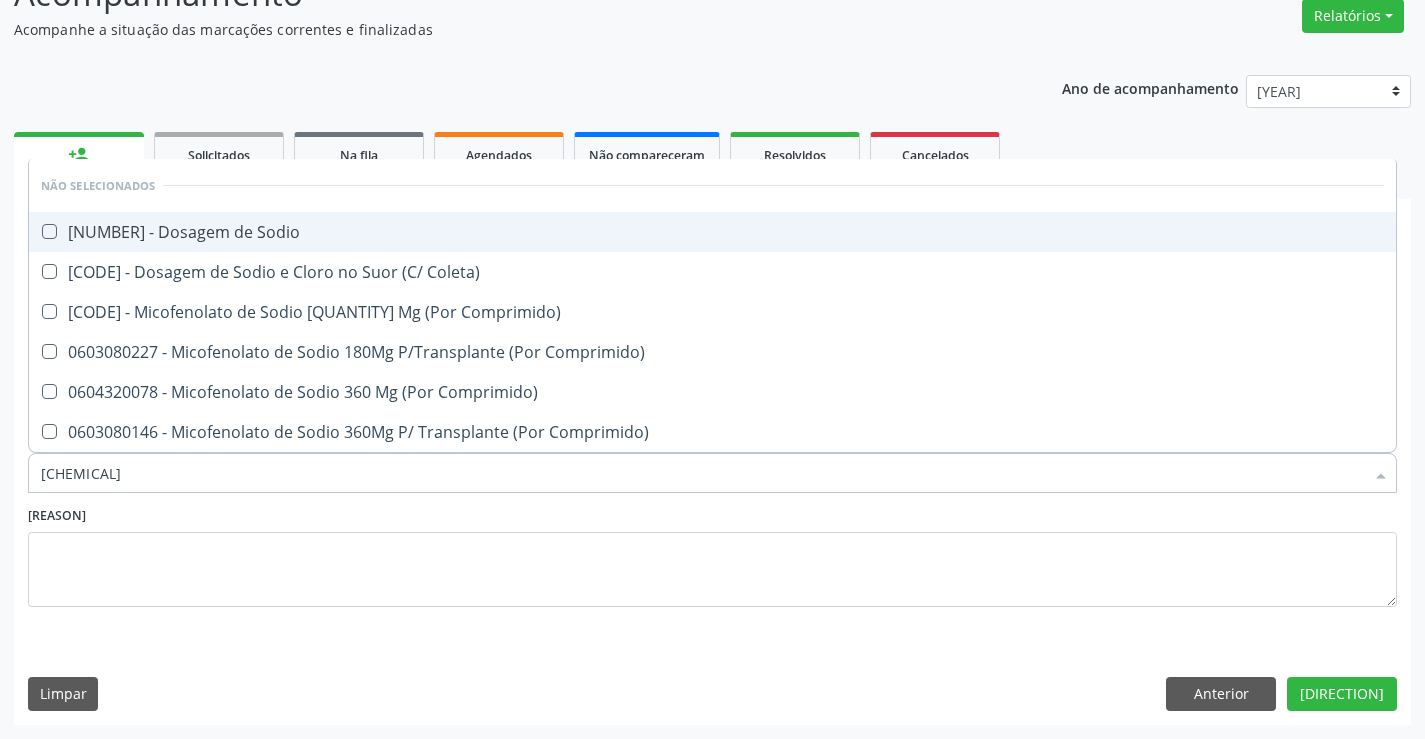 click on "[NUMBER] - Dosagem de Sodio" at bounding box center [712, 232] 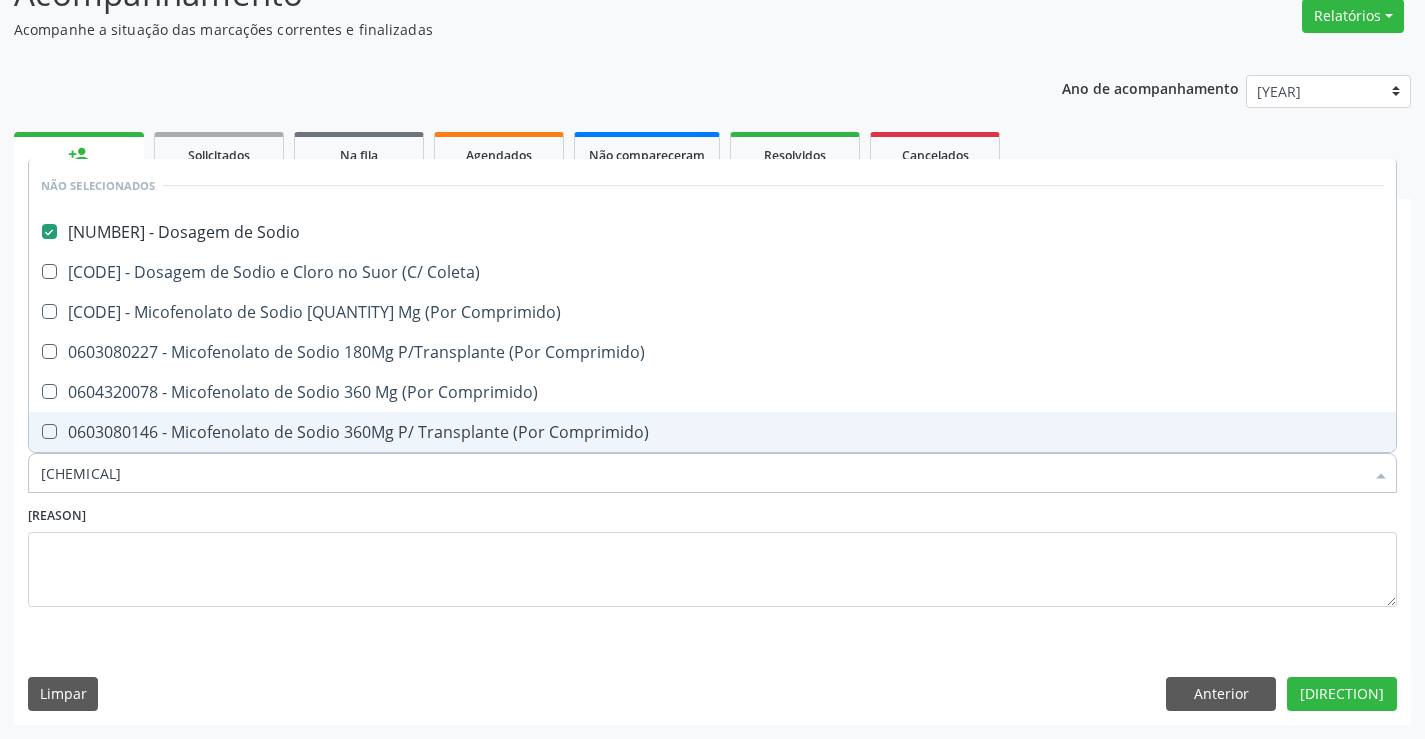 click on "[CHEMICAL]" at bounding box center (702, 473) 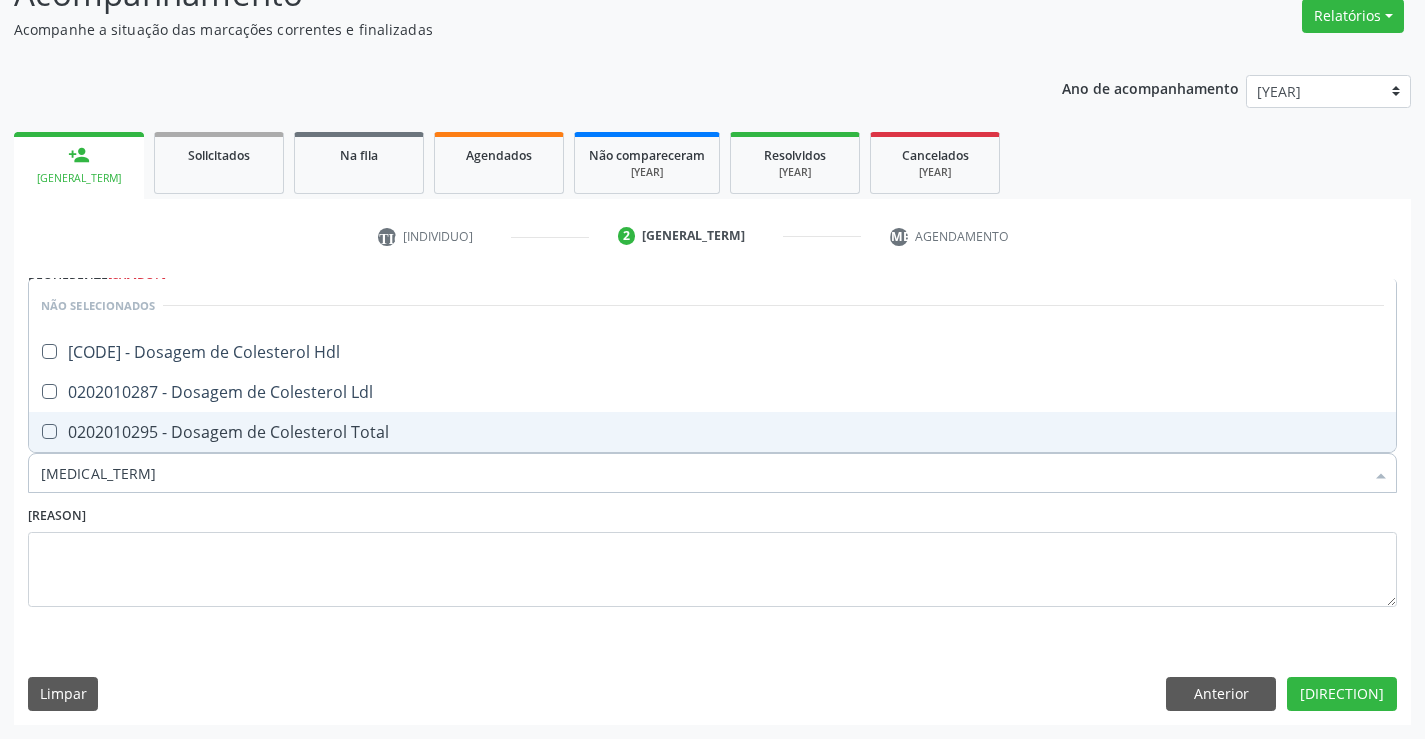click on "0202010295 - Dosagem de Colesterol Total" at bounding box center [712, 432] 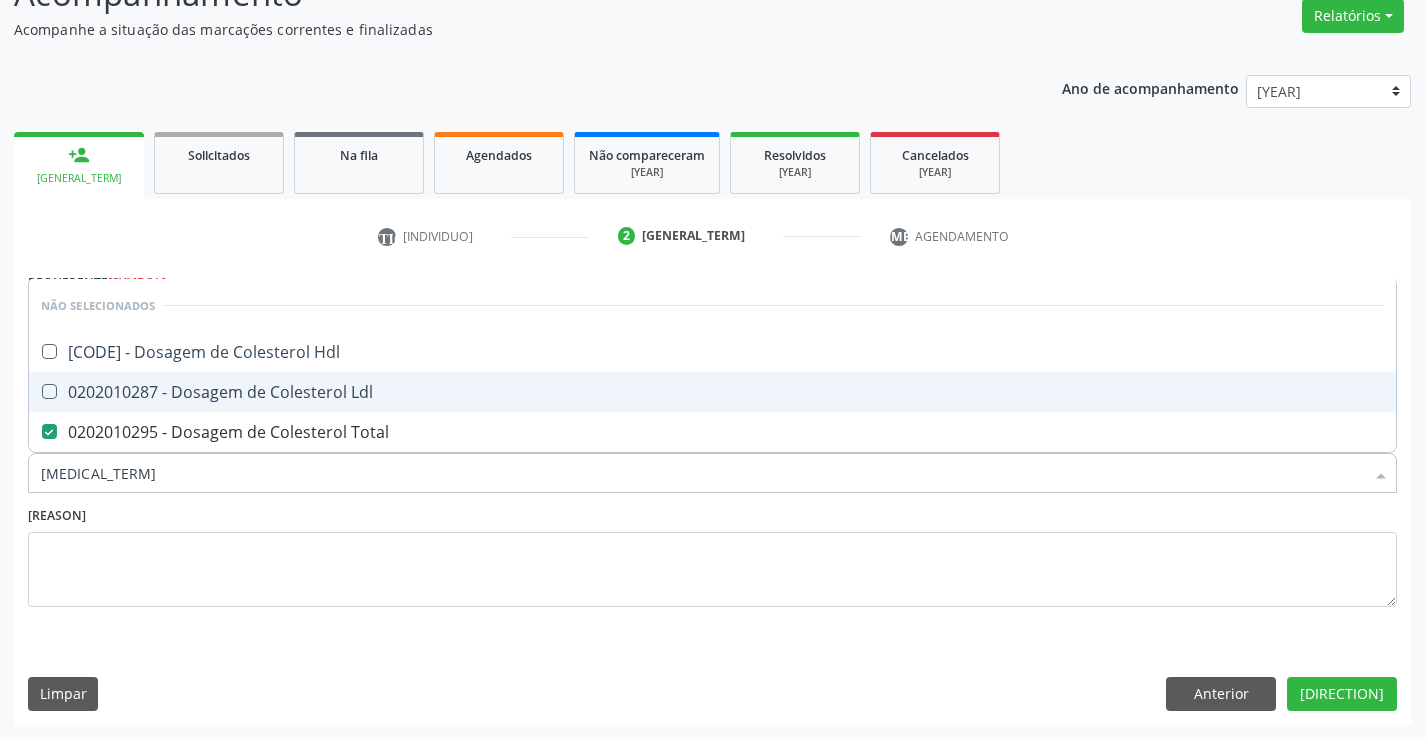 click on "0202010287 - Dosagem de Colesterol Ldl" at bounding box center (712, 392) 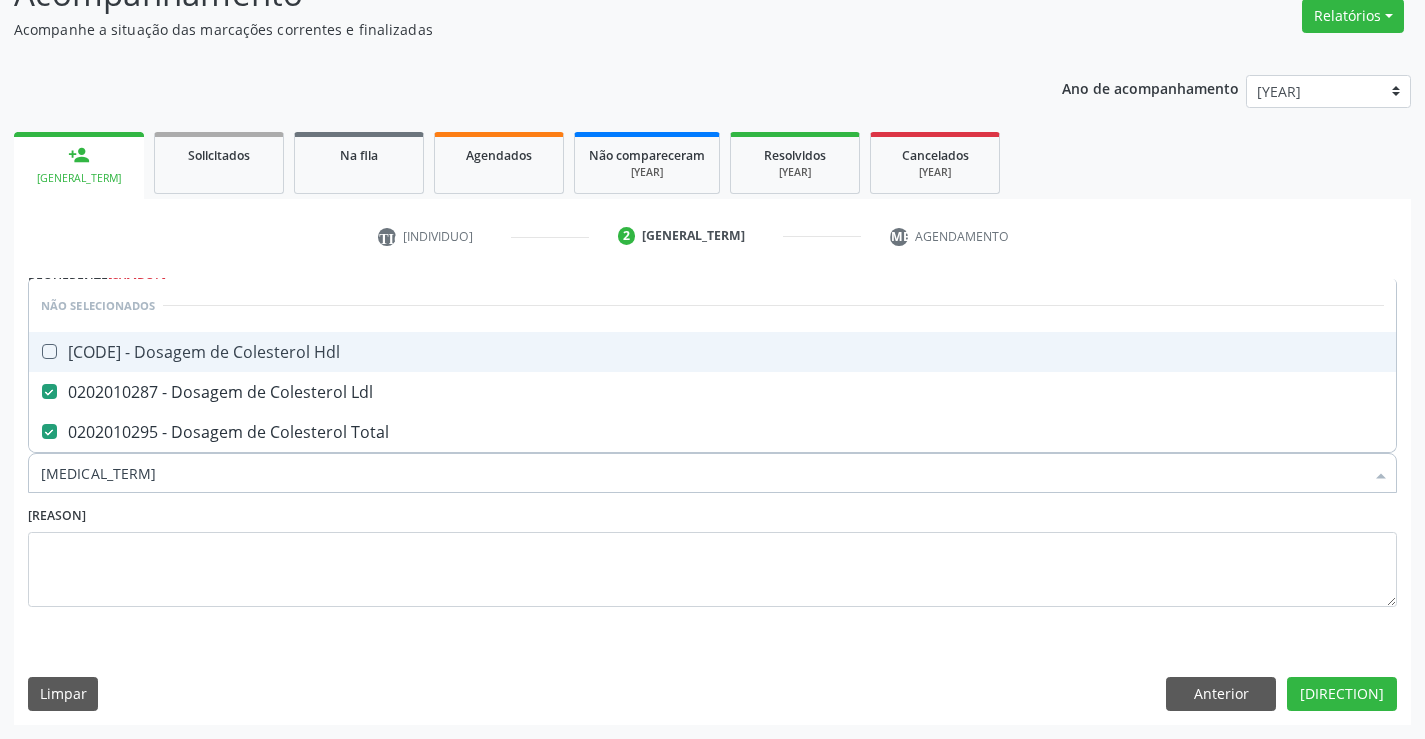 click on "[CODE] - Dosagem de Colesterol Hdl" at bounding box center [712, 352] 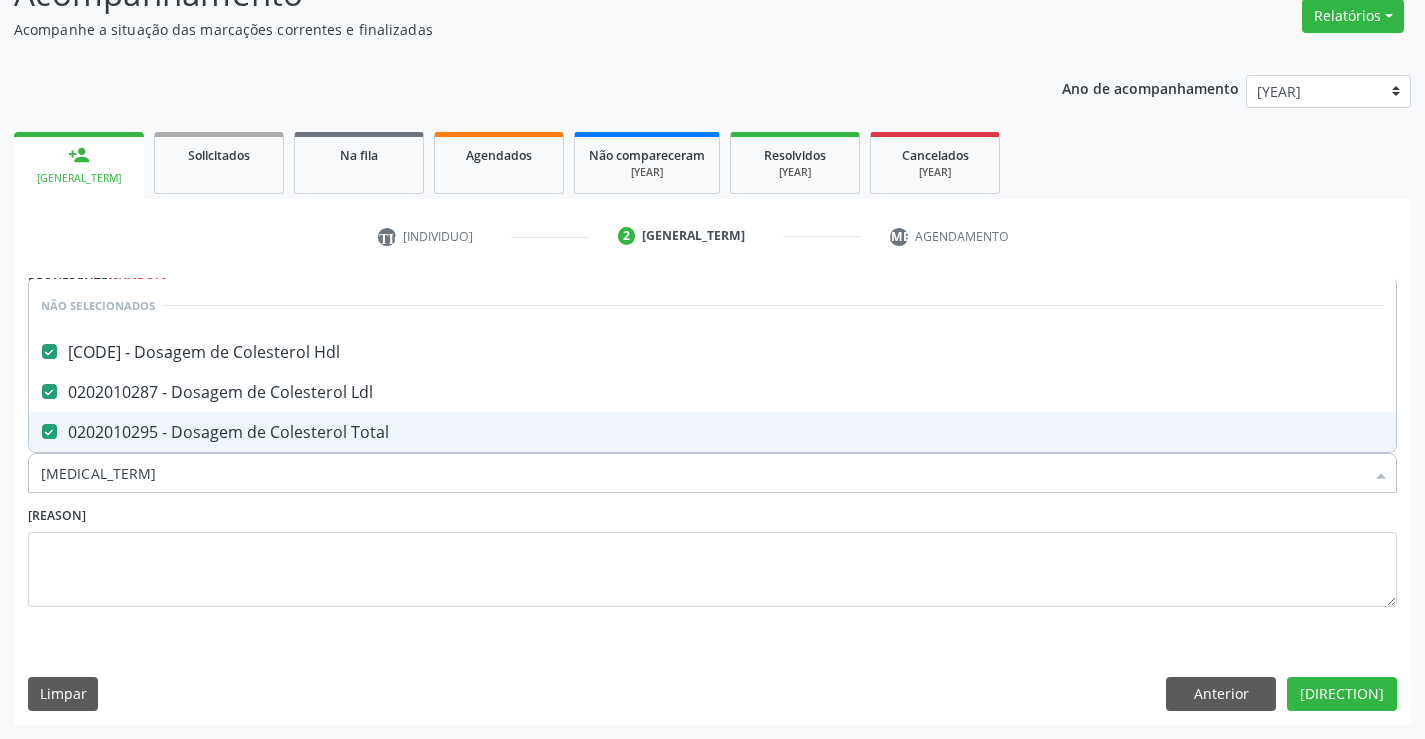 click on "[MEDICAL_TERM]" at bounding box center (702, 473) 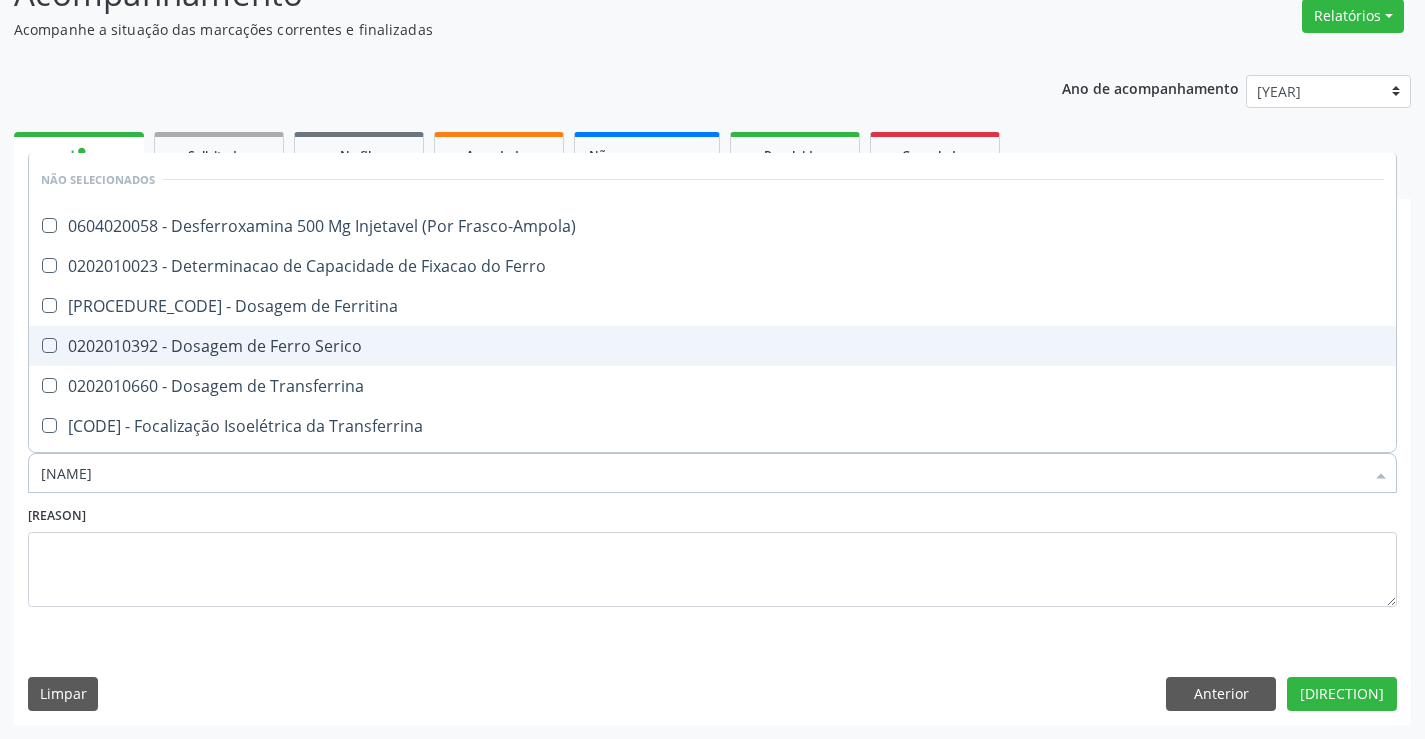 click on "0202010392 - Dosagem de Ferro Serico" at bounding box center [712, 346] 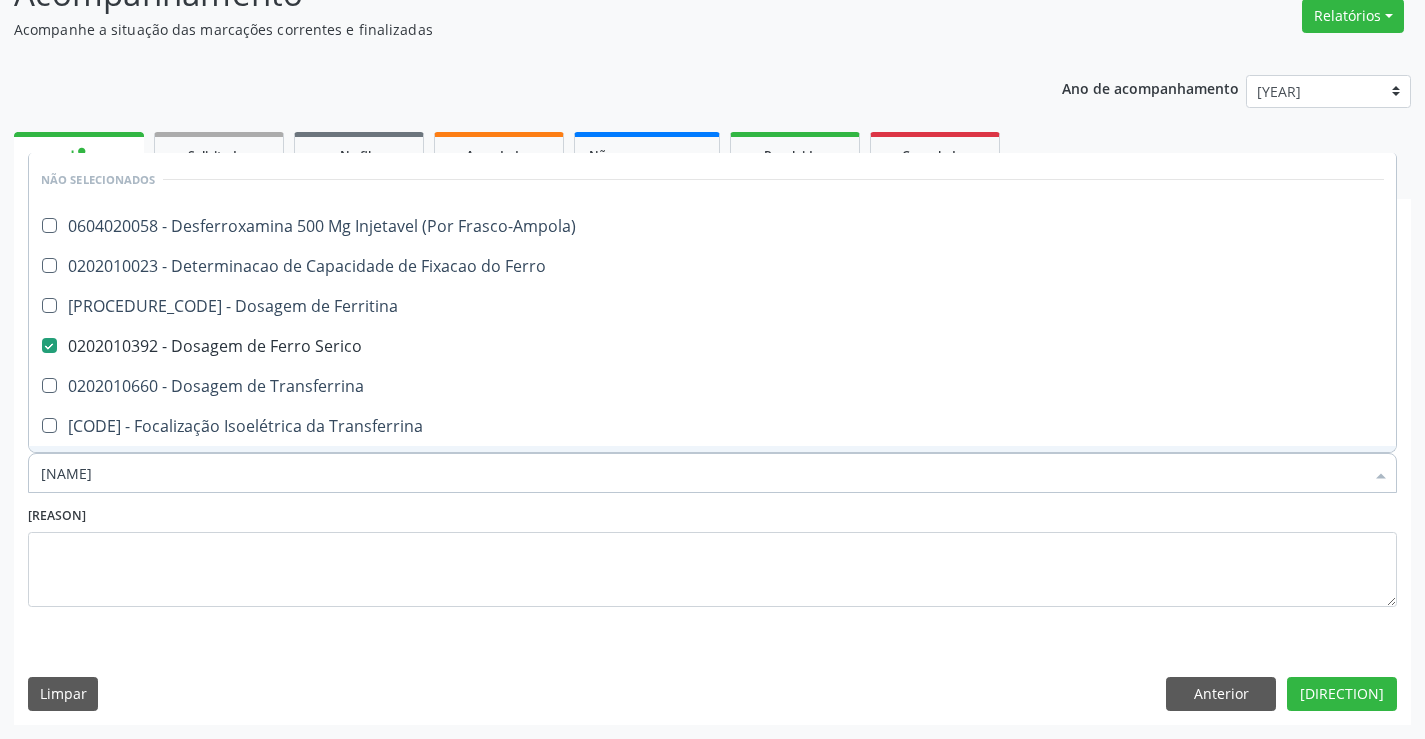 click on "[NAME]" at bounding box center [702, 473] 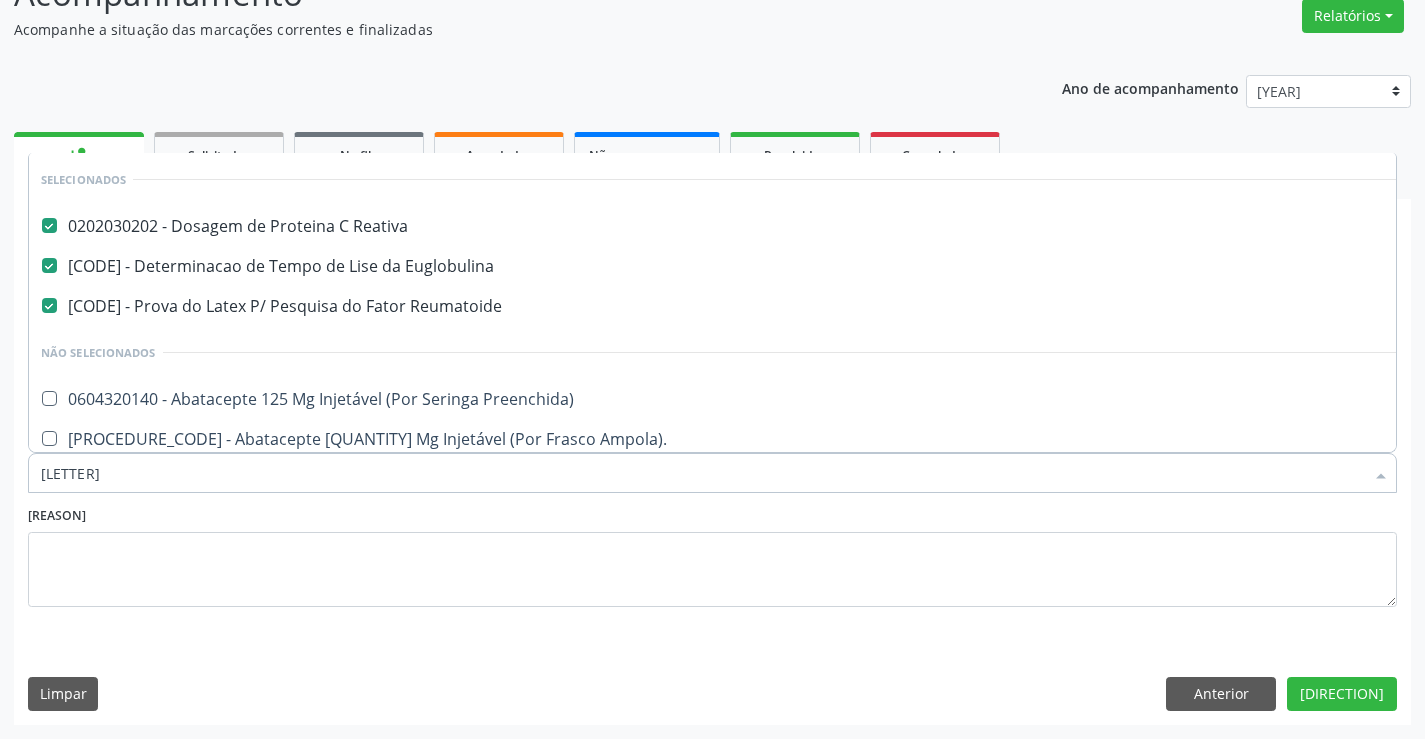 type on "[MEDICAL_TERM]" 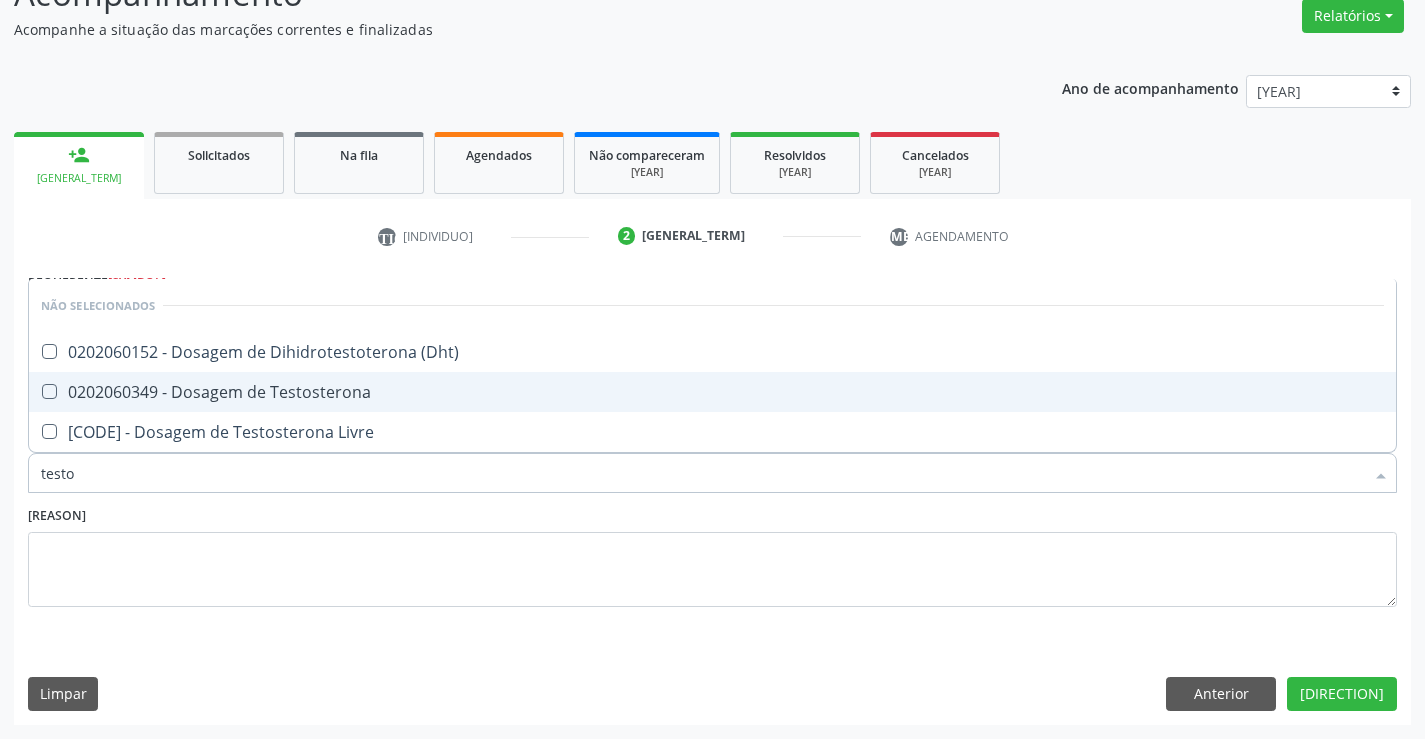 click on "0202060349 - Dosagem de Testosterona" at bounding box center (712, 392) 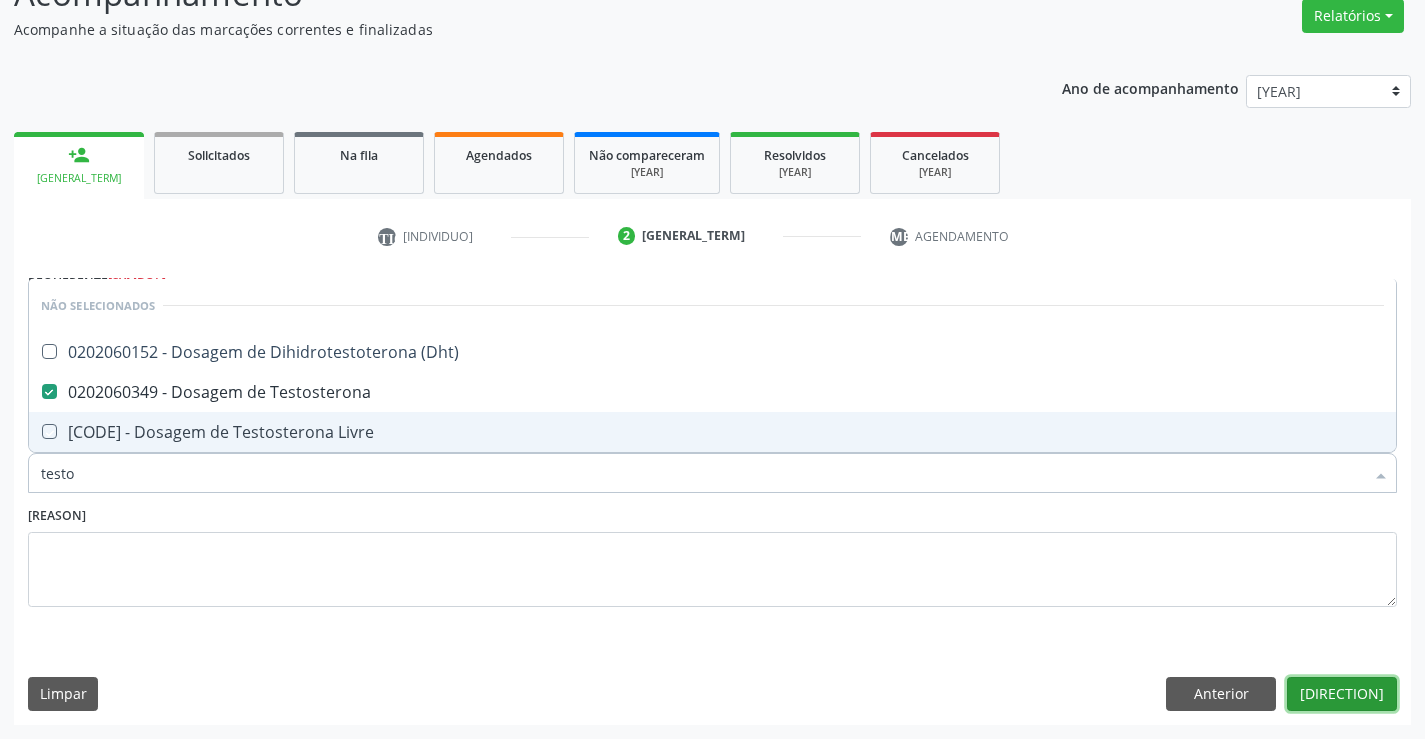 click on "[DIRECTION]" at bounding box center (1342, 694) 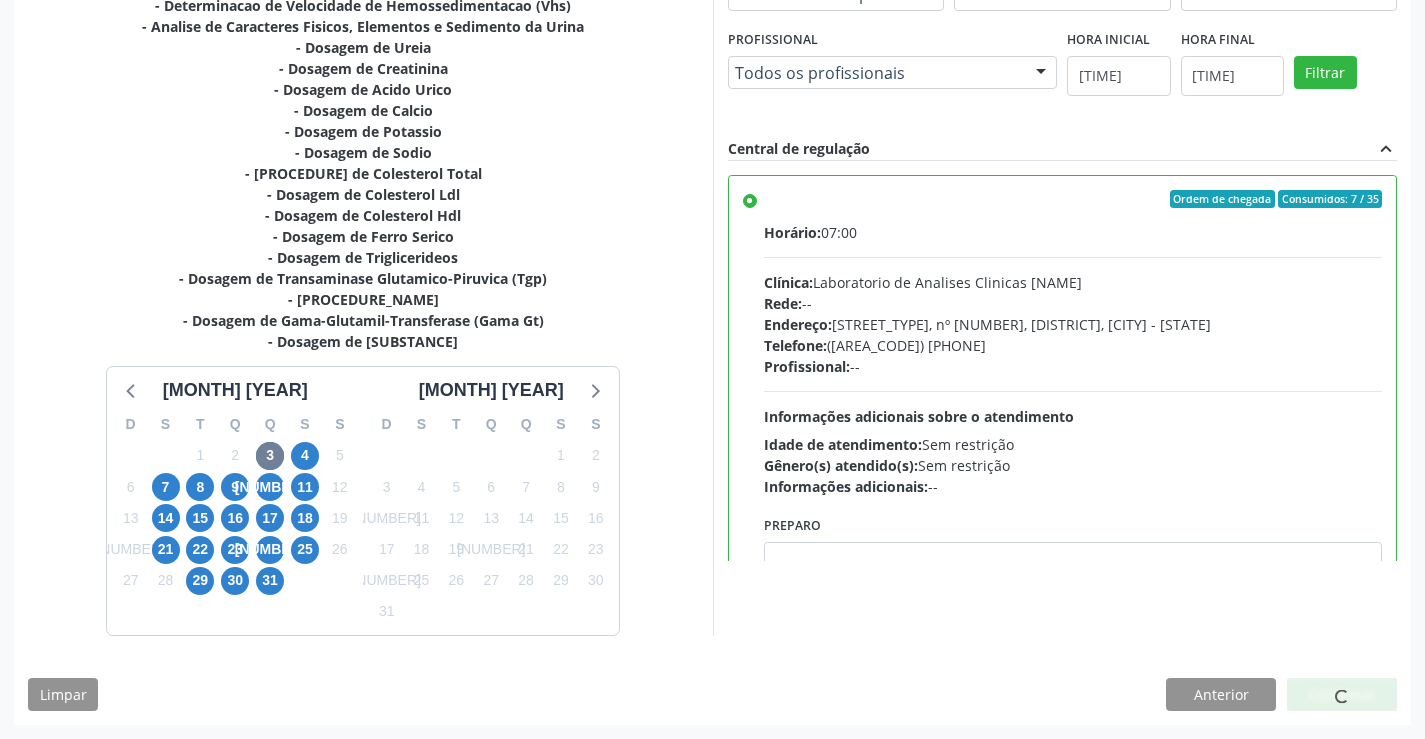 scroll, scrollTop: 530, scrollLeft: 0, axis: vertical 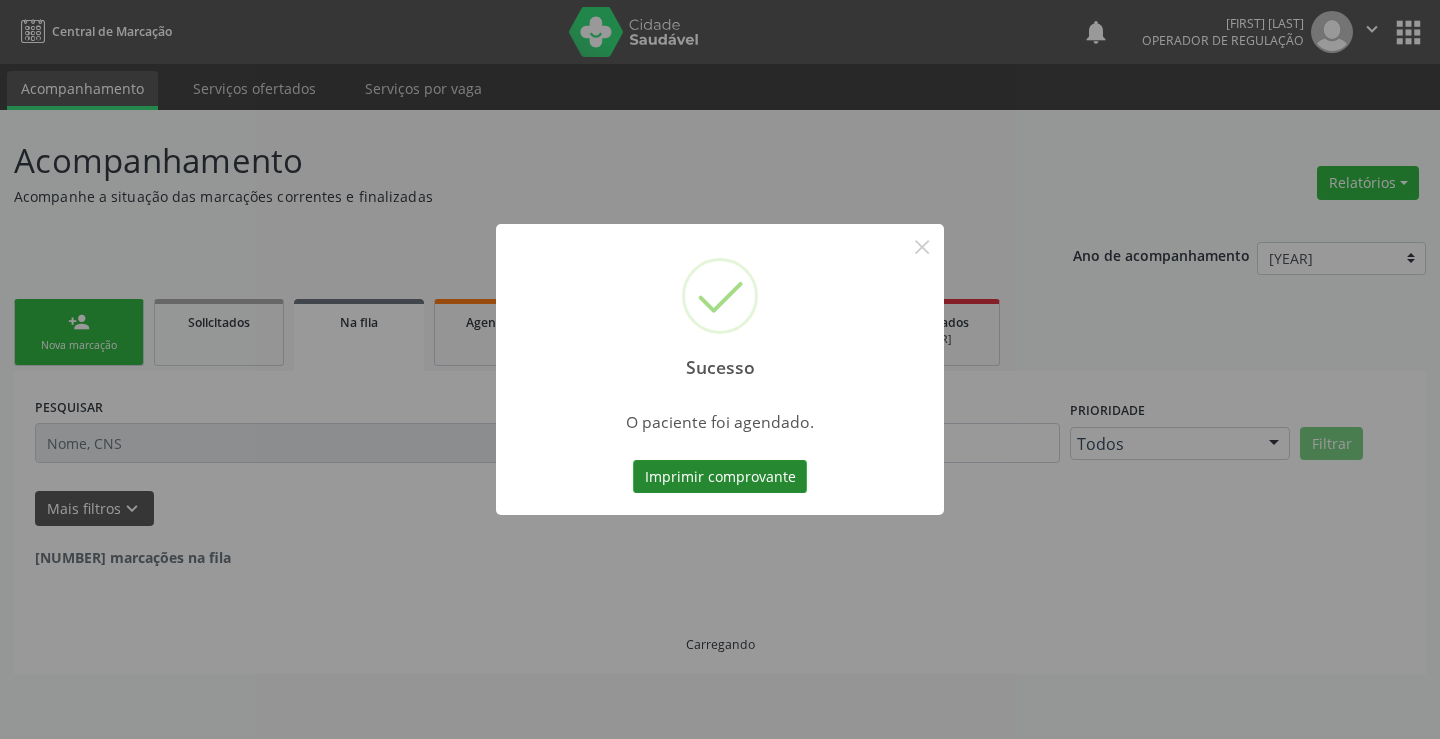 click on "Imprimir comprovante" at bounding box center [720, 477] 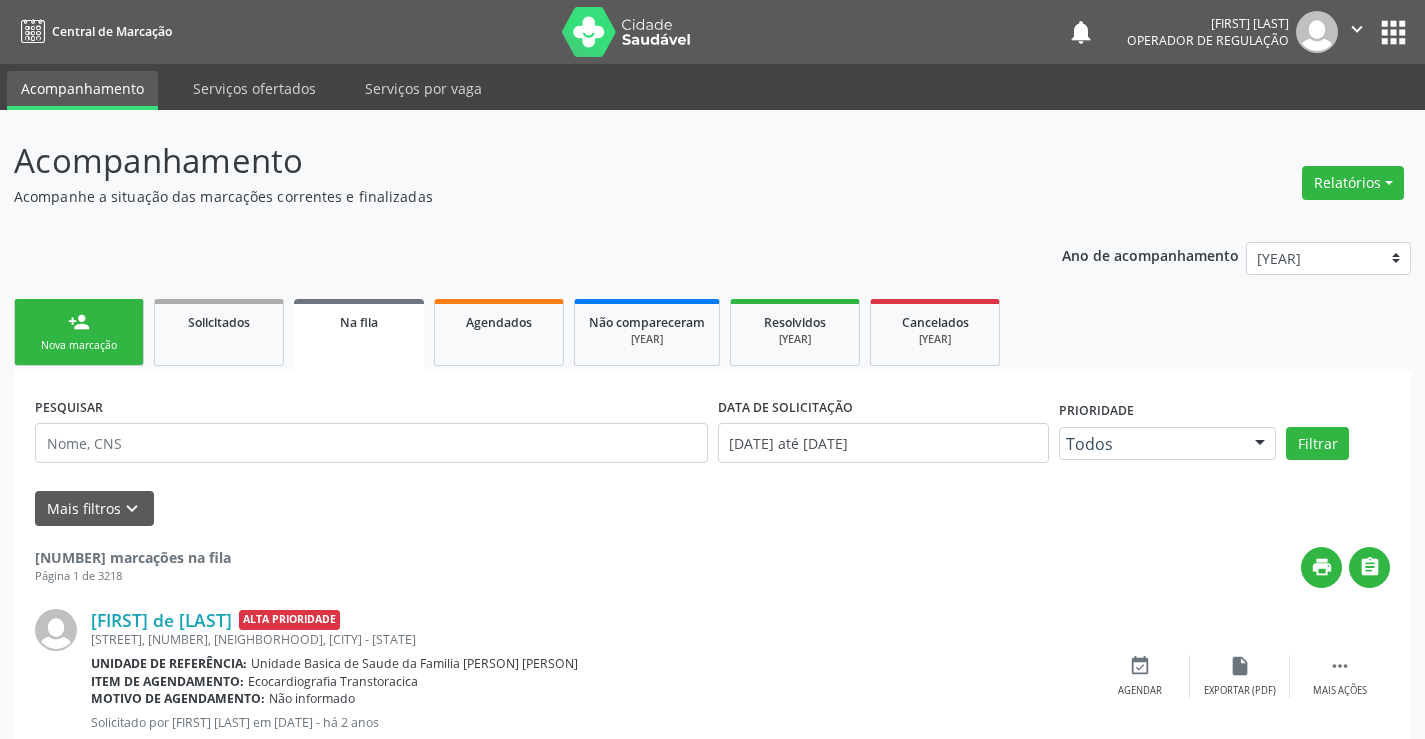 click on "Nova marcação" at bounding box center [79, 345] 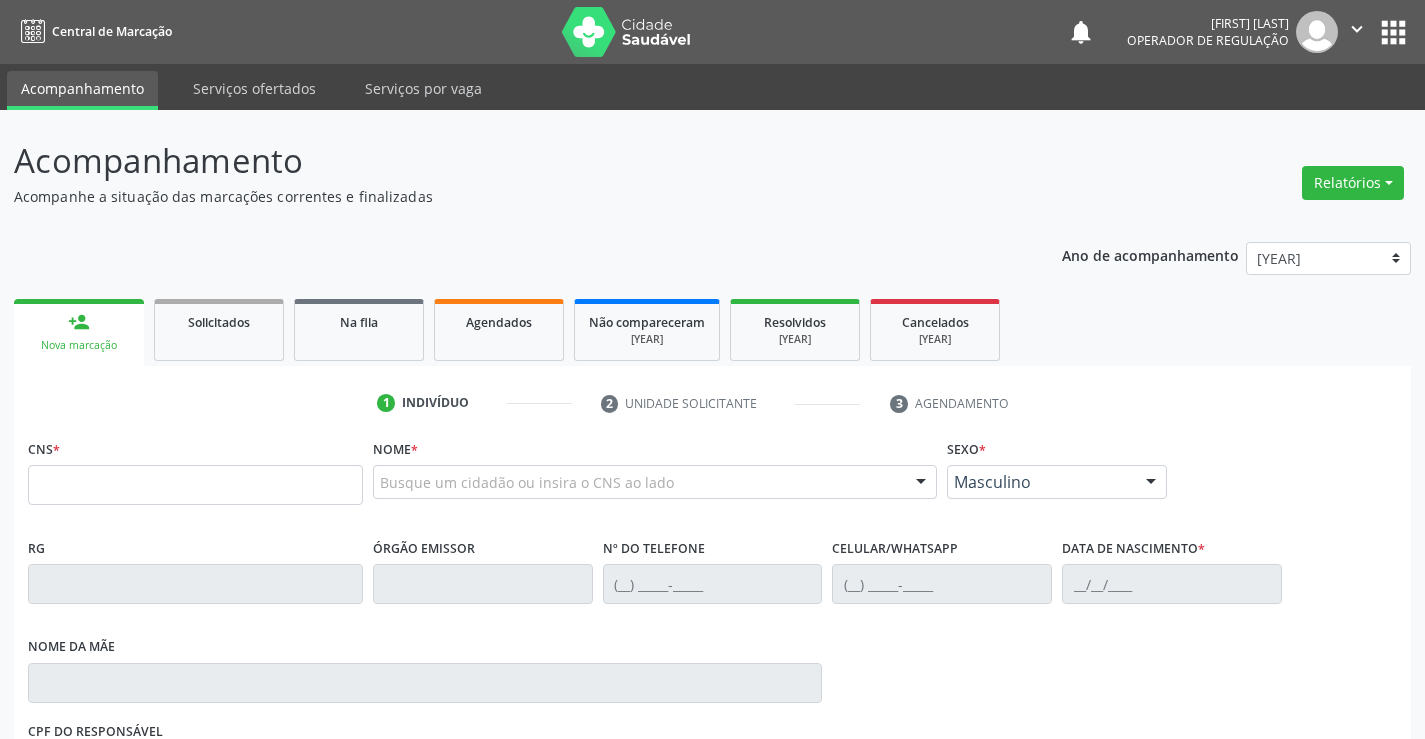 click on "Nova marcação" at bounding box center [79, 345] 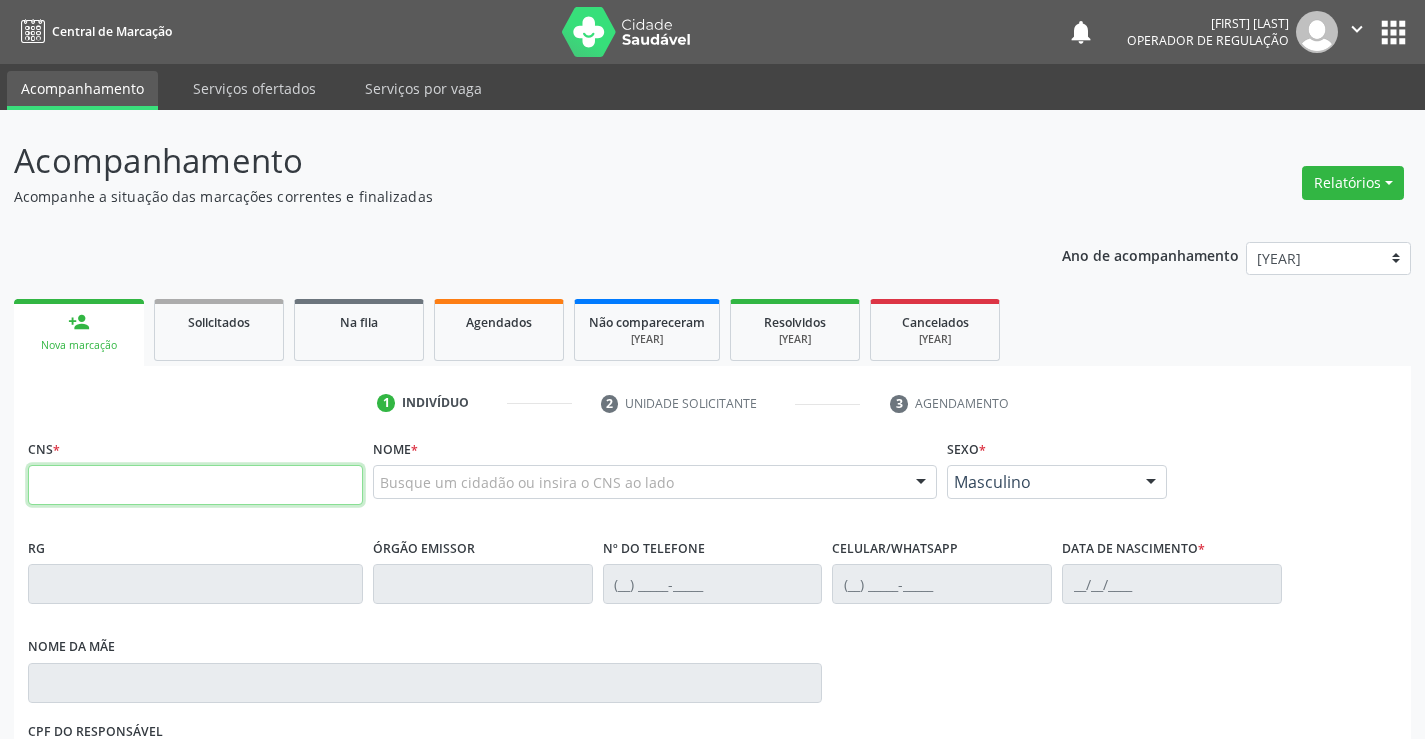 click at bounding box center [195, 485] 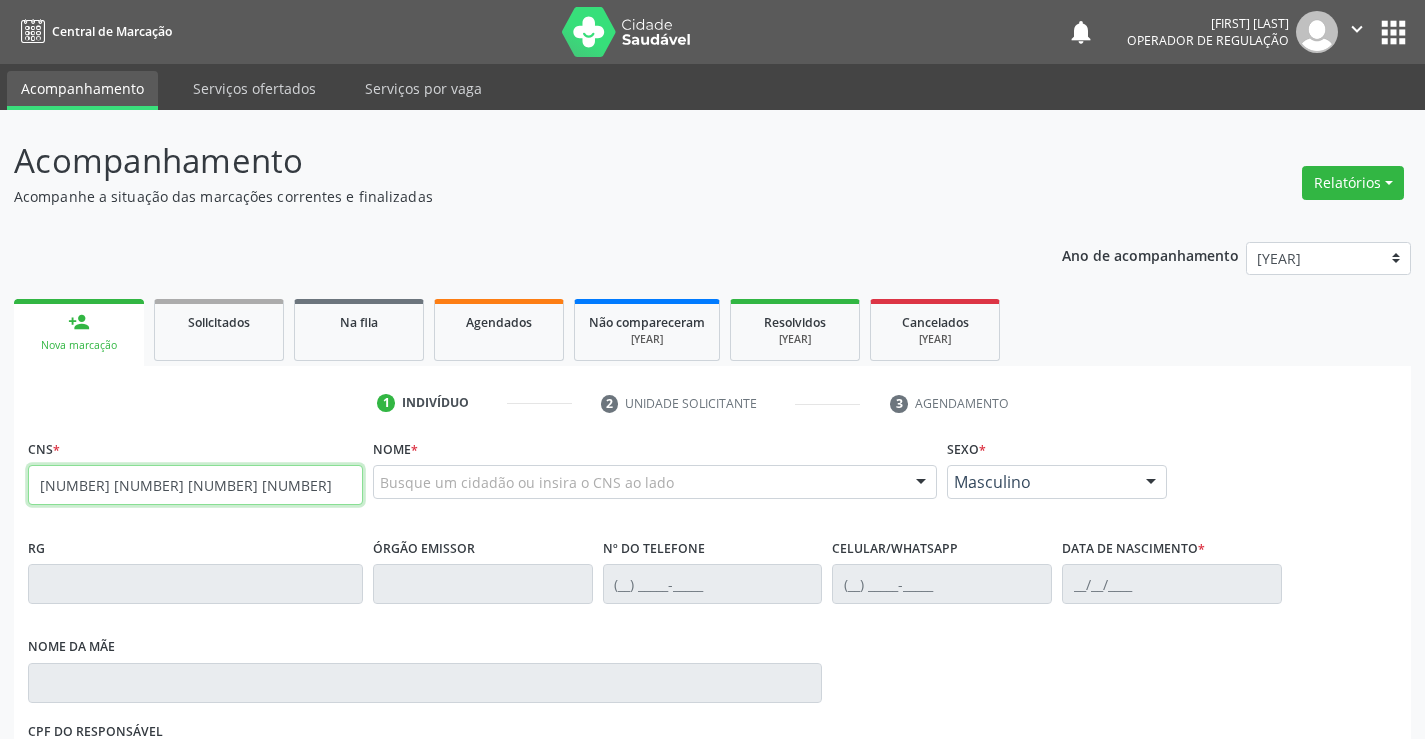 type on "[NUMBER] [NUMBER] [NUMBER] [NUMBER]" 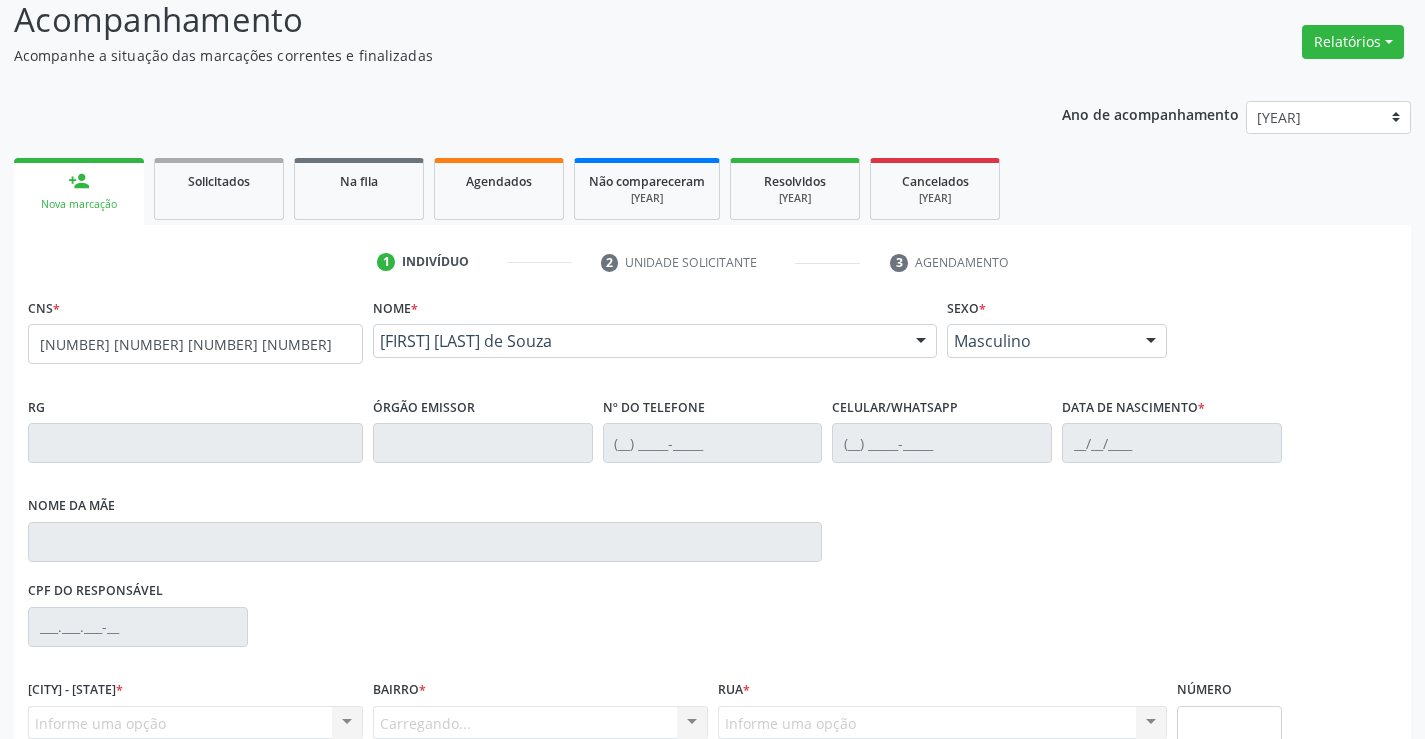 scroll, scrollTop: 331, scrollLeft: 0, axis: vertical 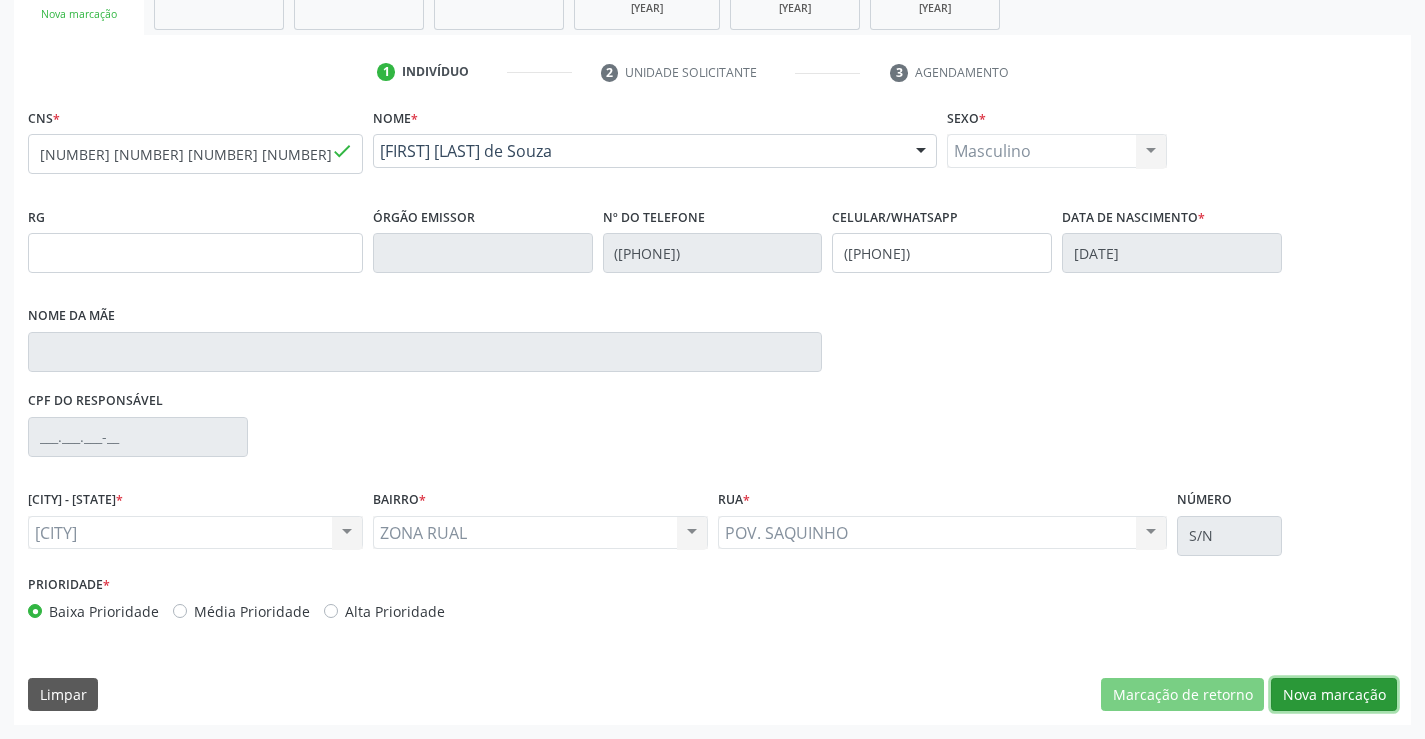 click on "Nova marcação" at bounding box center [1182, 695] 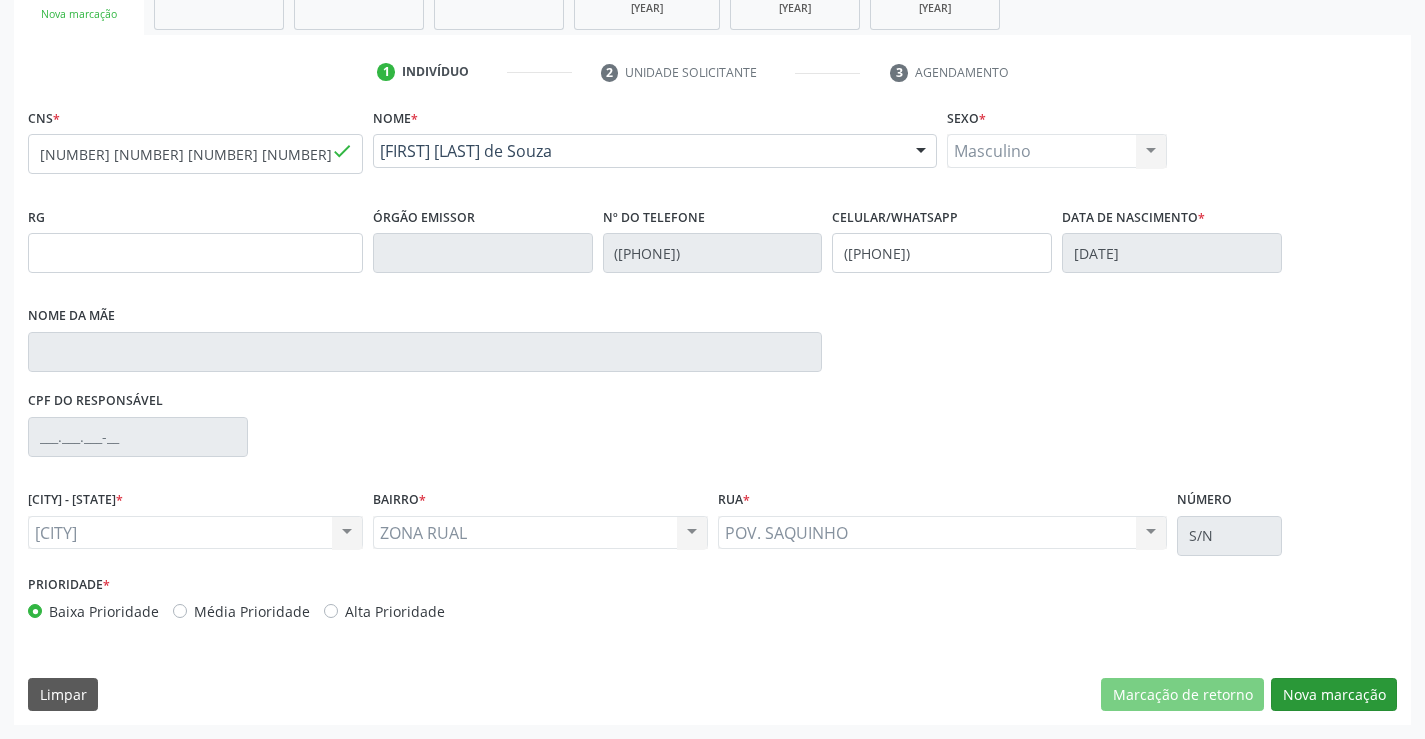 scroll, scrollTop: 167, scrollLeft: 0, axis: vertical 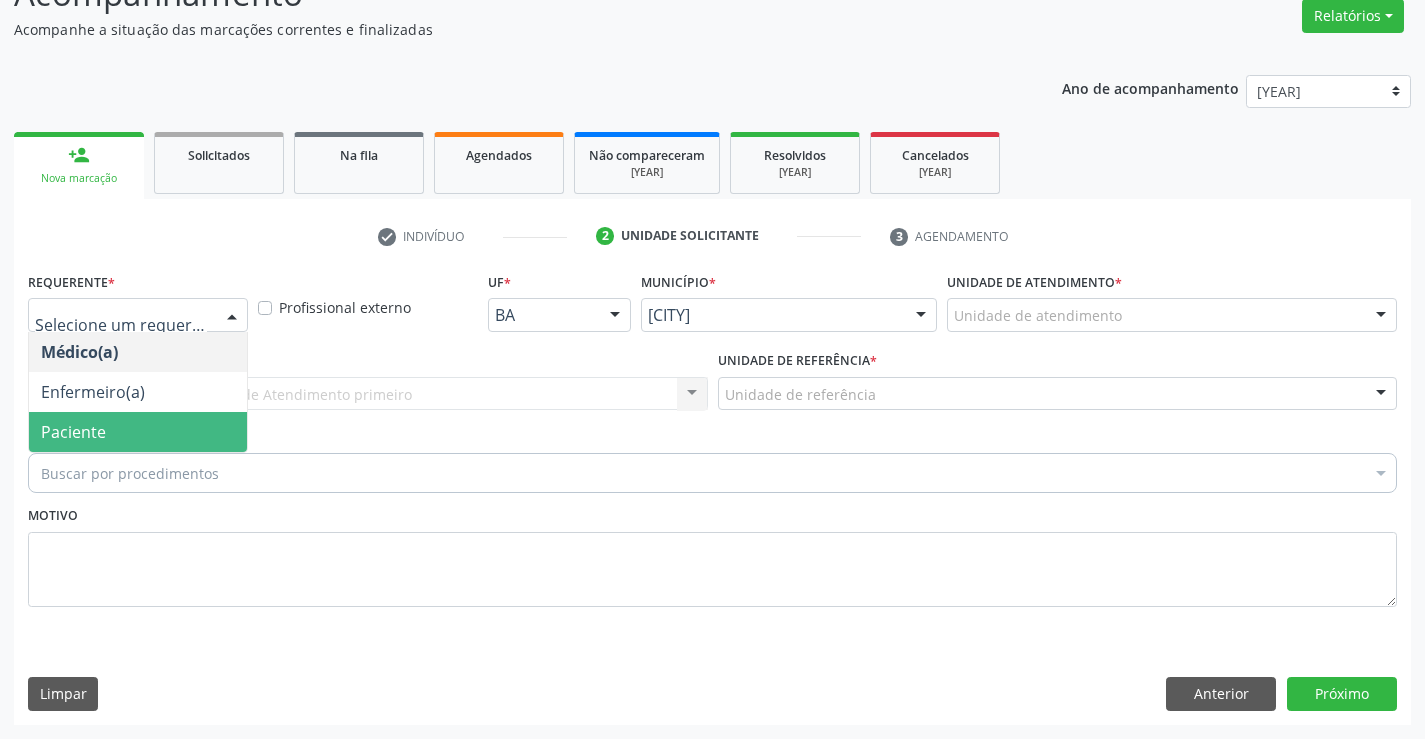 click on "Paciente" at bounding box center (138, 432) 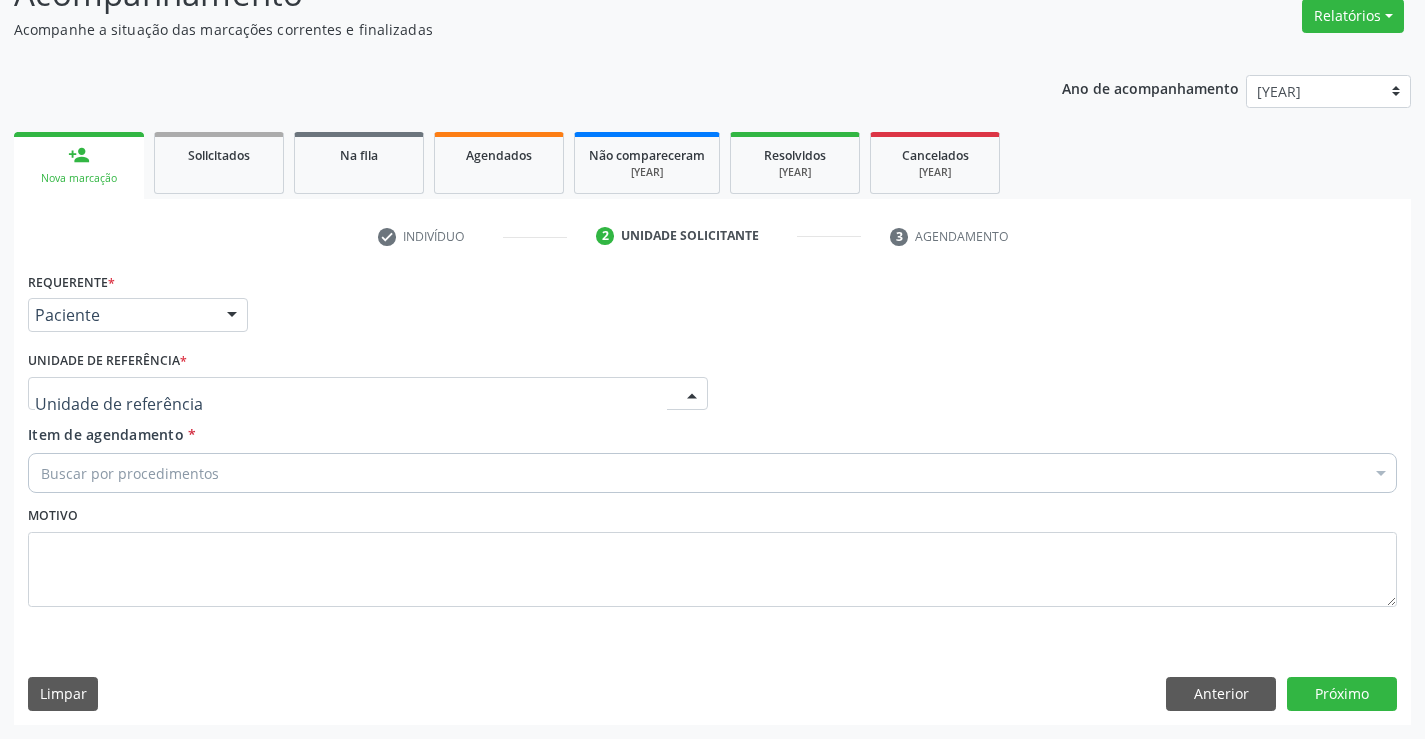 click at bounding box center (368, 394) 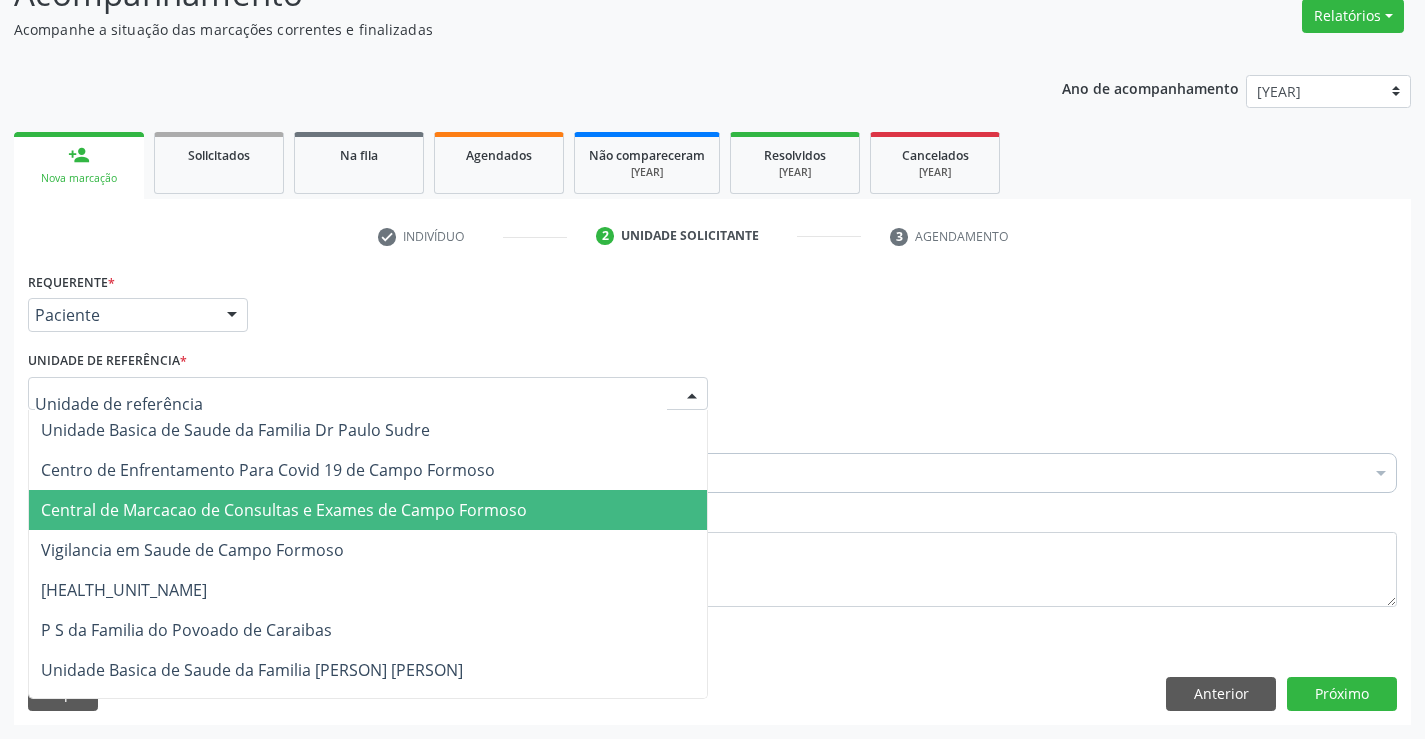 drag, startPoint x: 303, startPoint y: 500, endPoint x: 311, endPoint y: 492, distance: 11.313708 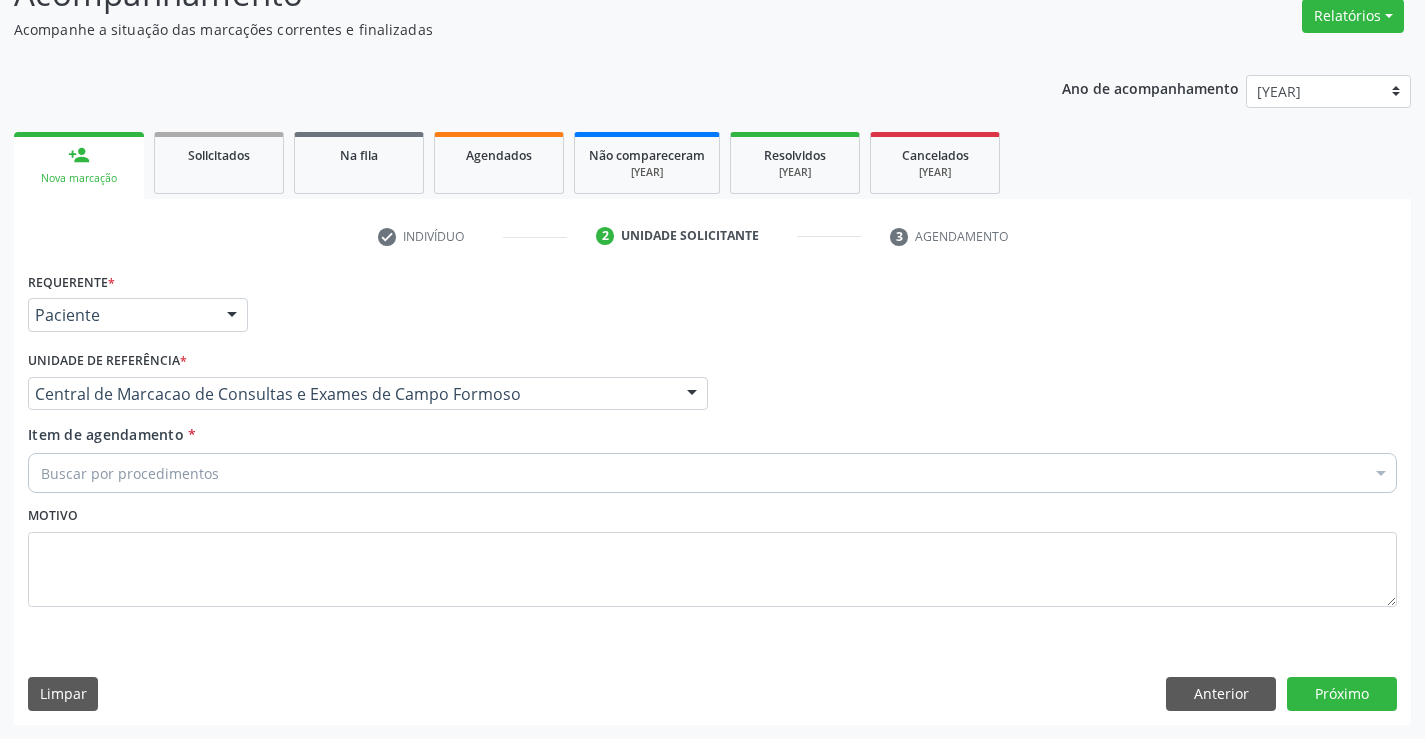 click on "Buscar por procedimentos" at bounding box center [712, 473] 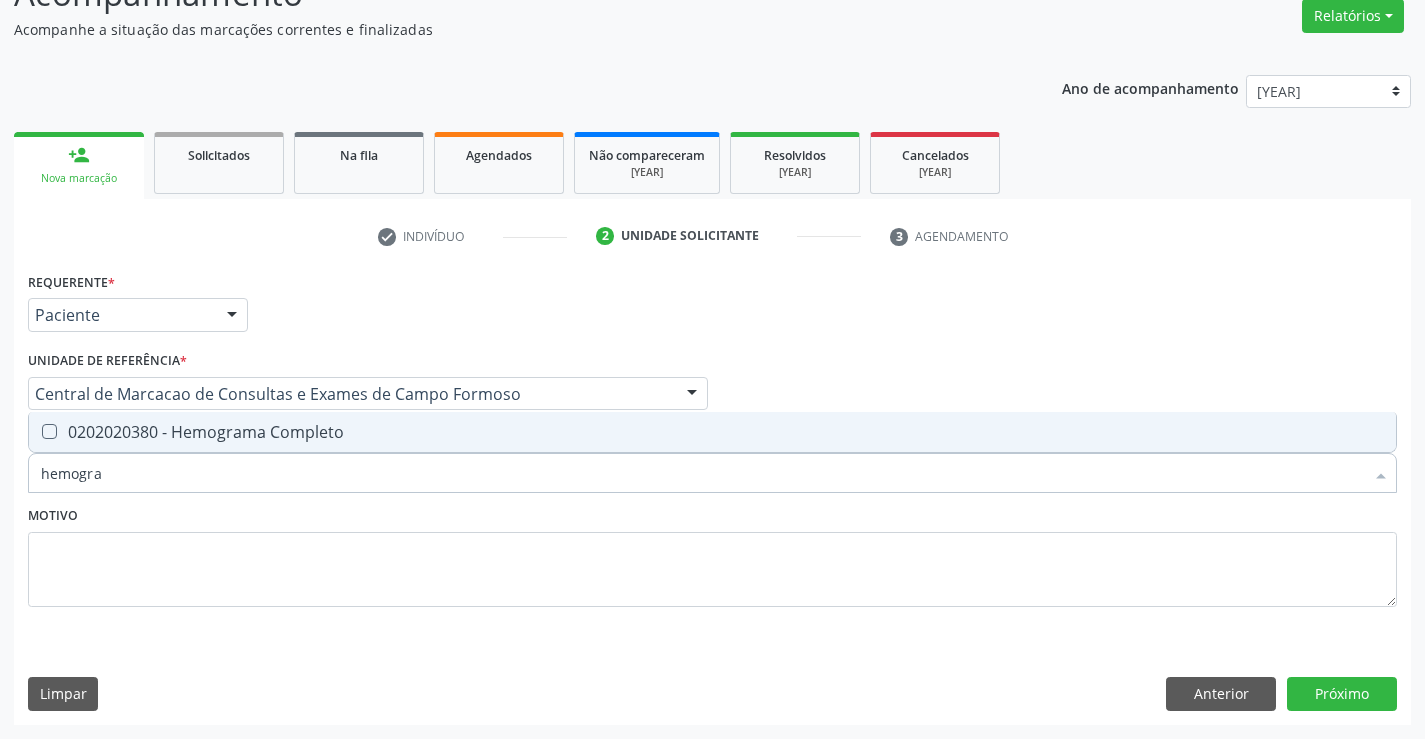 drag, startPoint x: 607, startPoint y: 426, endPoint x: 599, endPoint y: 461, distance: 35.902645 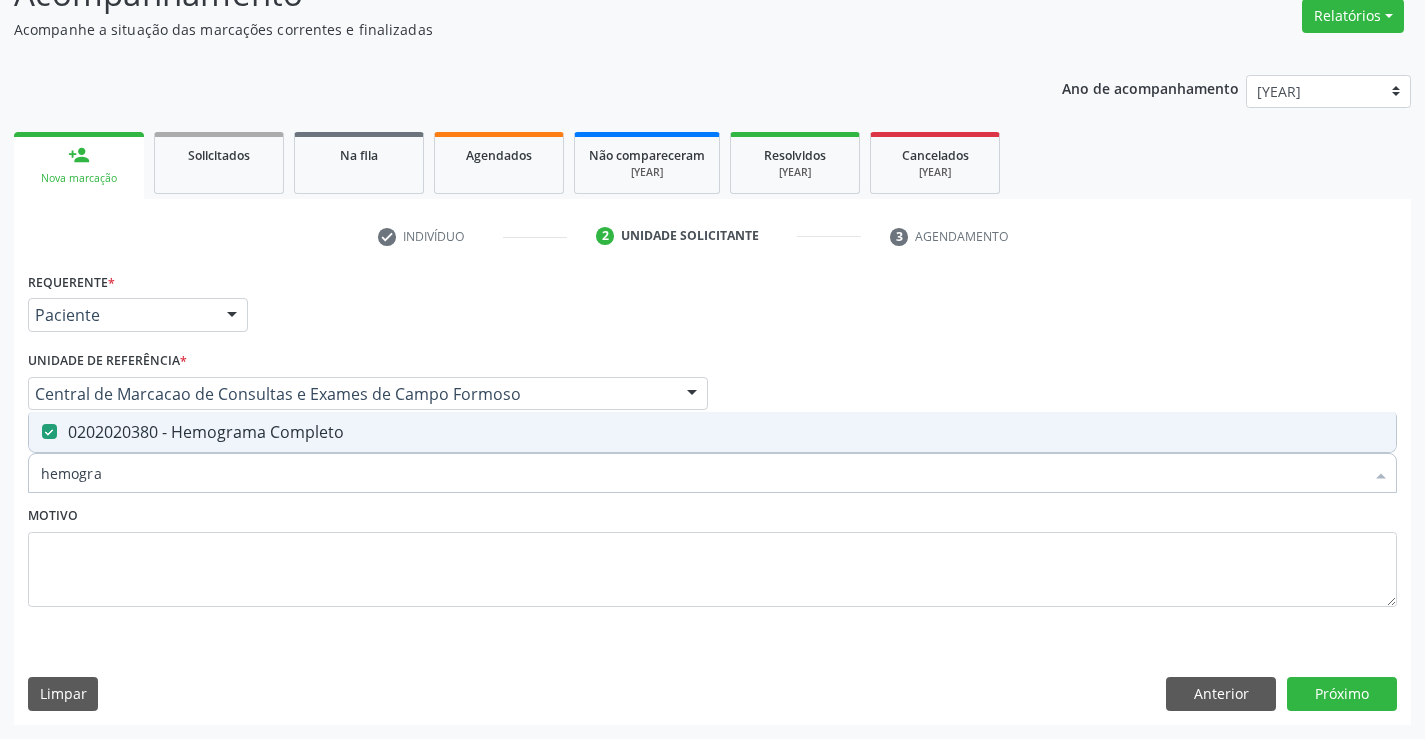 click on "[TEST_NAME]" at bounding box center [702, 473] 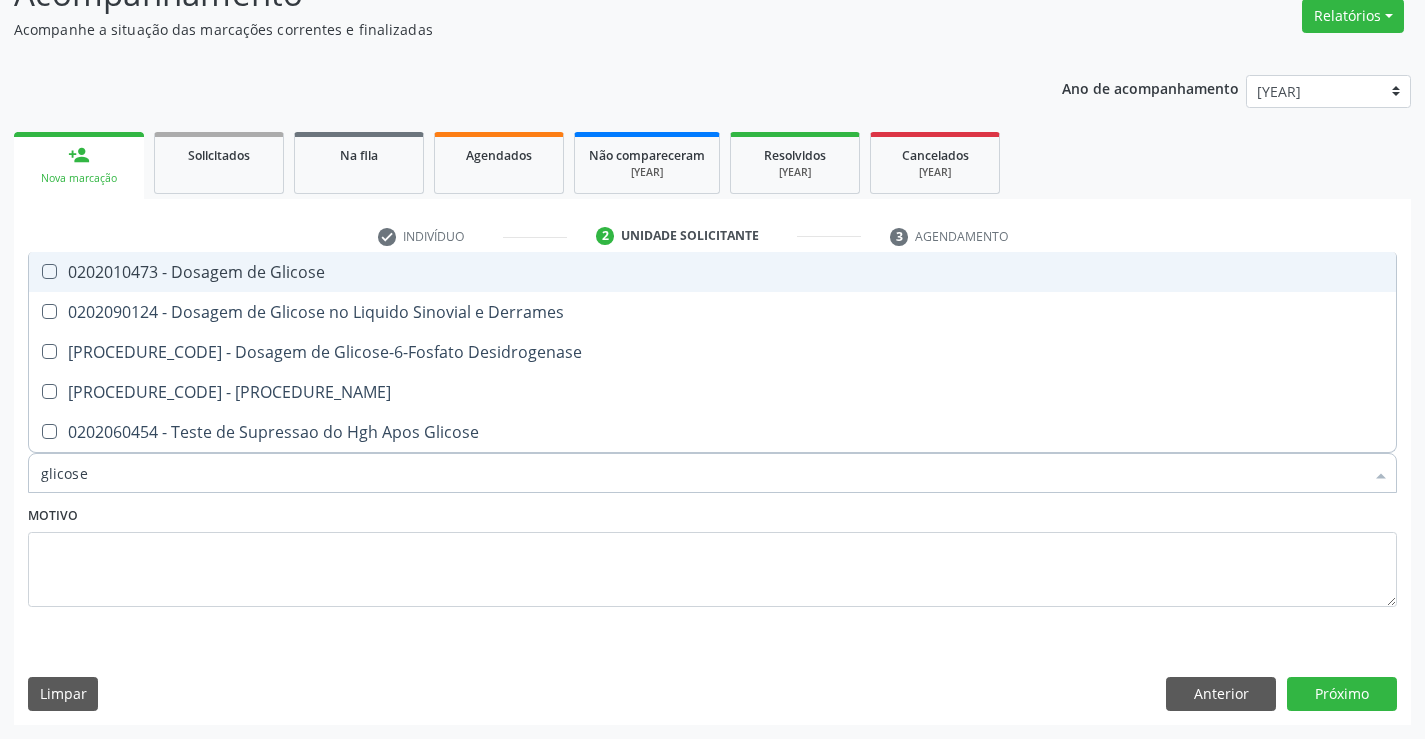 click on "0202010473 - Dosagem de Glicose" at bounding box center (712, 272) 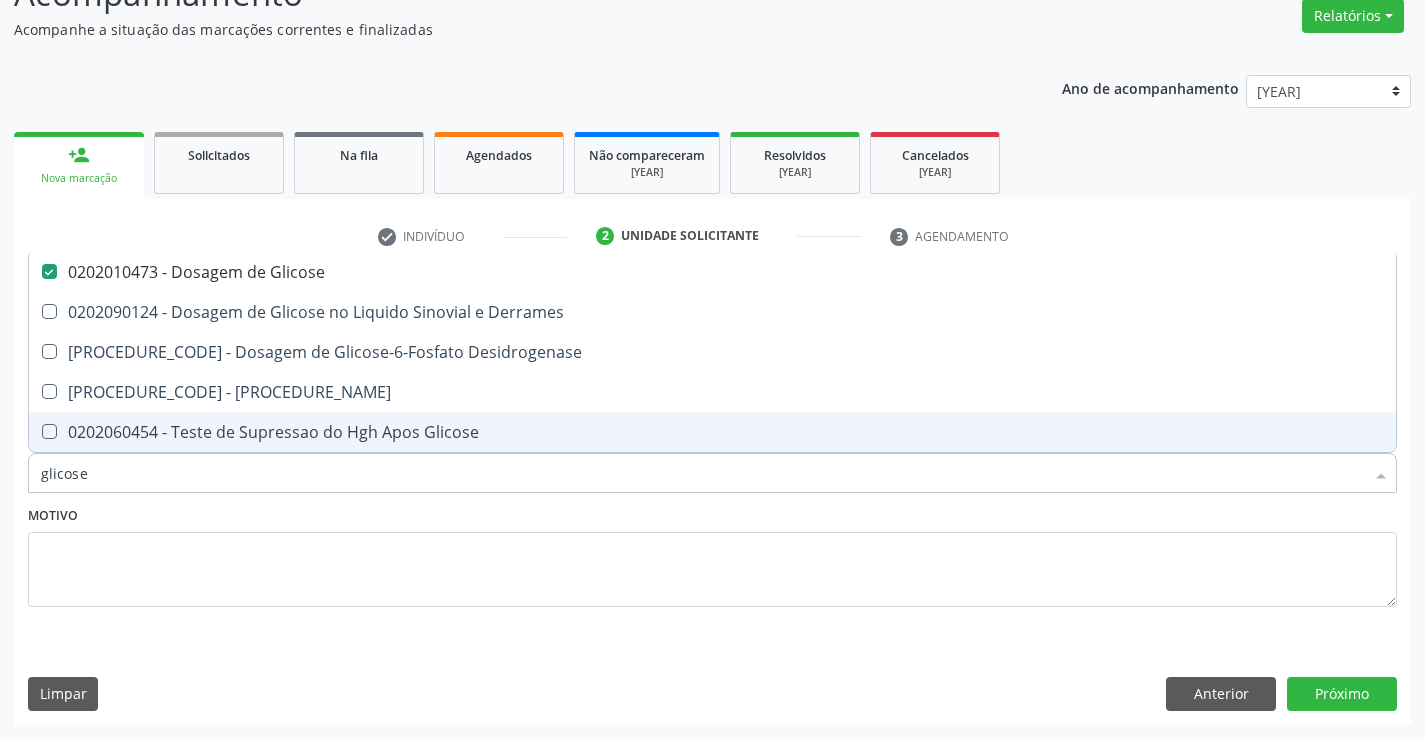 click on "glicose" at bounding box center (702, 473) 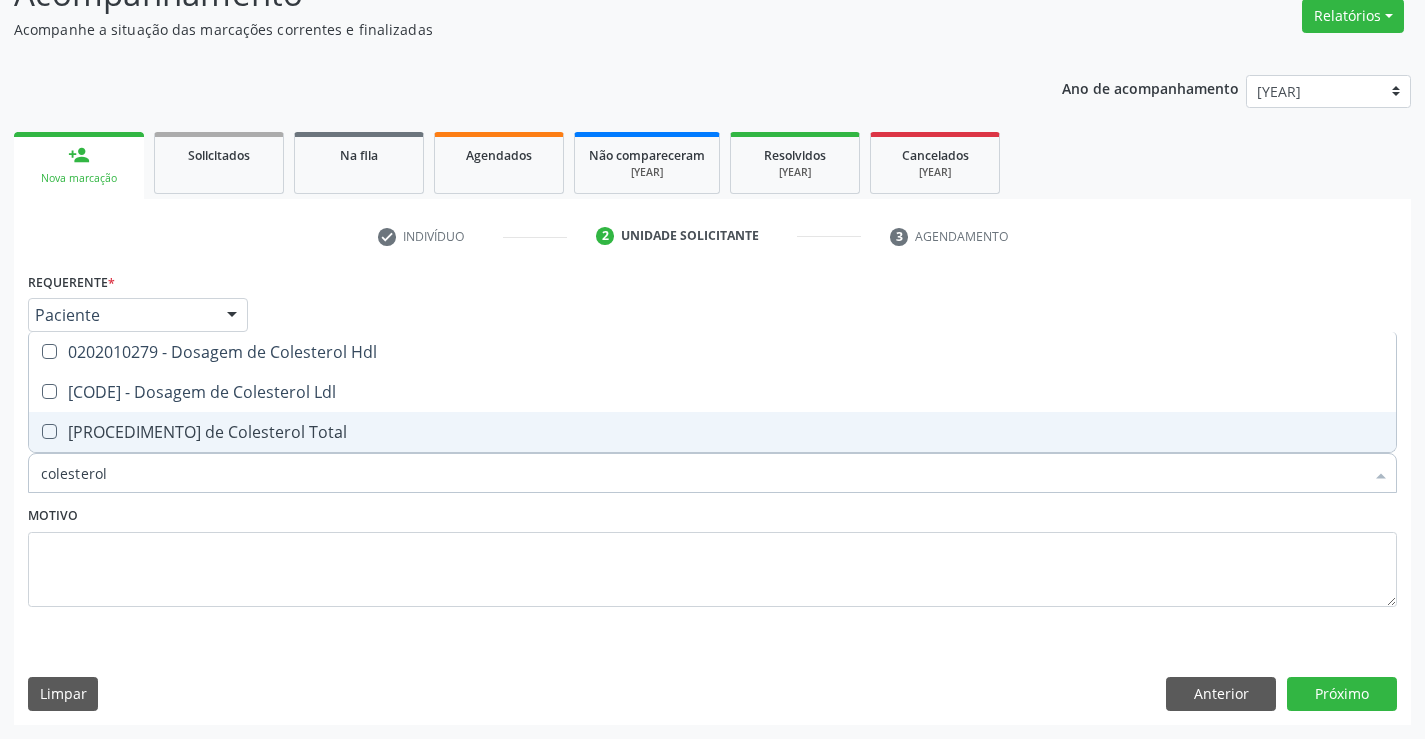 click on "0202010295 - Dosagem de Colesterol Total" at bounding box center (712, 432) 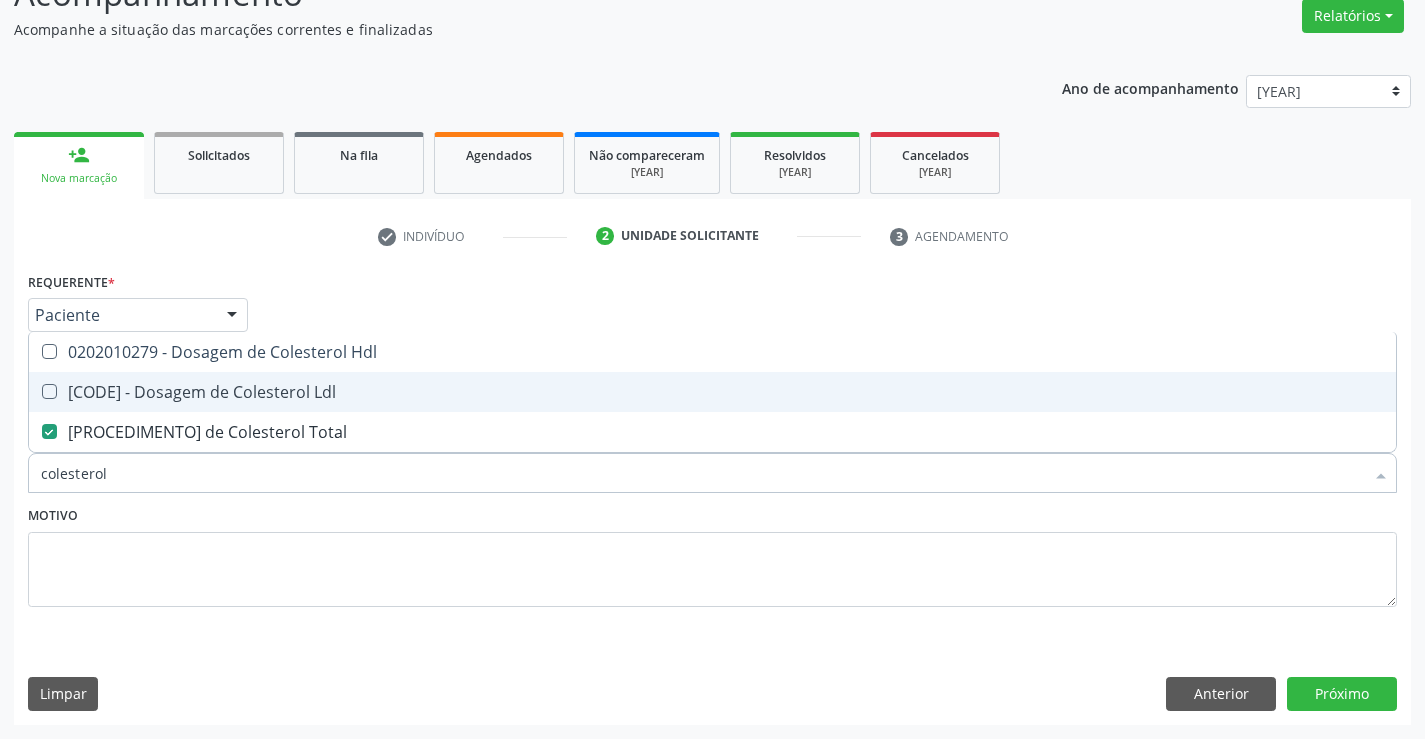 click on "0202010287 - Dosagem de Colesterol Ldl" at bounding box center (712, 392) 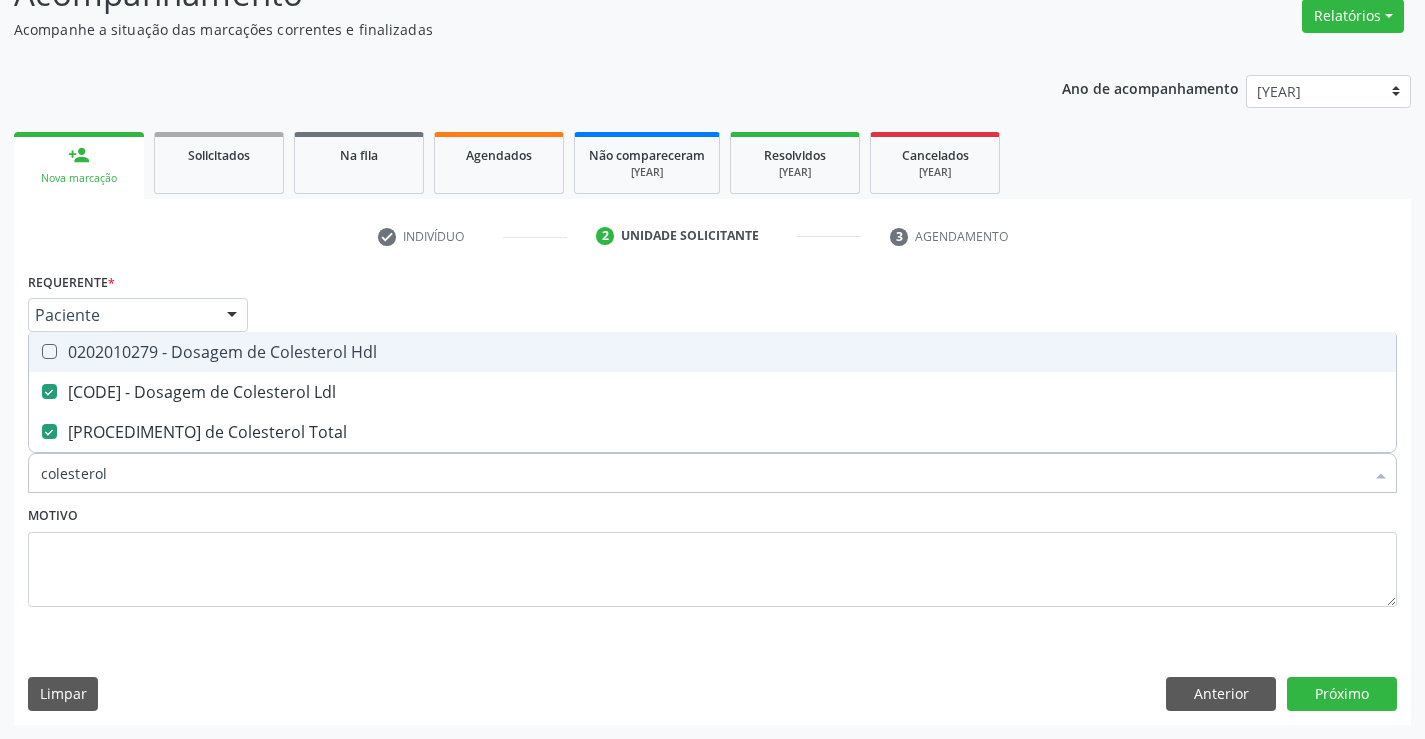 click on "[CODE] - Dosagem de Colesterol Hdl" at bounding box center [712, 352] 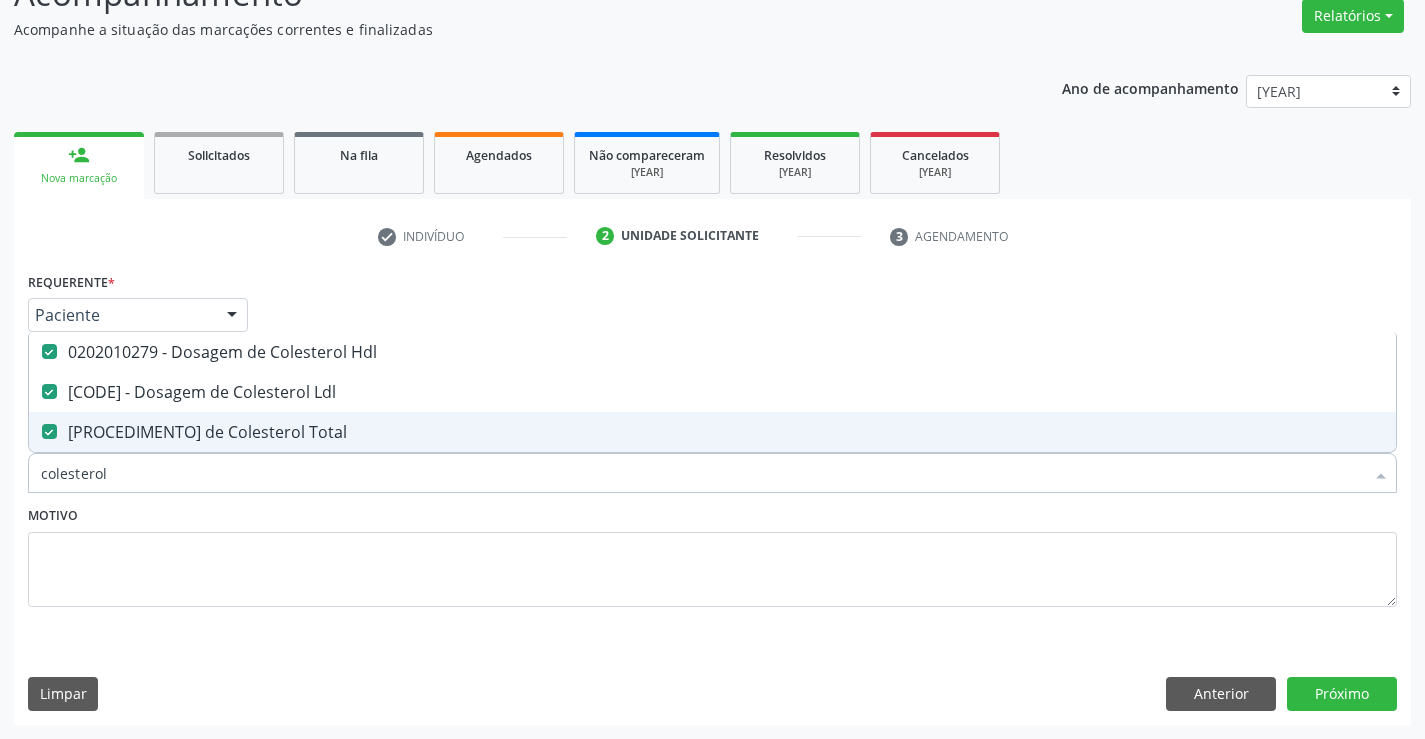 click on "[MEDICAL_TERM]" at bounding box center (702, 473) 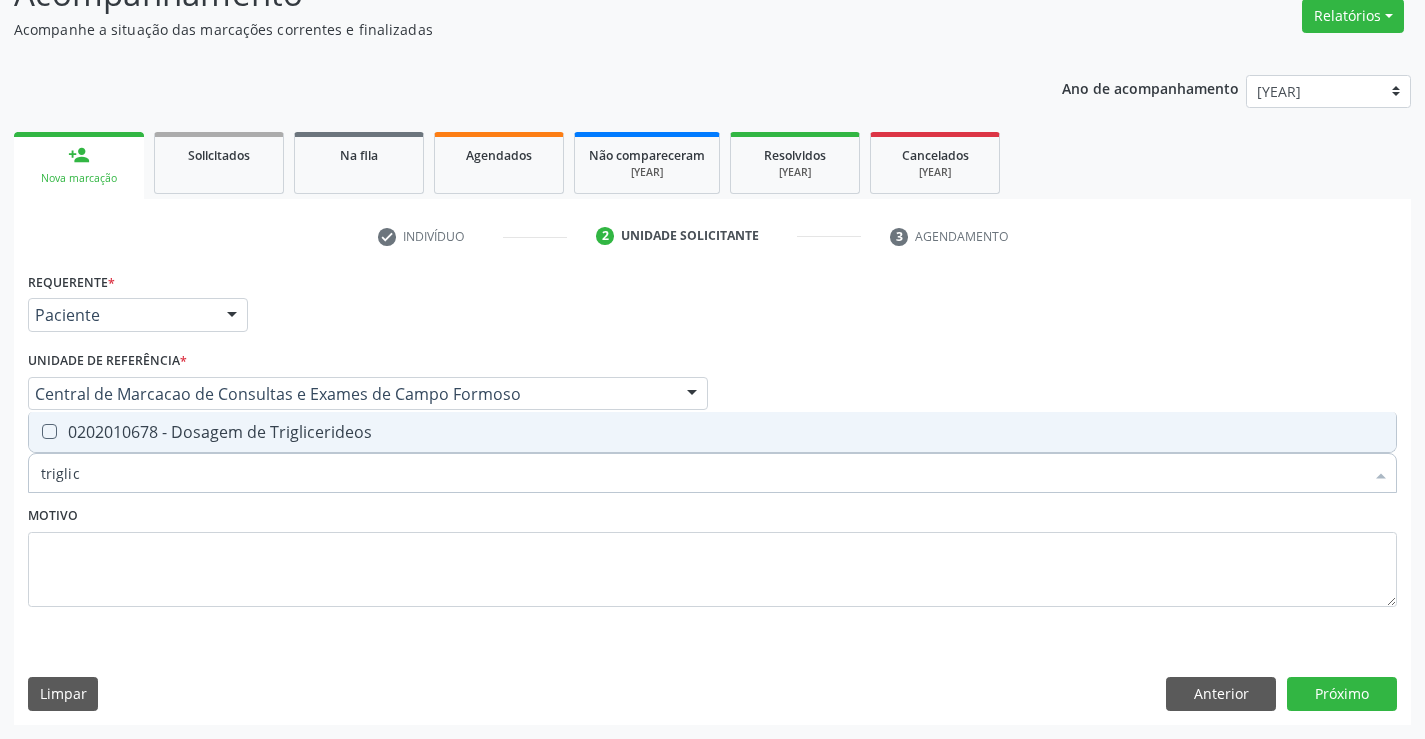 click on "0202010678 - Dosagem de Triglicerideos" at bounding box center (712, 432) 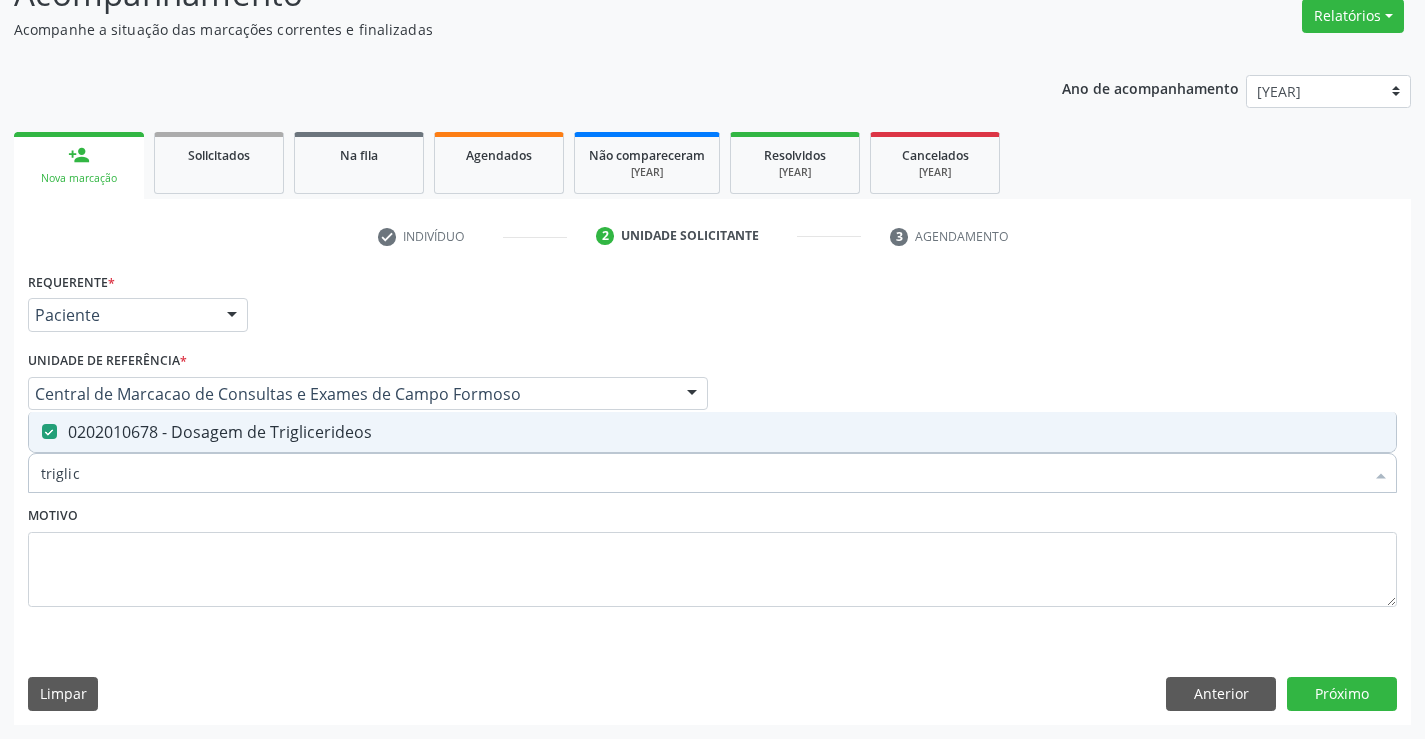 click on "triglic" at bounding box center [702, 473] 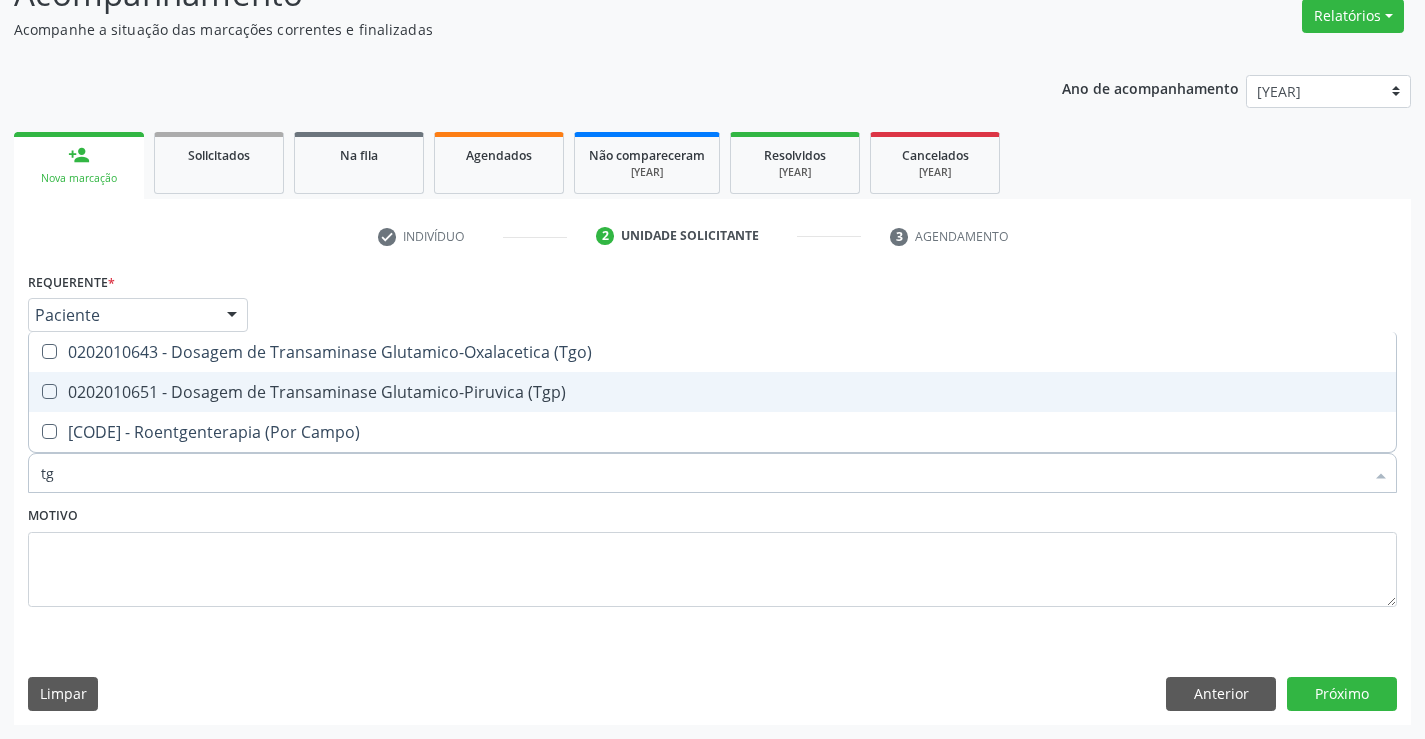 click on "0202010651 - Dosagem de Transaminase Glutamico-Piruvica (Tgp)" at bounding box center [712, 392] 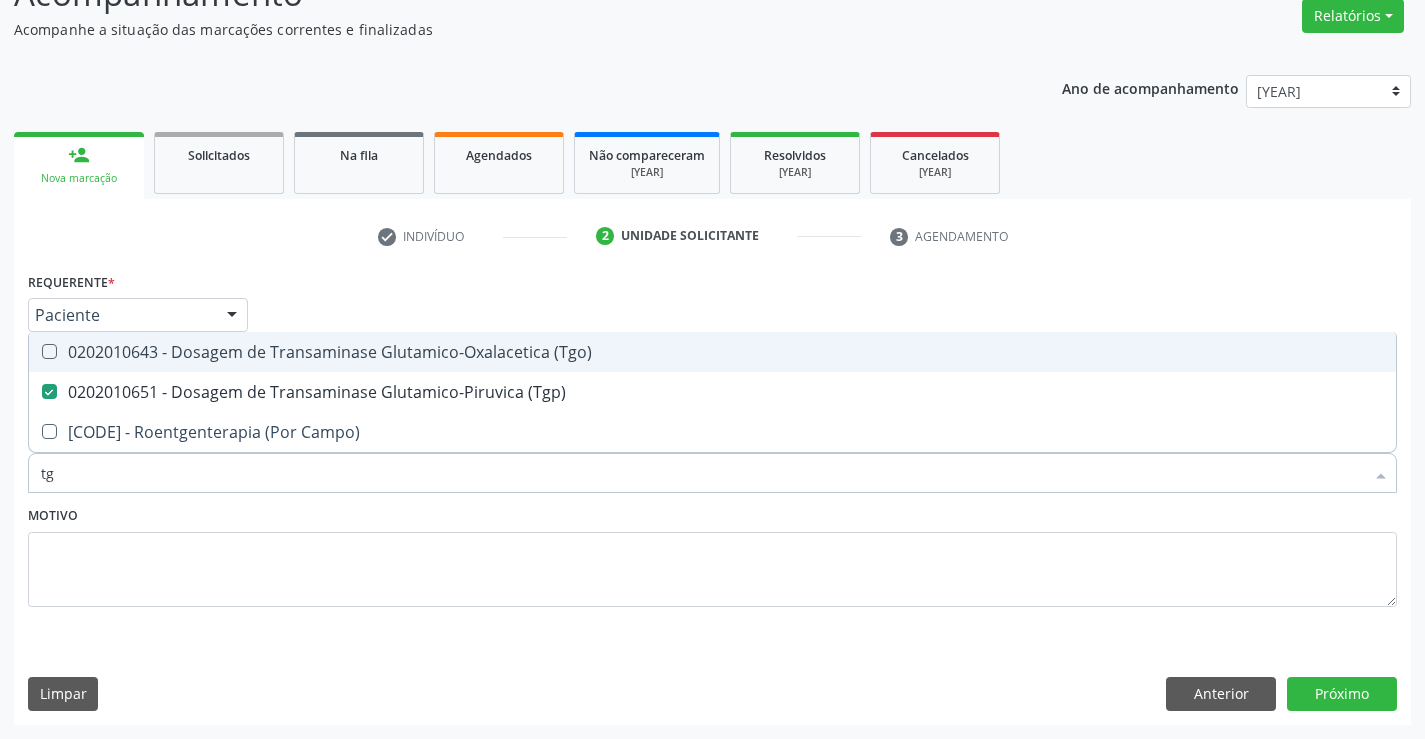 click on "[CODE] - Dosagem de Transaminase Glutamico-Oxalacetica (Tgo)" at bounding box center [712, 352] 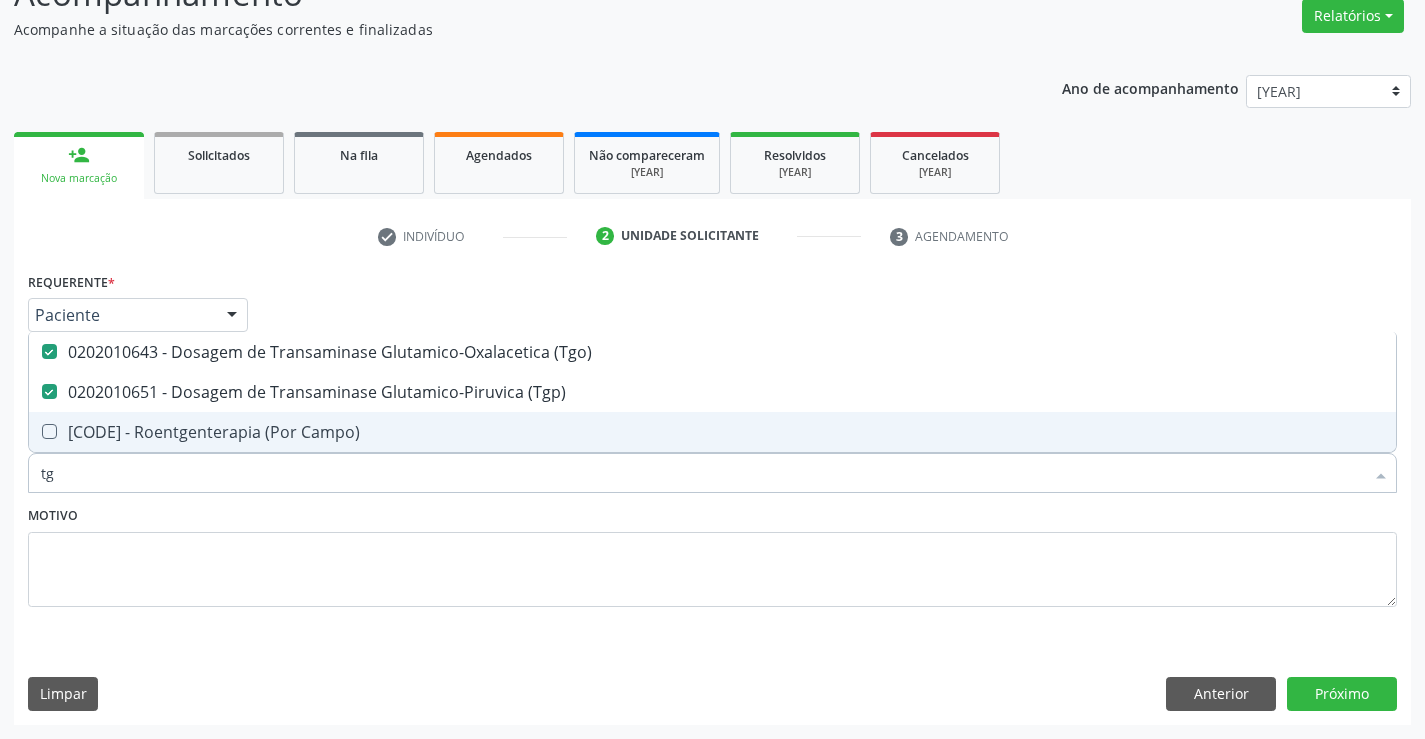 click on "tg" at bounding box center [702, 473] 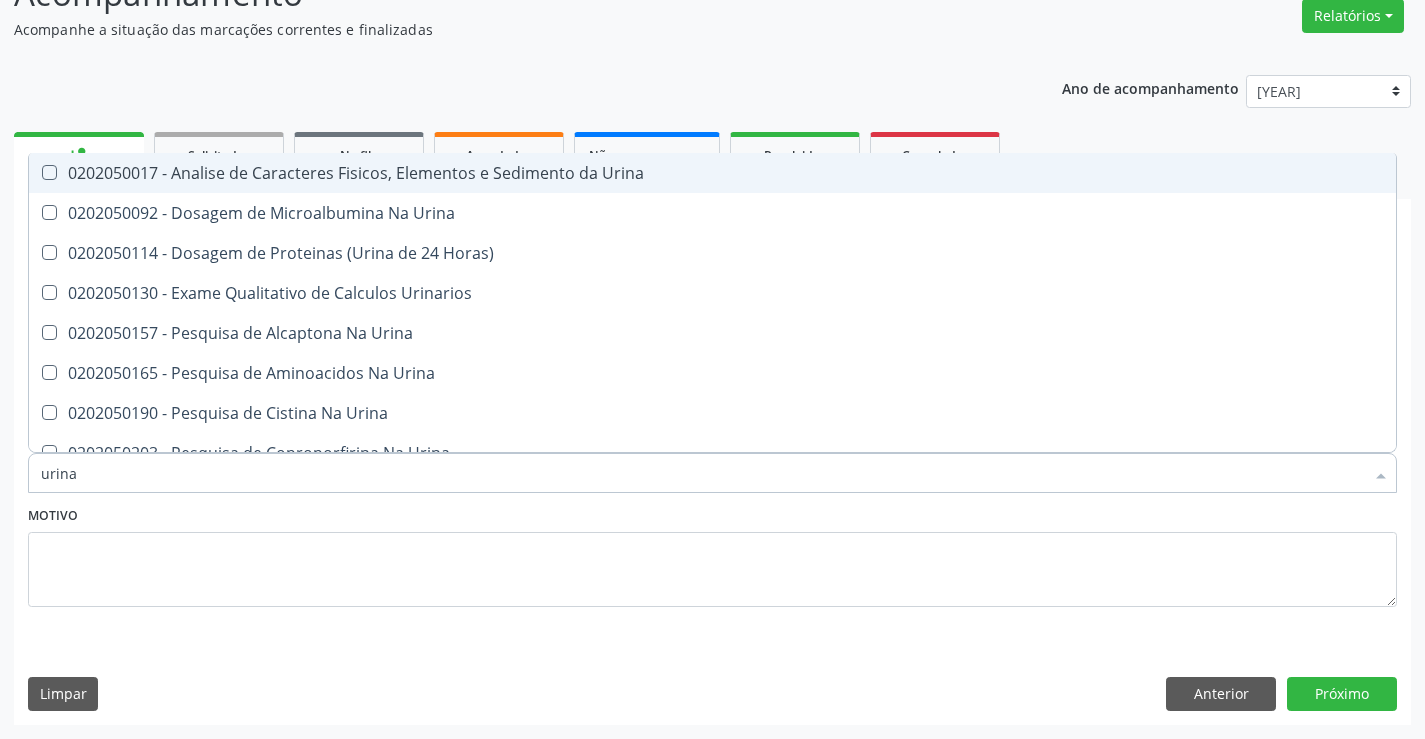 click on "[PROCEDURE] - Analise de Caracteres Fisicos, Elementos e Sedimento da Urina" at bounding box center [712, 173] 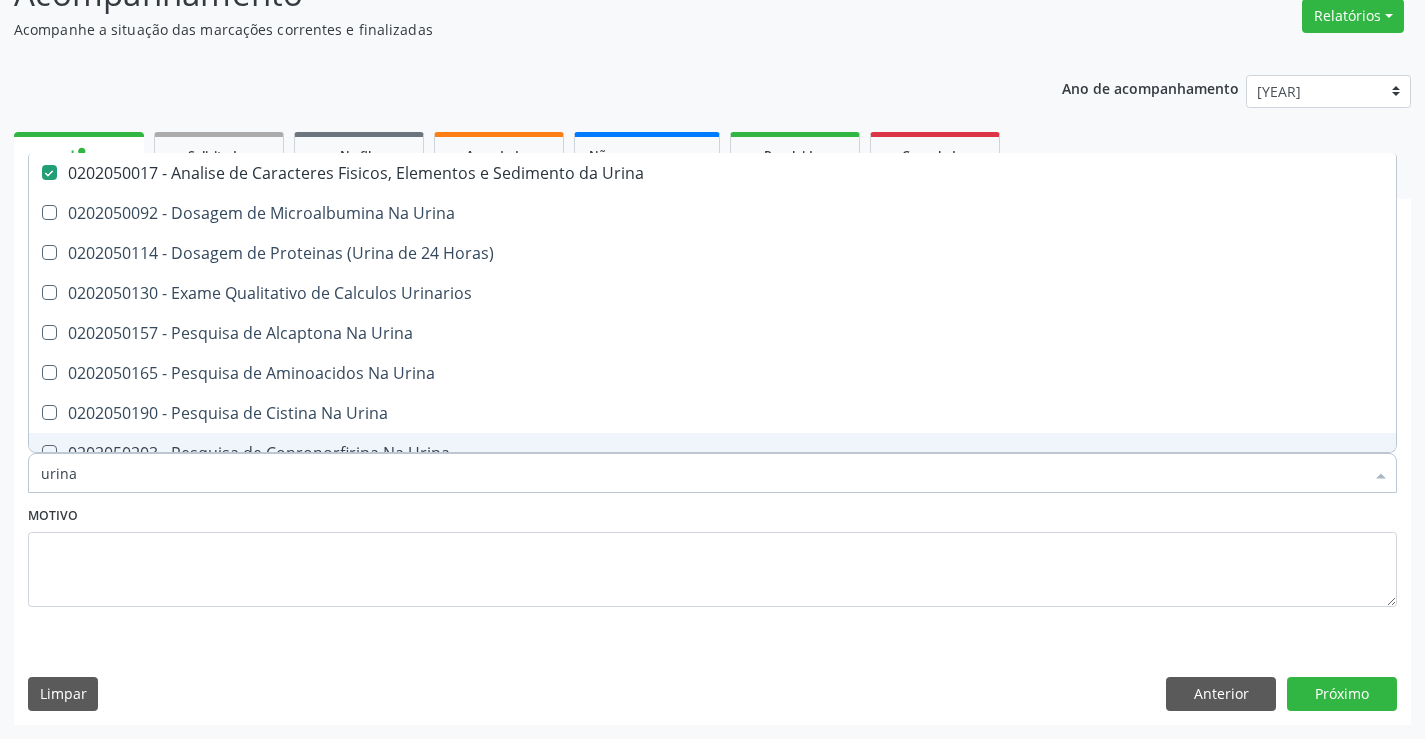 click on "urina" at bounding box center [702, 473] 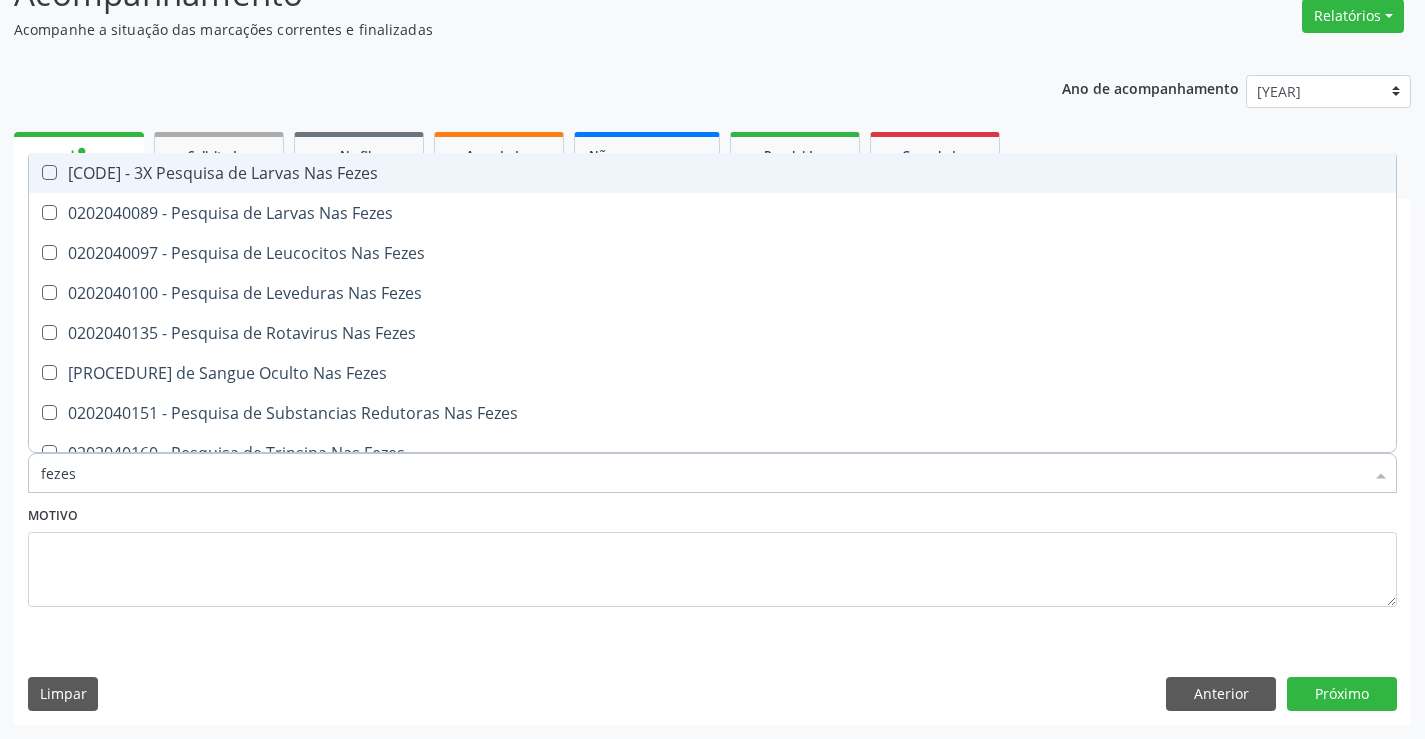 click on "0202040089 - 3X Pesquisa de Larvas Nas Fezes" at bounding box center [712, 173] 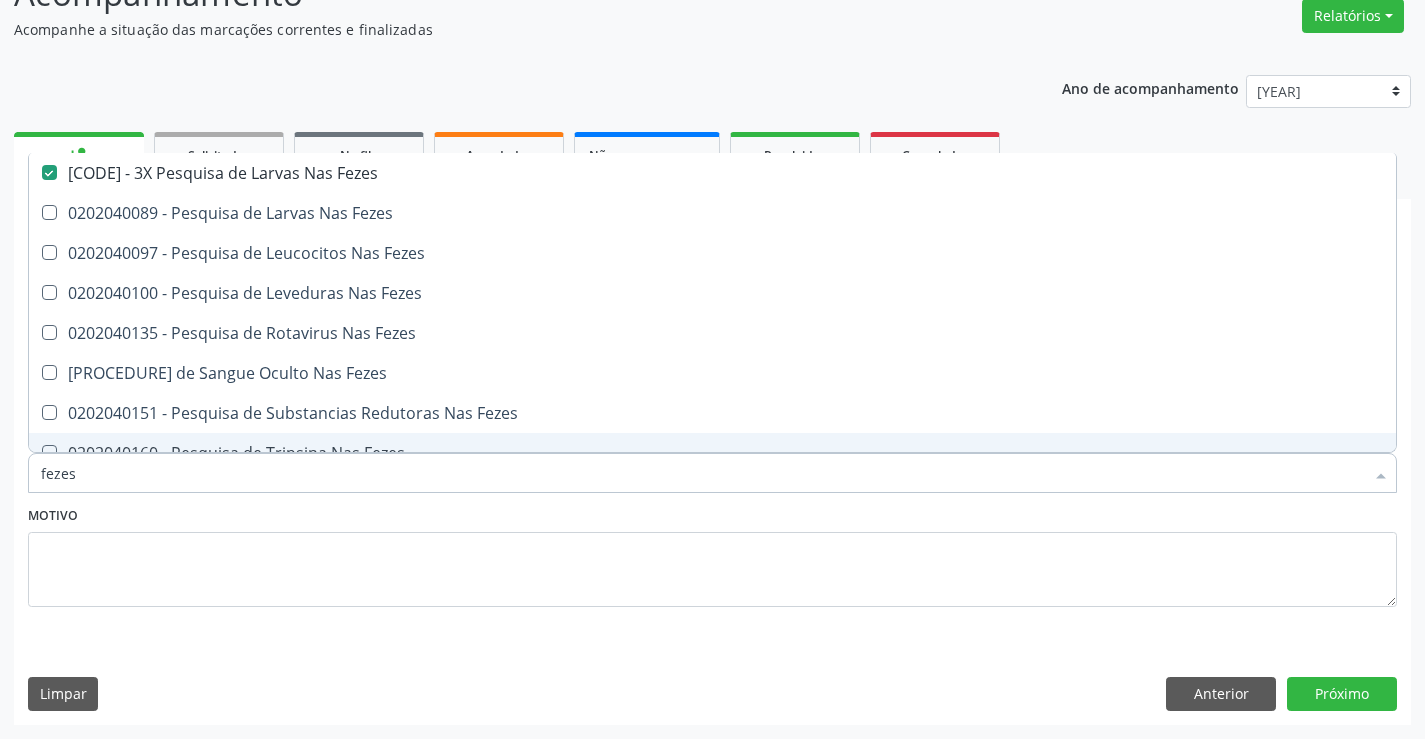 click on "fezes" at bounding box center (702, 473) 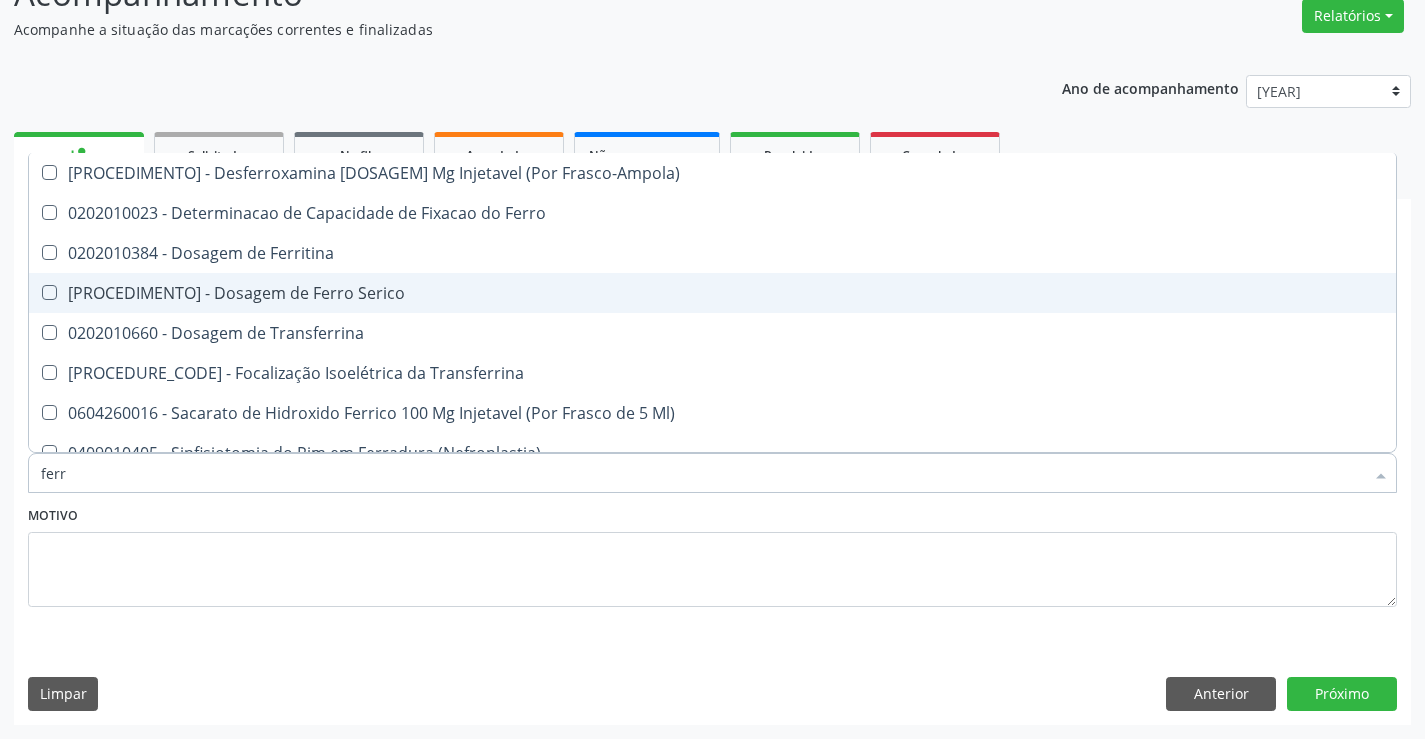 click on "0202010392 - Dosagem de Ferro Serico" at bounding box center (712, 293) 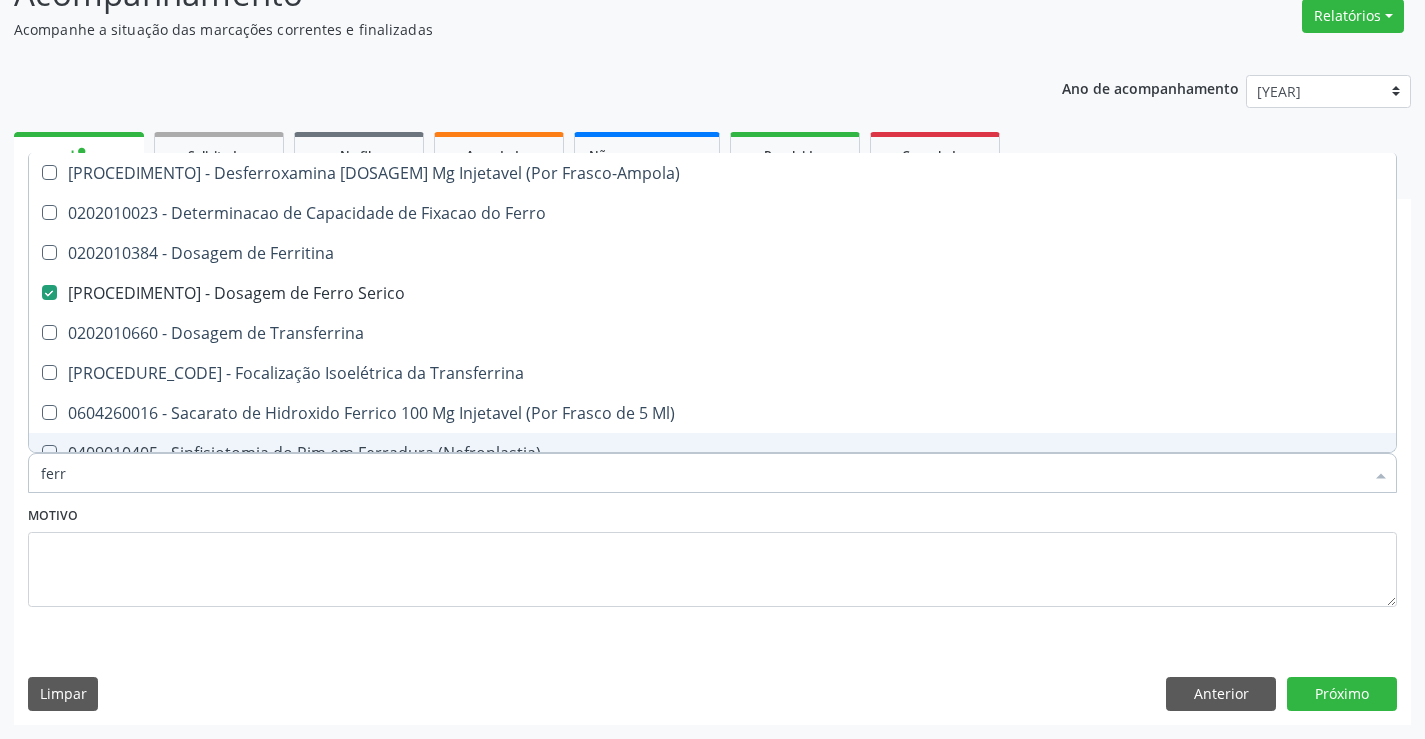click on "[NAME]" at bounding box center [702, 473] 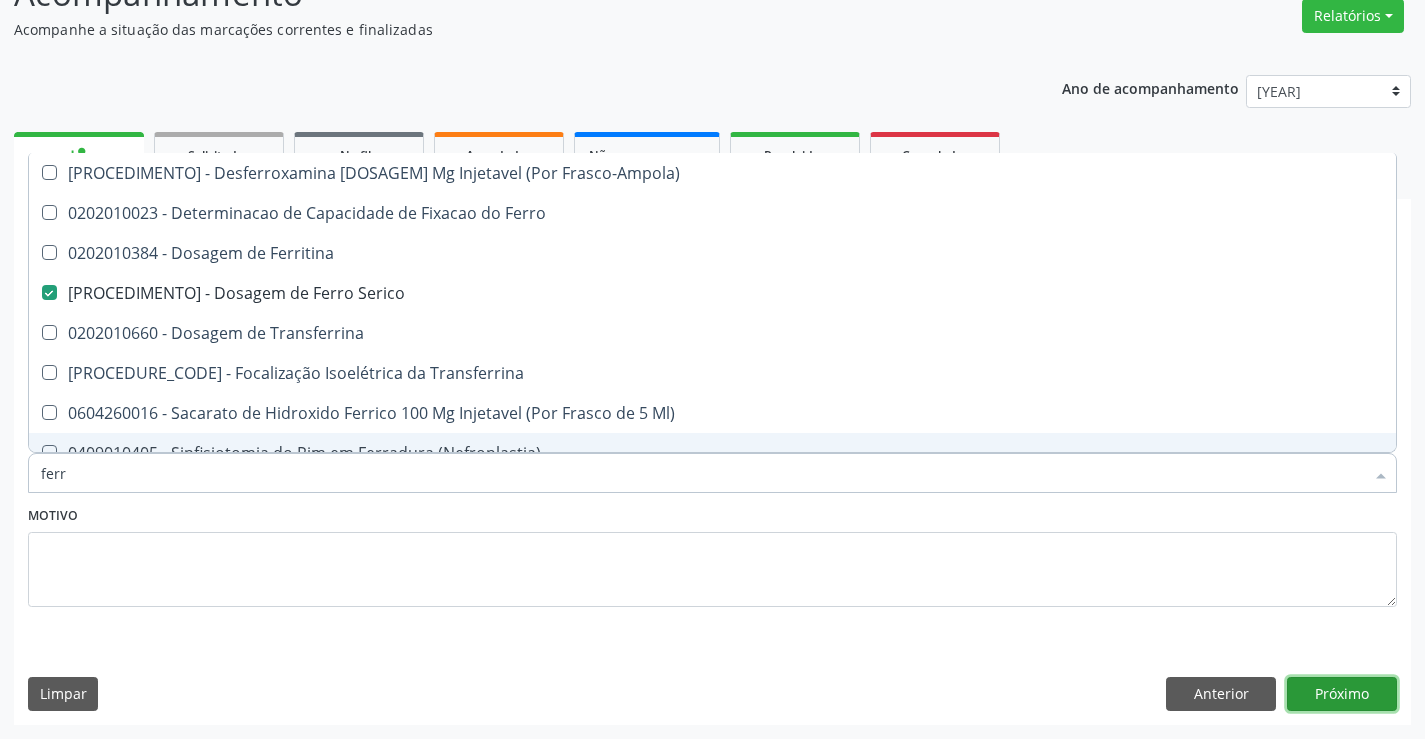 click on "[DIRECTION]" at bounding box center [1342, 694] 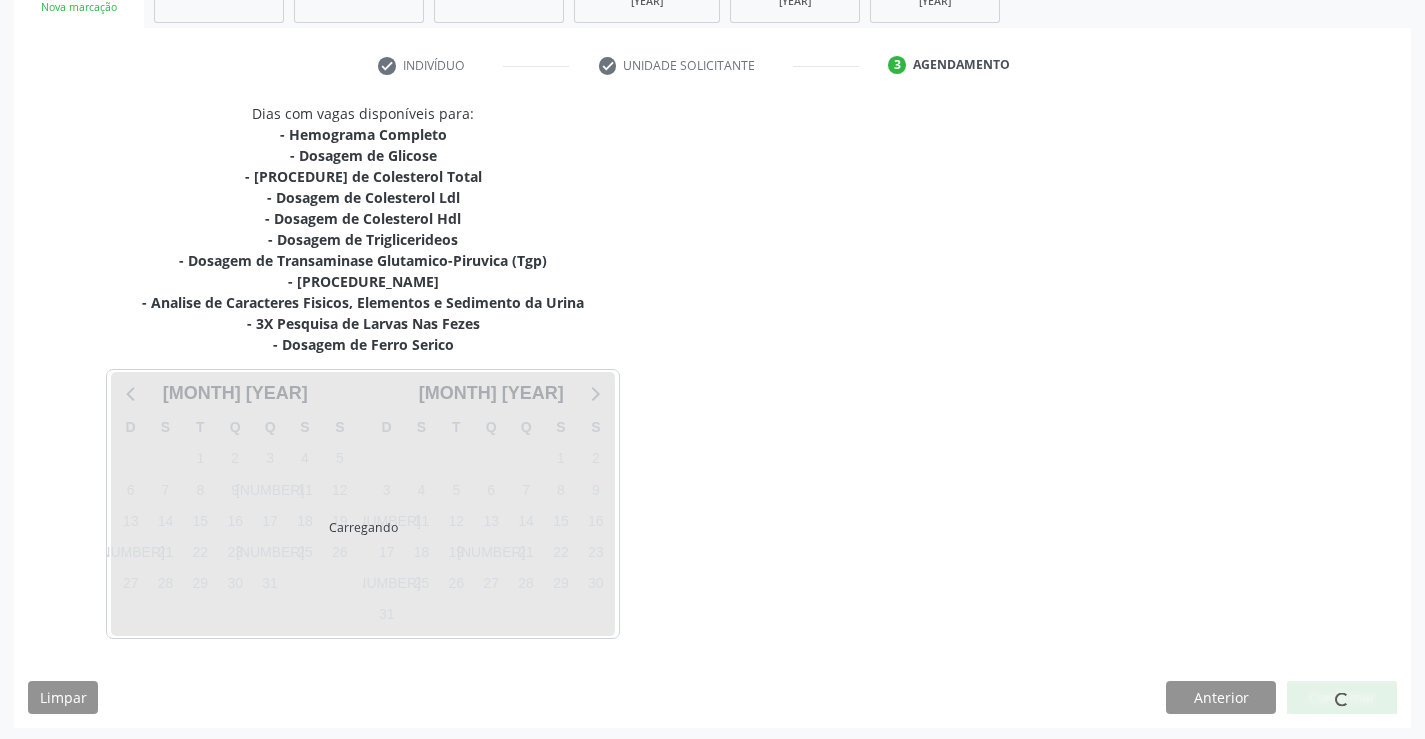scroll, scrollTop: 341, scrollLeft: 0, axis: vertical 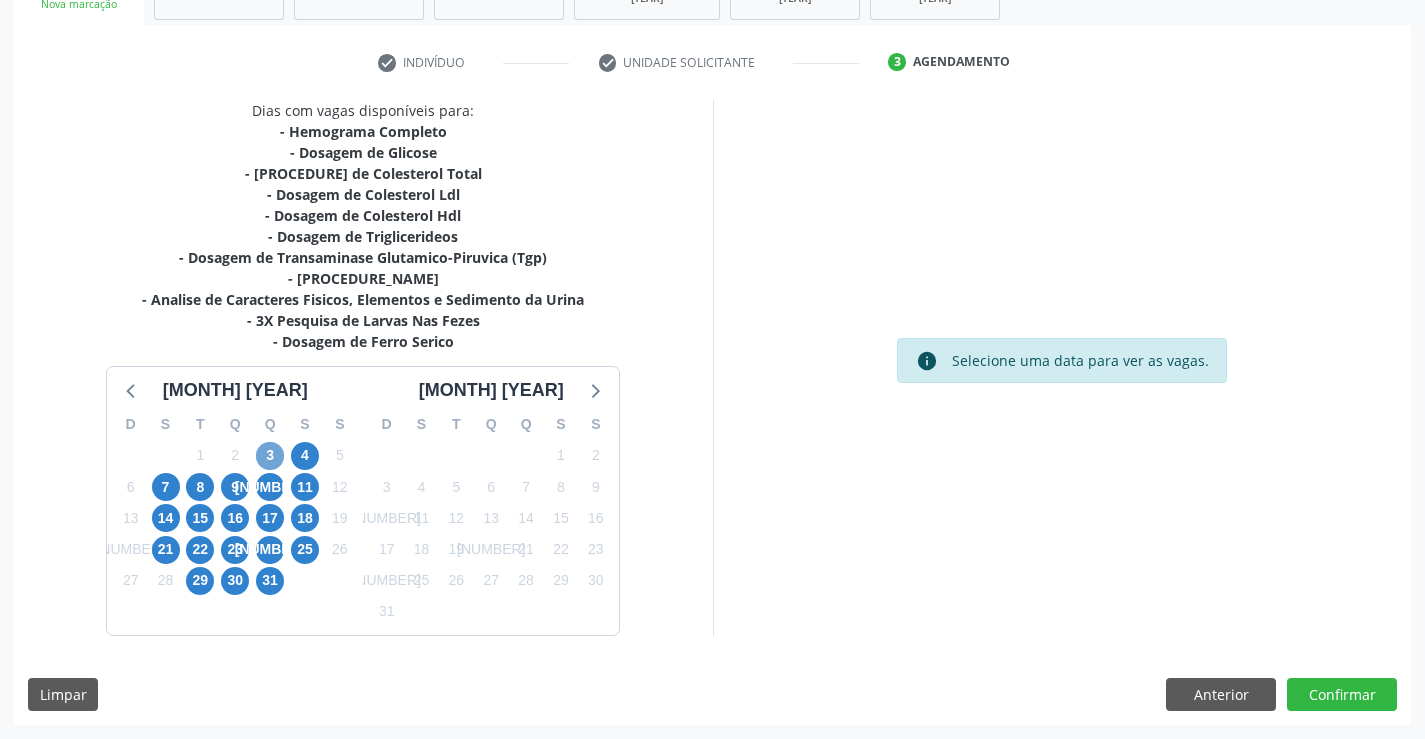 click on "[NUMBER]" at bounding box center [270, 456] 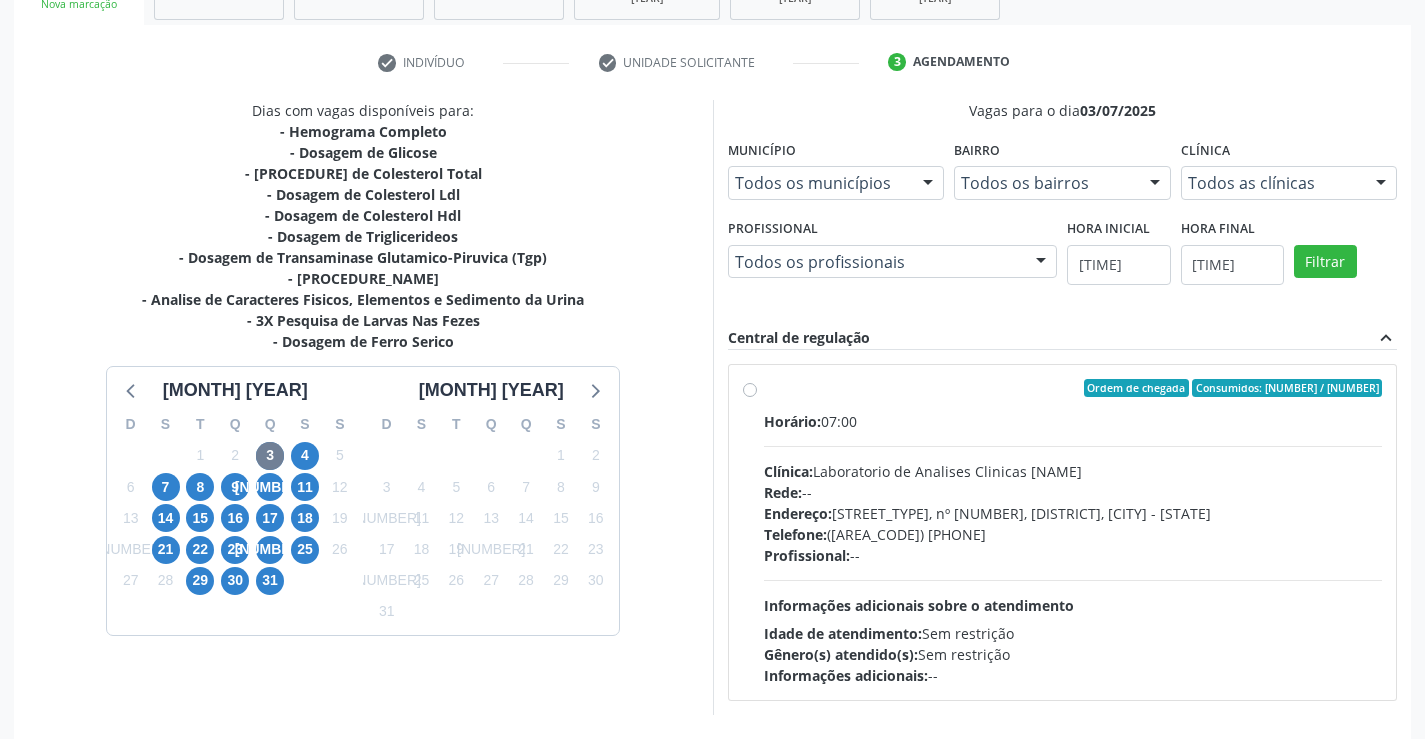 click on "Horário:   07:00
Clínica:  Laboratorio de Analises Clinicas Sao Francisco
Rede:
--
Endereço:   Terreo, nº 258, Centro, Campo Formoso - BA
Telefone:   (74) 36453588
Profissional:
--
Informações adicionais sobre o atendimento
Idade de atendimento:
Sem restrição
Gênero(s) atendido(s):
Sem restrição
Informações adicionais:
--" at bounding box center [1073, 548] 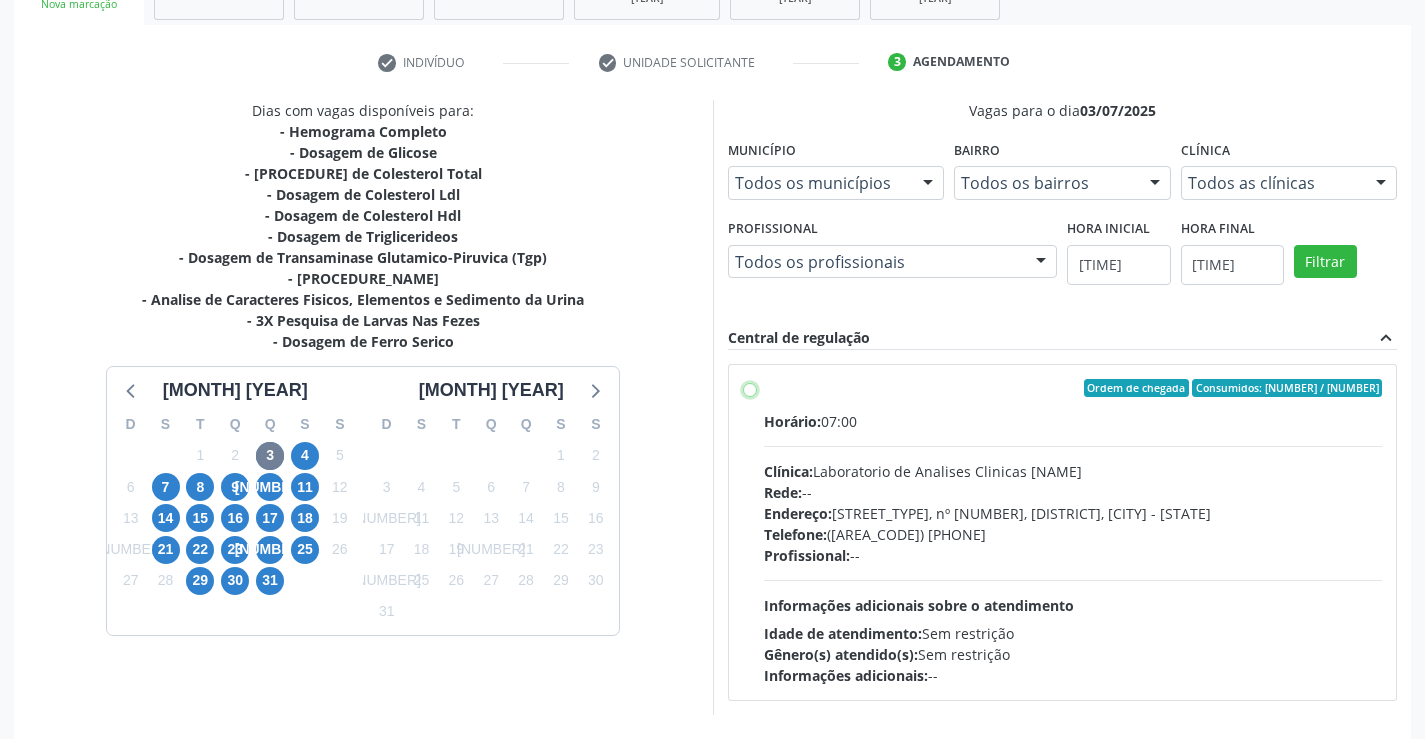 click on "Ordem de chegada
Consumidos: 10 / 35
Horário:   07:00
Clínica:  Laboratorio de Analises Clinicas Sao Francisco
Rede:
--
Endereço:   Terreo, nº 258, Centro, Campo Formoso - BA
Telefone:   (74) 36453588
Profissional:
--
Informações adicionais sobre o atendimento
Idade de atendimento:
Sem restrição
Gênero(s) atendido(s):
Sem restrição
Informações adicionais:
--" at bounding box center (750, 388) 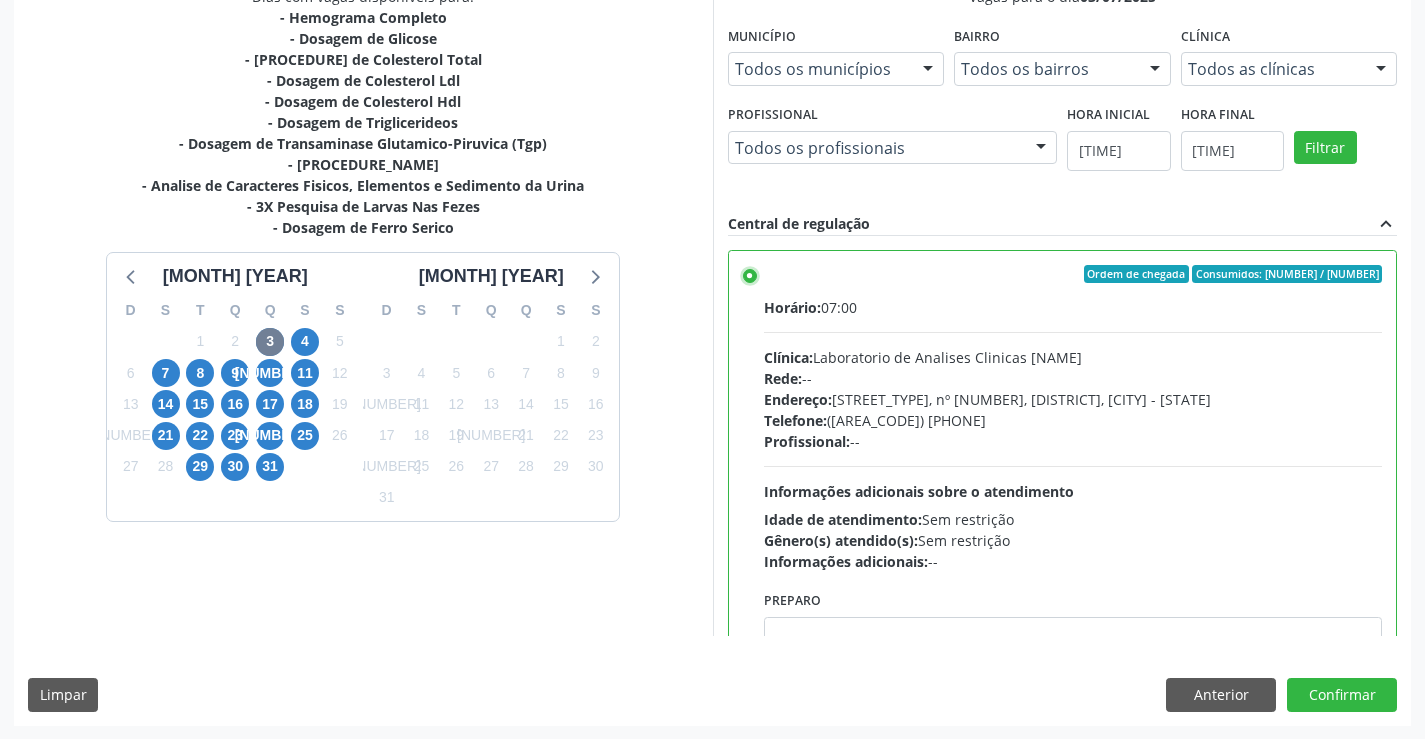 scroll, scrollTop: 456, scrollLeft: 0, axis: vertical 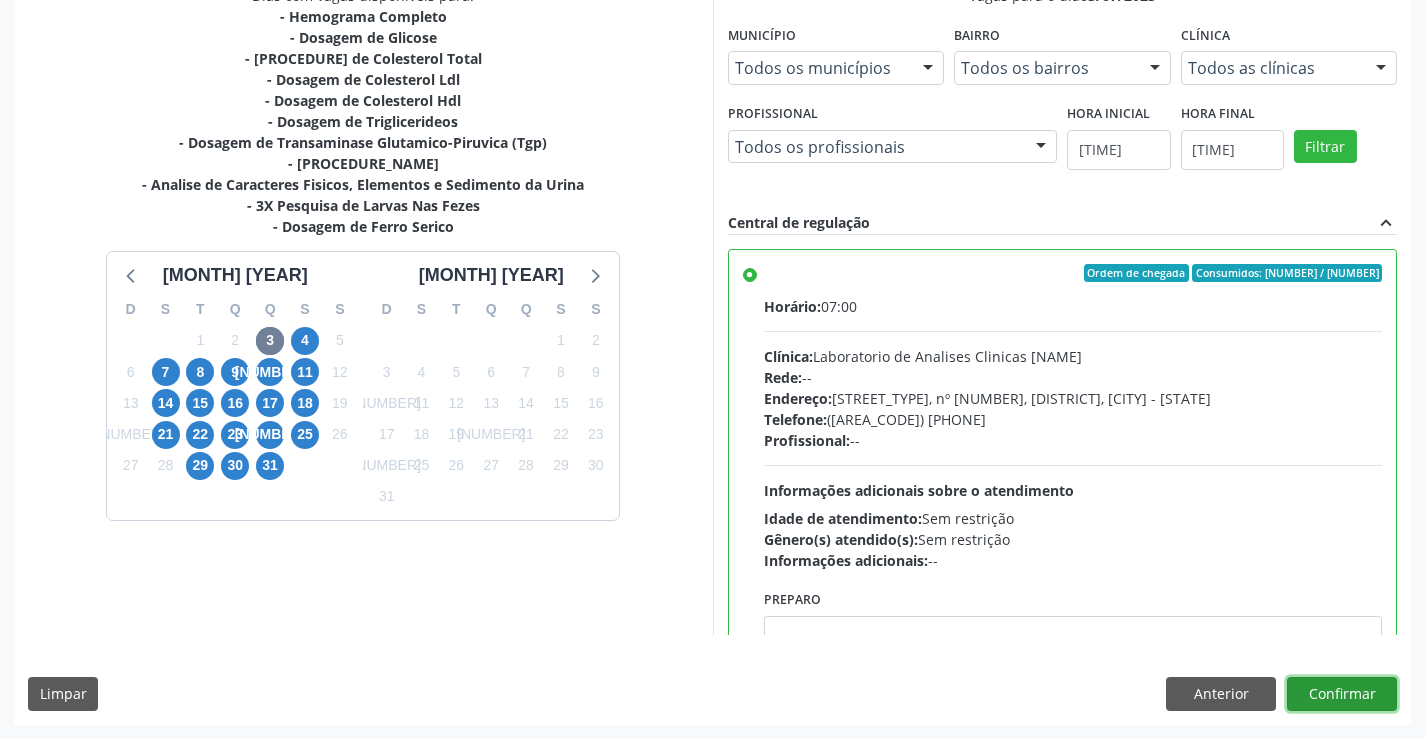 click on "Confirmar" at bounding box center (1342, 694) 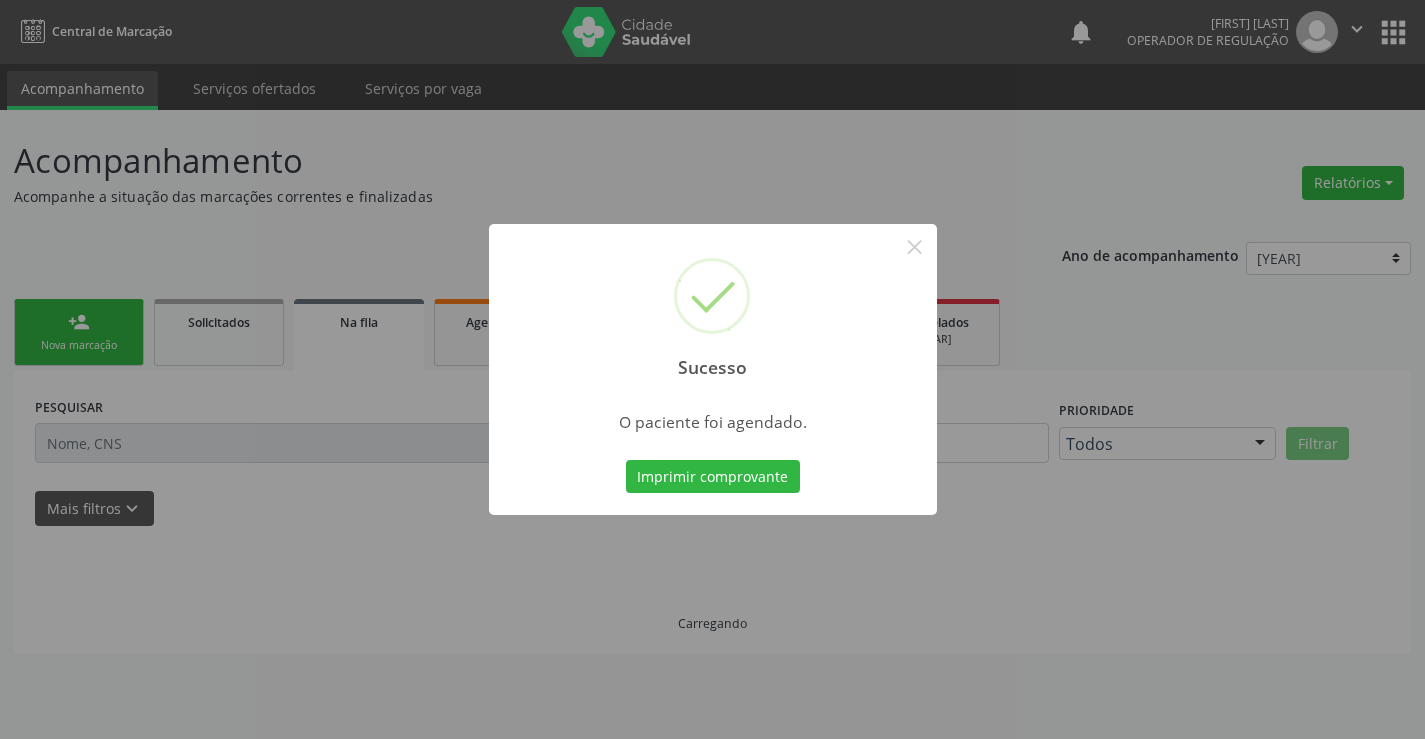 scroll, scrollTop: 0, scrollLeft: 0, axis: both 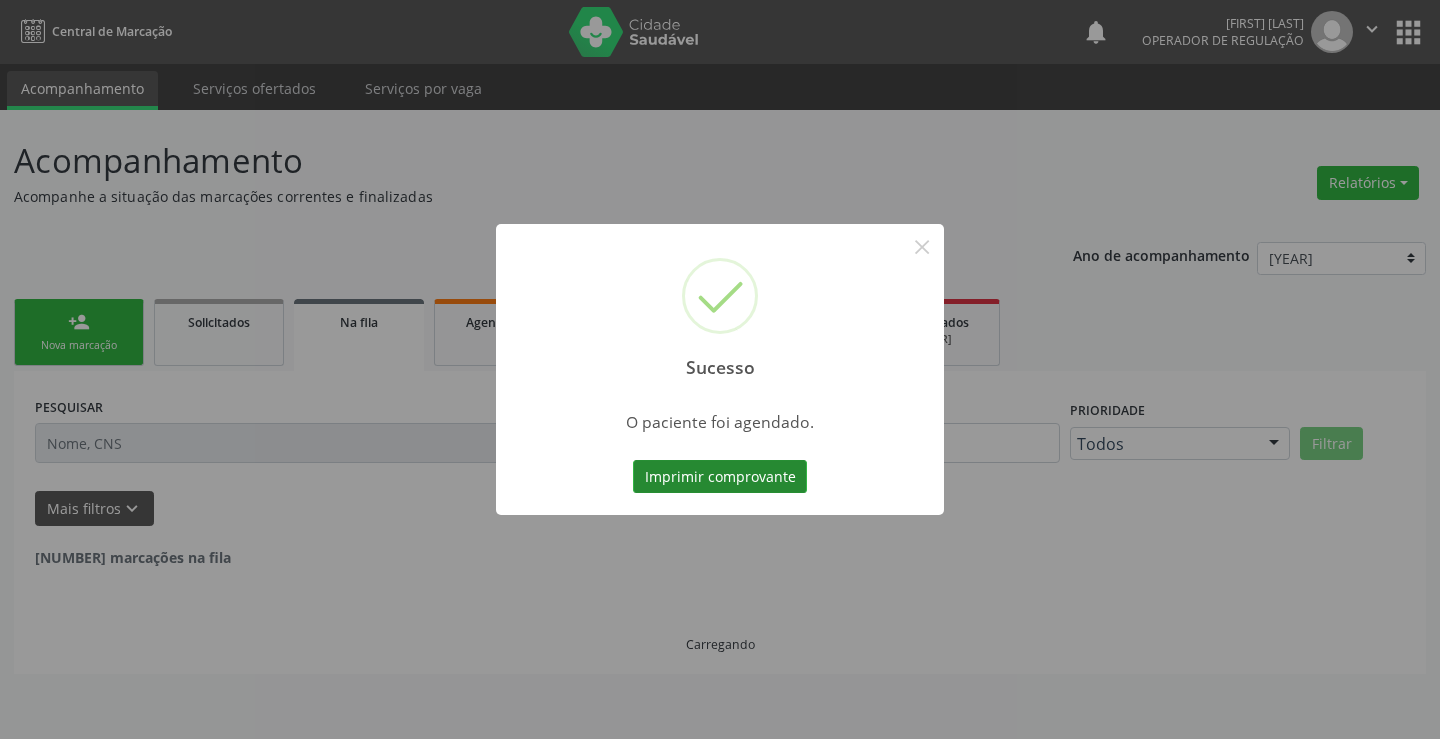 click on "Imprimir comprovante" at bounding box center (720, 477) 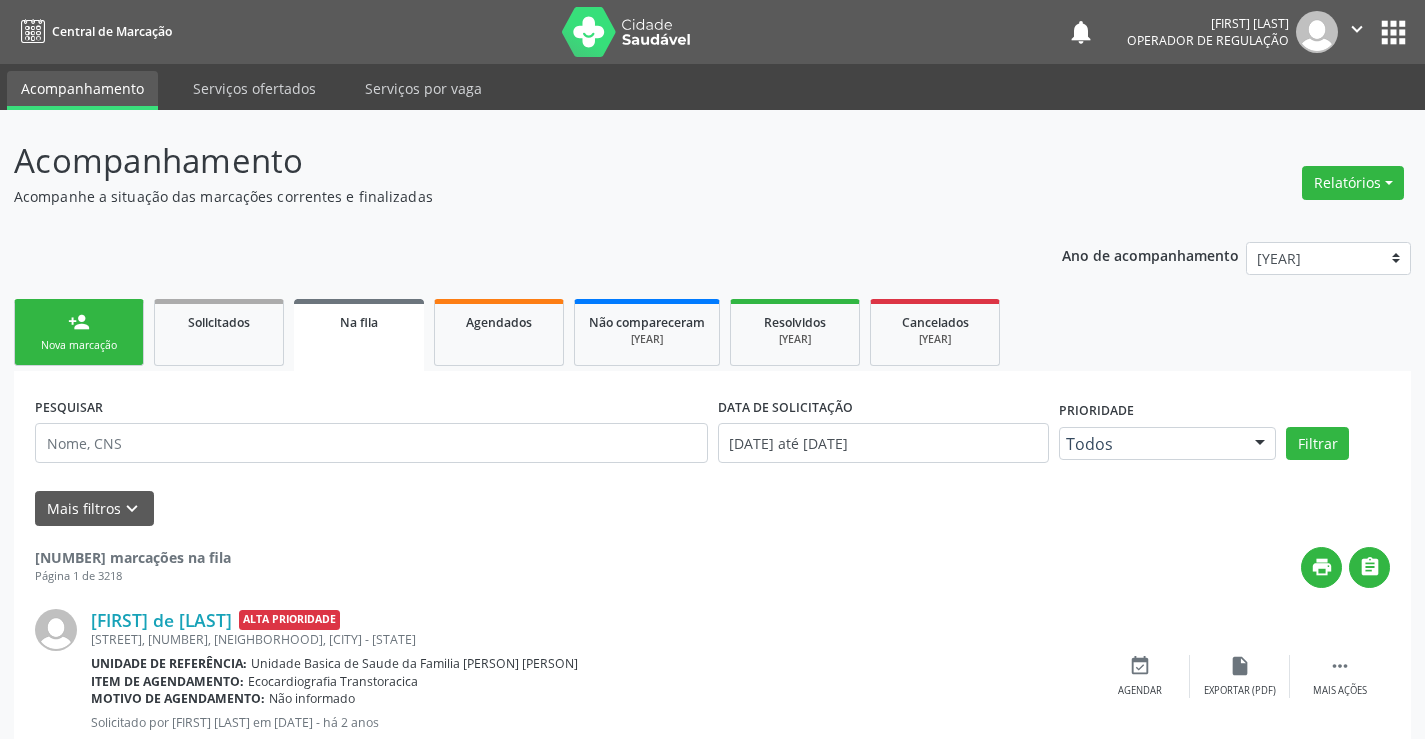 click on "[GENERAL_TERM]" at bounding box center [79, 345] 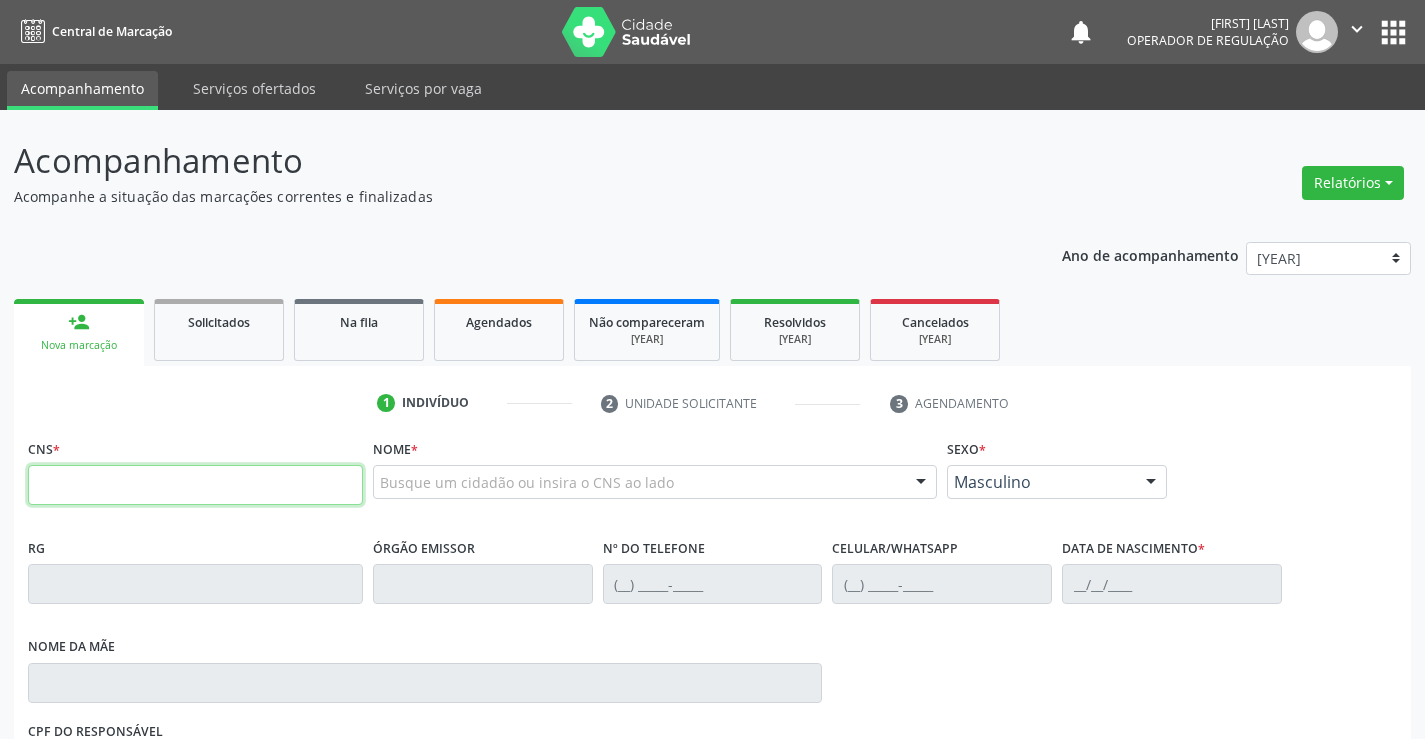 click at bounding box center (195, 485) 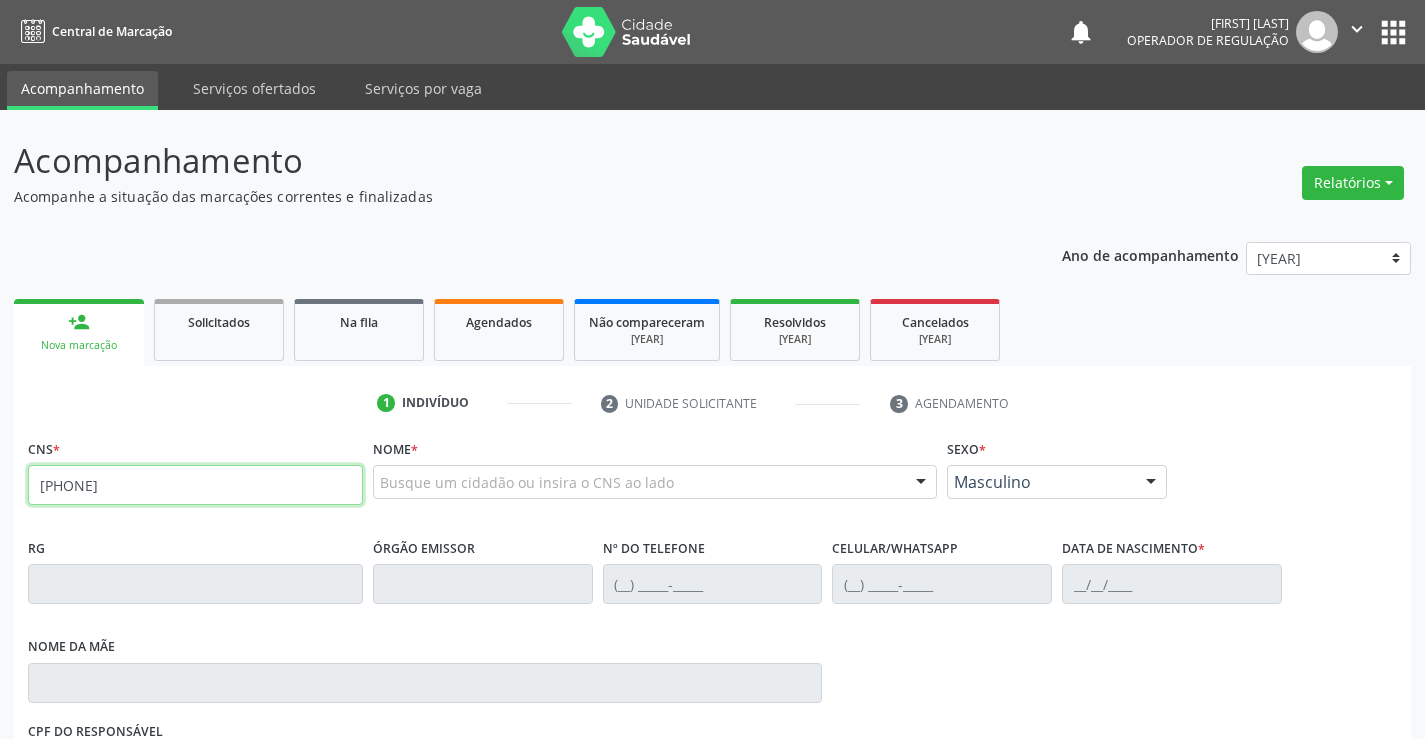 type on "702 9035 7622 8171" 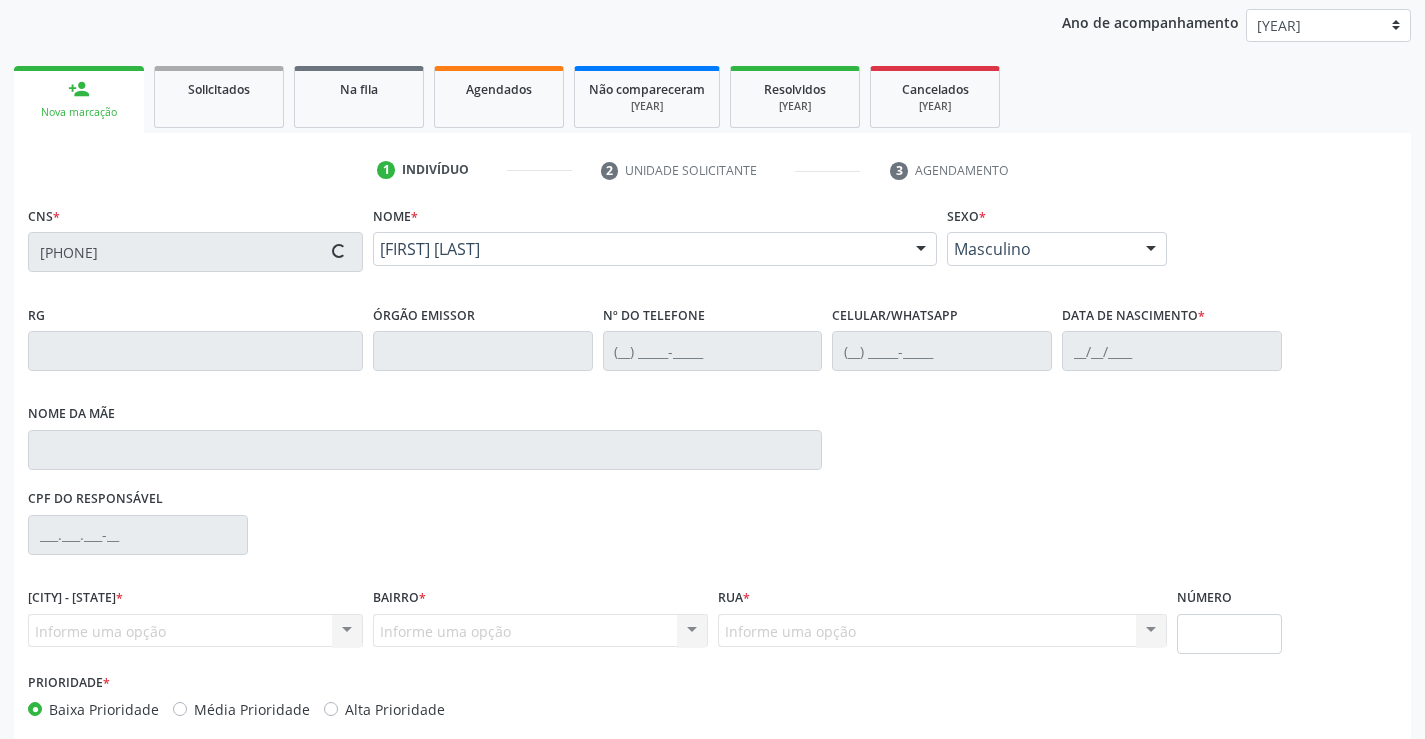 scroll, scrollTop: 331, scrollLeft: 0, axis: vertical 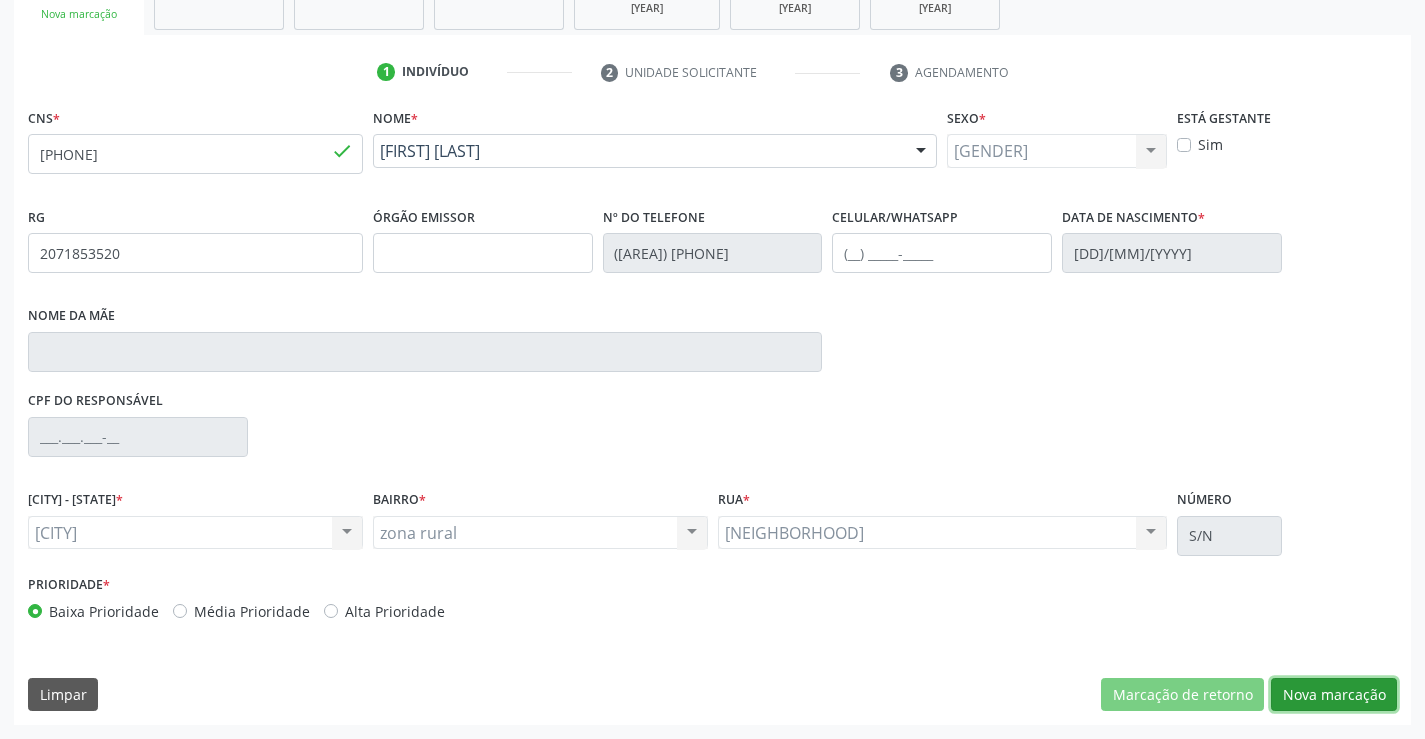 click on "[GENERAL_TERM]" at bounding box center (1182, 695) 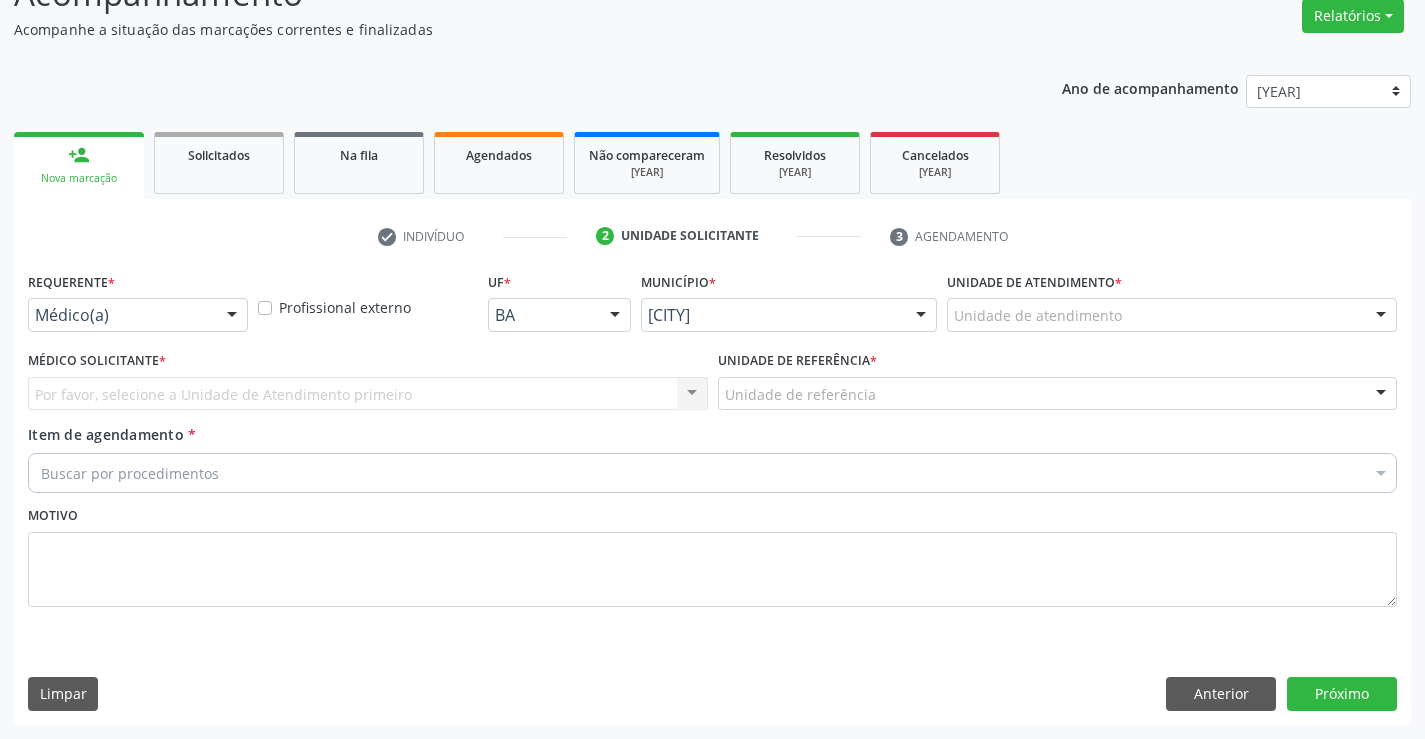 scroll, scrollTop: 167, scrollLeft: 0, axis: vertical 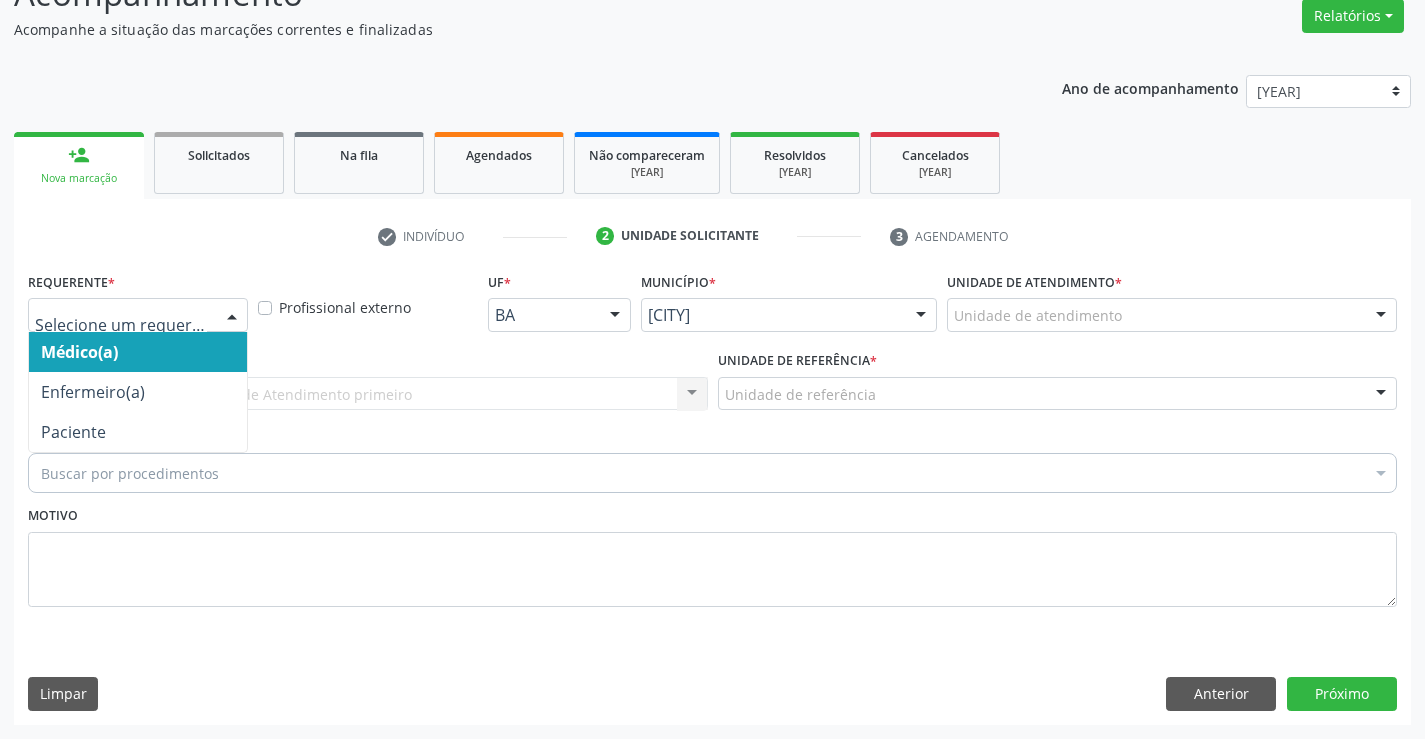click at bounding box center (232, 316) 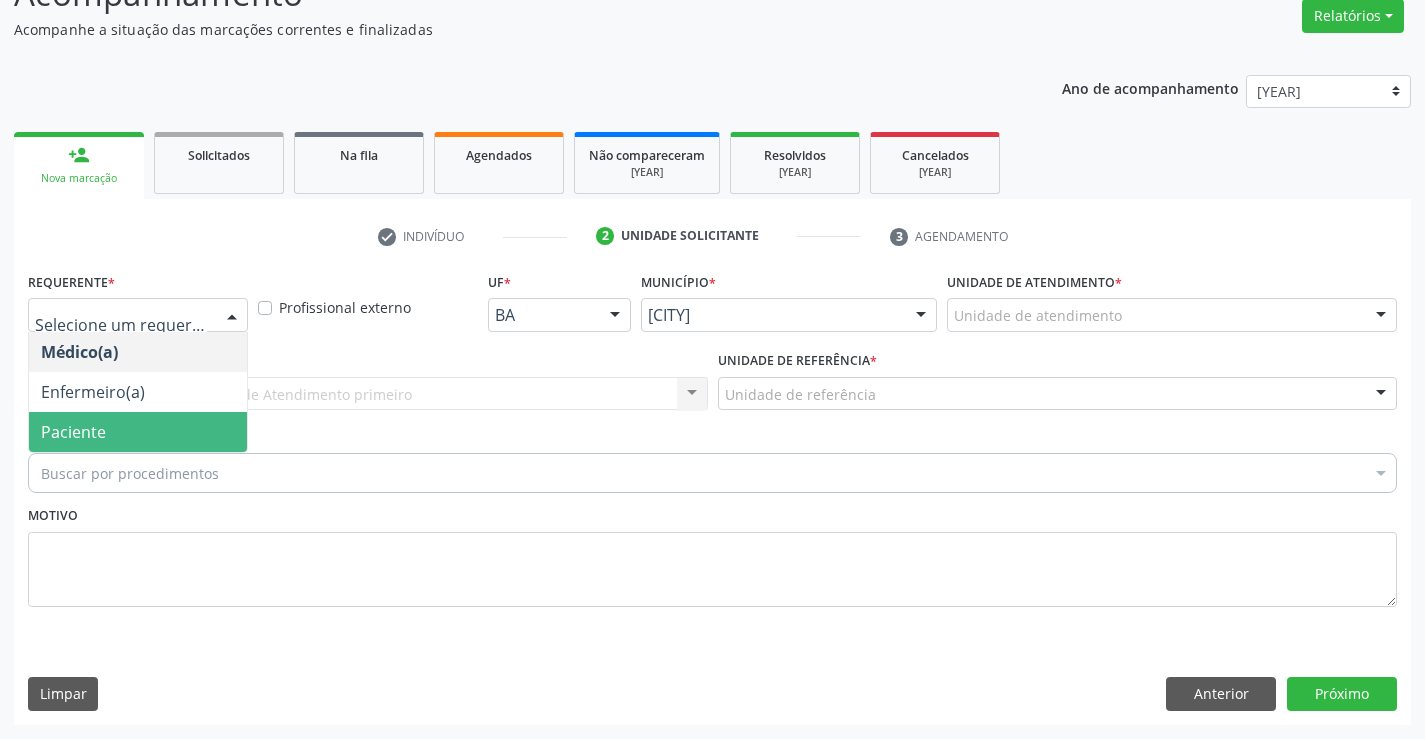 drag, startPoint x: 154, startPoint y: 424, endPoint x: 209, endPoint y: 408, distance: 57.280014 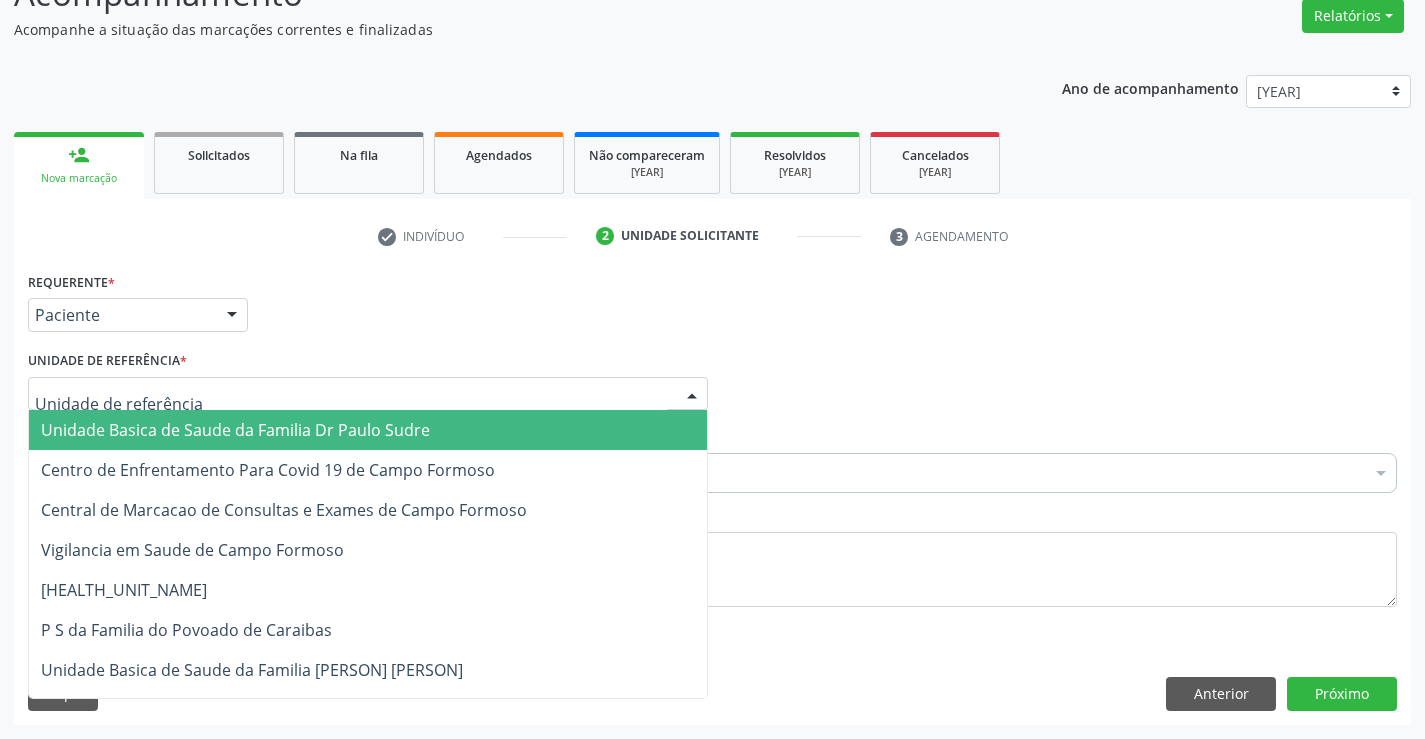 click at bounding box center (368, 394) 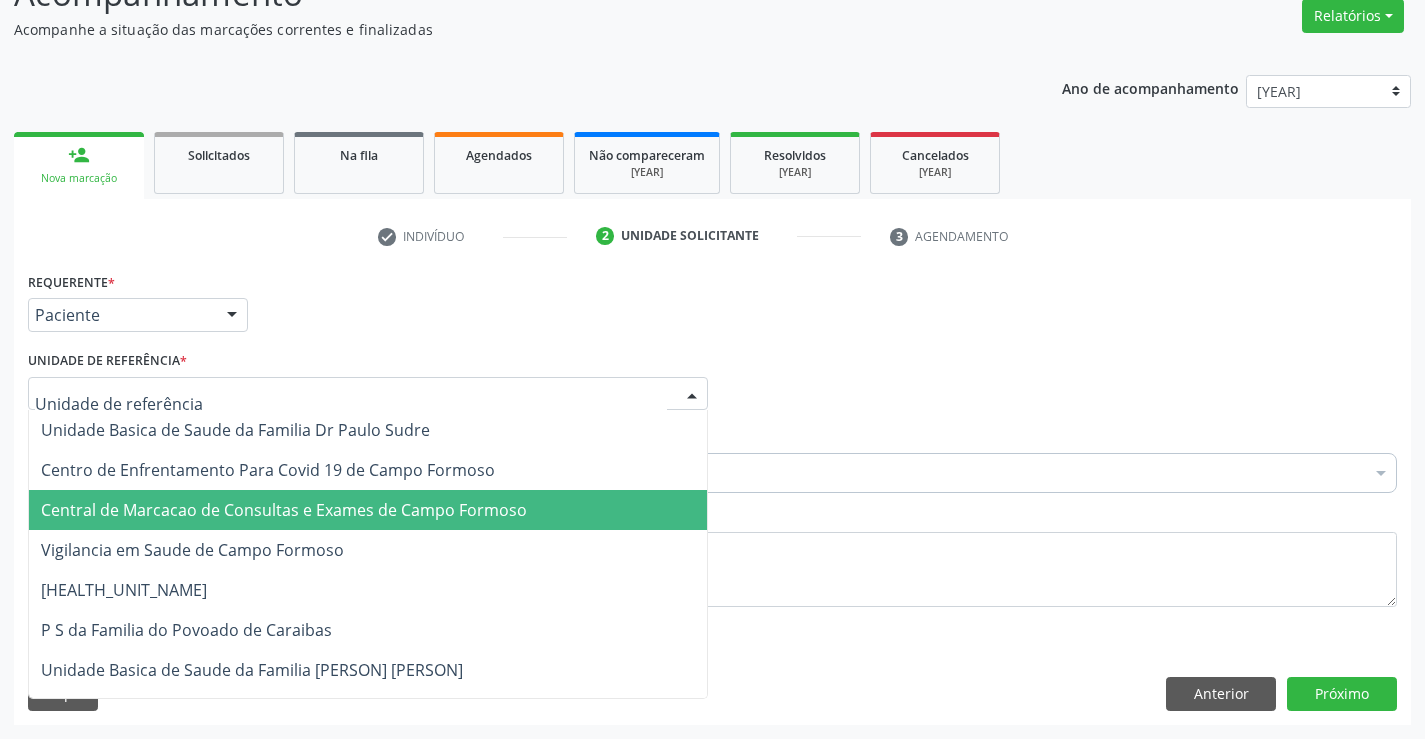 click on "Central de Marcacao de Consultas e Exames de [CITY]" at bounding box center [284, 510] 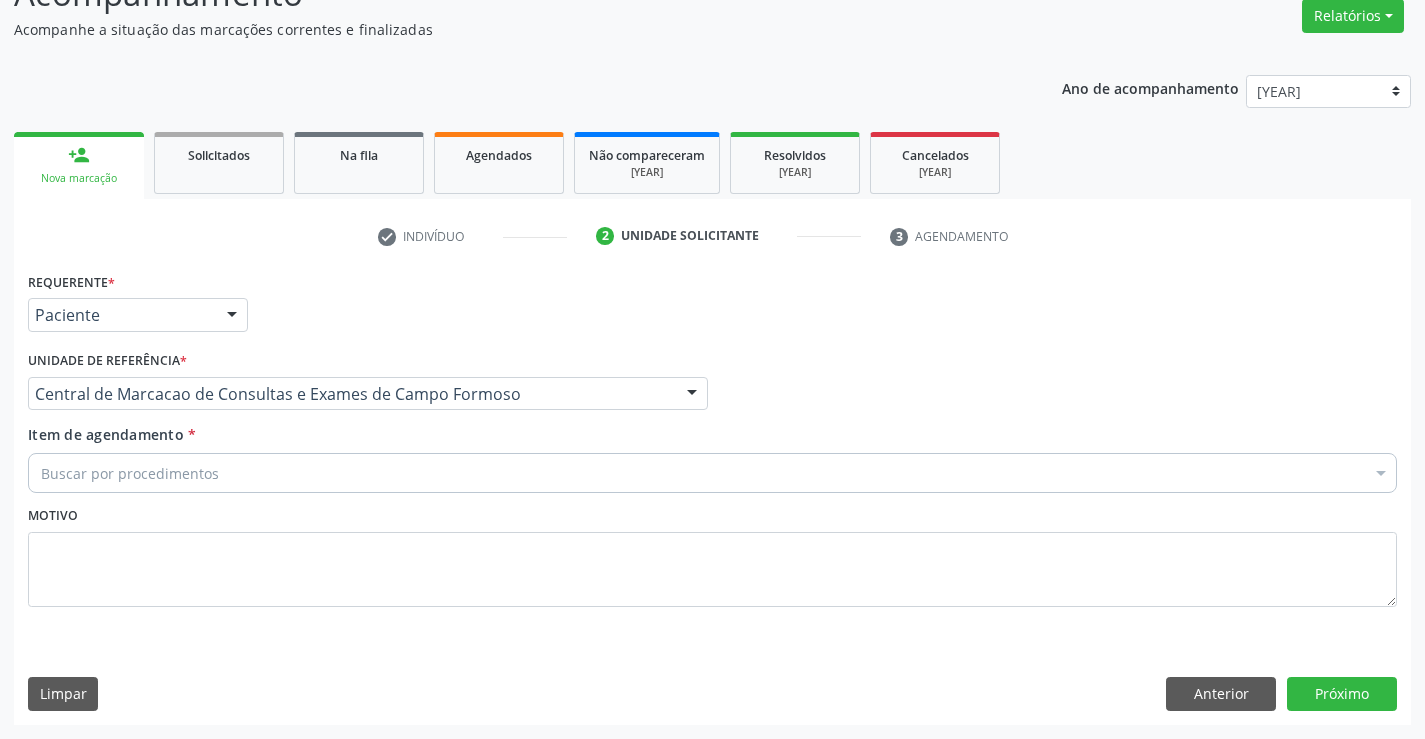 click on "Buscar por procedimentos" at bounding box center (712, 473) 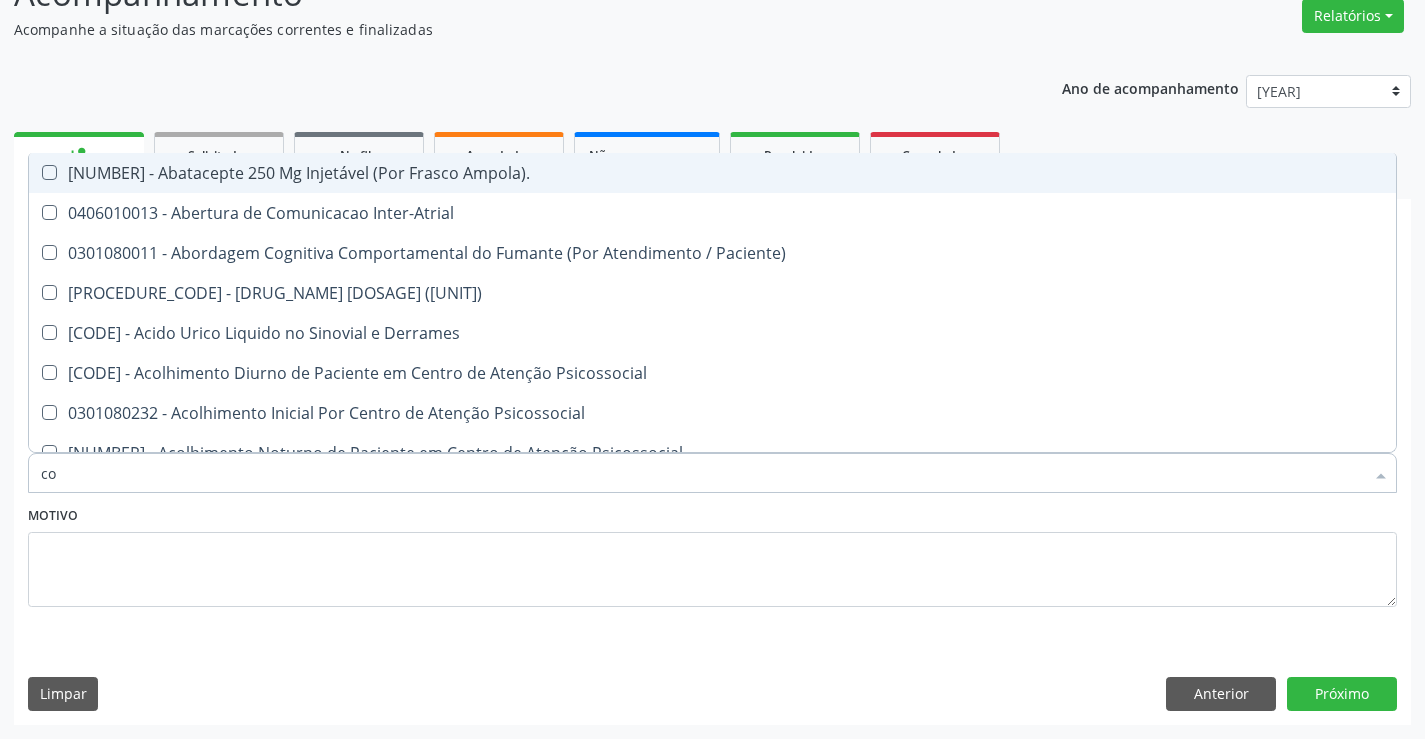 type on "col" 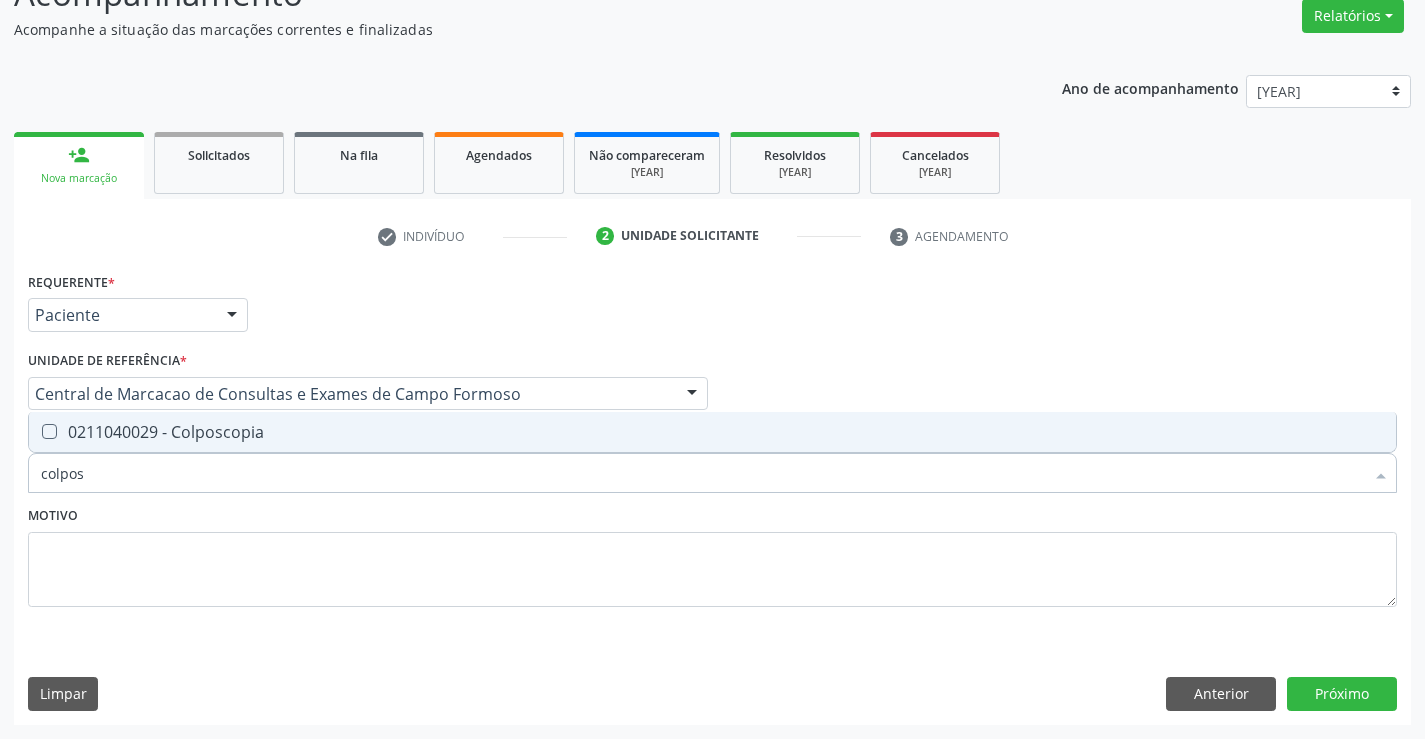 click on "[CODE] - [DESCRIPTION]" at bounding box center [712, 432] 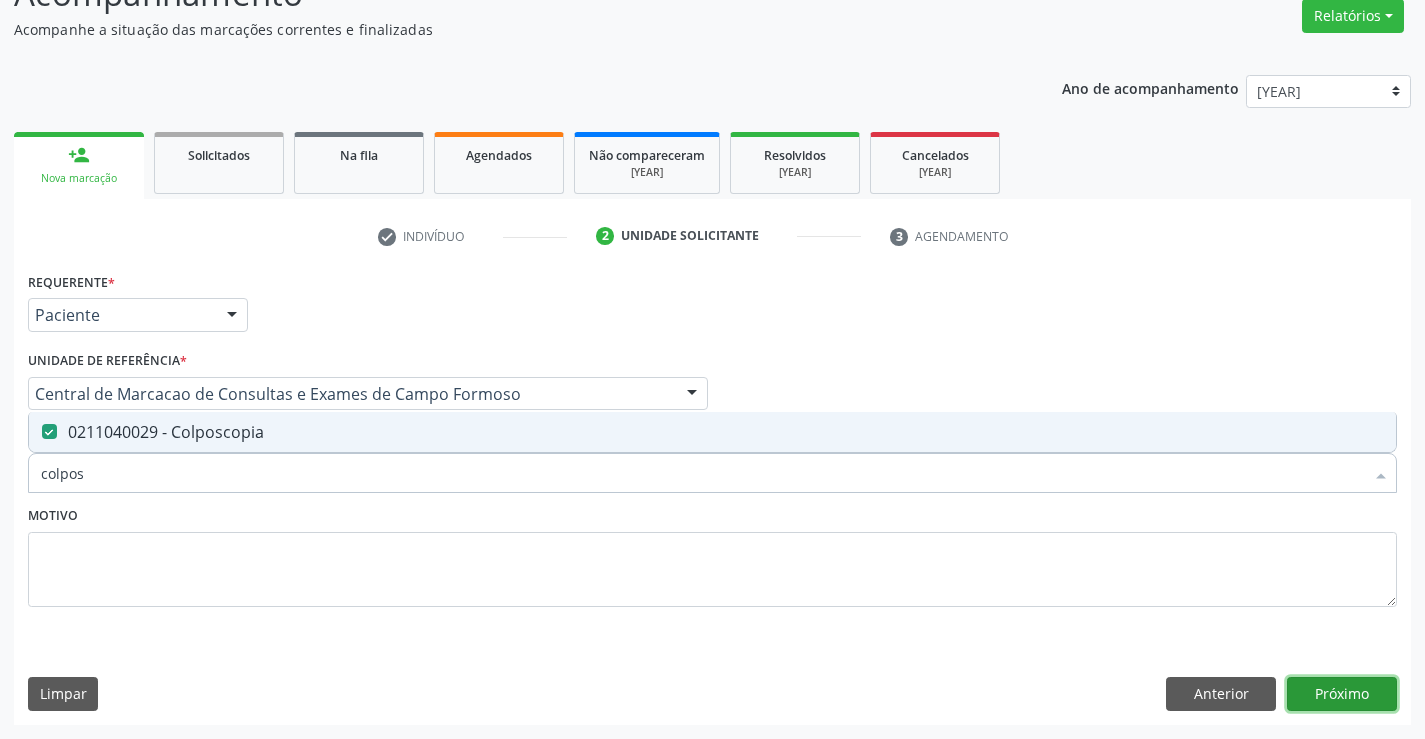 click on "[DIRECTION]" at bounding box center (1342, 694) 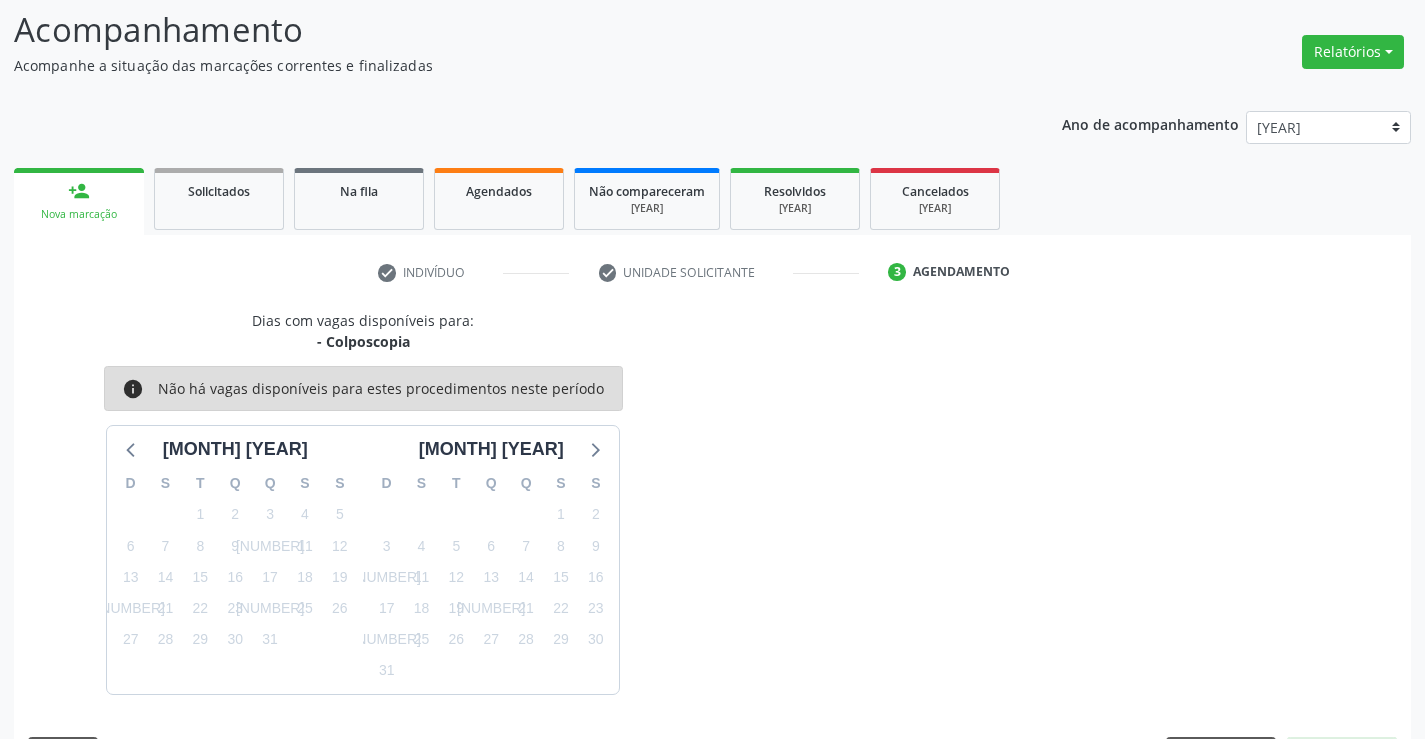 scroll, scrollTop: 167, scrollLeft: 0, axis: vertical 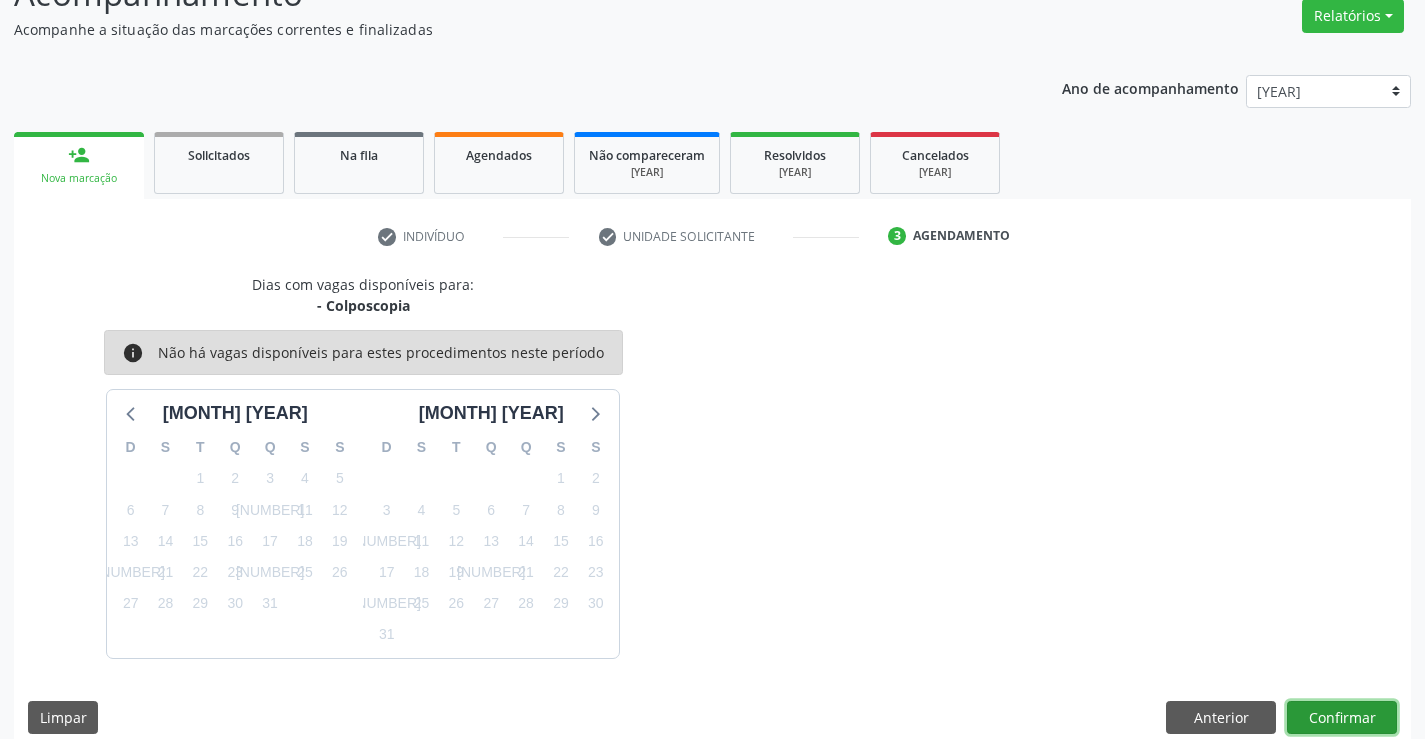 click on "Confirmar" at bounding box center (1342, 718) 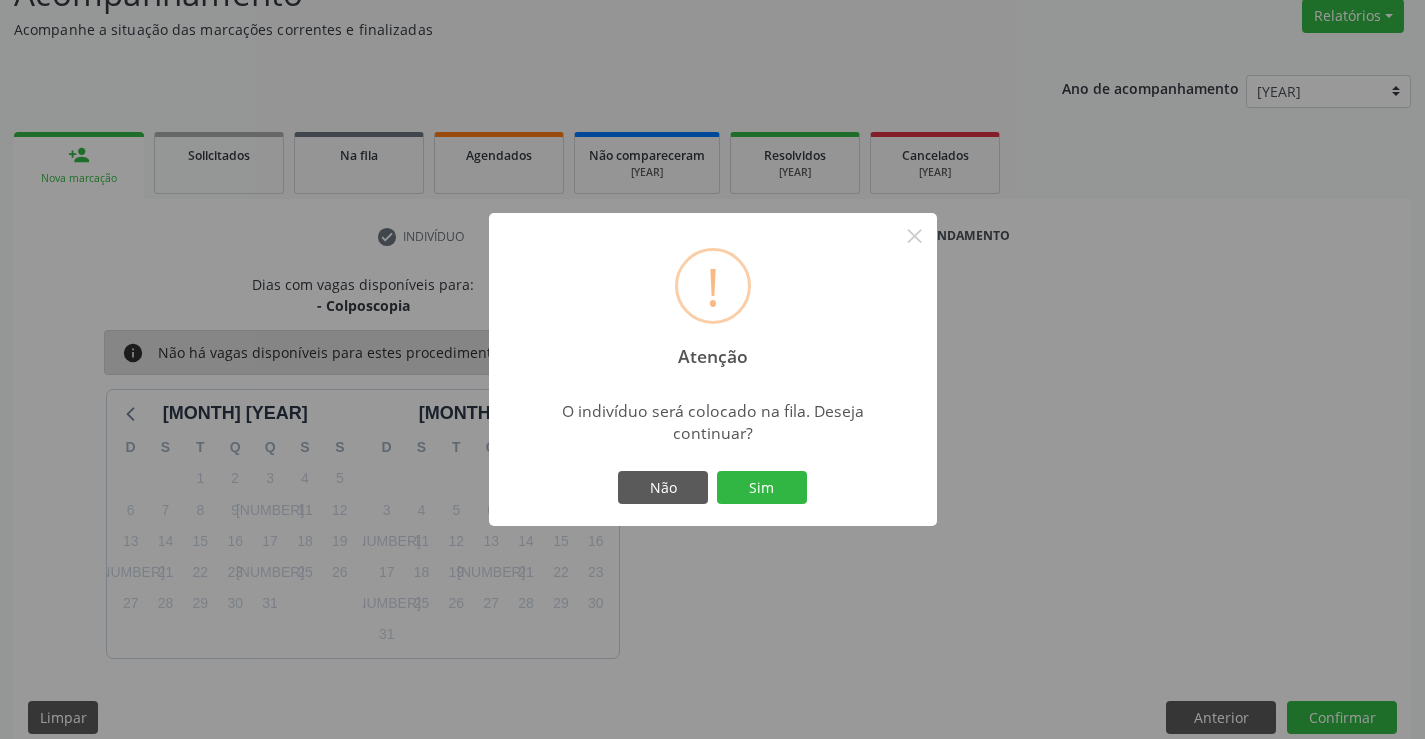click on "! Atenção × O indivíduo será colocado na fila. Deseja continuar? Não Sim" at bounding box center [713, 370] 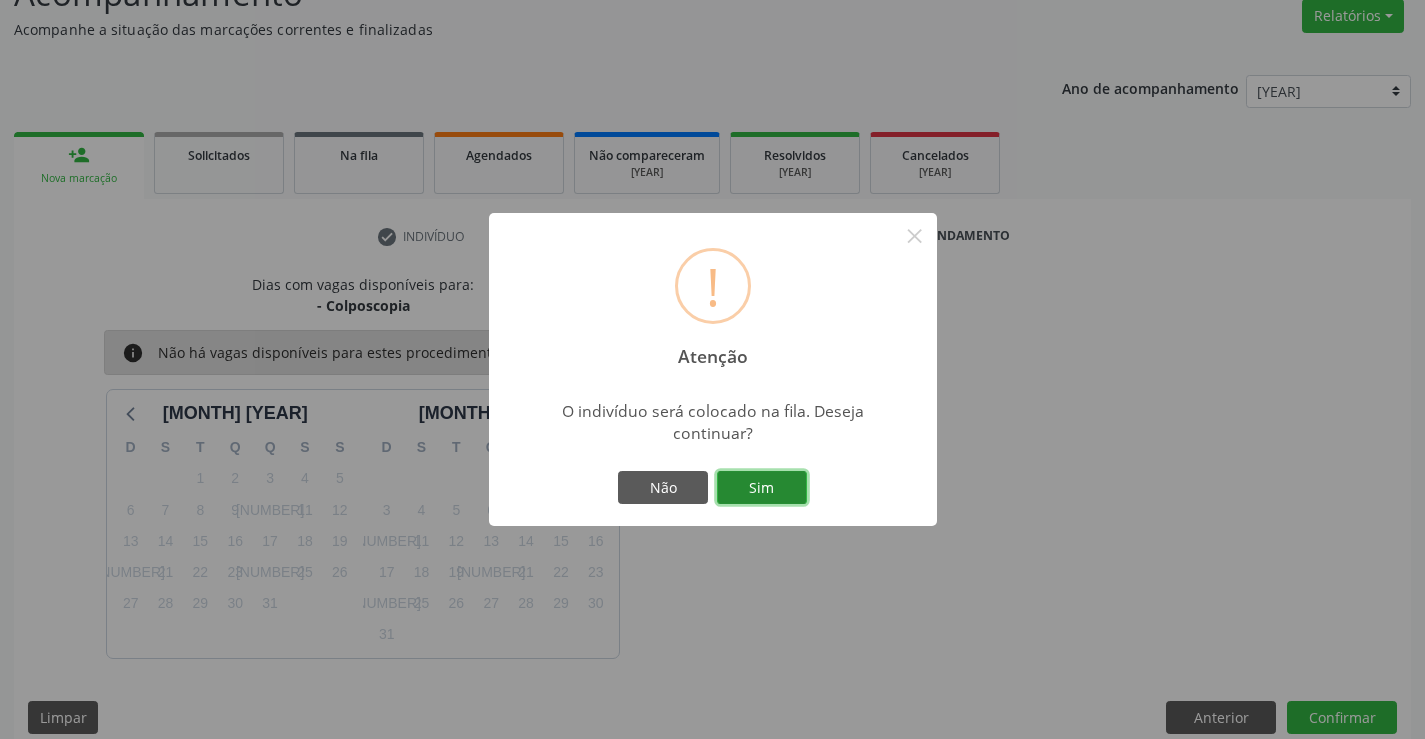 click on "[YES_NO]" at bounding box center [762, 488] 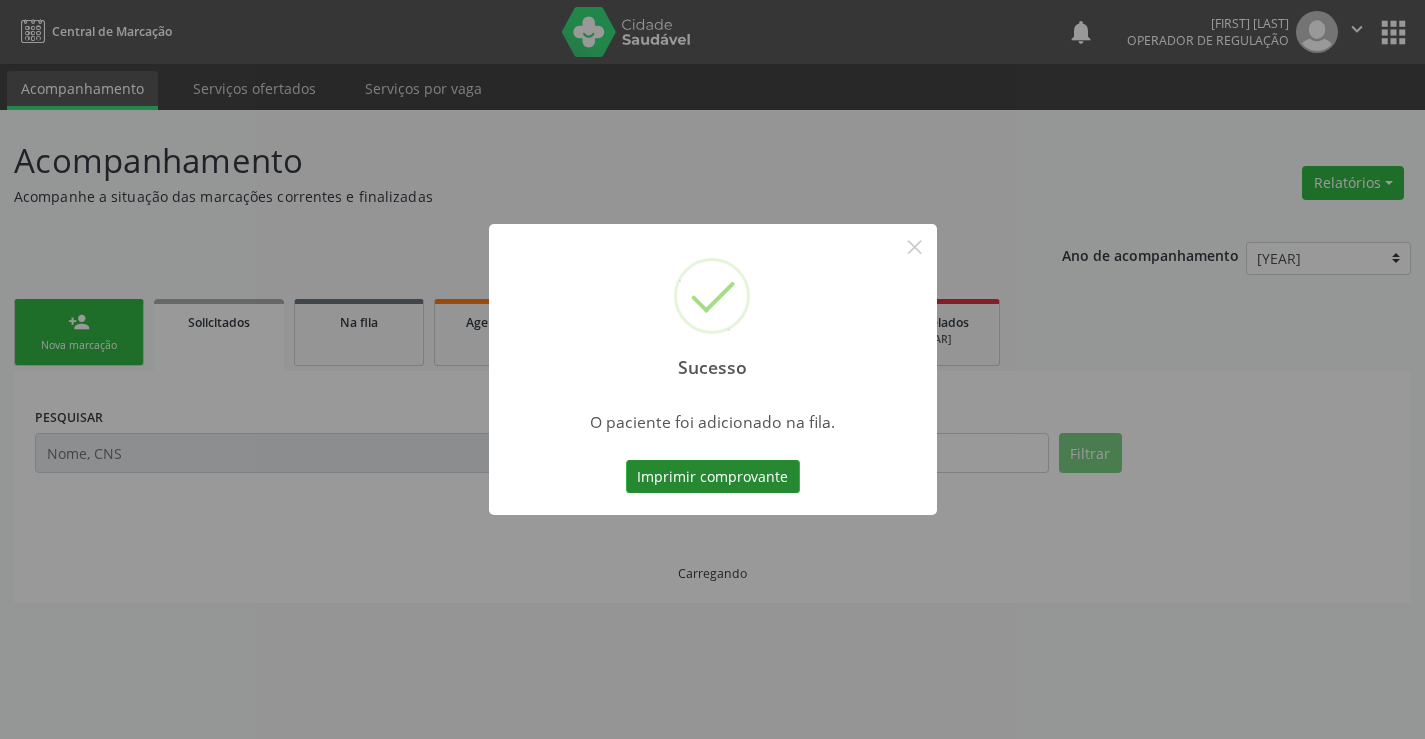 scroll, scrollTop: 0, scrollLeft: 0, axis: both 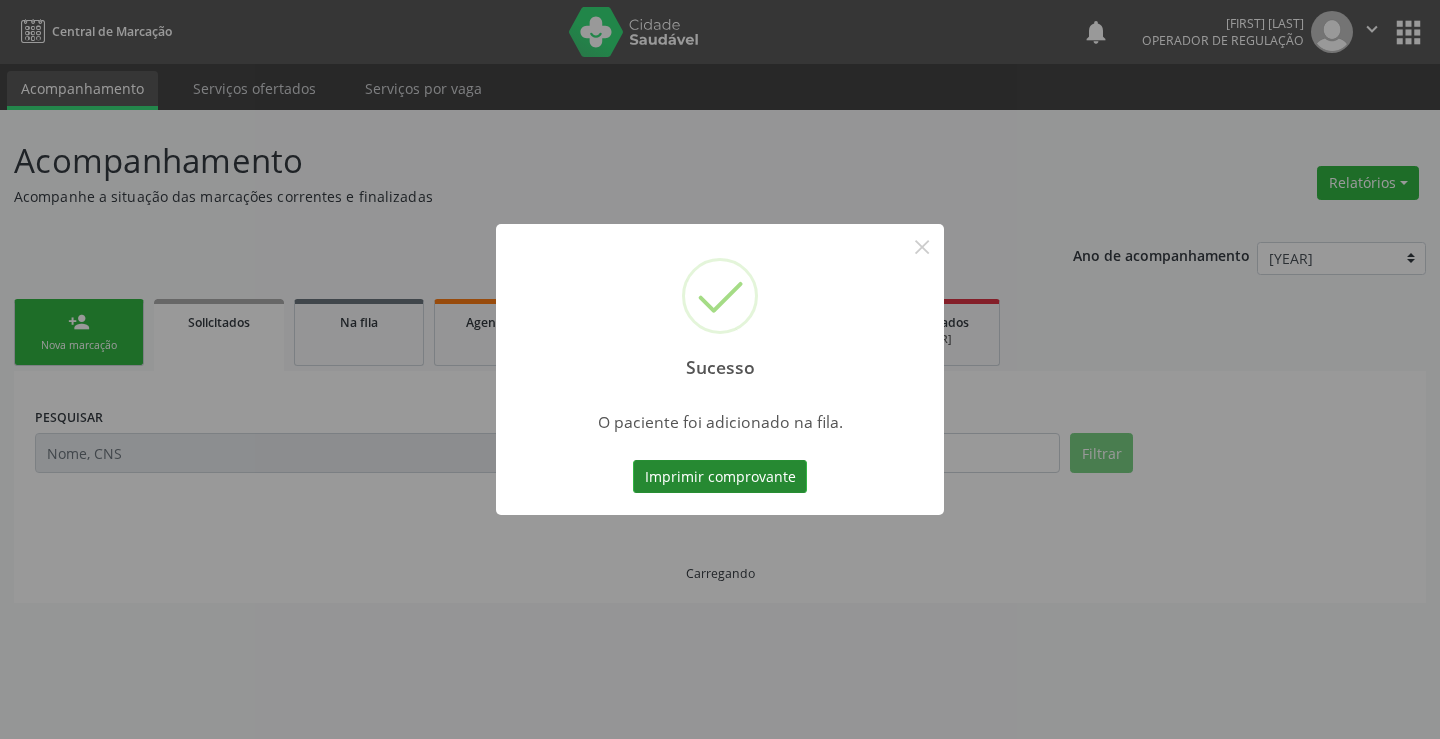 click on "Imprimir comprovante" at bounding box center (720, 477) 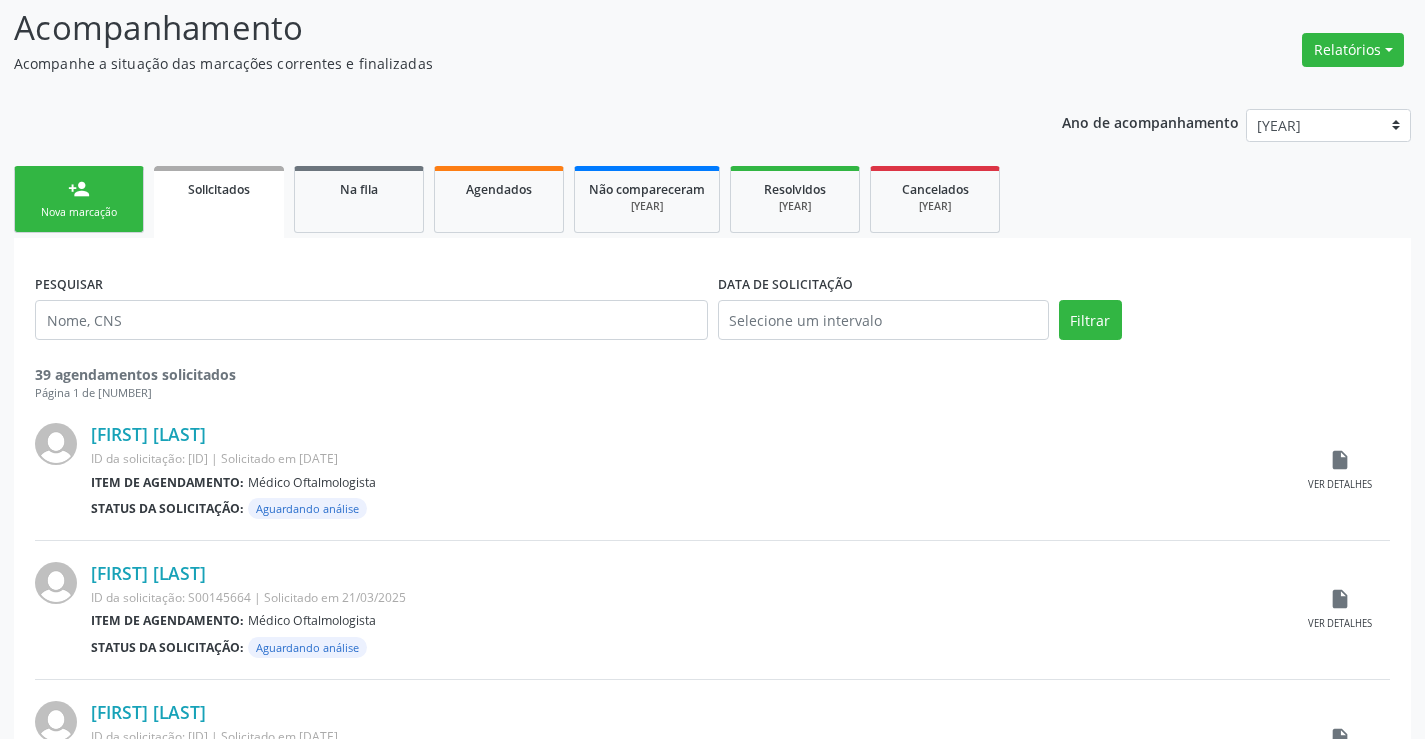 scroll, scrollTop: 300, scrollLeft: 0, axis: vertical 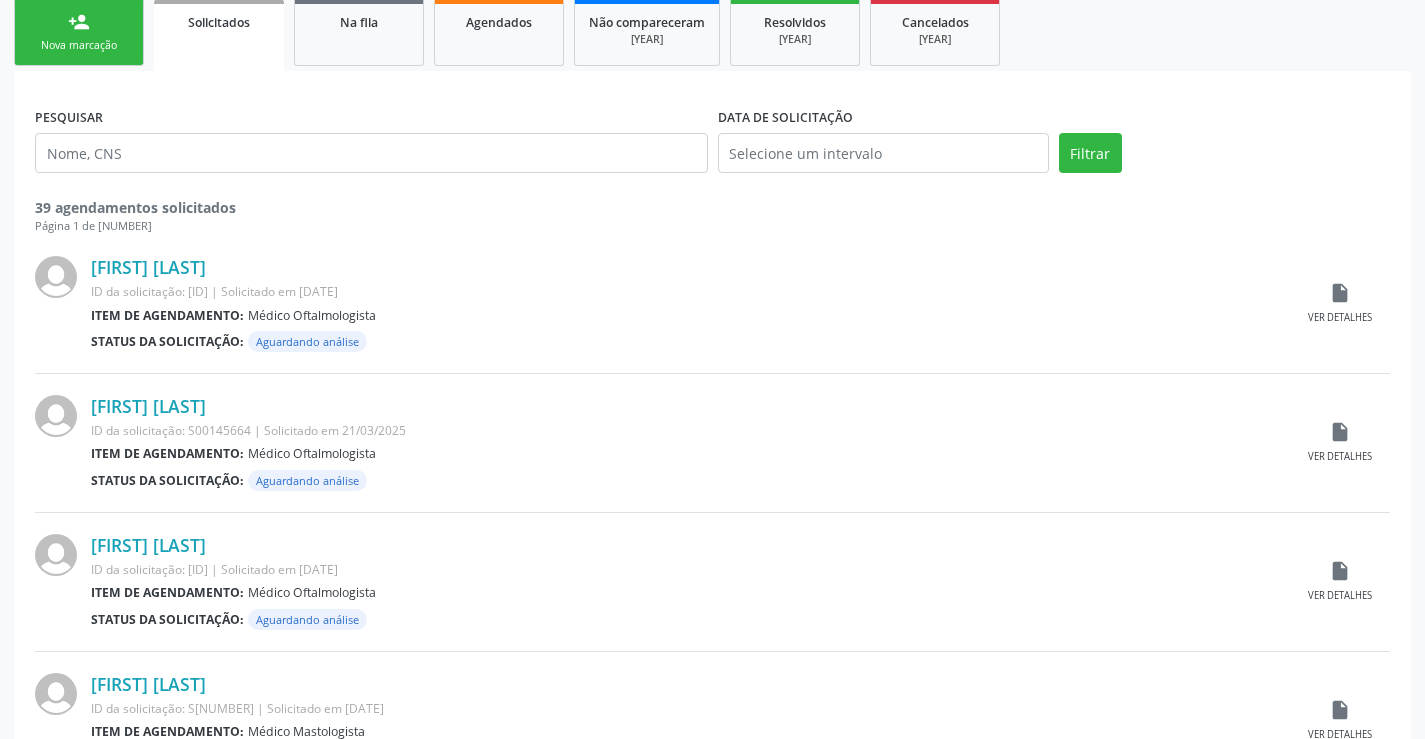 click on "[GENERAL_TERM]" at bounding box center [79, 45] 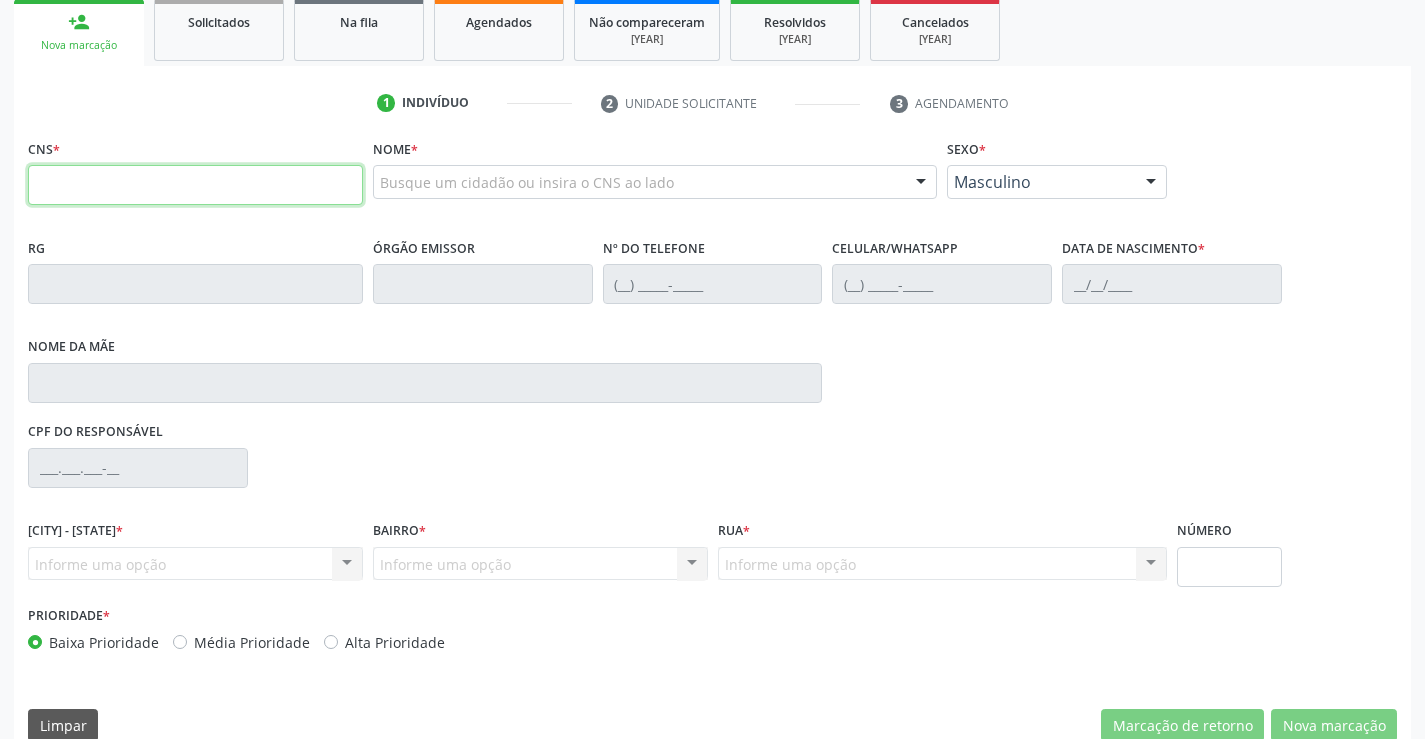 drag, startPoint x: 183, startPoint y: 185, endPoint x: 186, endPoint y: 94, distance: 91.04944 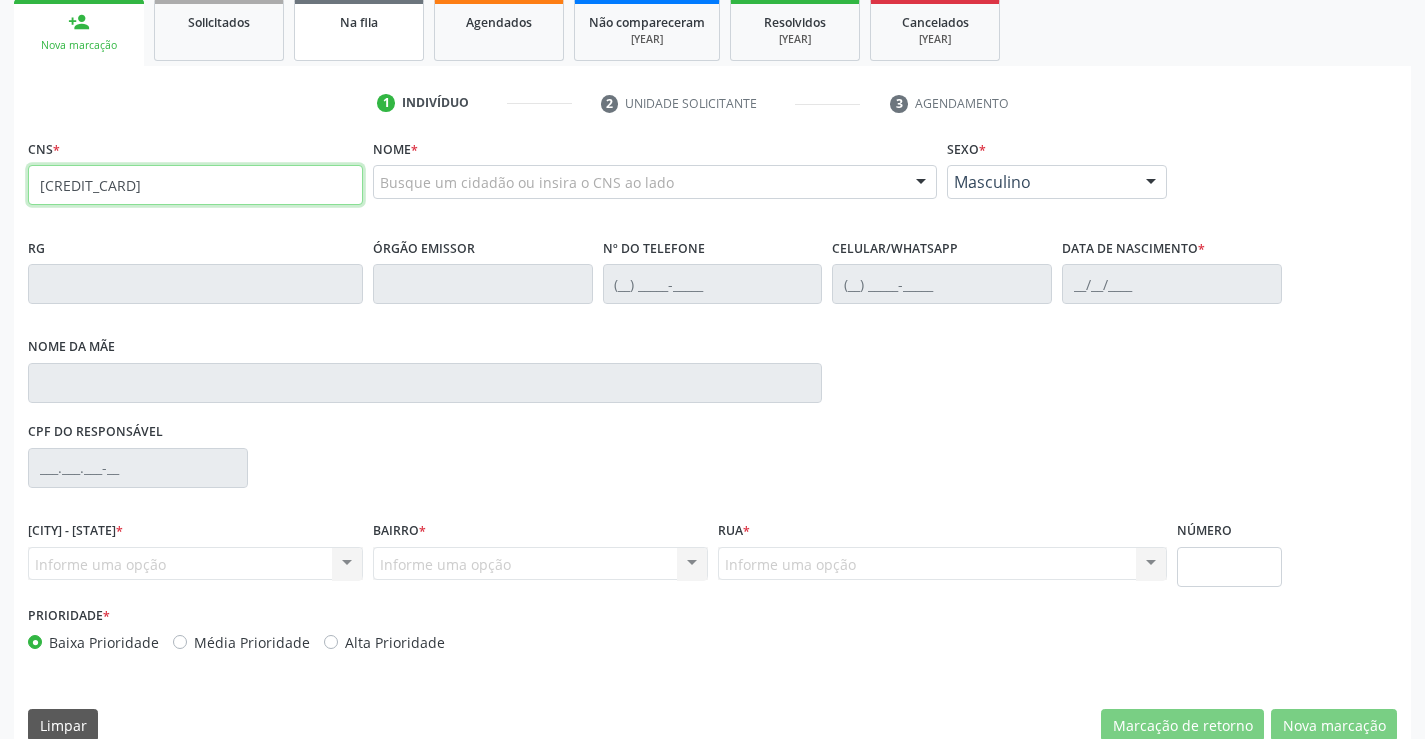 type on "703 4088 1861 8100" 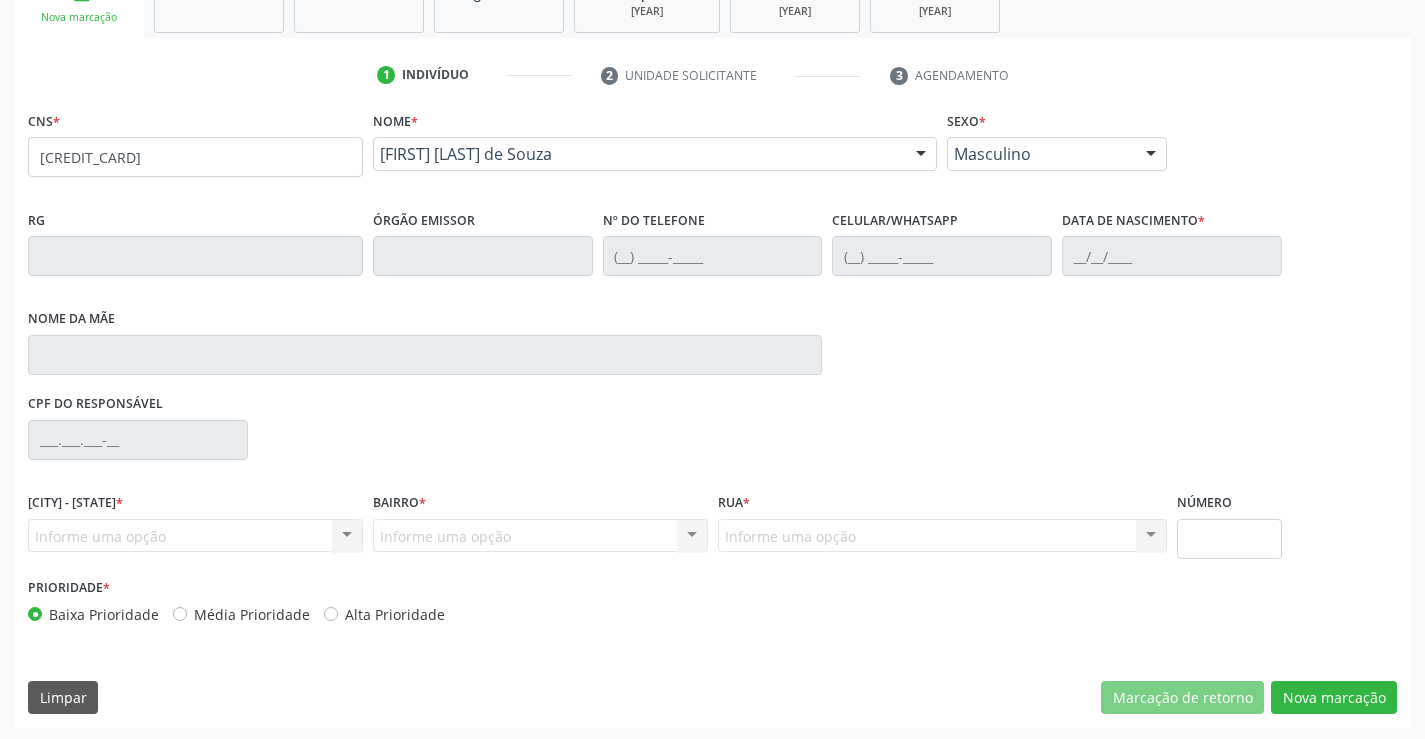 scroll, scrollTop: 331, scrollLeft: 0, axis: vertical 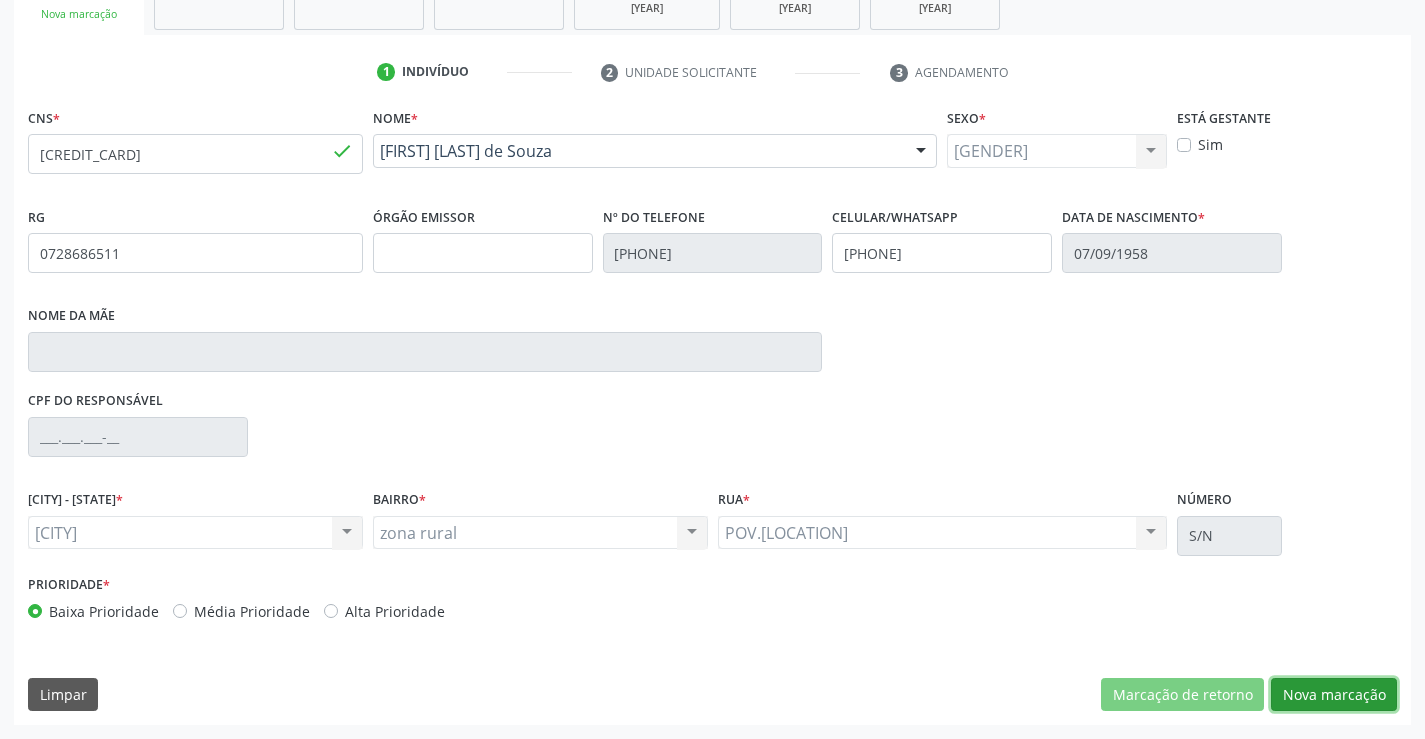 click on "[GENERAL_TERM]" at bounding box center (1182, 695) 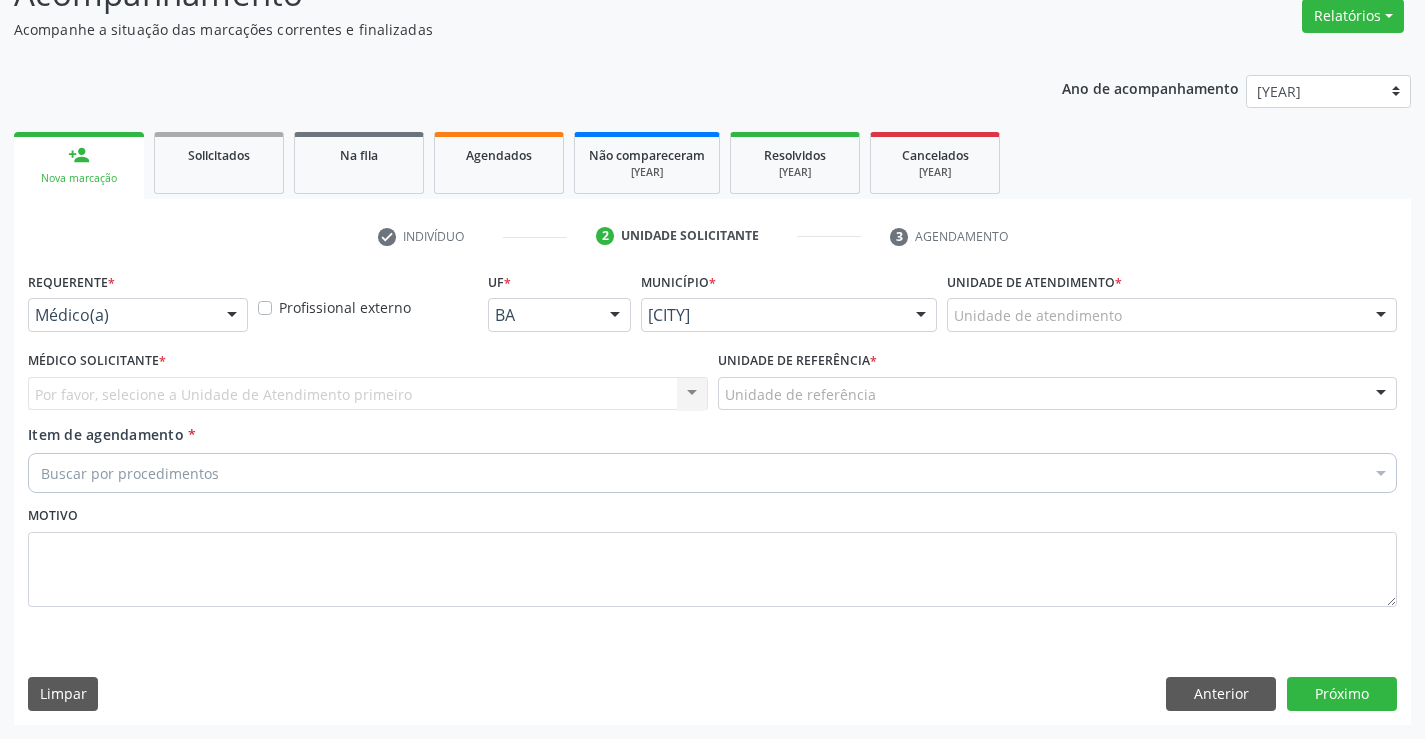 scroll, scrollTop: 167, scrollLeft: 0, axis: vertical 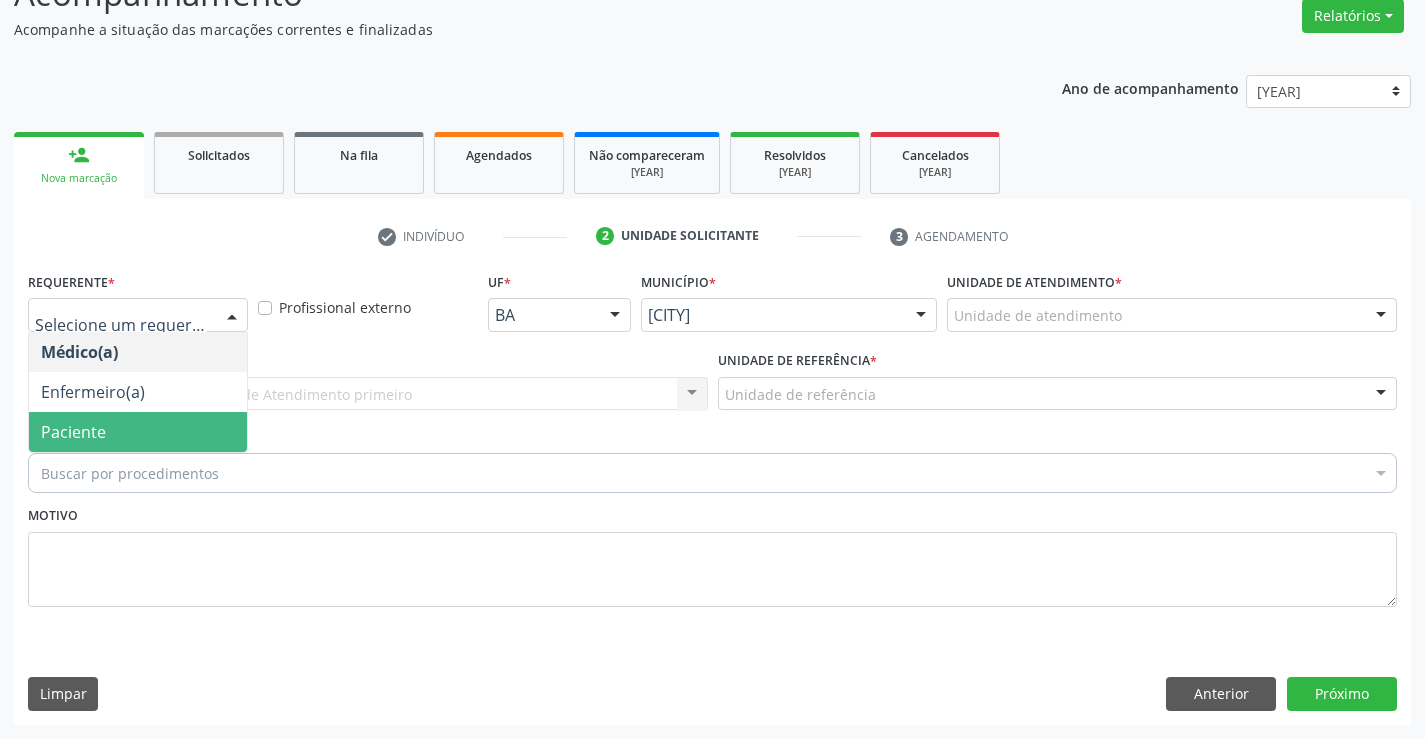 click on "Paciente" at bounding box center [138, 432] 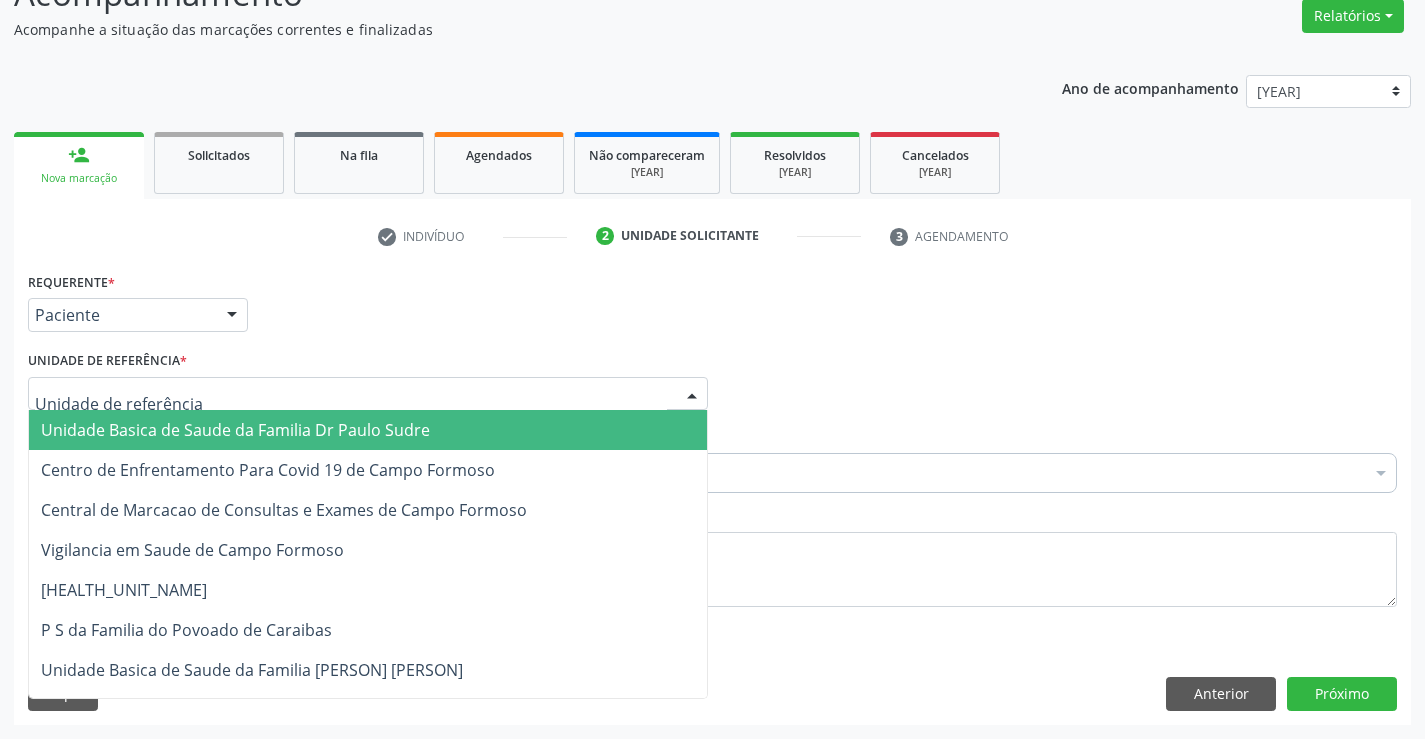 drag, startPoint x: 311, startPoint y: 389, endPoint x: 320, endPoint y: 469, distance: 80.50466 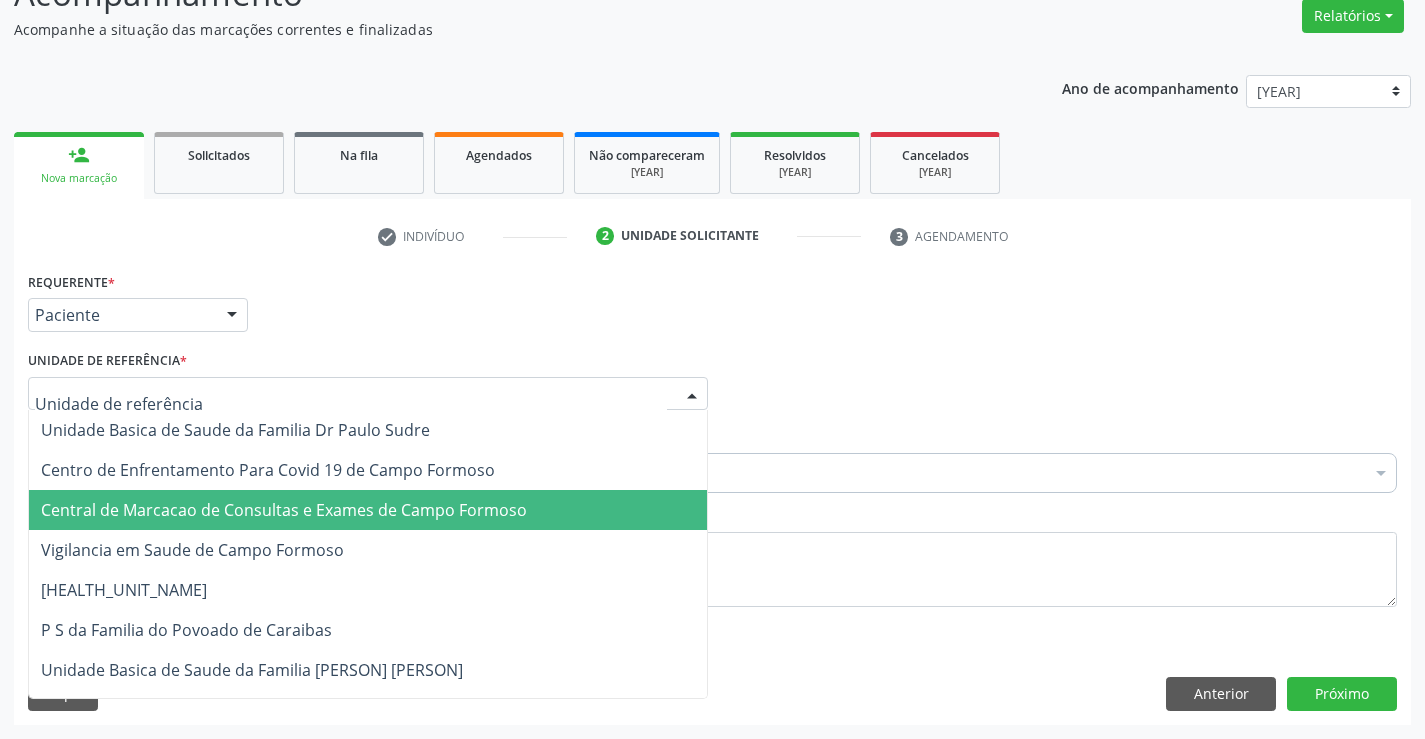 click on "Central de Marcacao de Consultas e Exames de [CITY]" at bounding box center [284, 510] 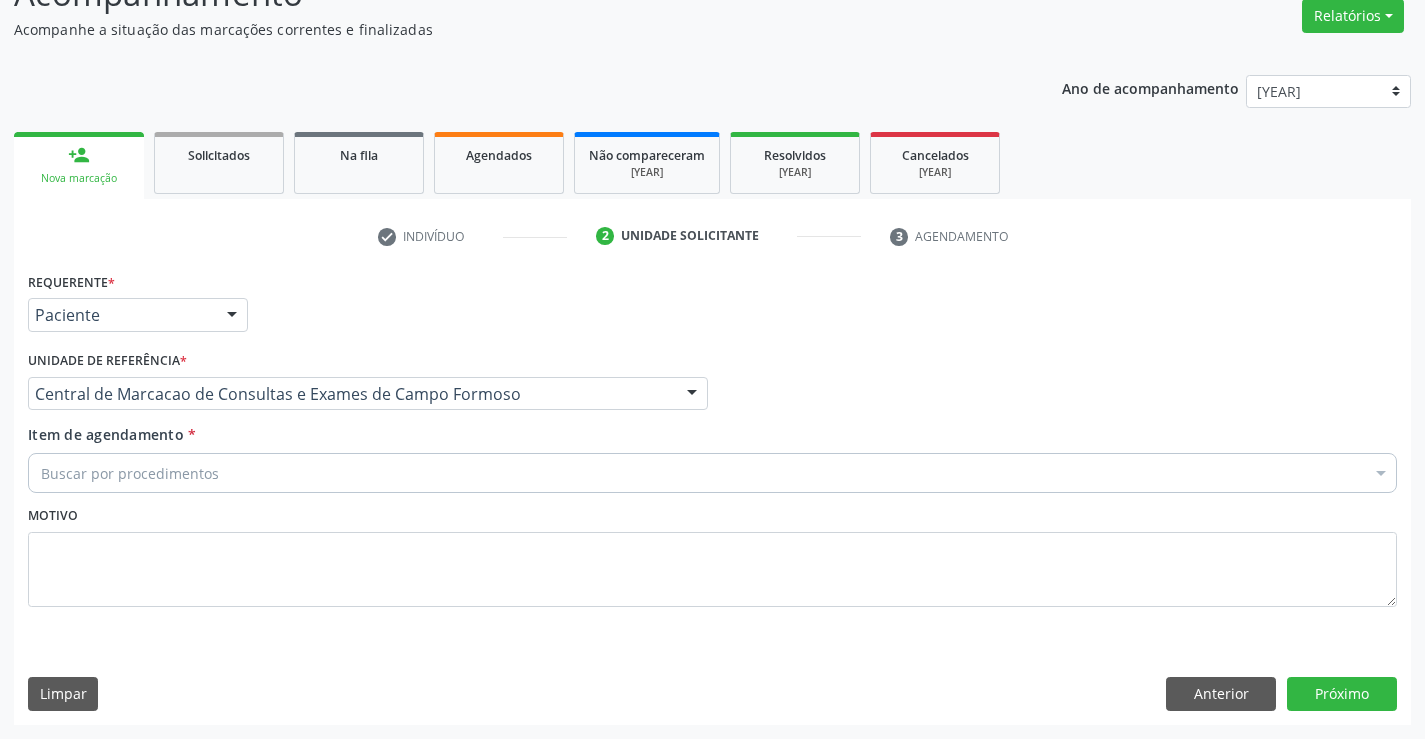 click on "Buscar por procedimentos" at bounding box center [712, 473] 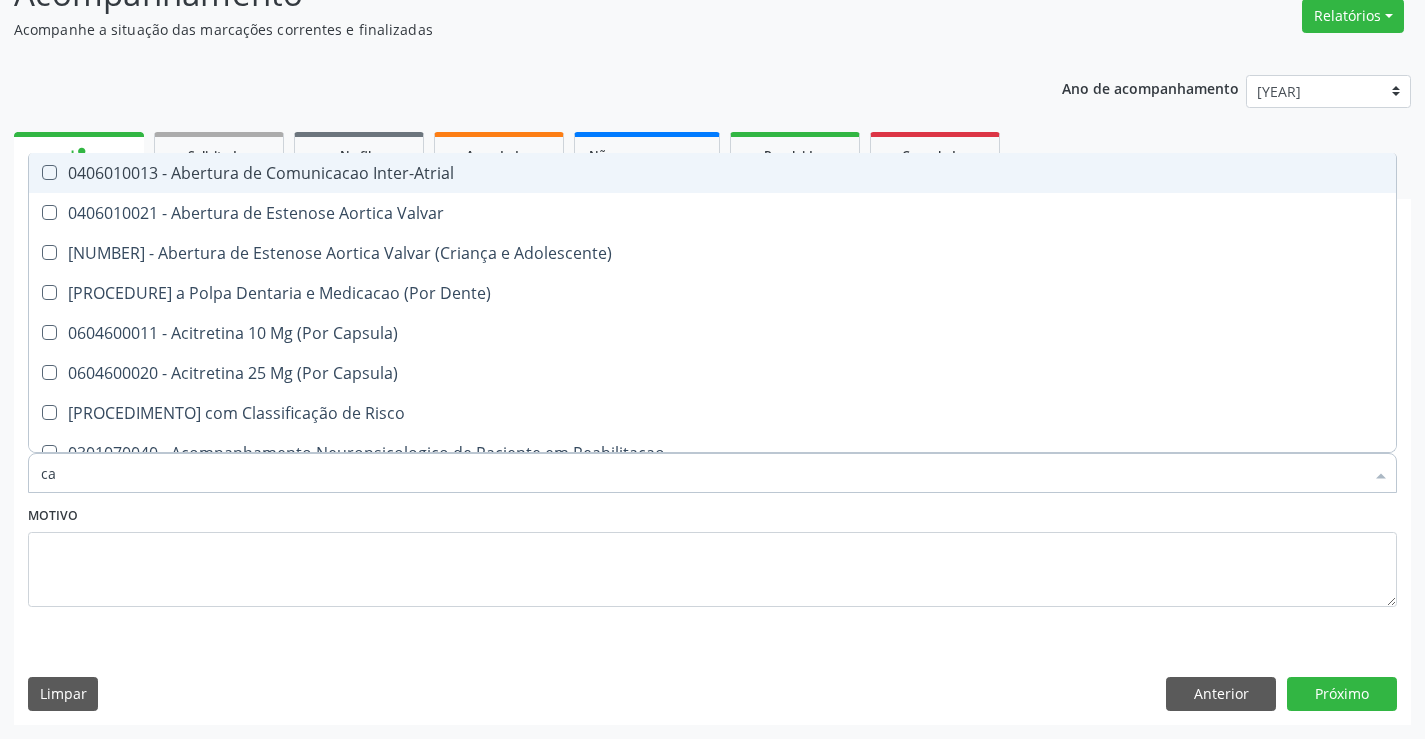 type on "car" 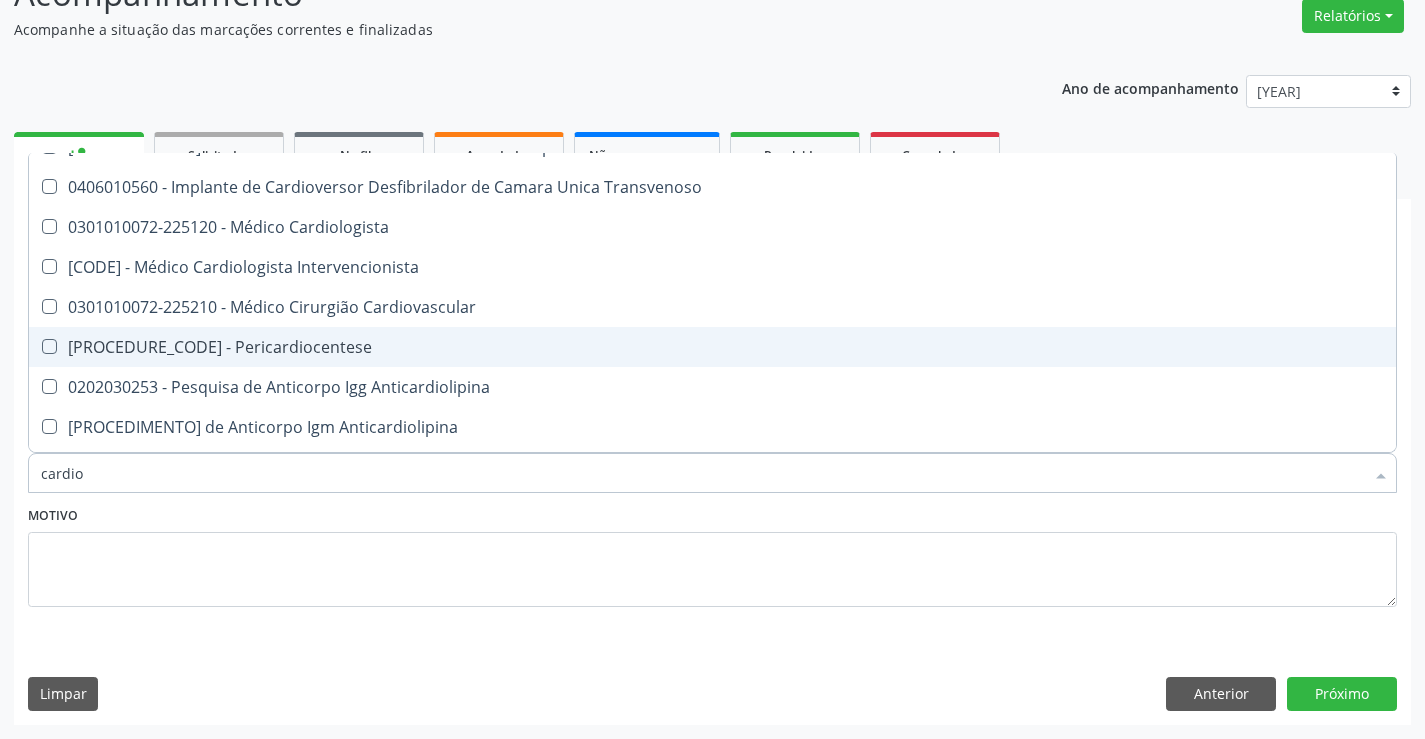 scroll, scrollTop: 900, scrollLeft: 0, axis: vertical 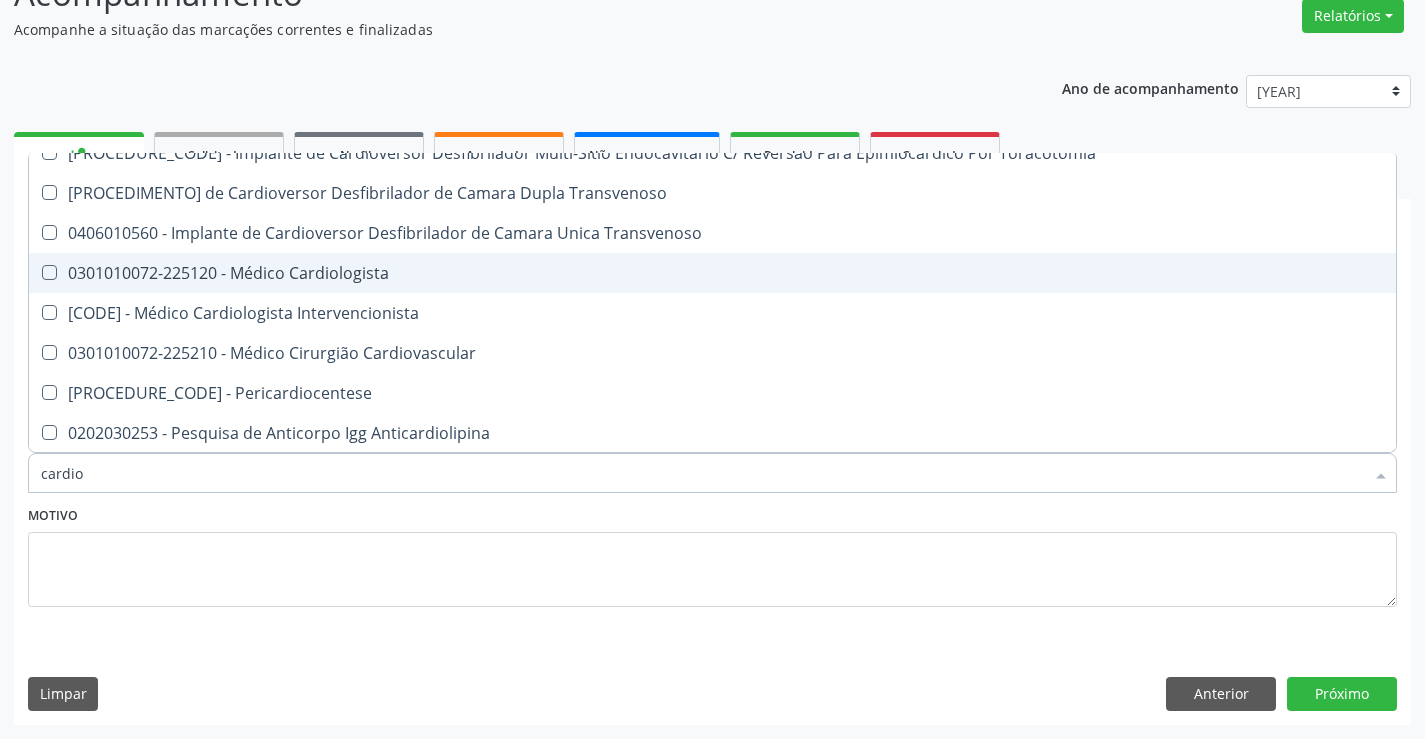click on "0301010072-225120 - Médico Cardiologista" at bounding box center (712, 273) 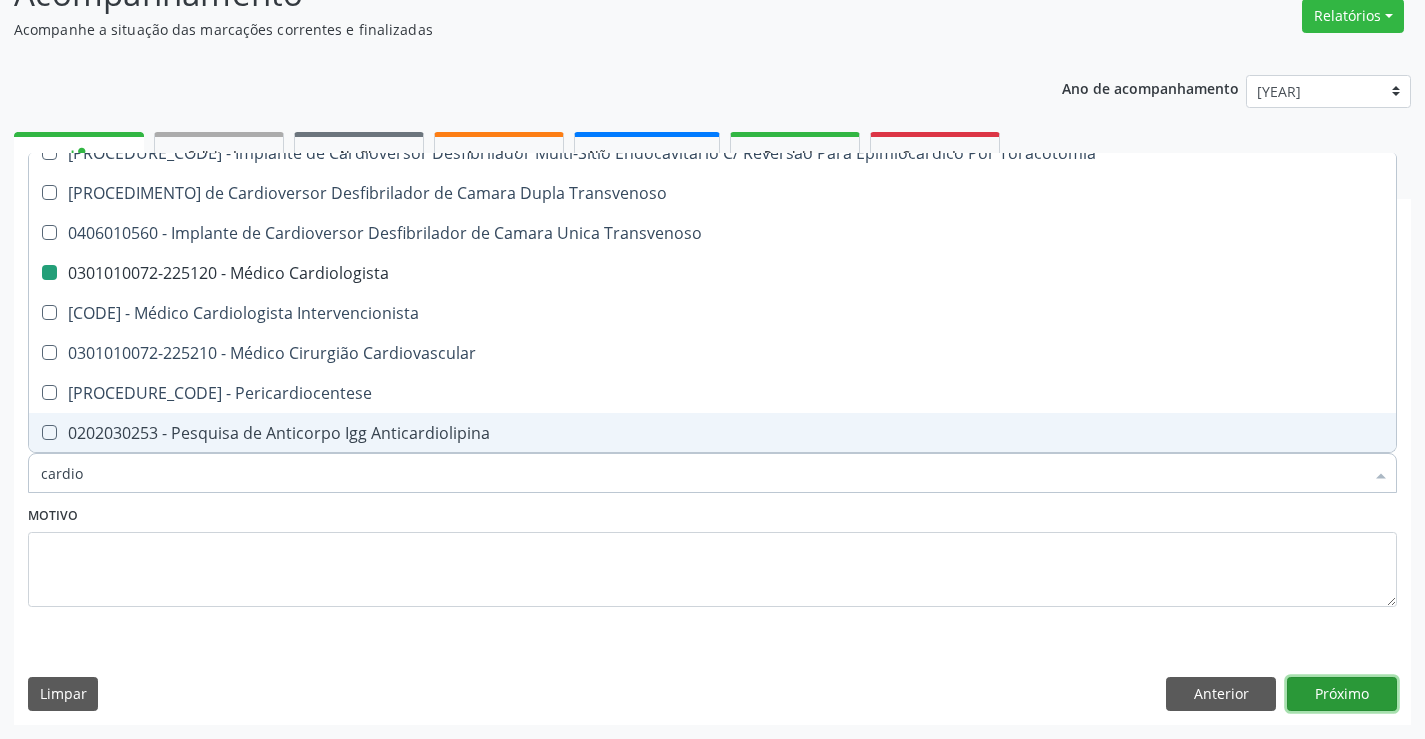 click on "[DIRECTION]" at bounding box center [1342, 694] 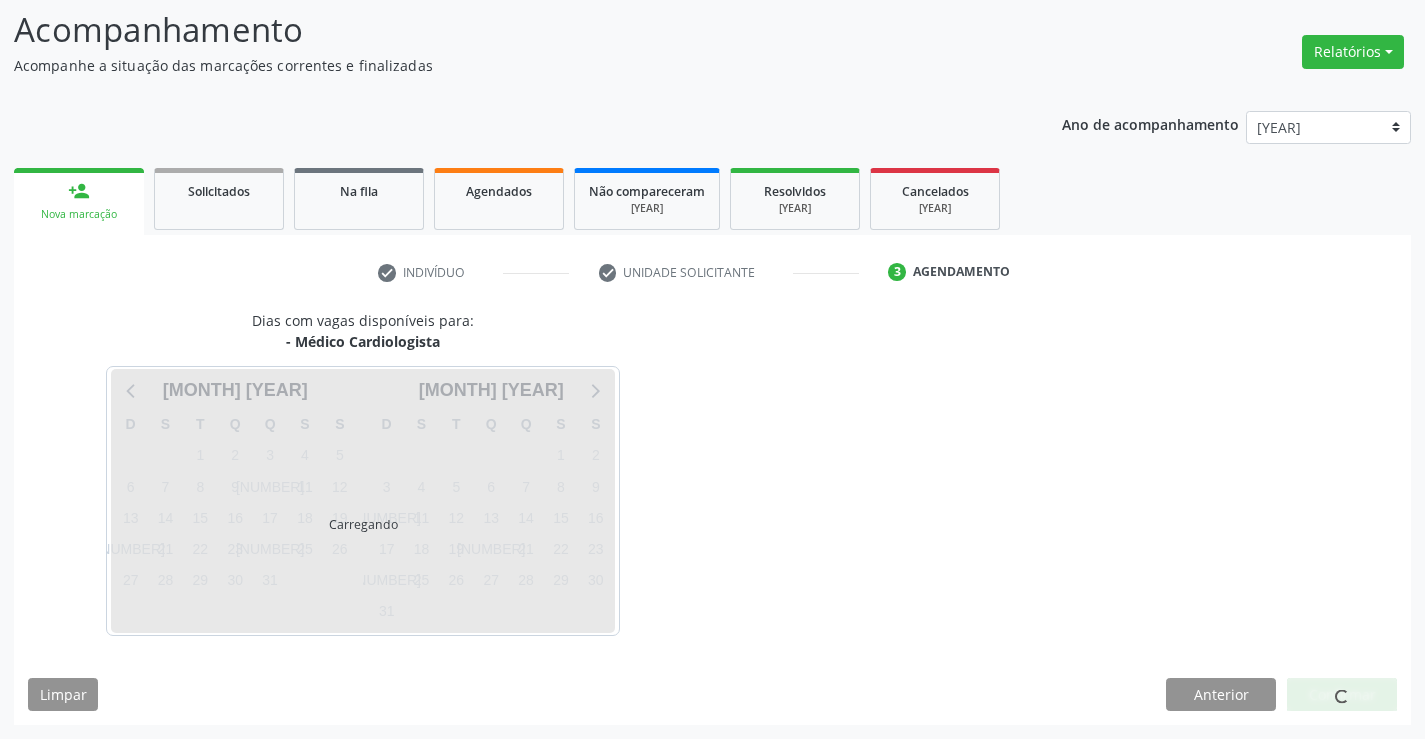 scroll, scrollTop: 131, scrollLeft: 0, axis: vertical 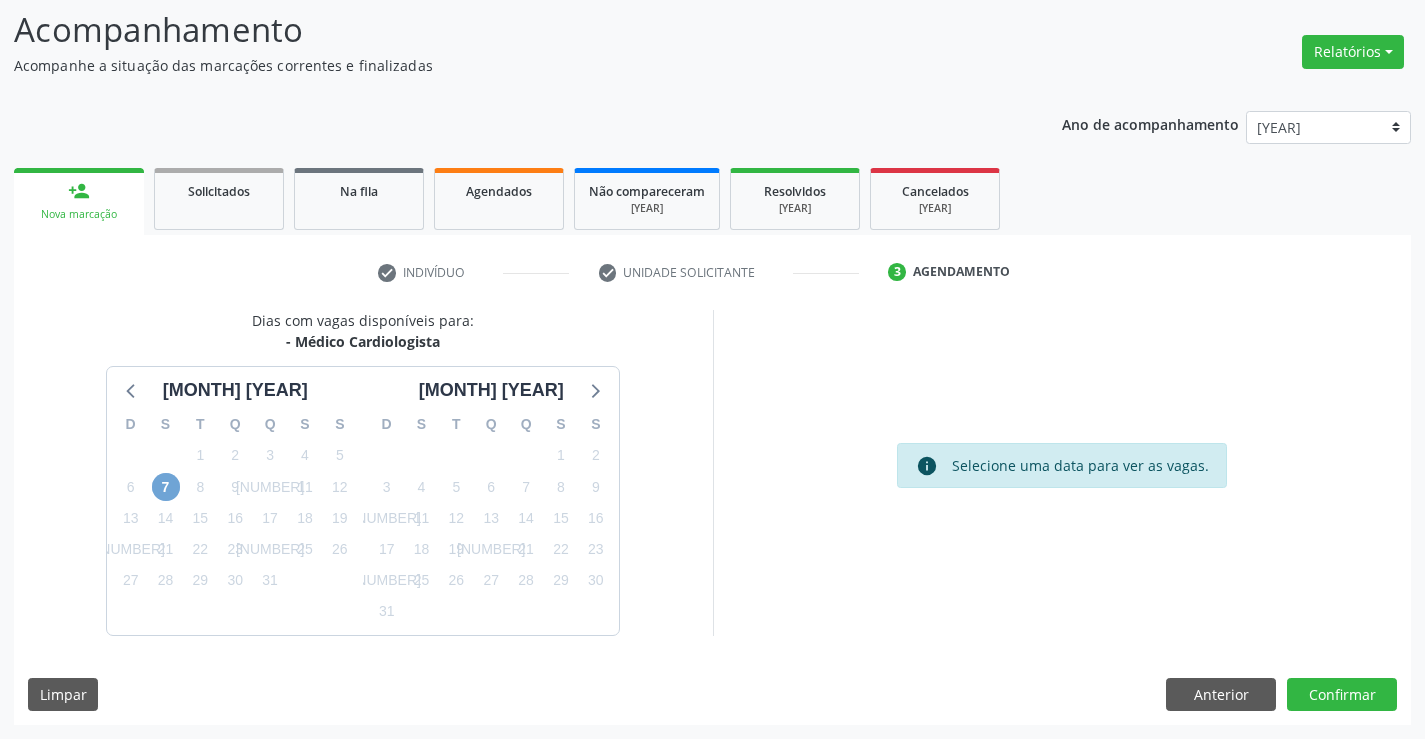 click on "7" at bounding box center (166, 487) 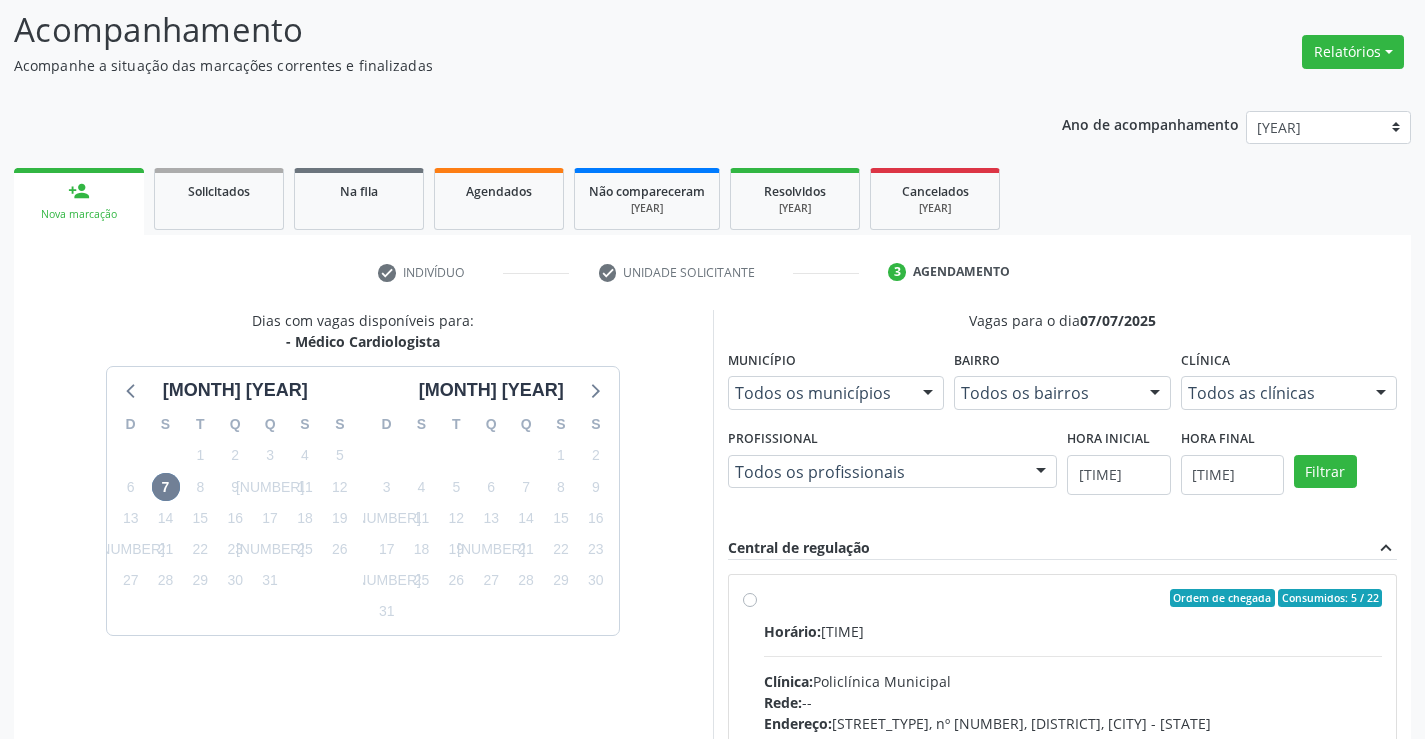 drag, startPoint x: 298, startPoint y: 337, endPoint x: 445, endPoint y: 332, distance: 147.085 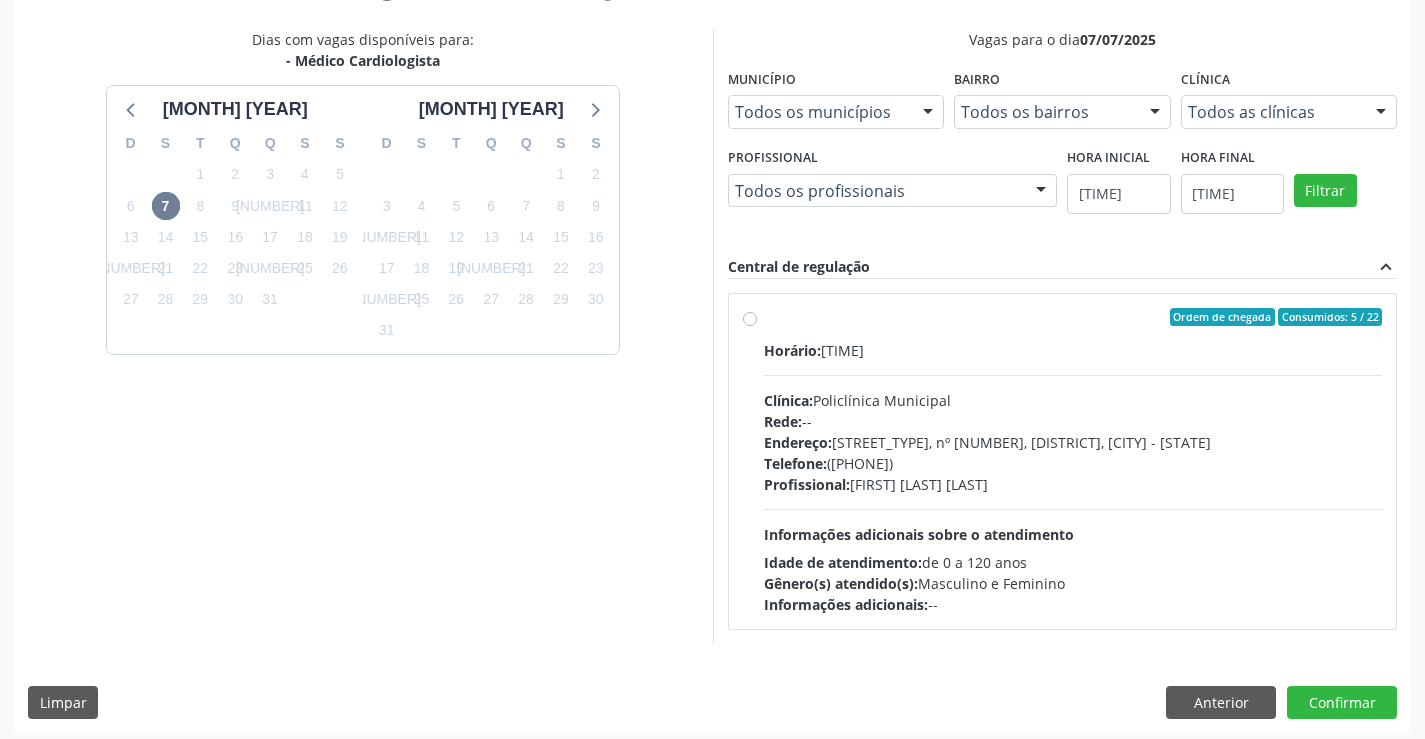 scroll, scrollTop: 420, scrollLeft: 0, axis: vertical 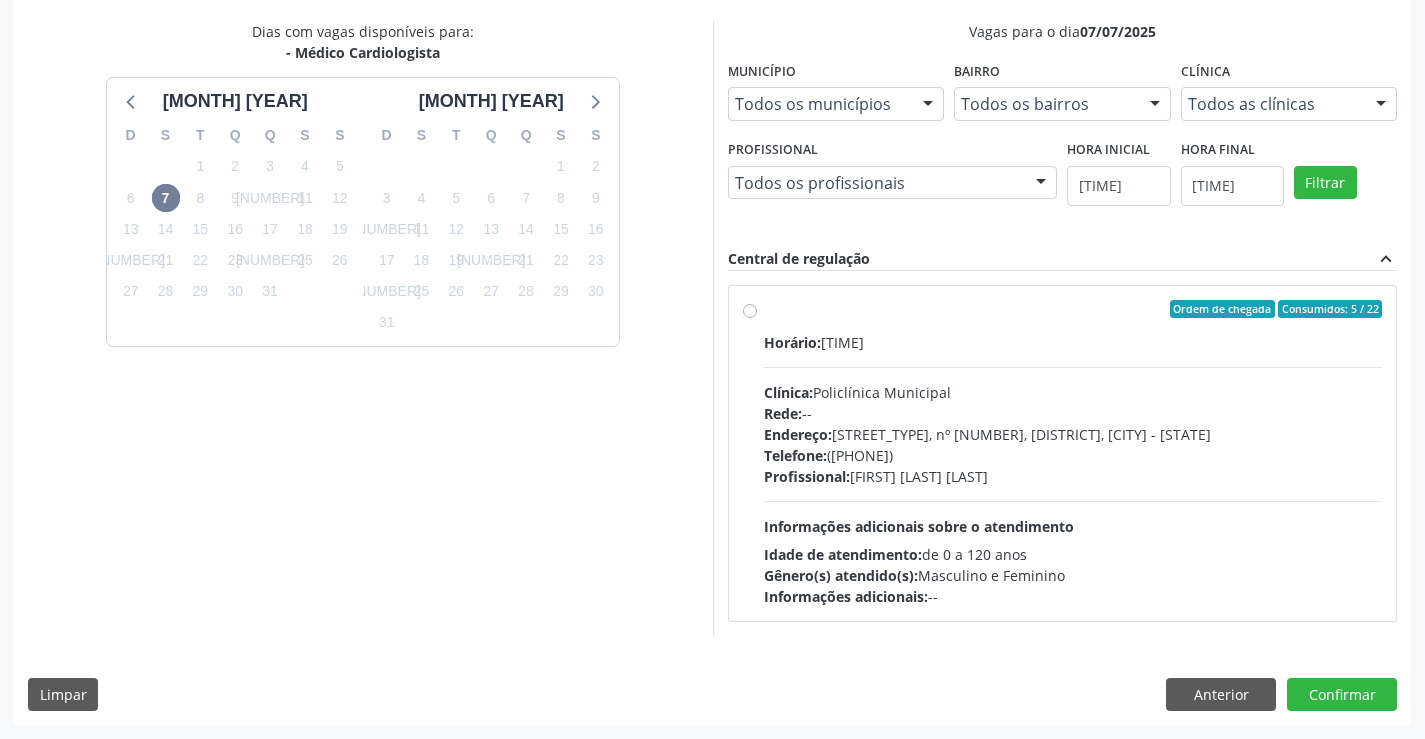 click on "Endereço:   Predio, nº 386, Centro, Campo Formoso - BA" at bounding box center (1073, 434) 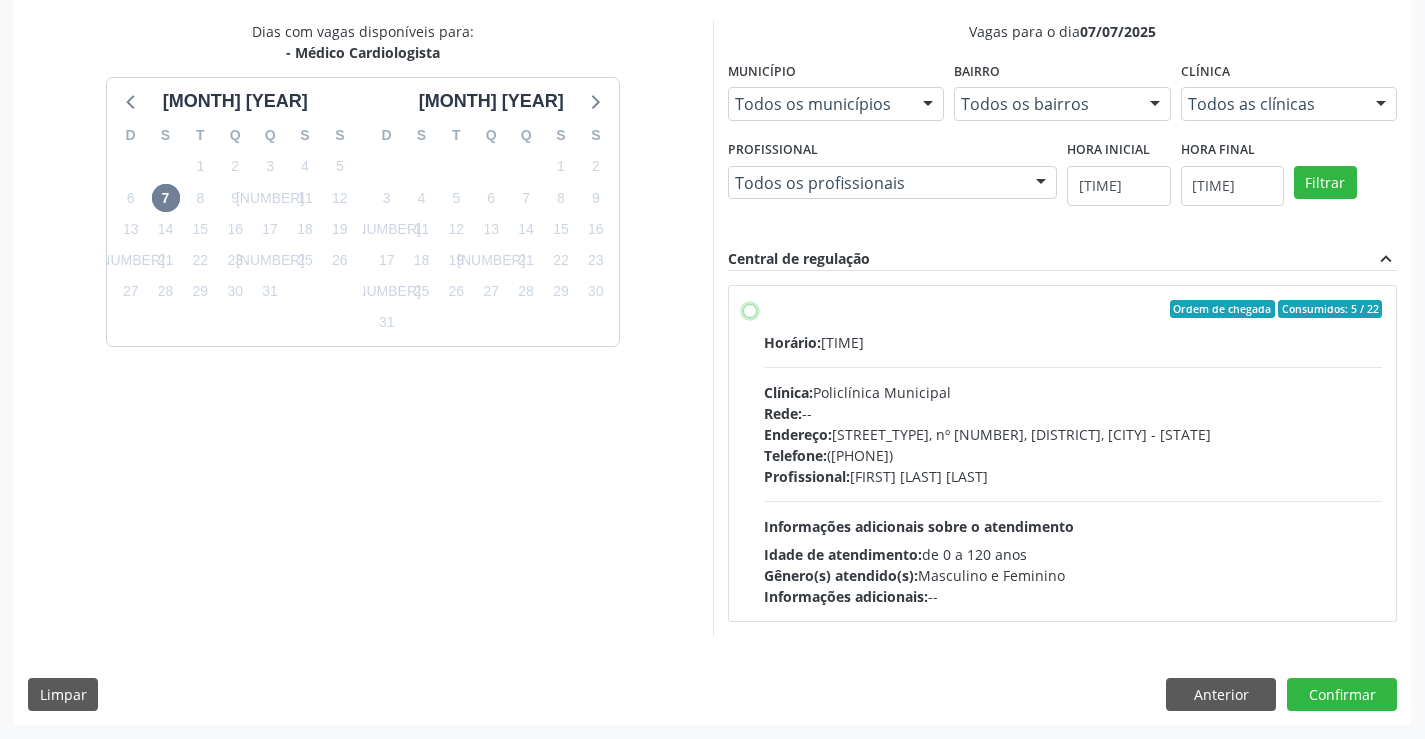click on "Ordem de chegada
Consumidos: 5 / 22
Horário:   11:00
Clínica:  Policlínica Municipal
Rede:
--
Endereço:   Predio, nº 386, Centro, Campo Formoso - BA
Telefone:   (74) 6451312
Profissional:
Fabio Rodrigues Damasceno Domingues
Informações adicionais sobre o atendimento
Idade de atendimento:
de 0 a 120 anos
Gênero(s) atendido(s):
Masculino e Feminino
Informações adicionais:
--" at bounding box center (750, 309) 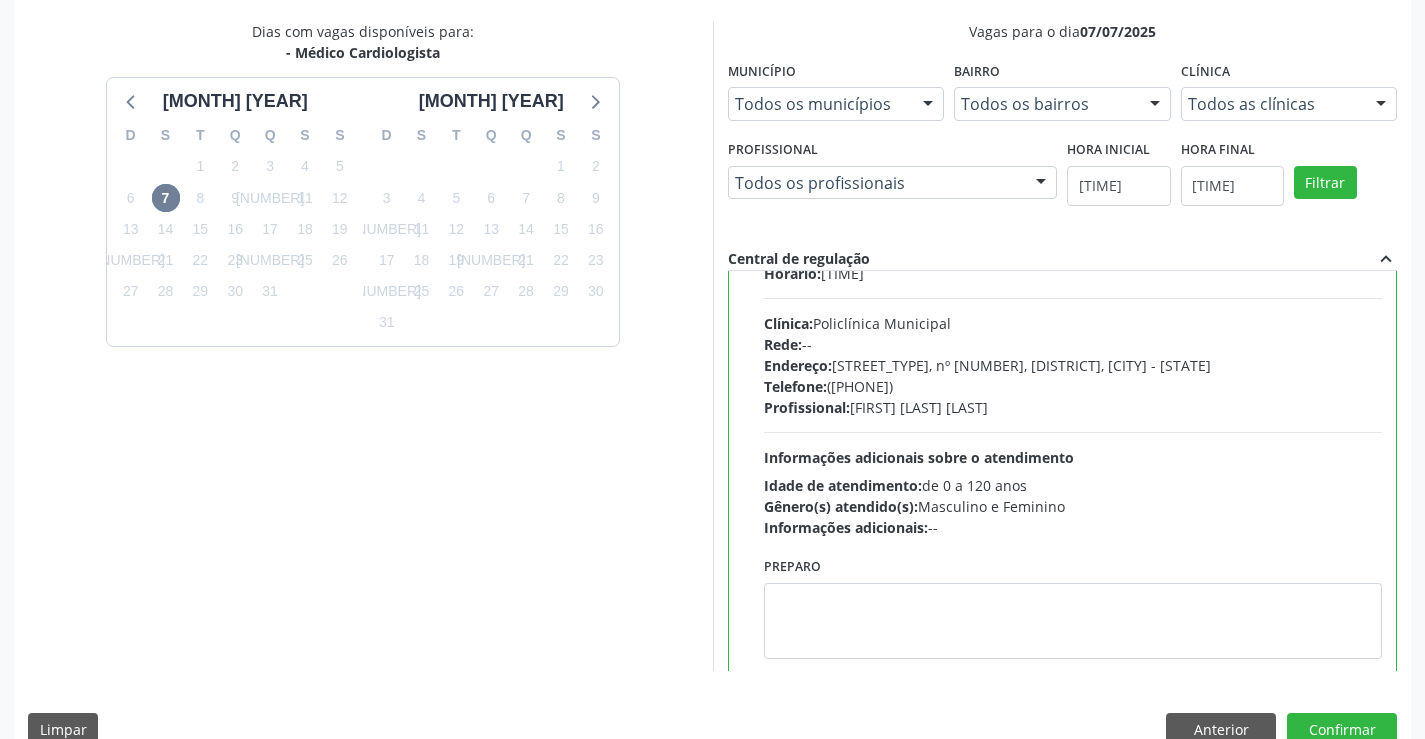 scroll, scrollTop: 99, scrollLeft: 0, axis: vertical 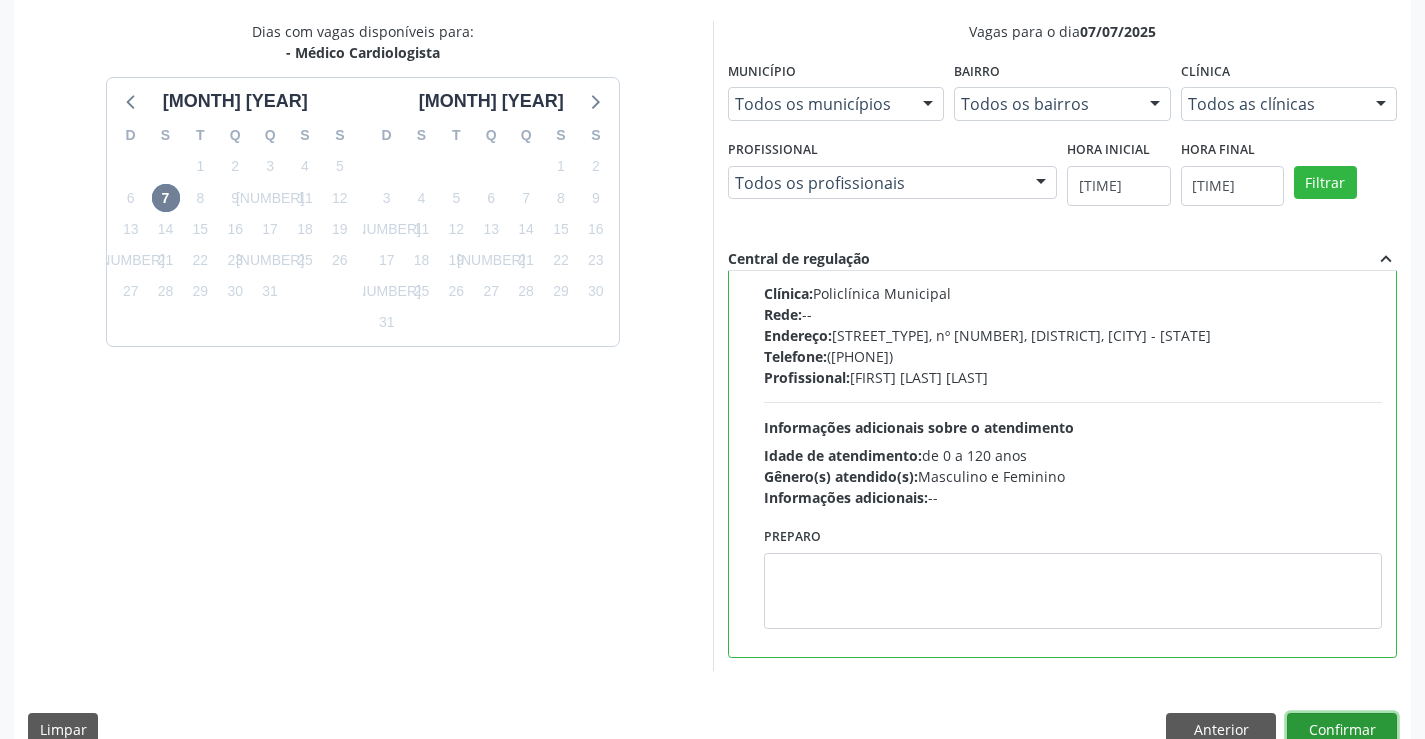 click on "Confirmar" at bounding box center [1342, 730] 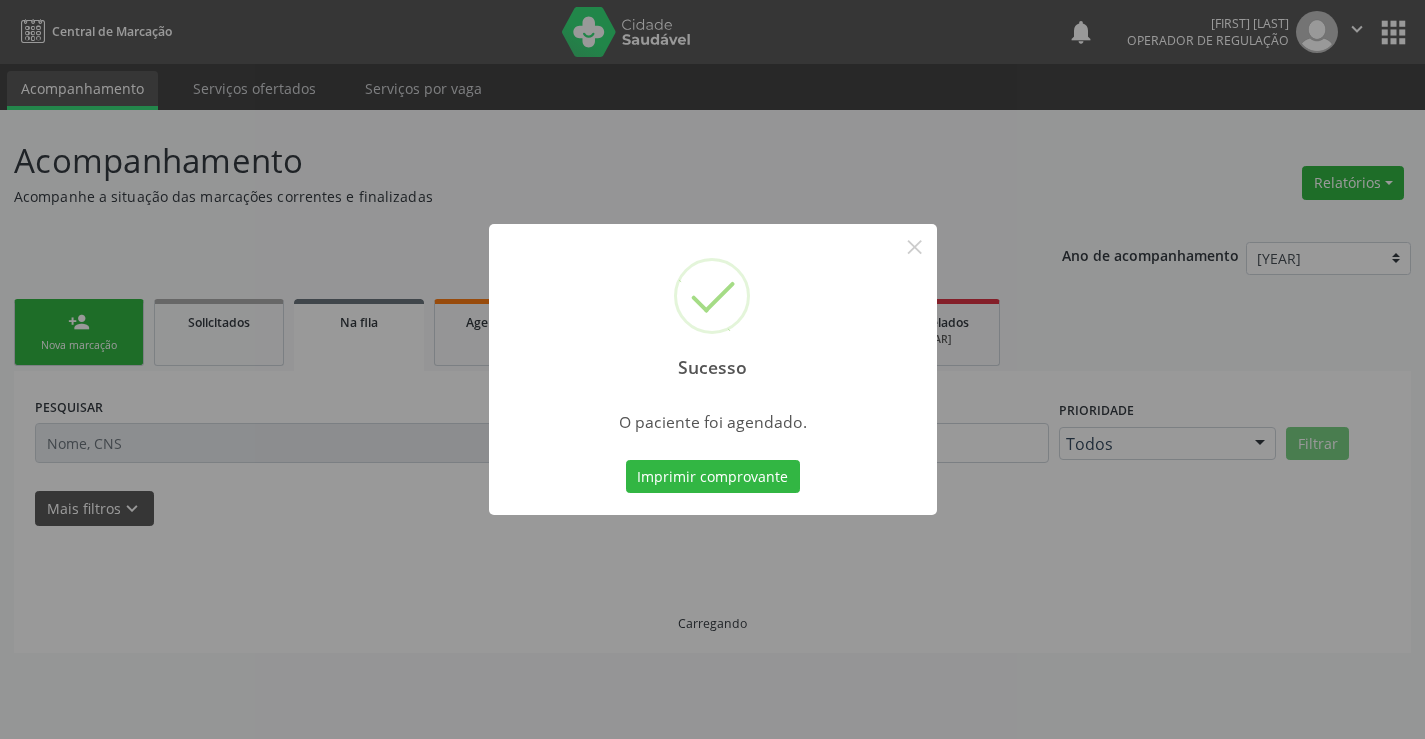 scroll, scrollTop: 0, scrollLeft: 0, axis: both 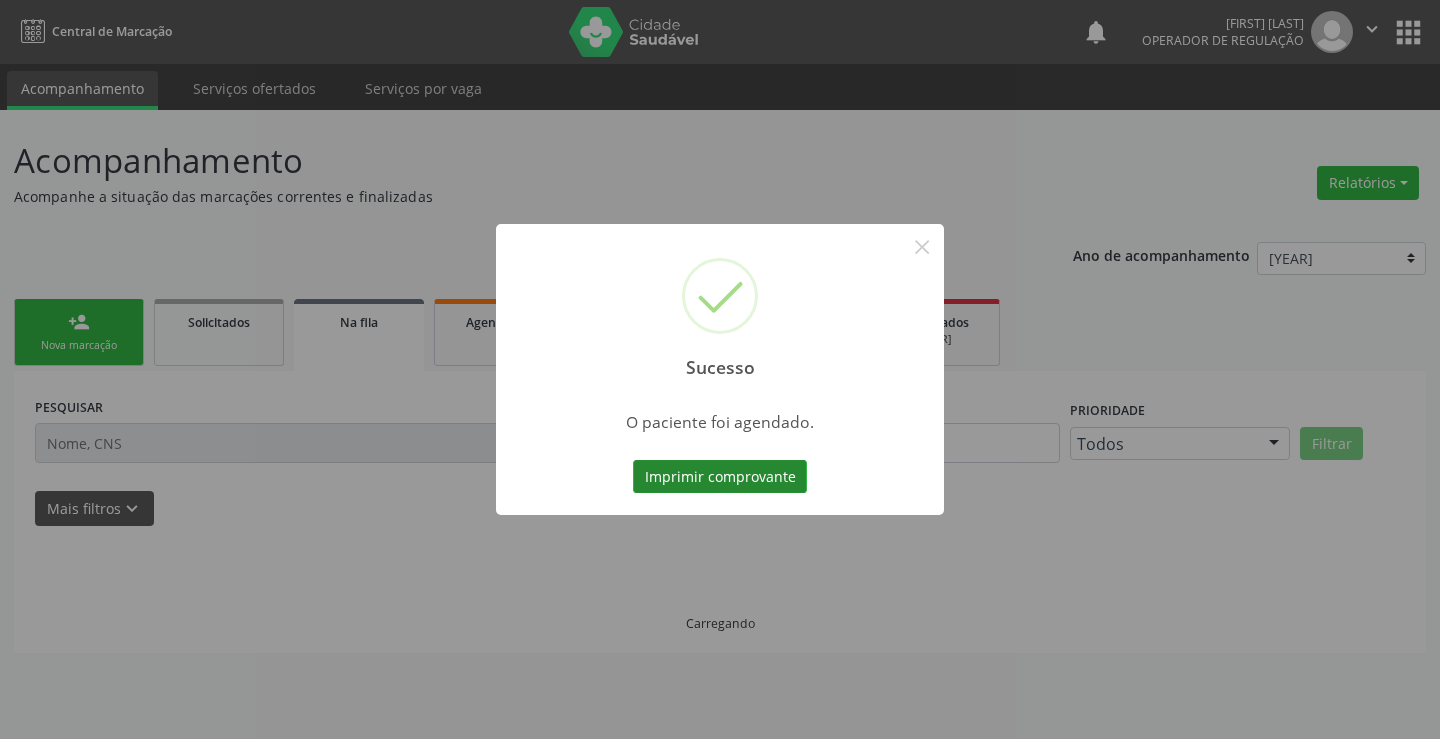 click on "Imprimir comprovante" at bounding box center [720, 477] 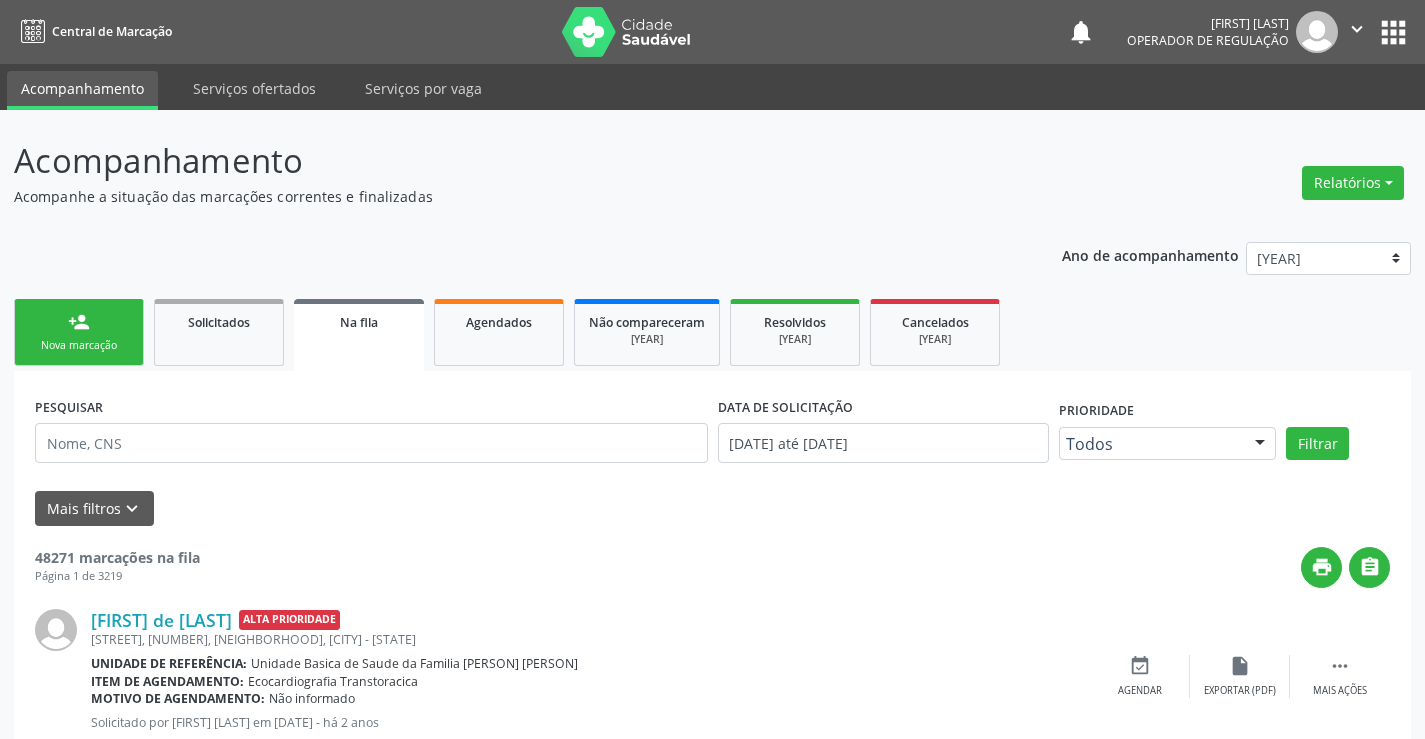 click on "person_add
Nova marcação" at bounding box center [79, 332] 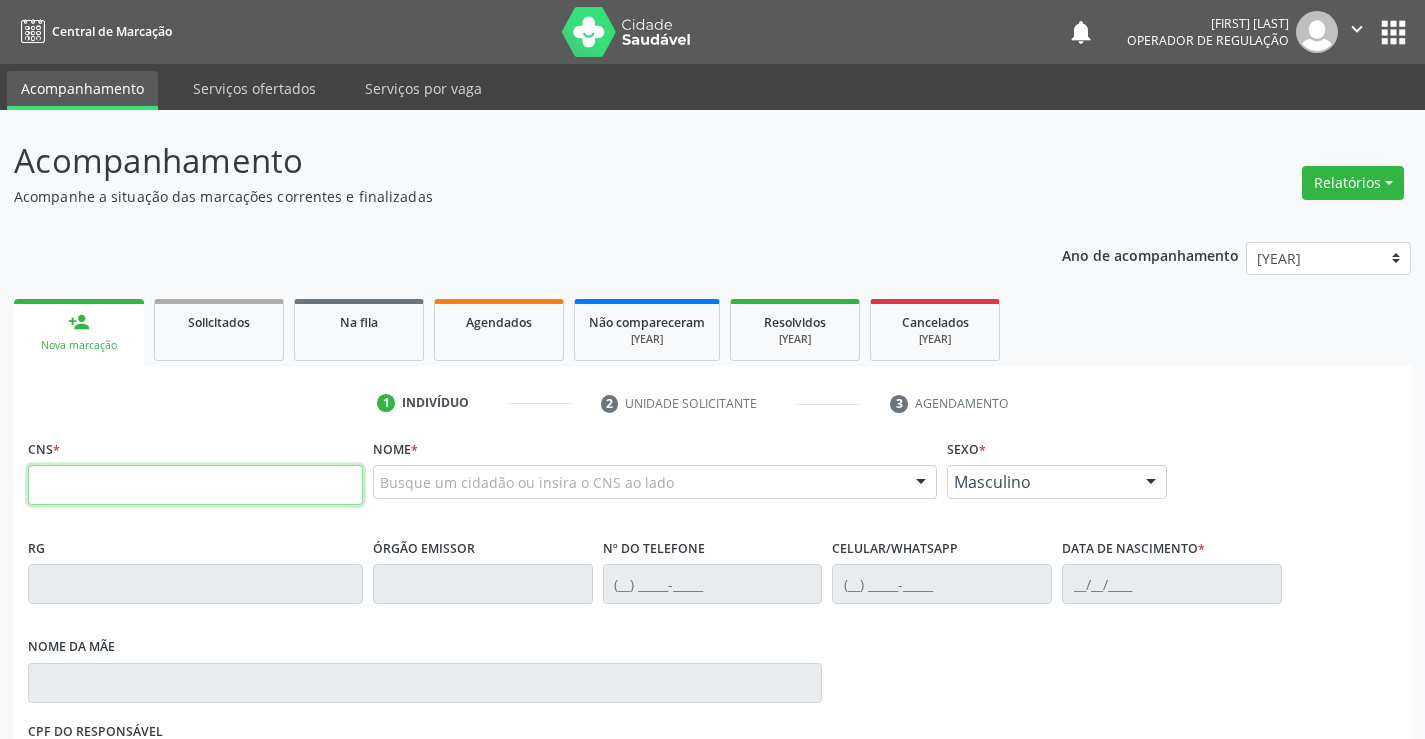 click at bounding box center [195, 485] 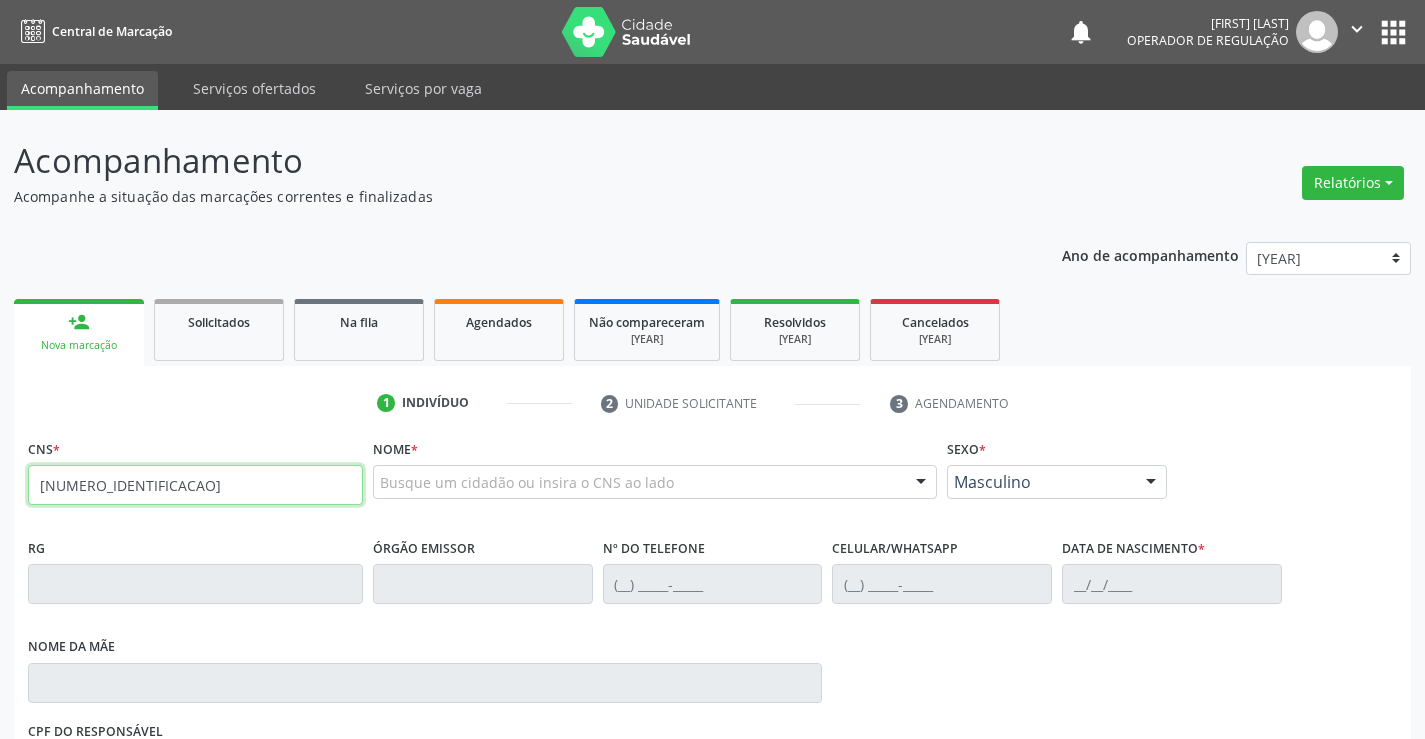 type on "704 6016 5913 8924" 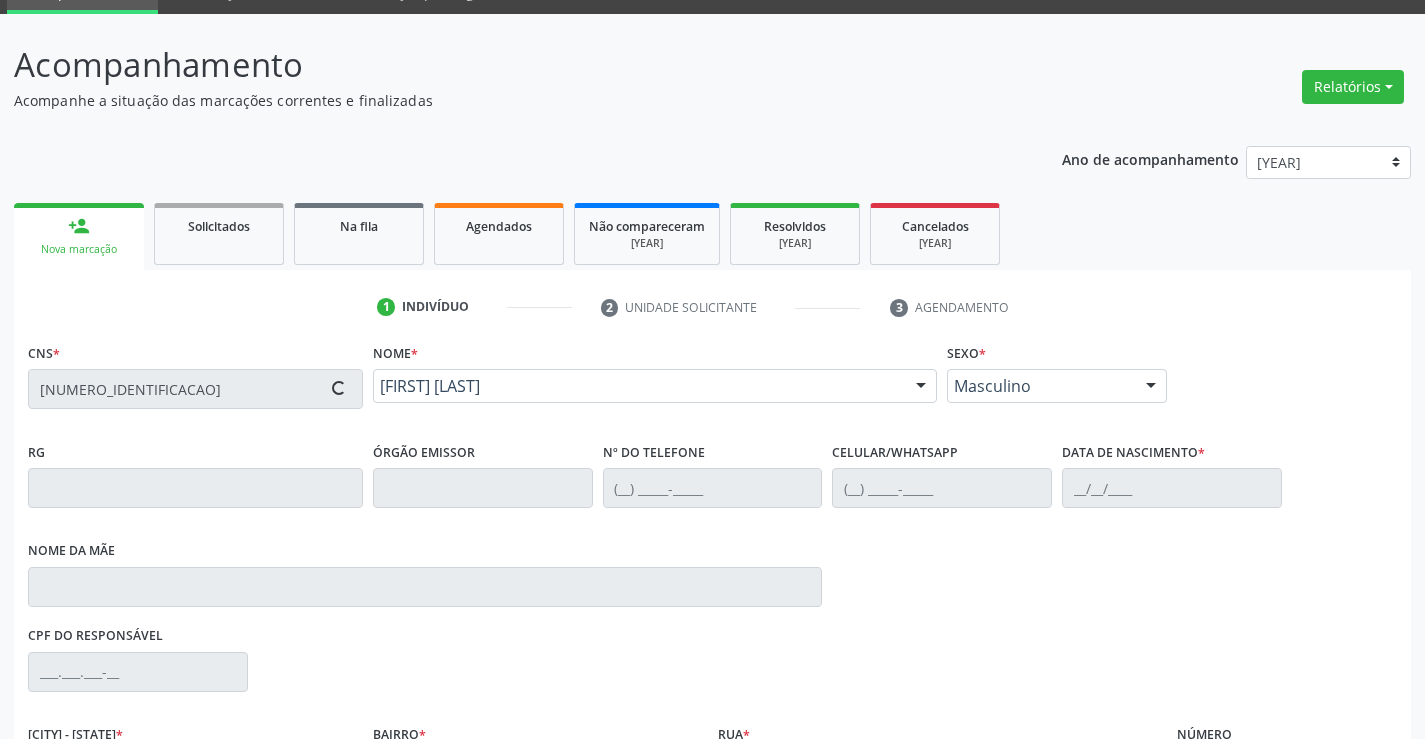 scroll, scrollTop: 331, scrollLeft: 0, axis: vertical 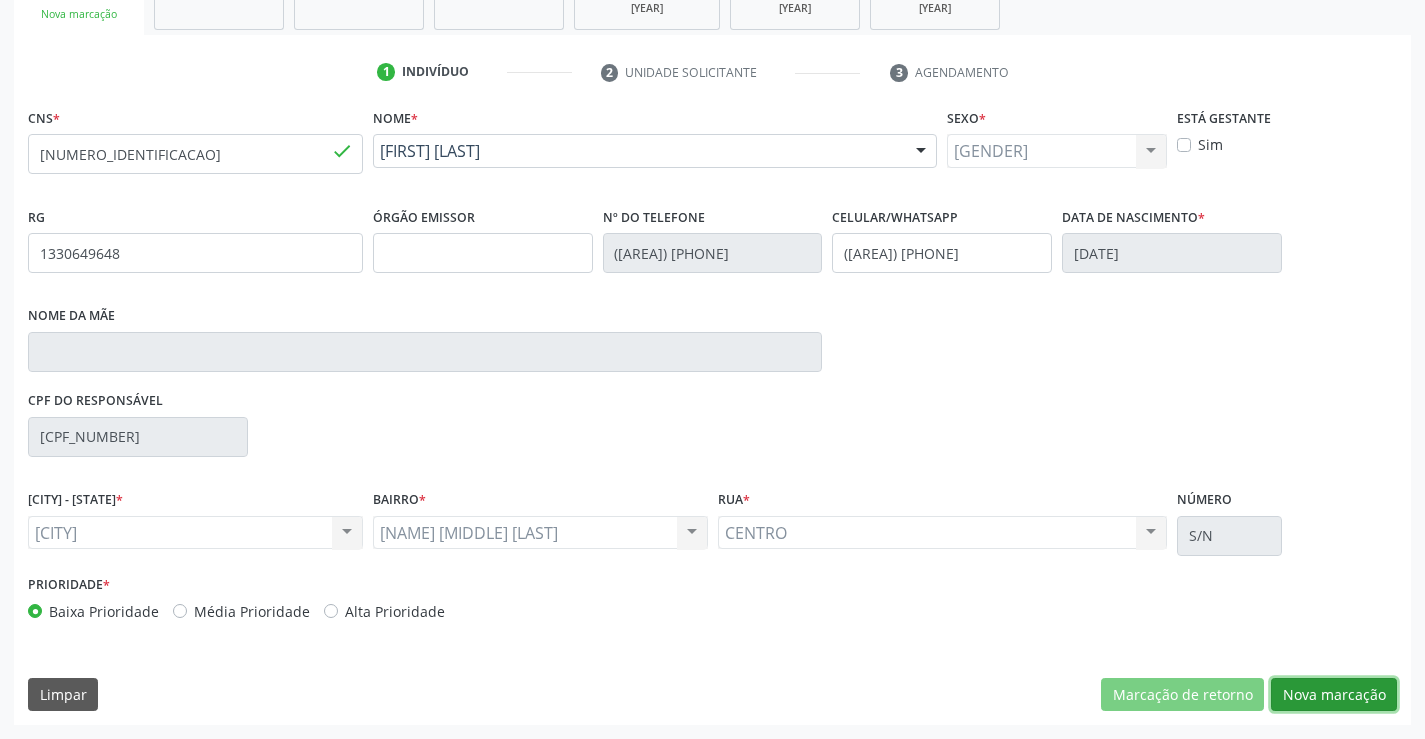 click on "[GENERAL_TERM]" at bounding box center (1182, 695) 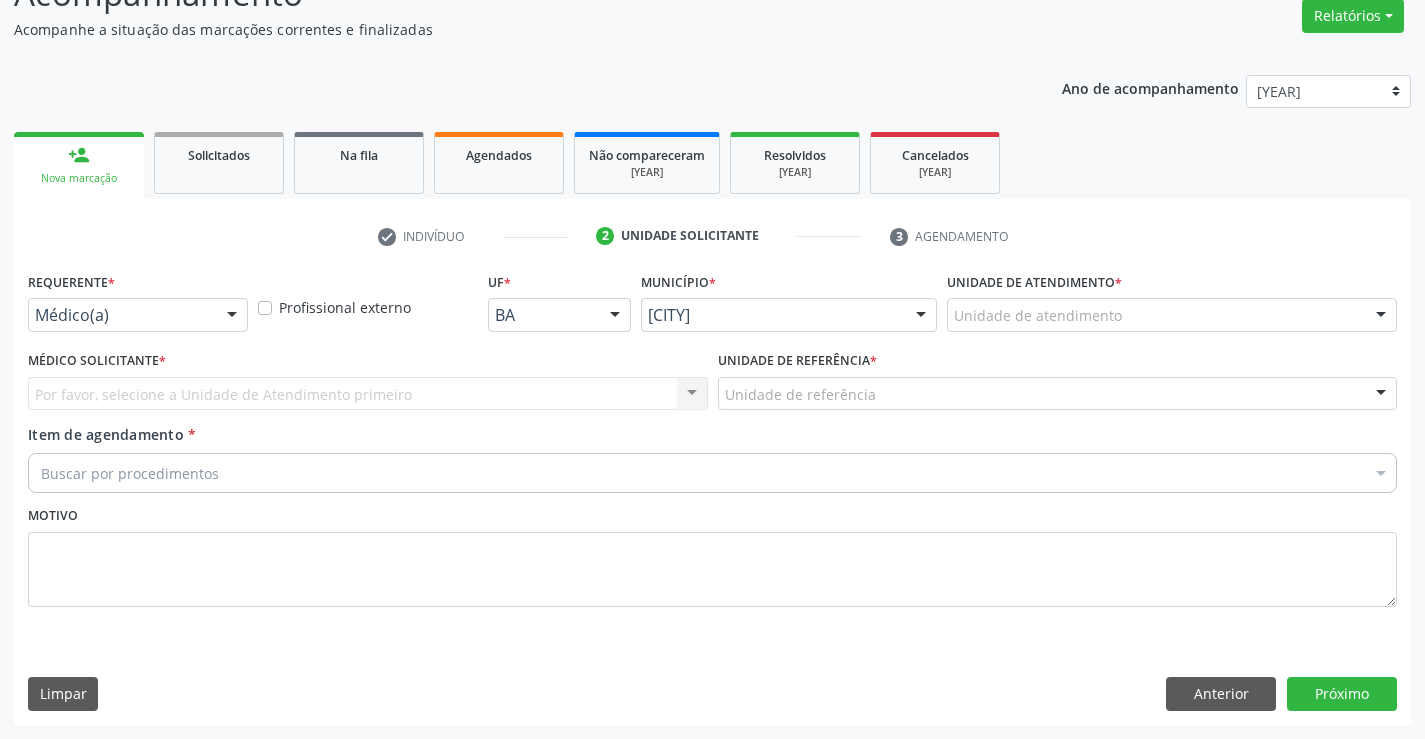 scroll, scrollTop: 167, scrollLeft: 0, axis: vertical 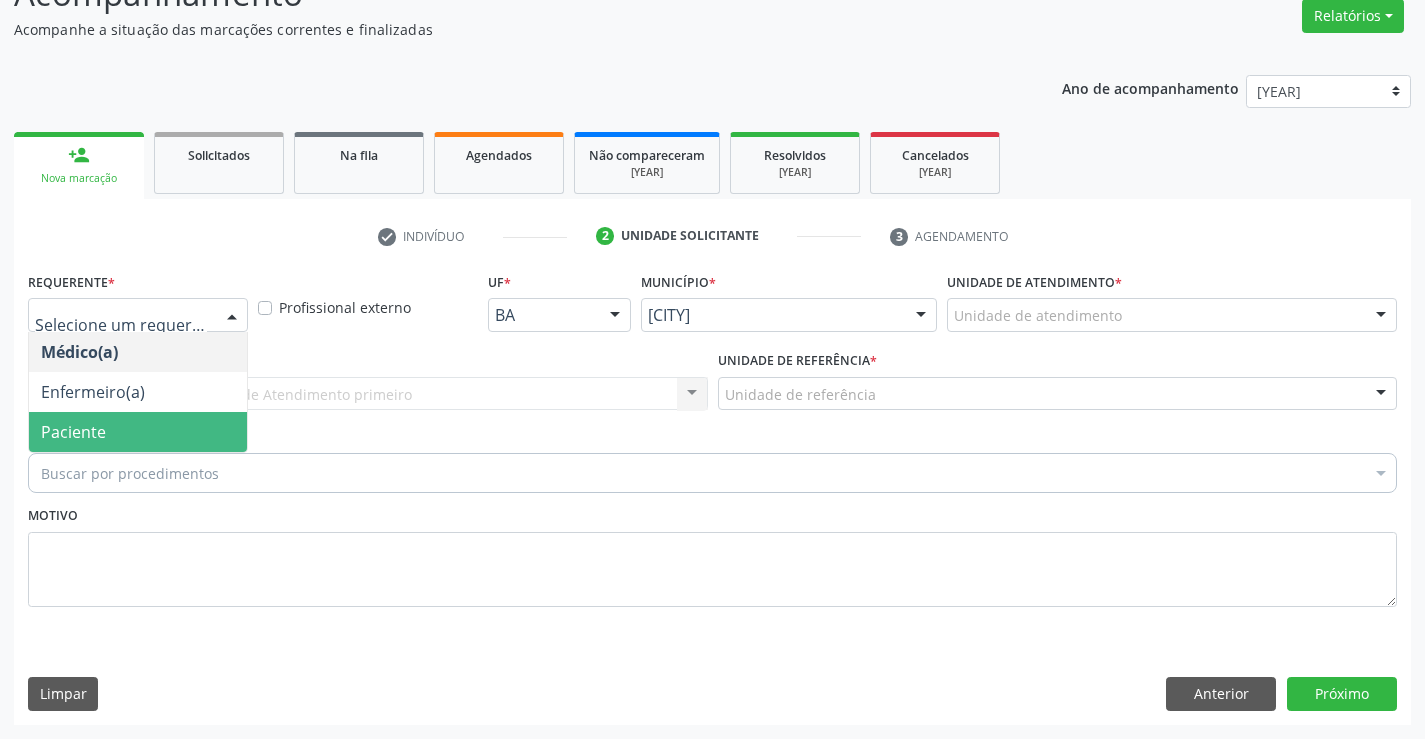 click on "Paciente" at bounding box center (138, 432) 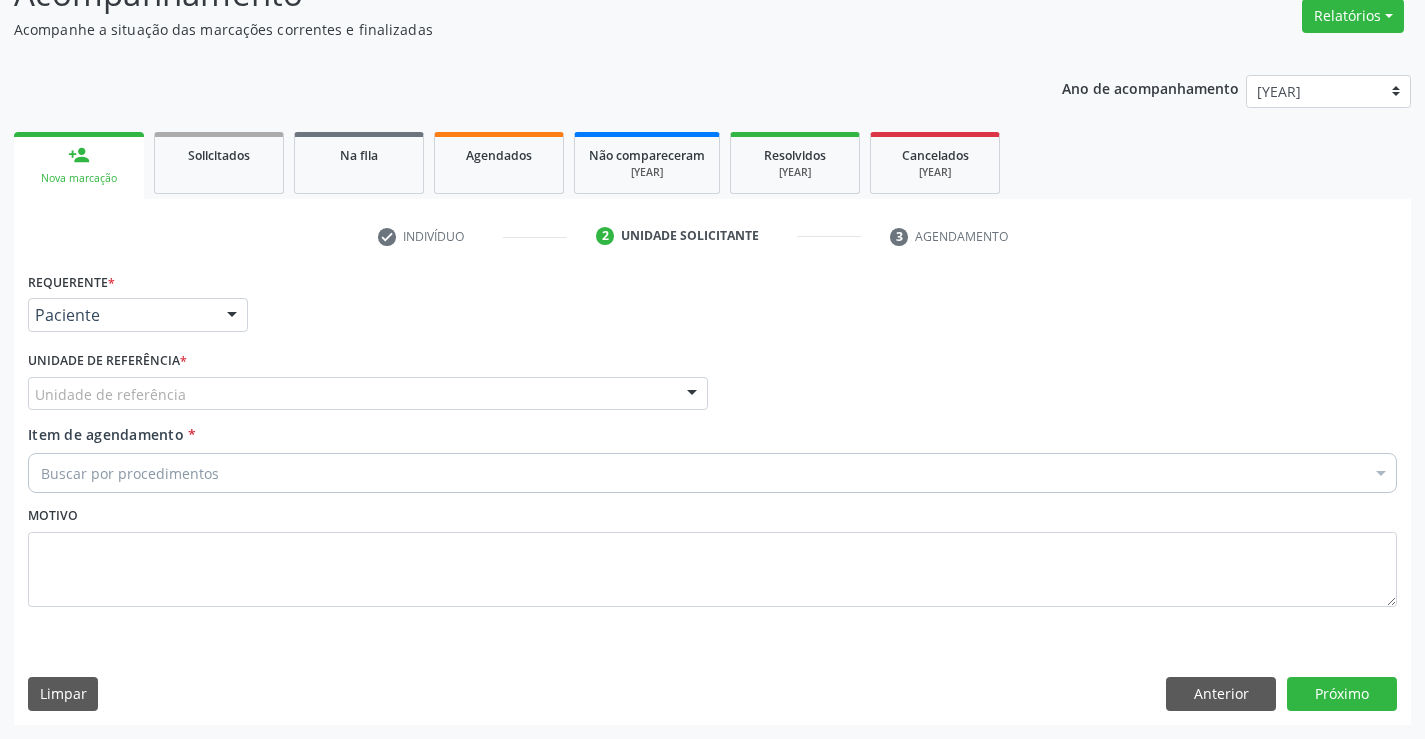 click on "Unidade de referência" at bounding box center (368, 394) 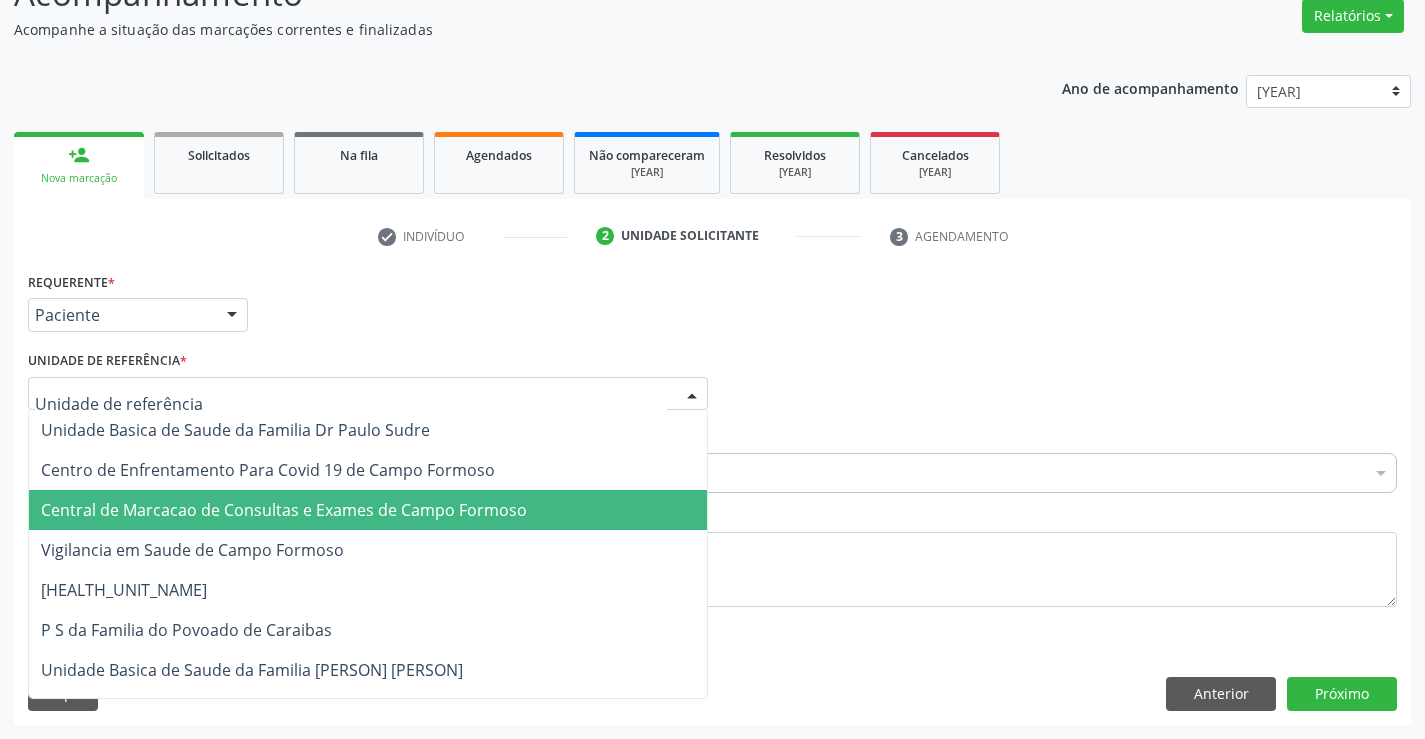 click on "Central de Marcacao de Consultas e Exames de [CITY]" at bounding box center [284, 510] 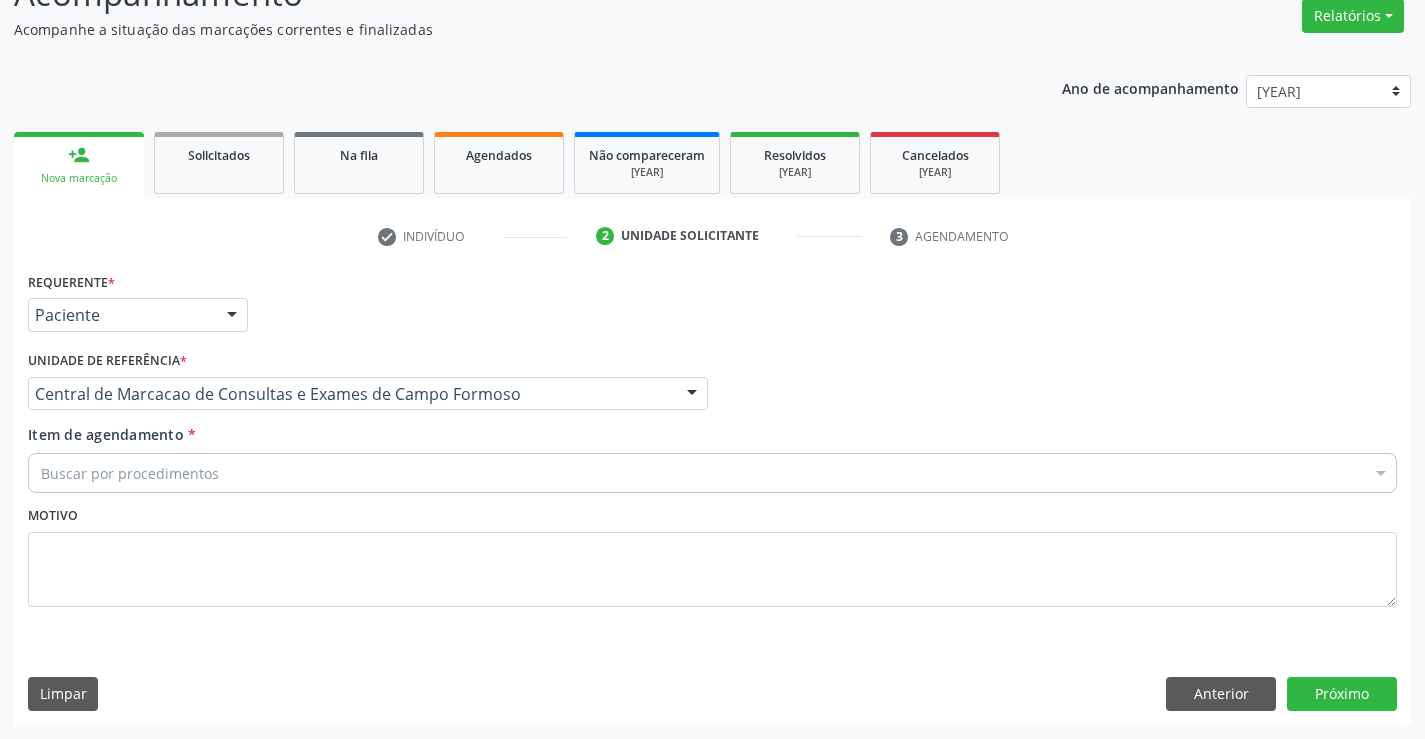 click on "Buscar por procedimentos" at bounding box center (712, 473) 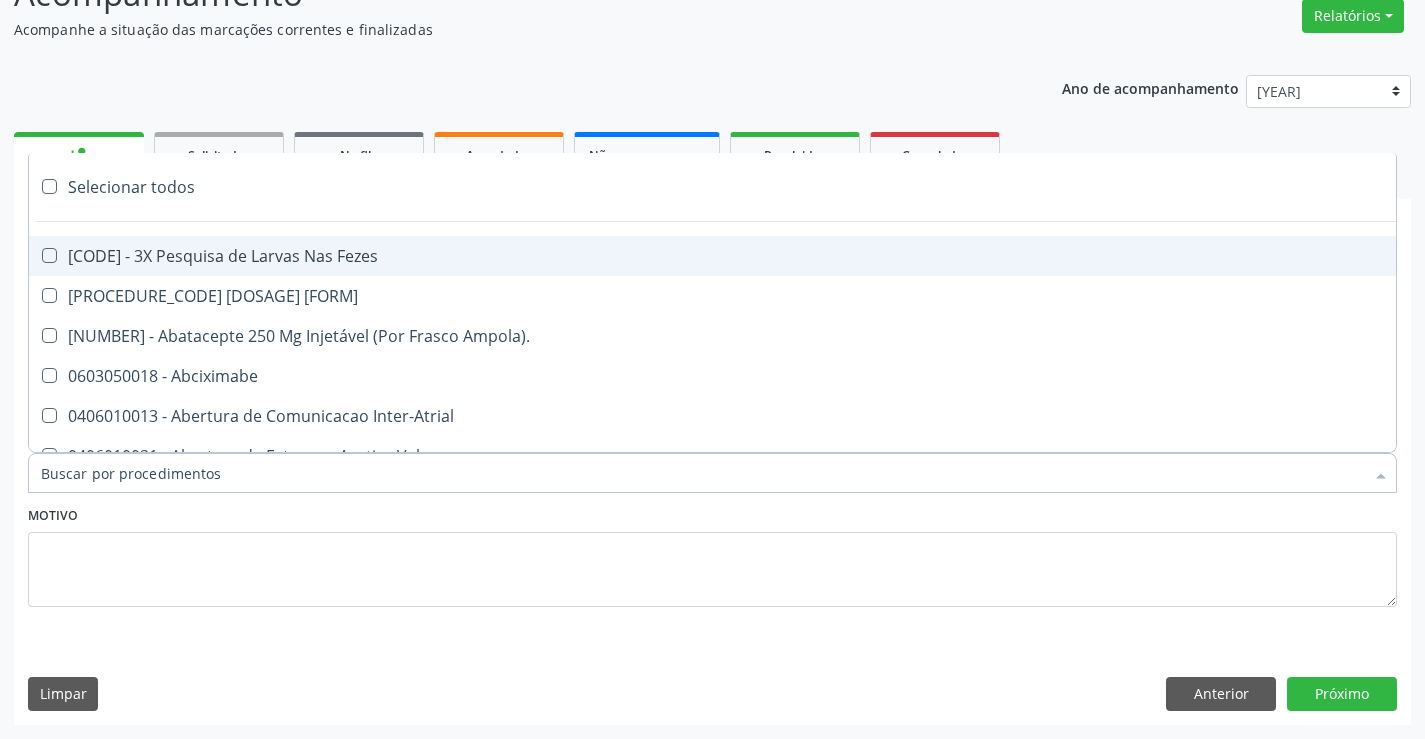paste on "Médico Cardiologista" 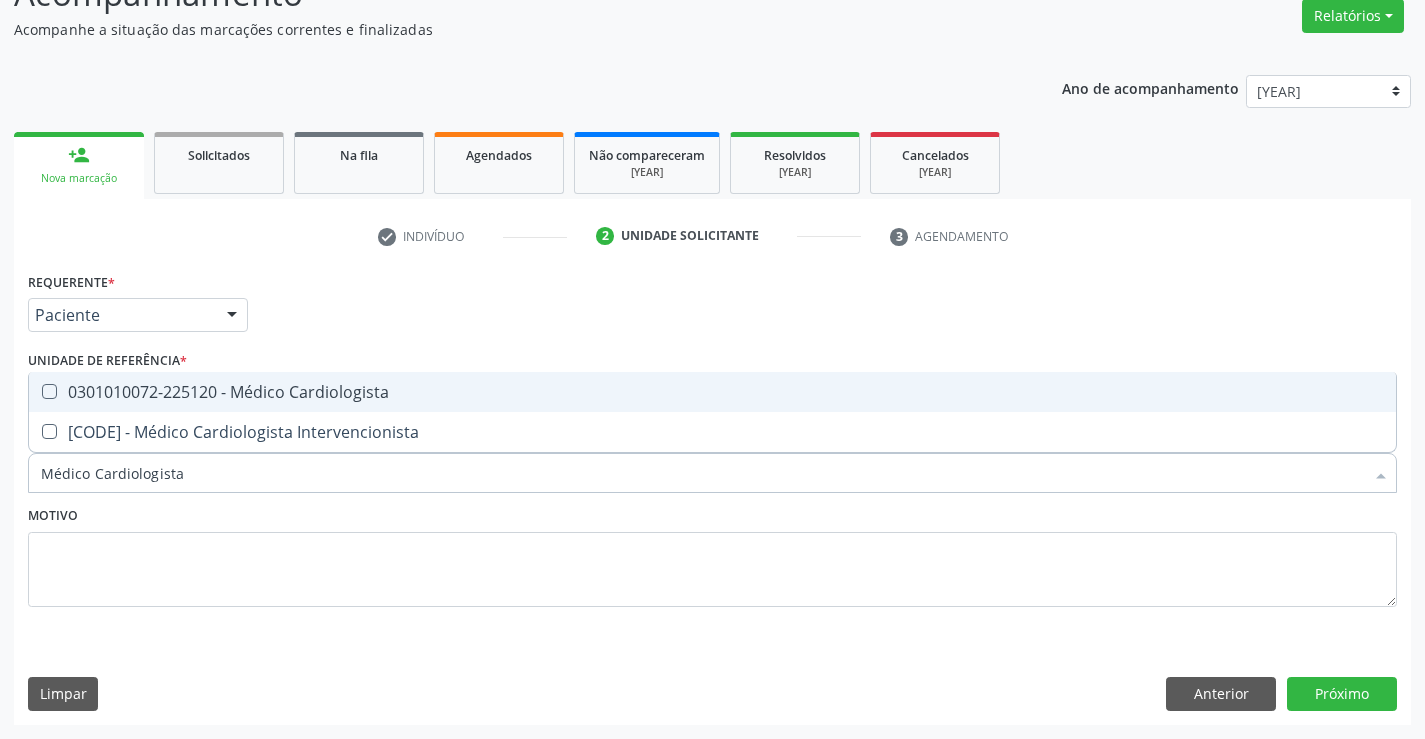 click on "0301010072-225120 - Médico Cardiologista" at bounding box center [712, 392] 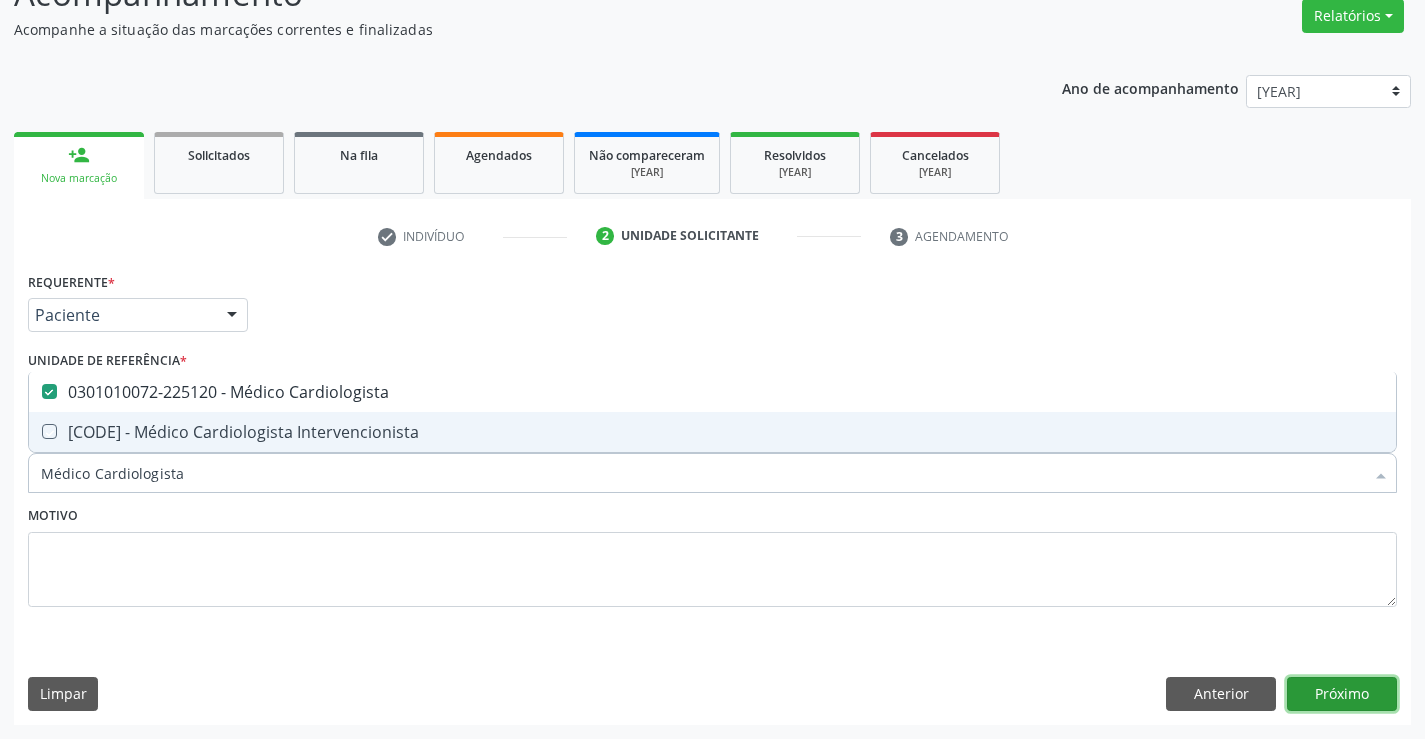 click on "[DIRECTION]" at bounding box center (1342, 694) 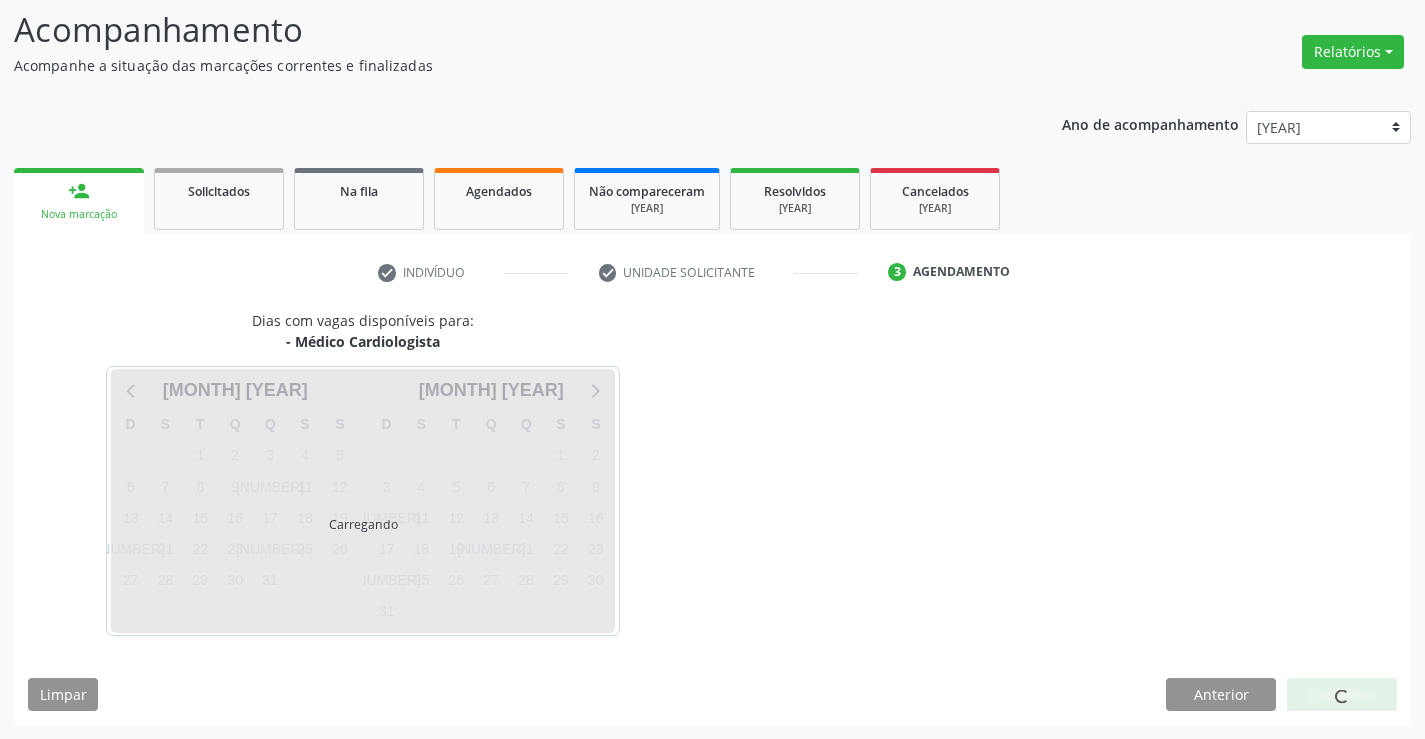 scroll, scrollTop: 131, scrollLeft: 0, axis: vertical 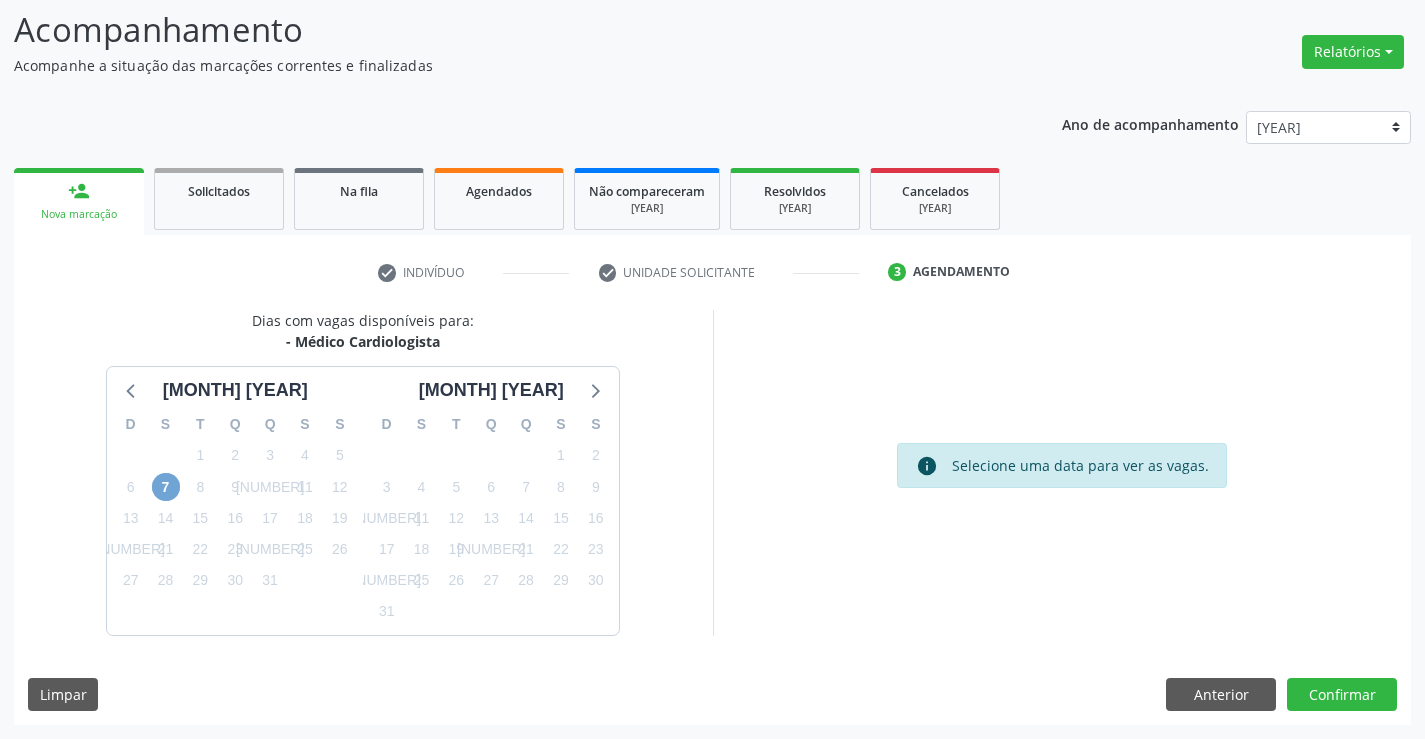 click on "7" at bounding box center [166, 487] 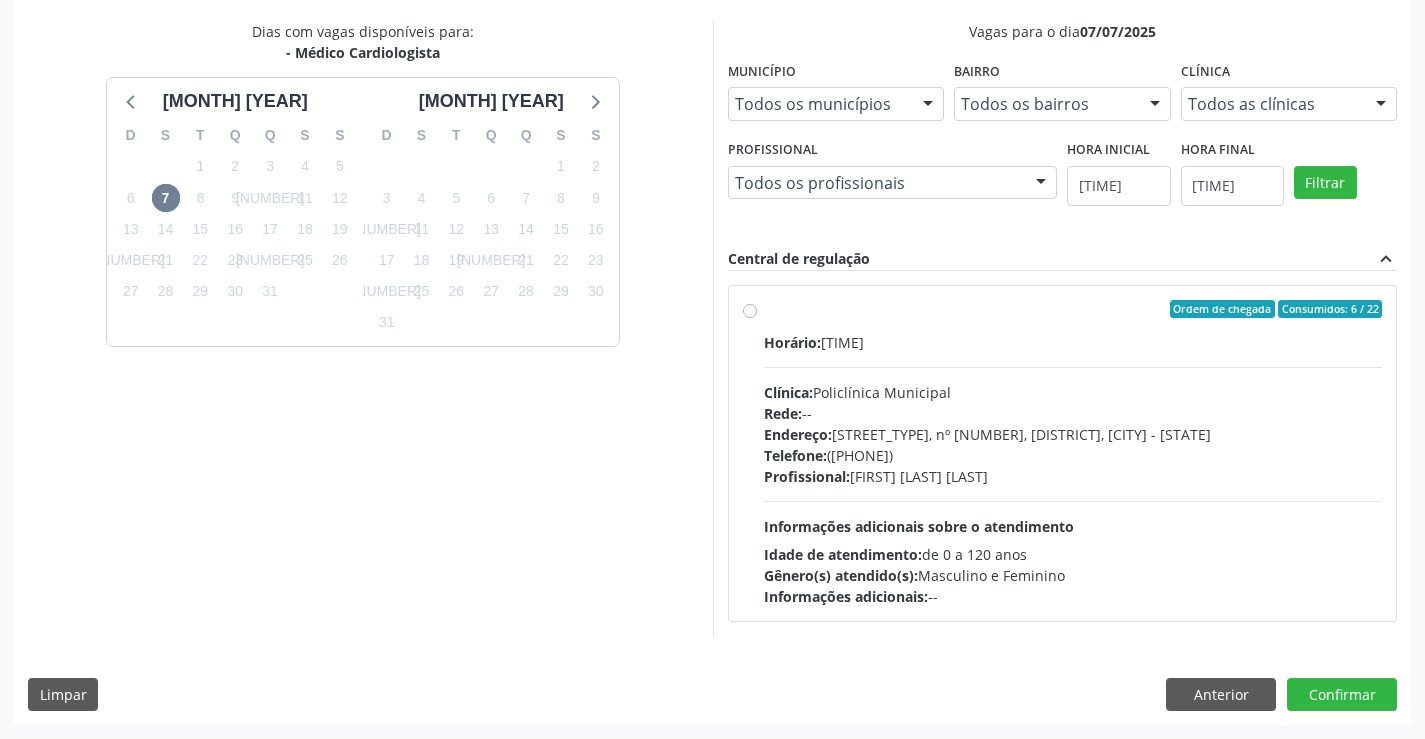 click on "Horário:   11:00
Clínica:  Policlínica Municipal
Rede:
--
Endereço:   Predio, nº 386, Centro, Campo Formoso - BA
Telefone:   (74) 6451312
Profissional:
Fabio Rodrigues Damasceno Domingues
Informações adicionais sobre o atendimento
Idade de atendimento:
de 0 a 120 anos
Gênero(s) atendido(s):
Masculino e Feminino
Informações adicionais:
--" at bounding box center [1073, 469] 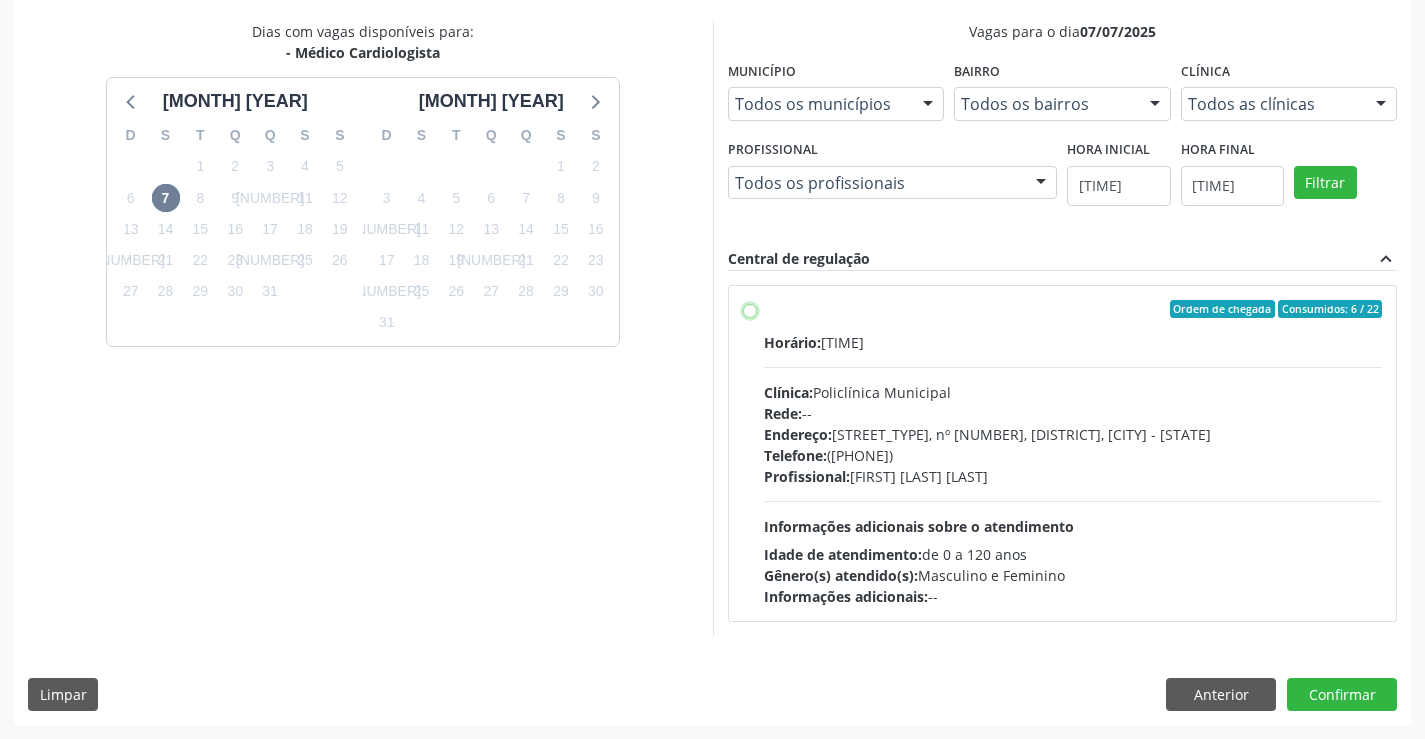 click on "Ordem de chegada
Consumidos: 6 / 22
Horário:   11:00
Clínica:  Policlínica Municipal
Rede:
--
Endereço:   Predio, nº 386, Centro, Campo Formoso - BA
Telefone:   (74) 6451312
Profissional:
Fabio Rodrigues Damasceno Domingues
Informações adicionais sobre o atendimento
Idade de atendimento:
de 0 a 120 anos
Gênero(s) atendido(s):
Masculino e Feminino
Informações adicionais:
--" at bounding box center (750, 309) 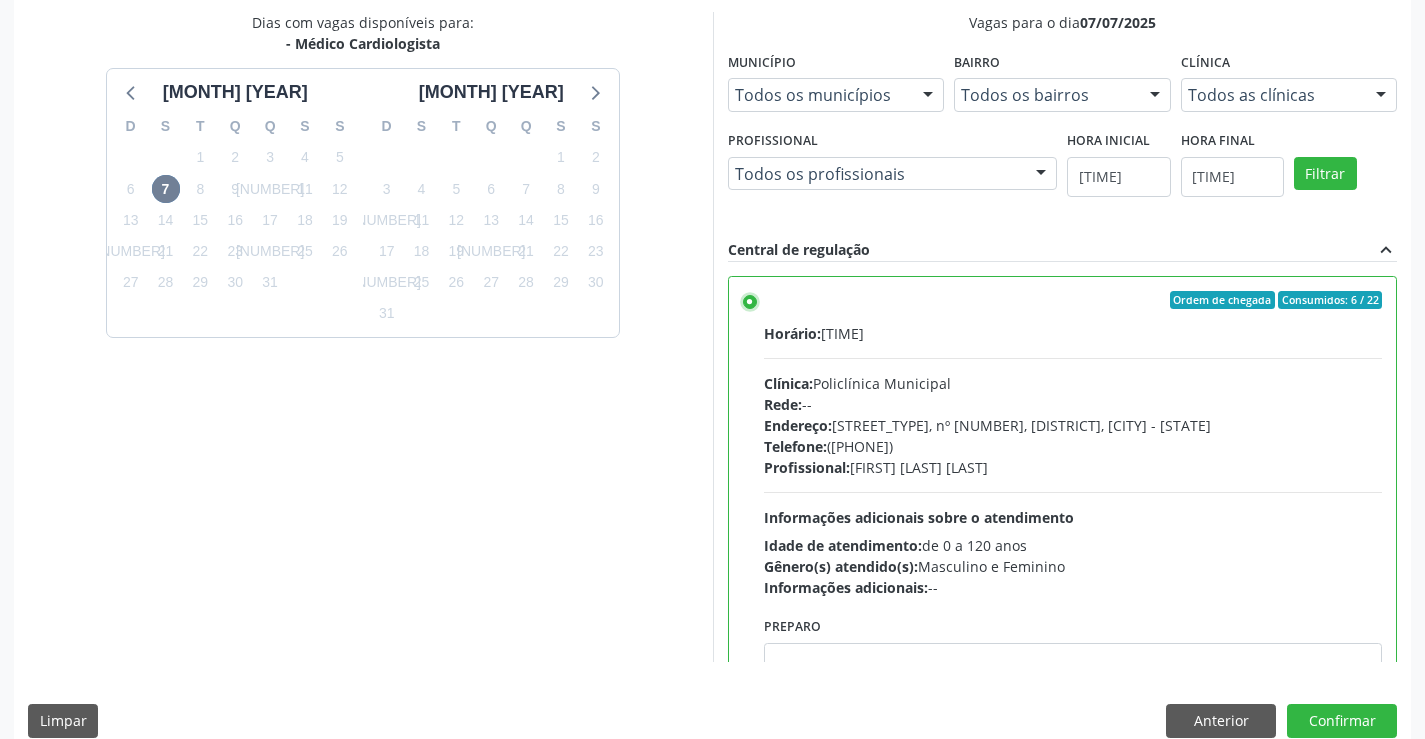 scroll, scrollTop: 456, scrollLeft: 0, axis: vertical 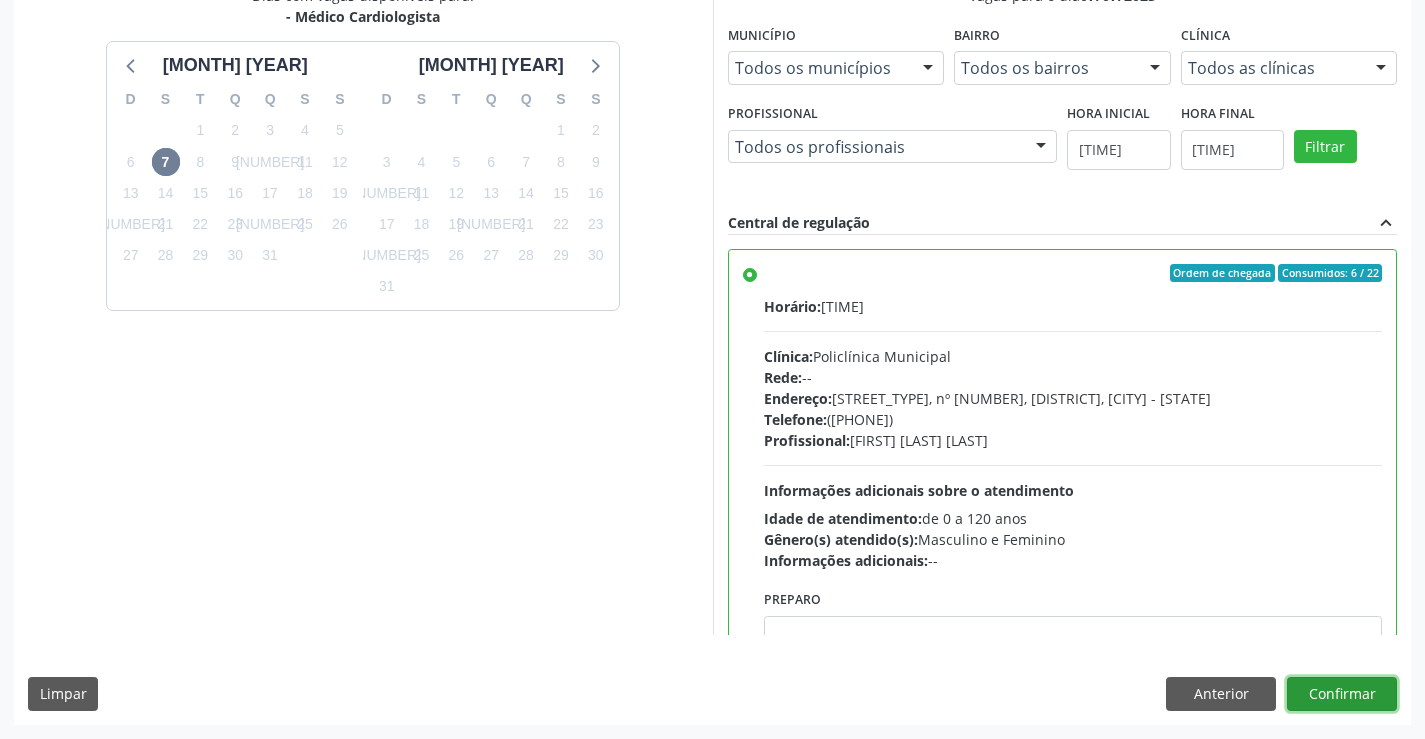 click on "Confirmar" at bounding box center (1342, 694) 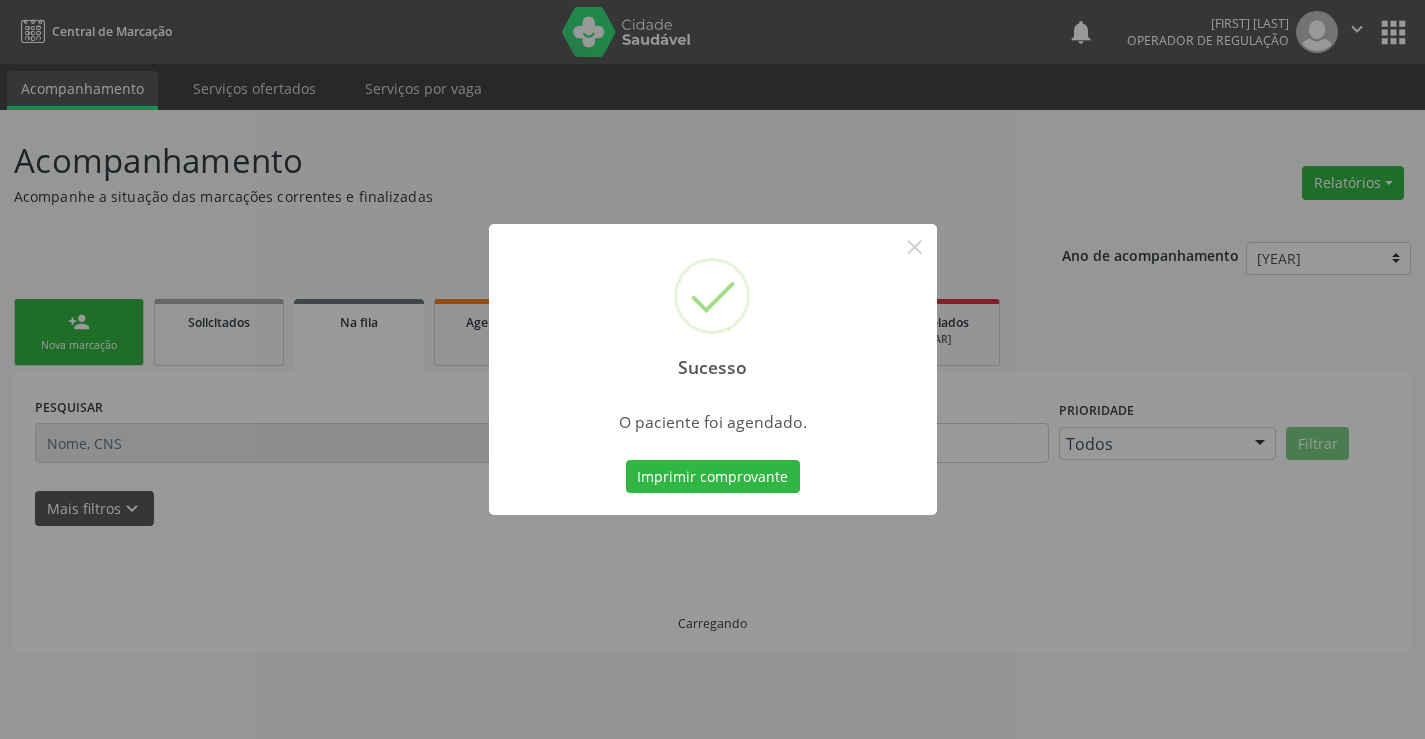 scroll, scrollTop: 0, scrollLeft: 0, axis: both 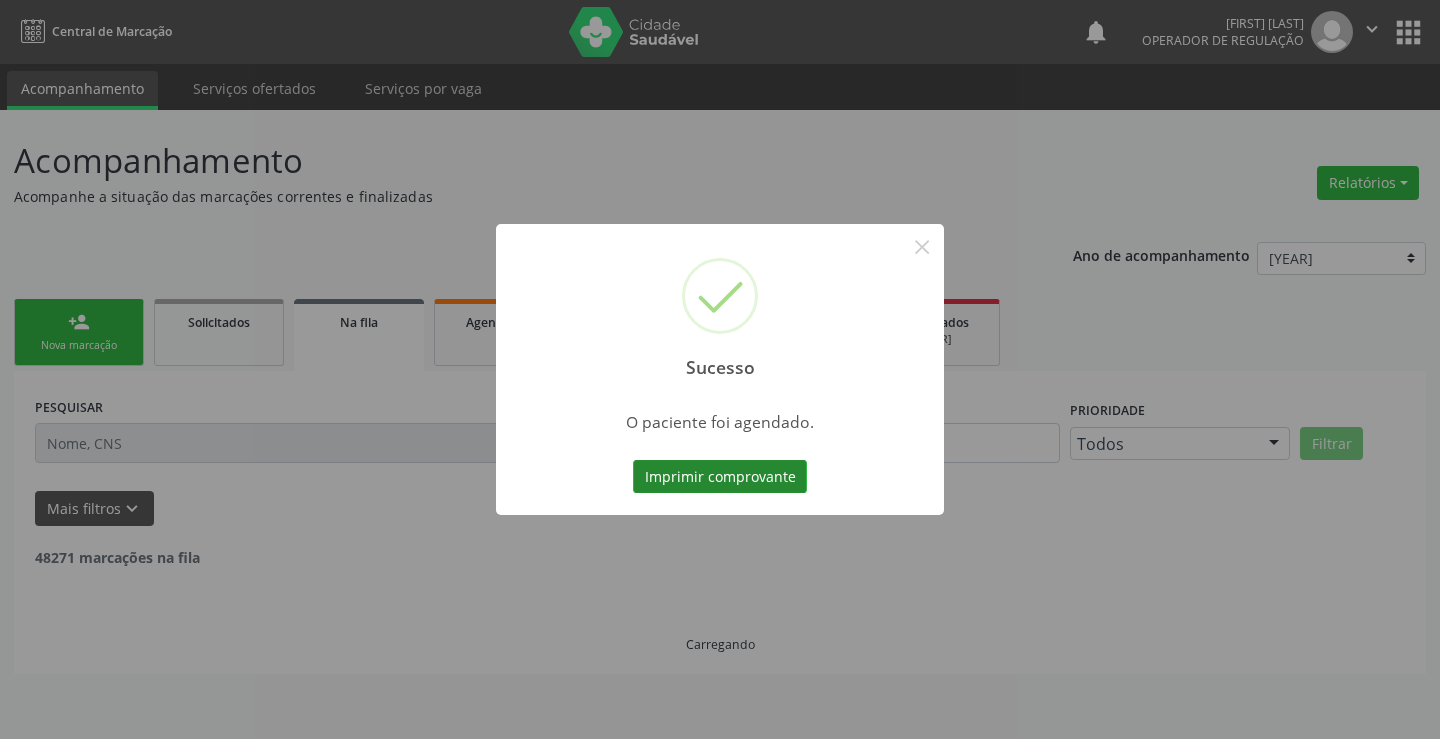 click on "Imprimir comprovante" at bounding box center [720, 477] 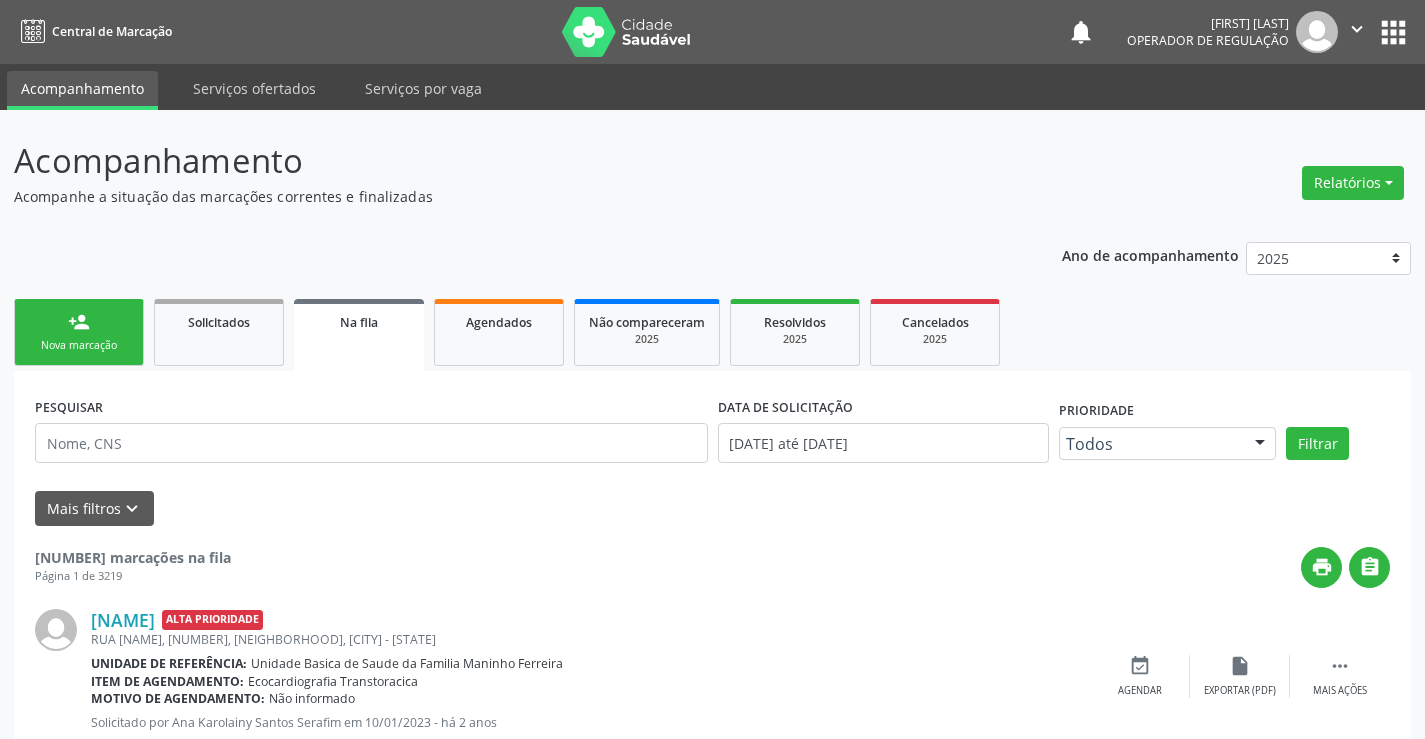 scroll, scrollTop: 0, scrollLeft: 0, axis: both 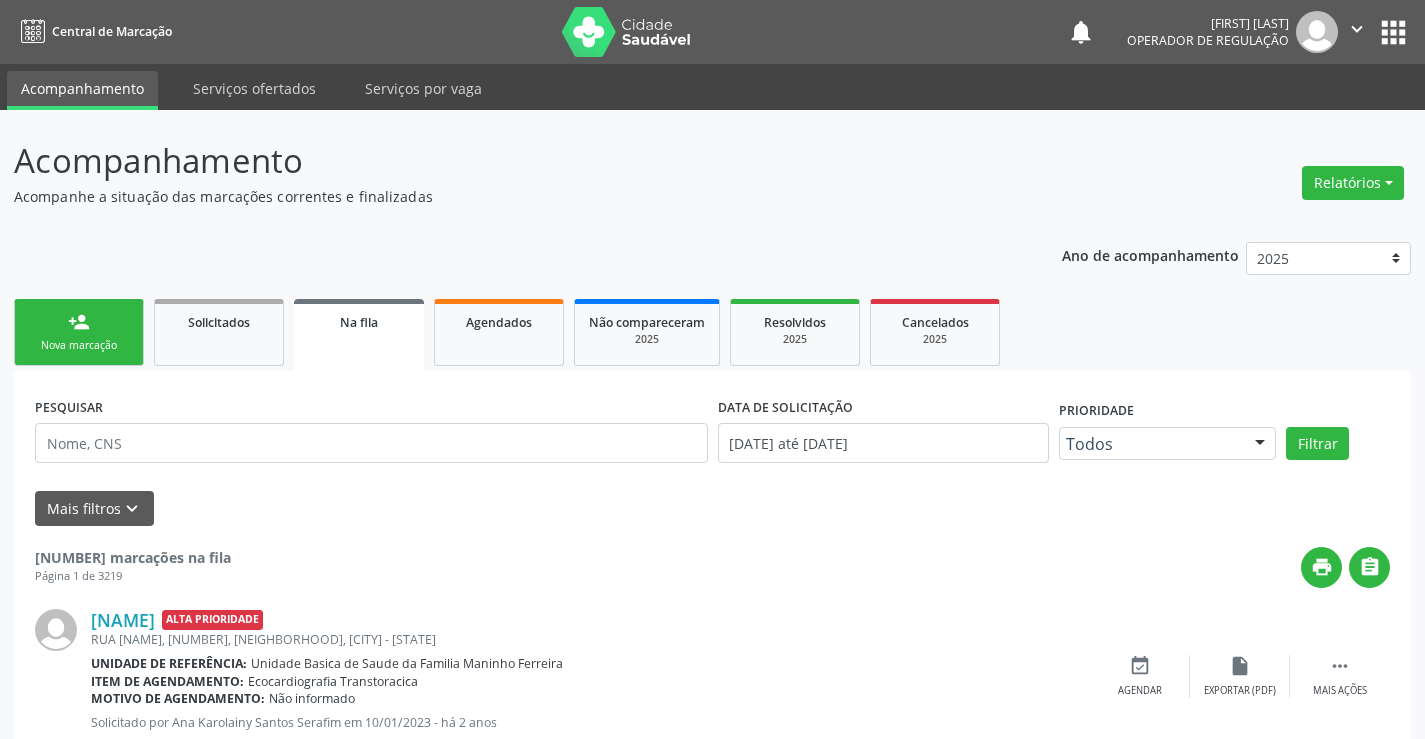 click on "person_add" at bounding box center (79, 322) 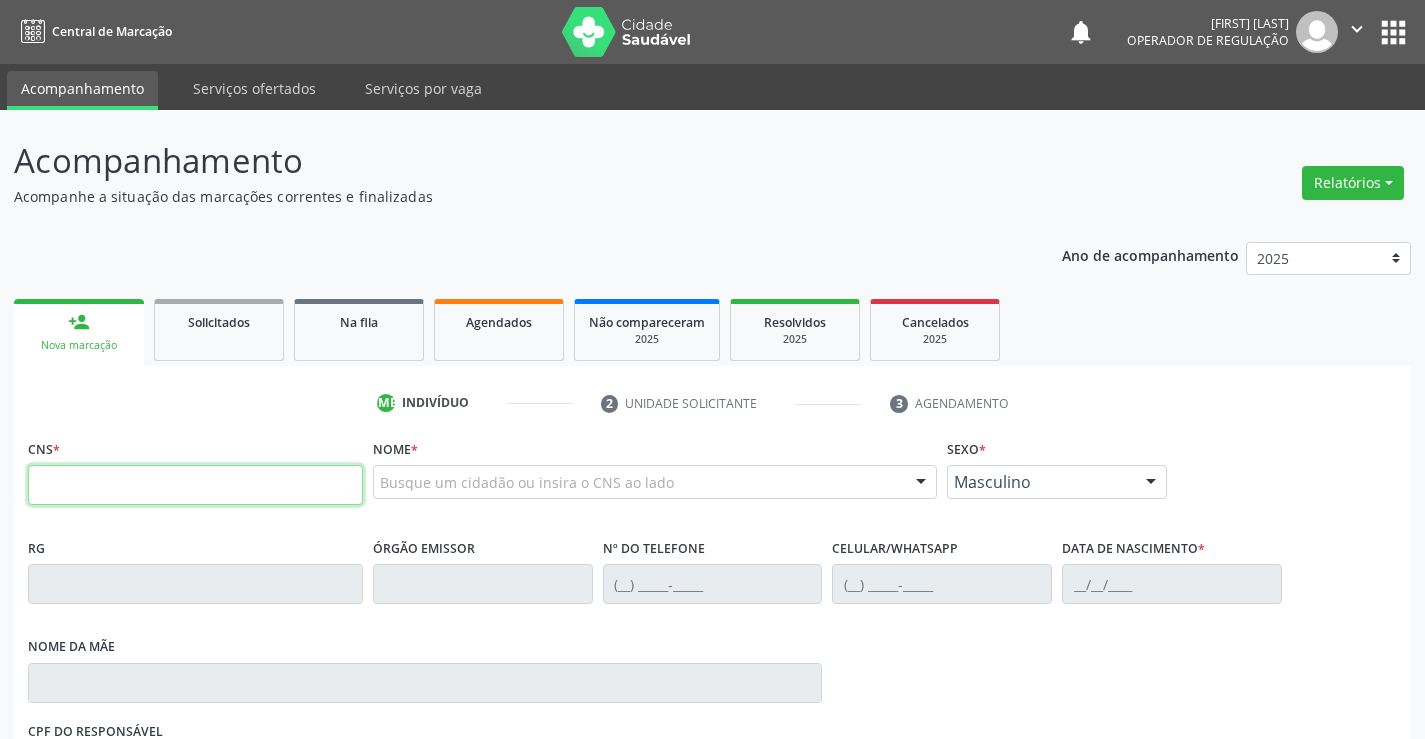 click at bounding box center (195, 485) 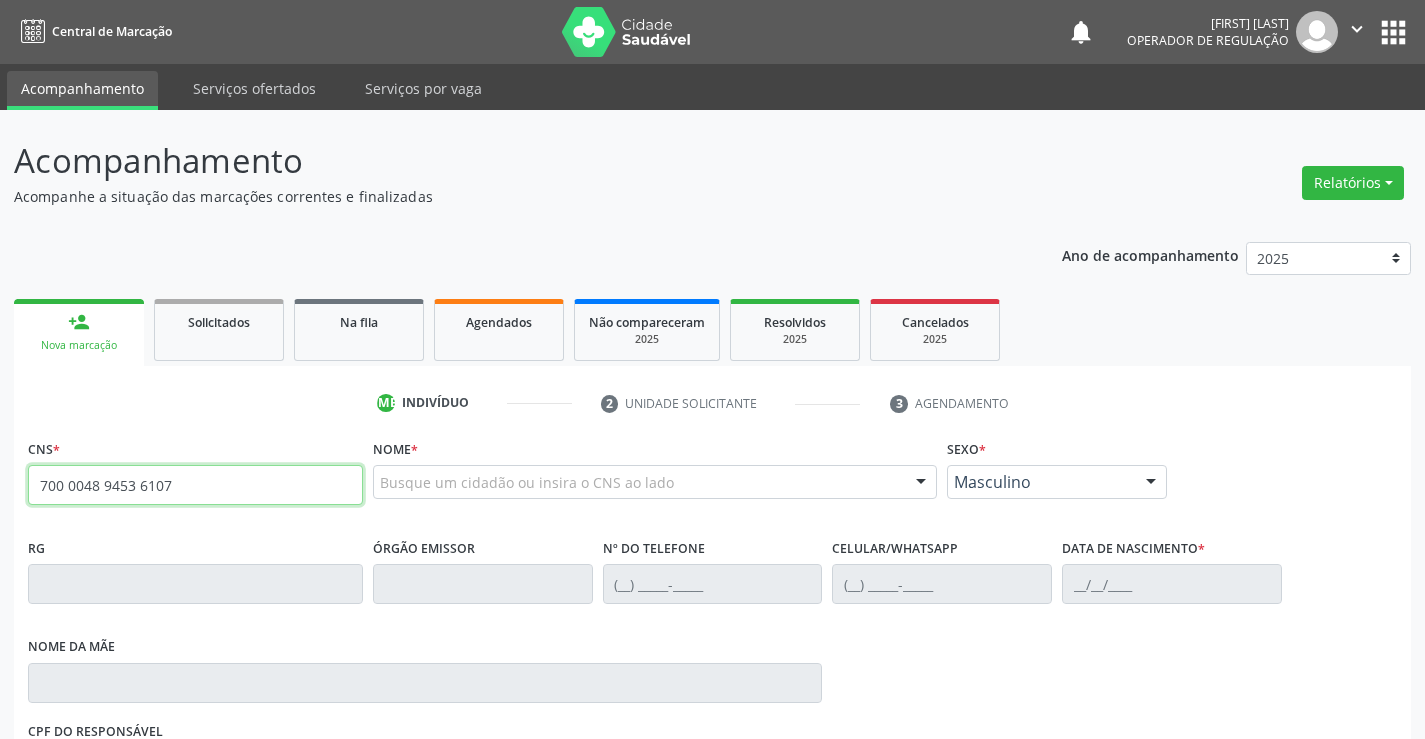 type on "700 0048 9453 6107" 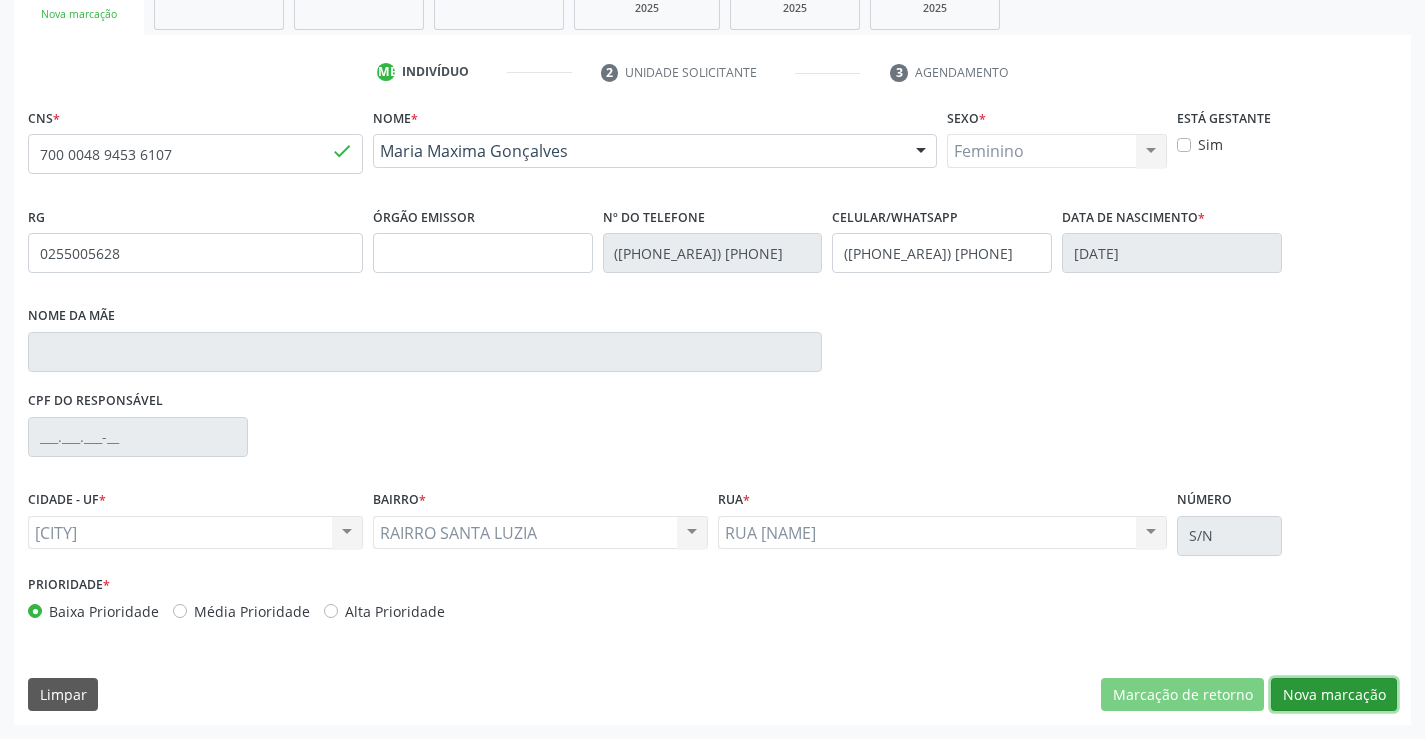 click on "Nova marcação" at bounding box center [1182, 695] 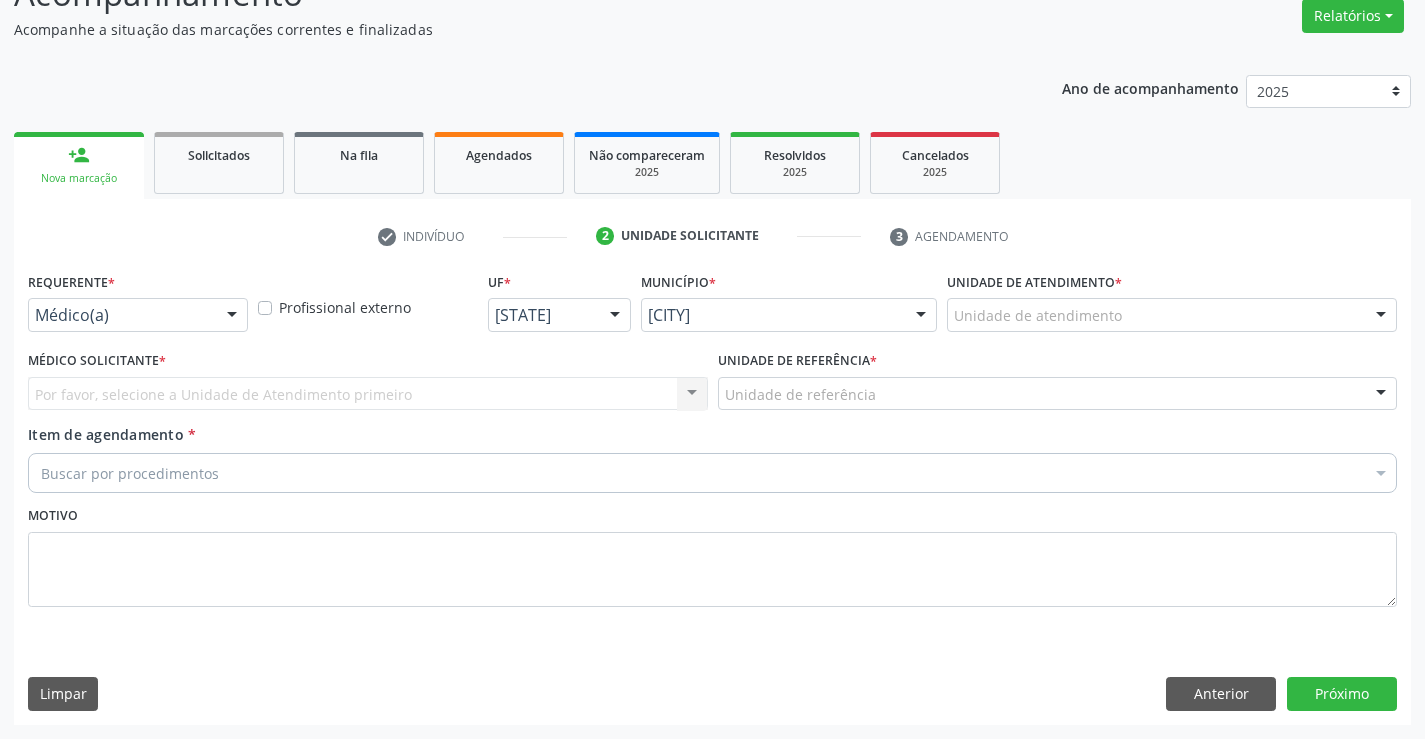 scroll, scrollTop: 167, scrollLeft: 0, axis: vertical 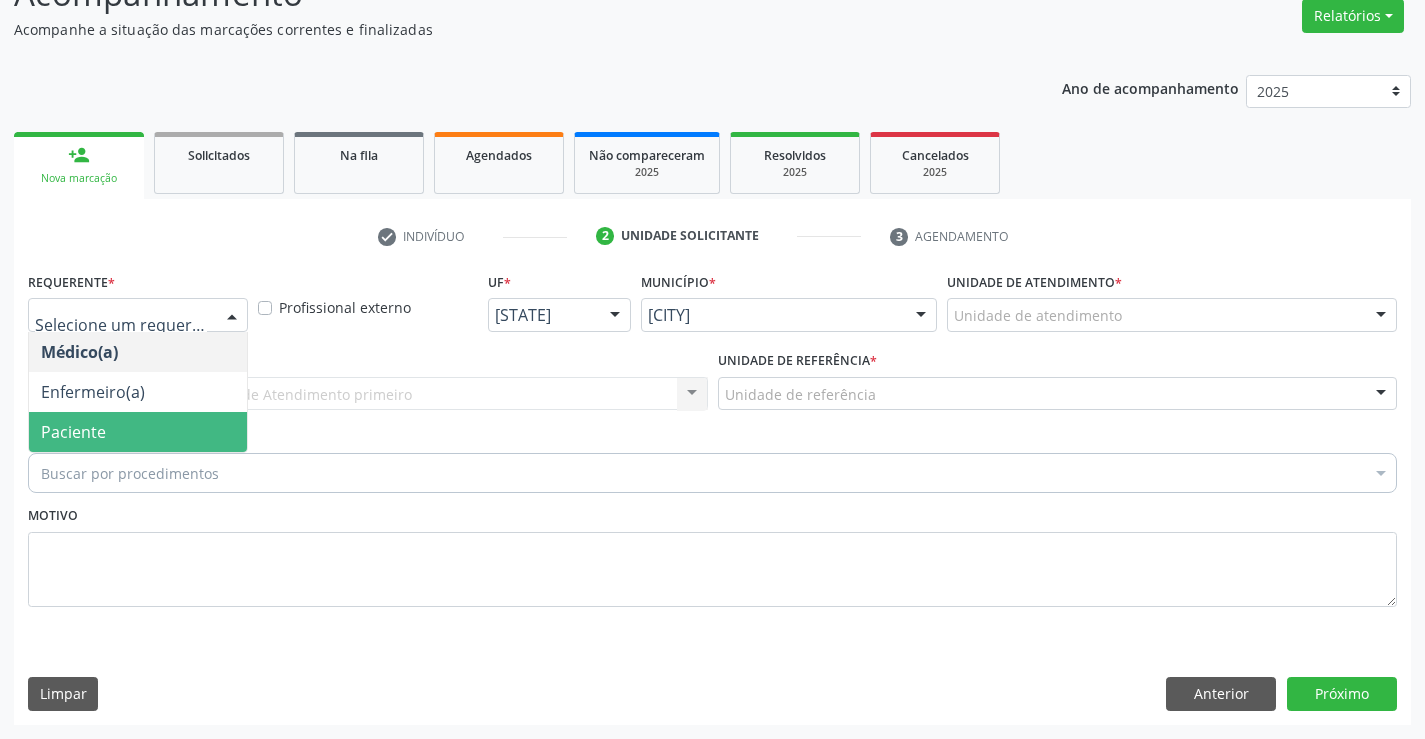 click on "Paciente" at bounding box center [138, 432] 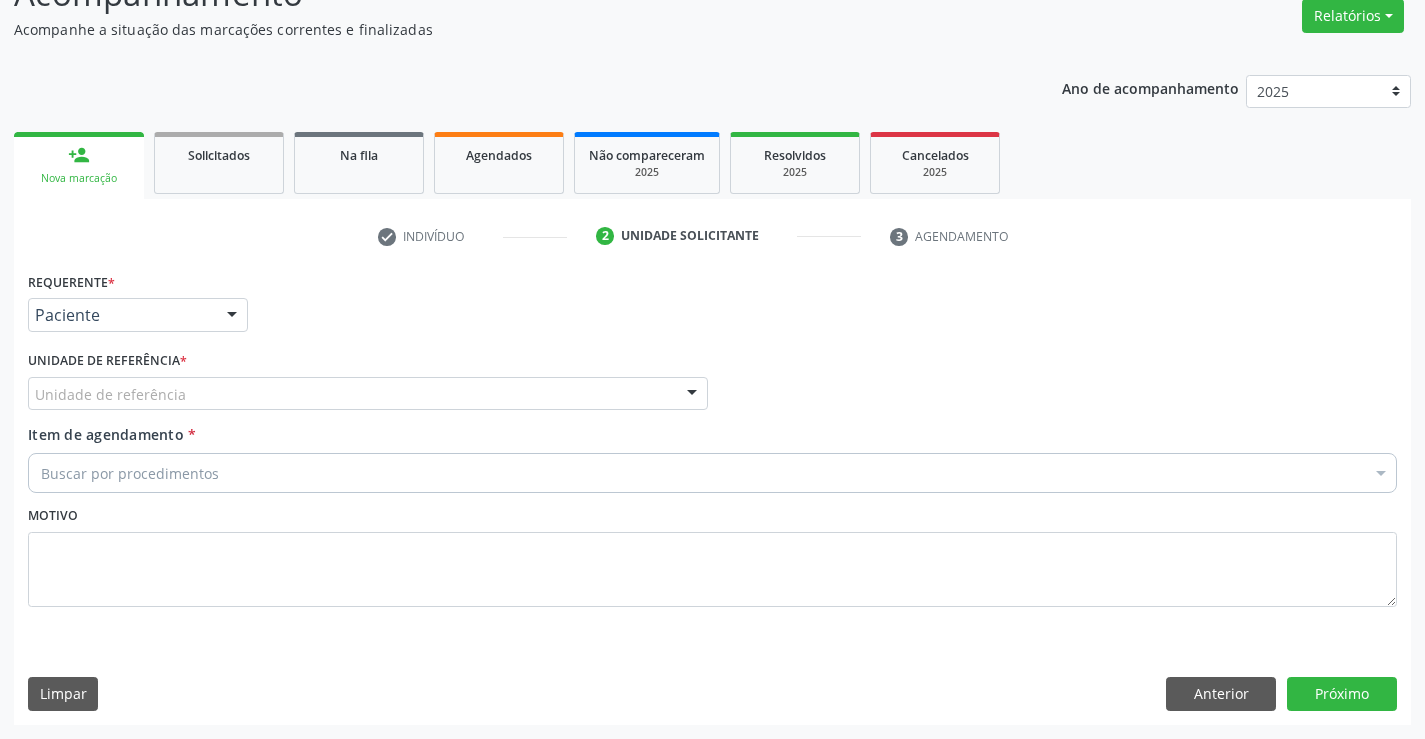 click on "Unidade de referência" at bounding box center [368, 394] 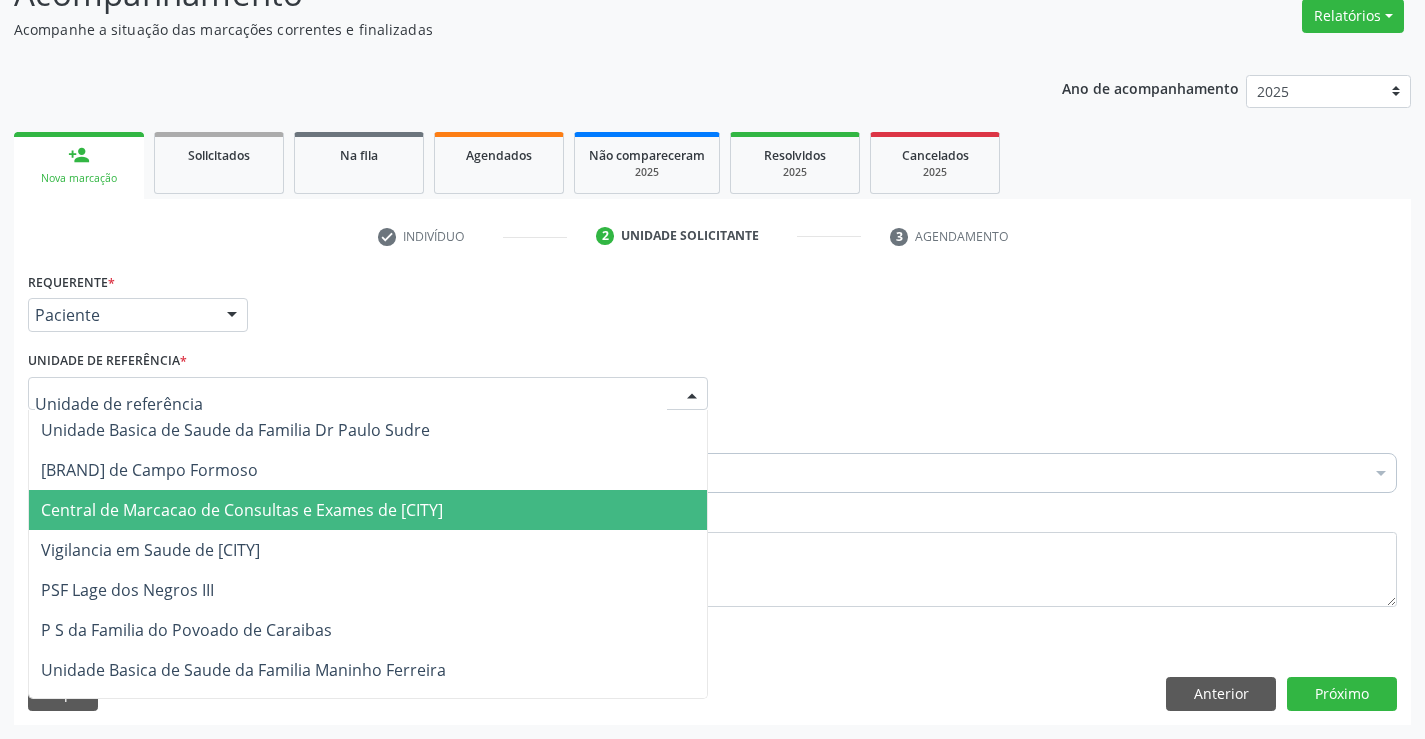 click on "Central de Marcacao de Consultas e Exames de Campo Formoso" at bounding box center (242, 510) 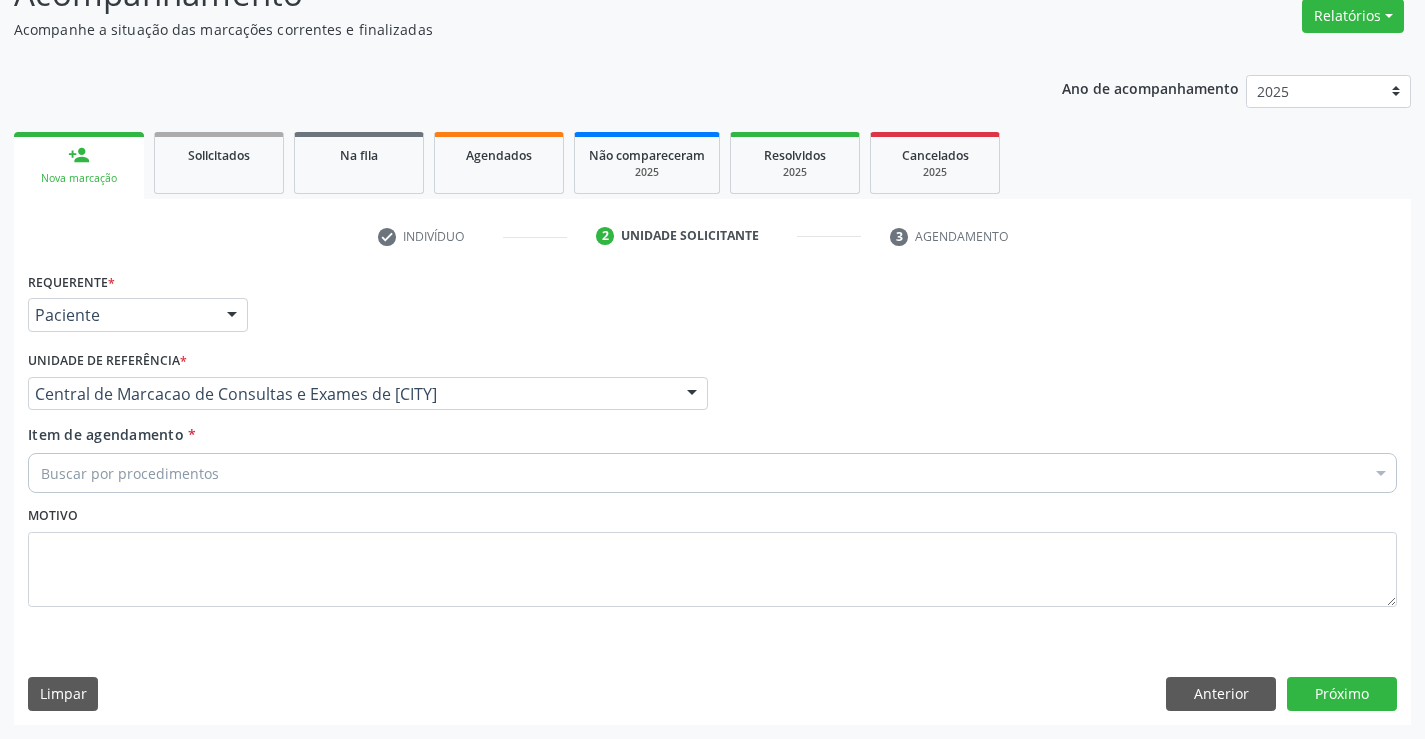 click on "Buscar por procedimentos" at bounding box center [712, 473] 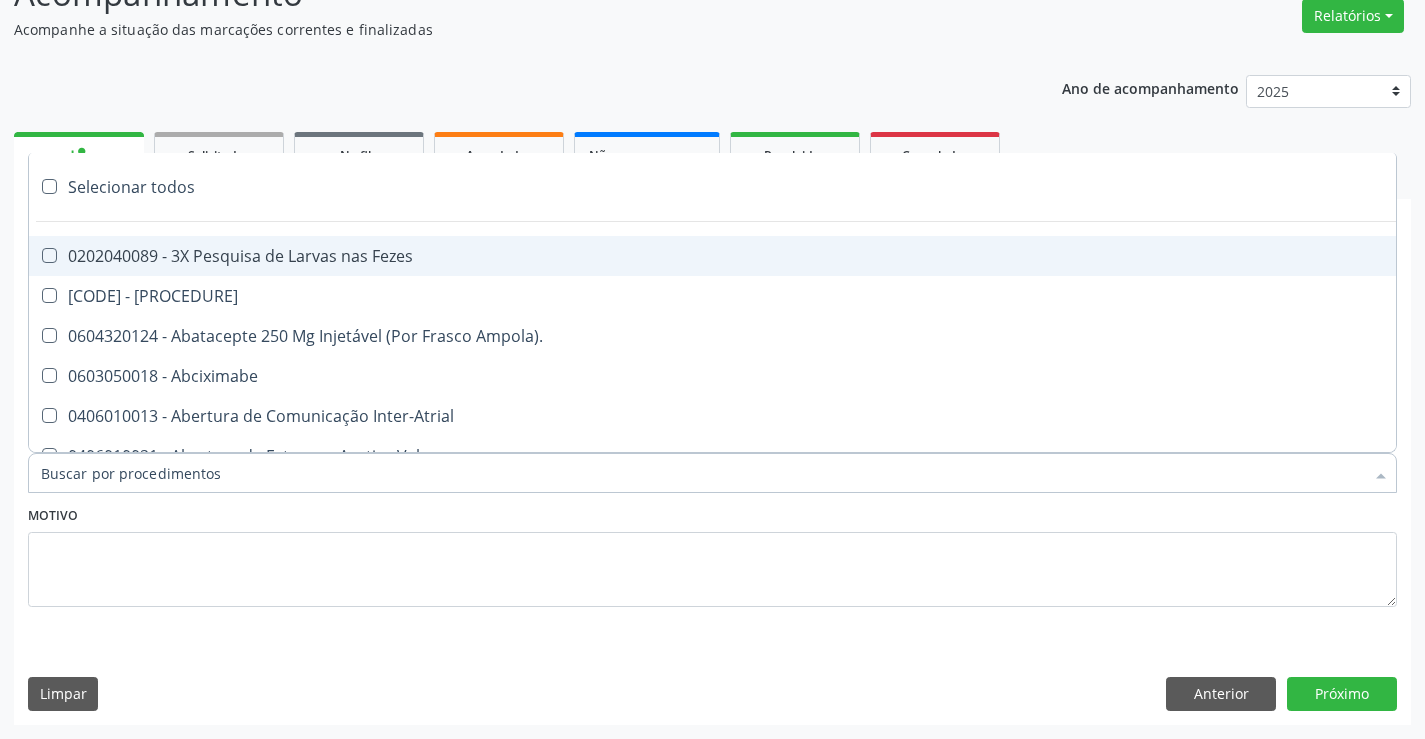 paste on "Médico Cardiologista" 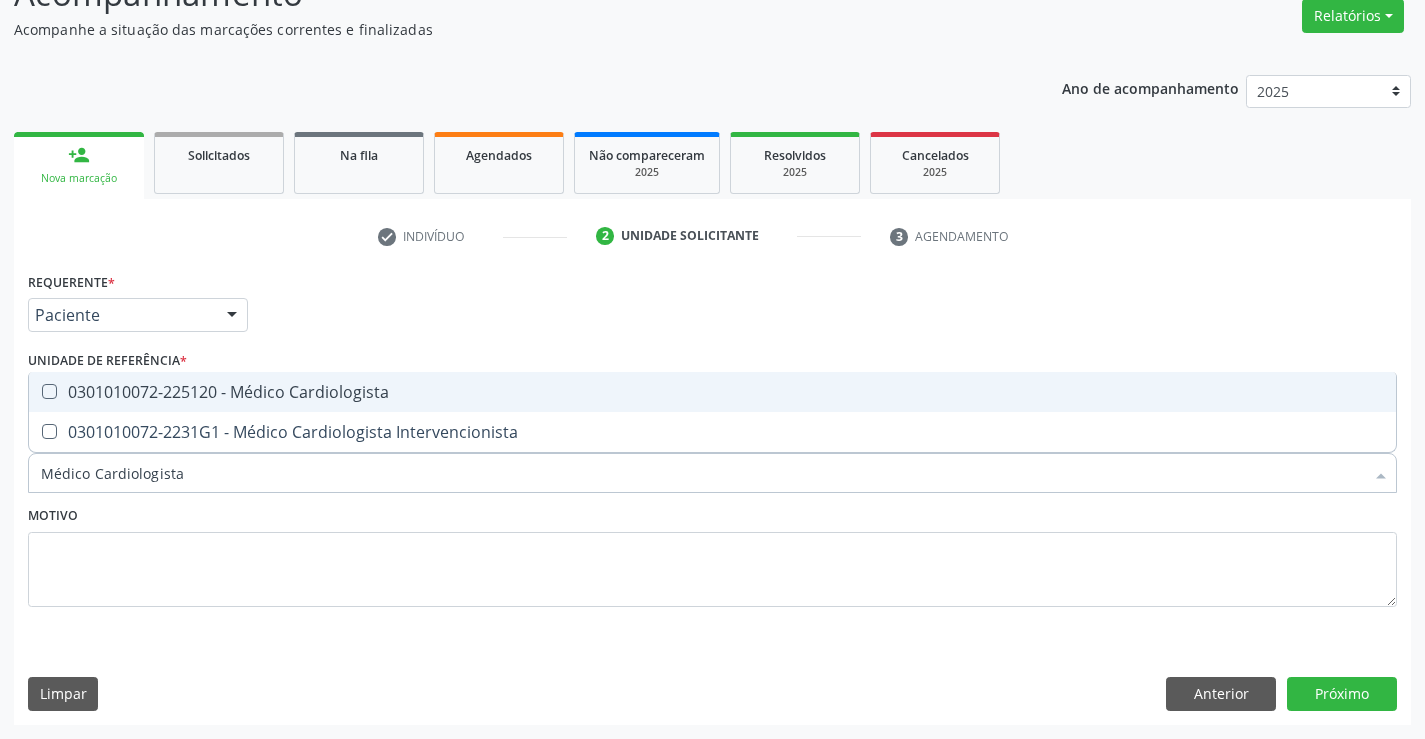 click on "0301010072-225120 - Médico Cardiologista" at bounding box center [712, 392] 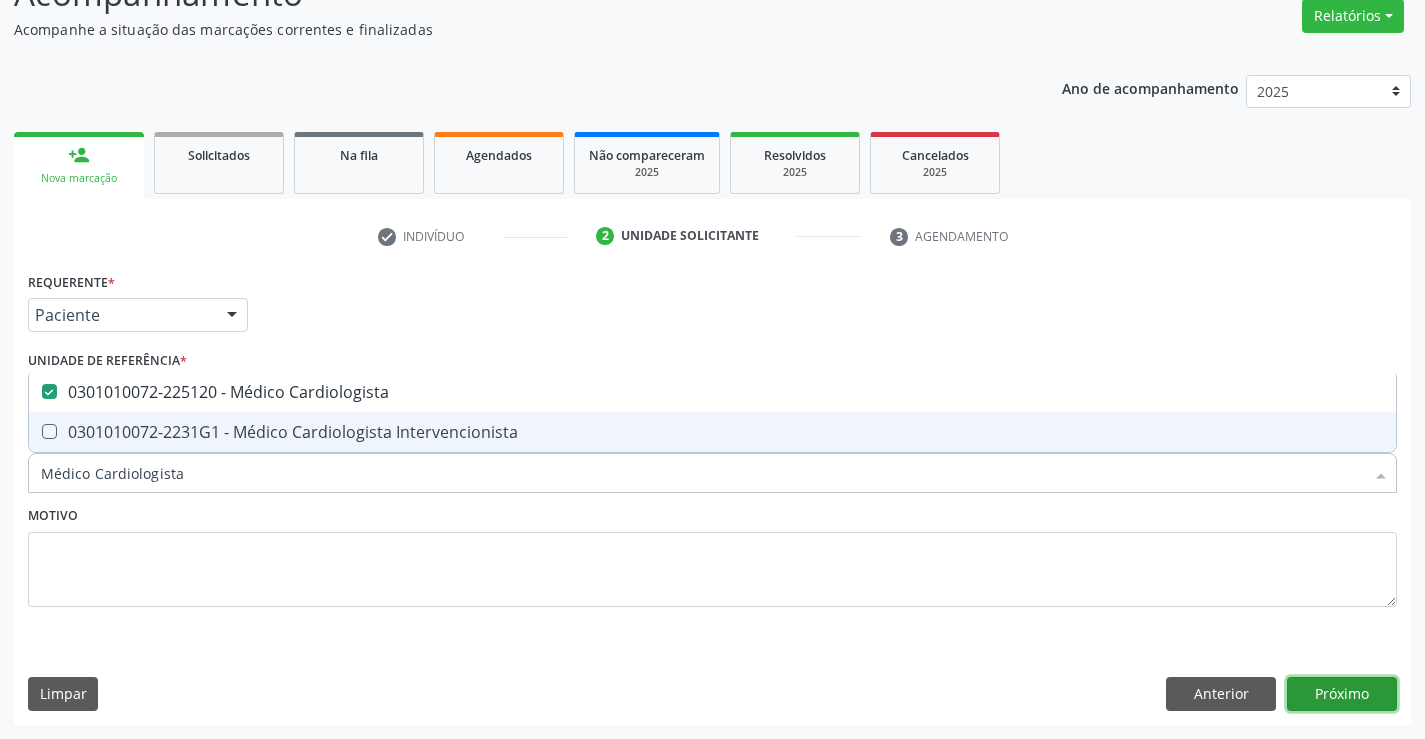 click on "Próximo" at bounding box center [1342, 694] 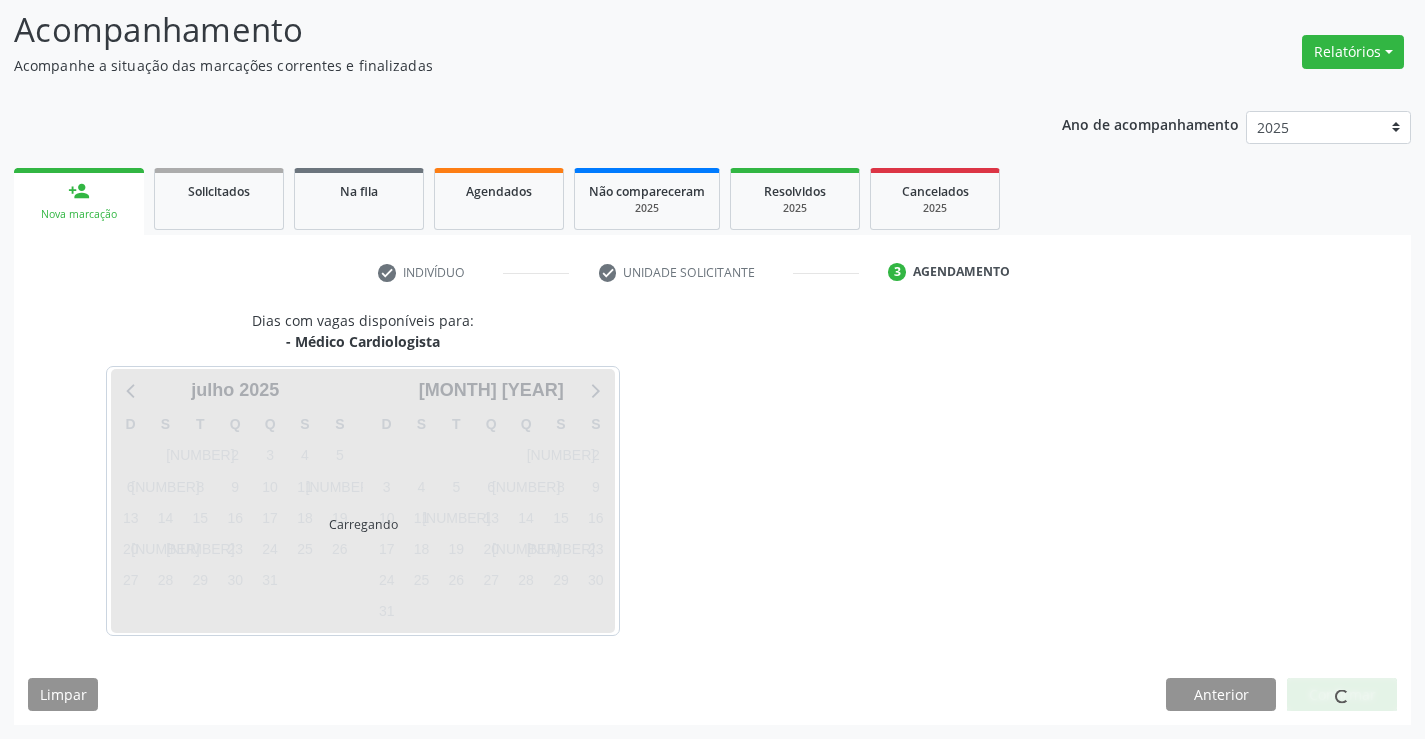scroll, scrollTop: 131, scrollLeft: 0, axis: vertical 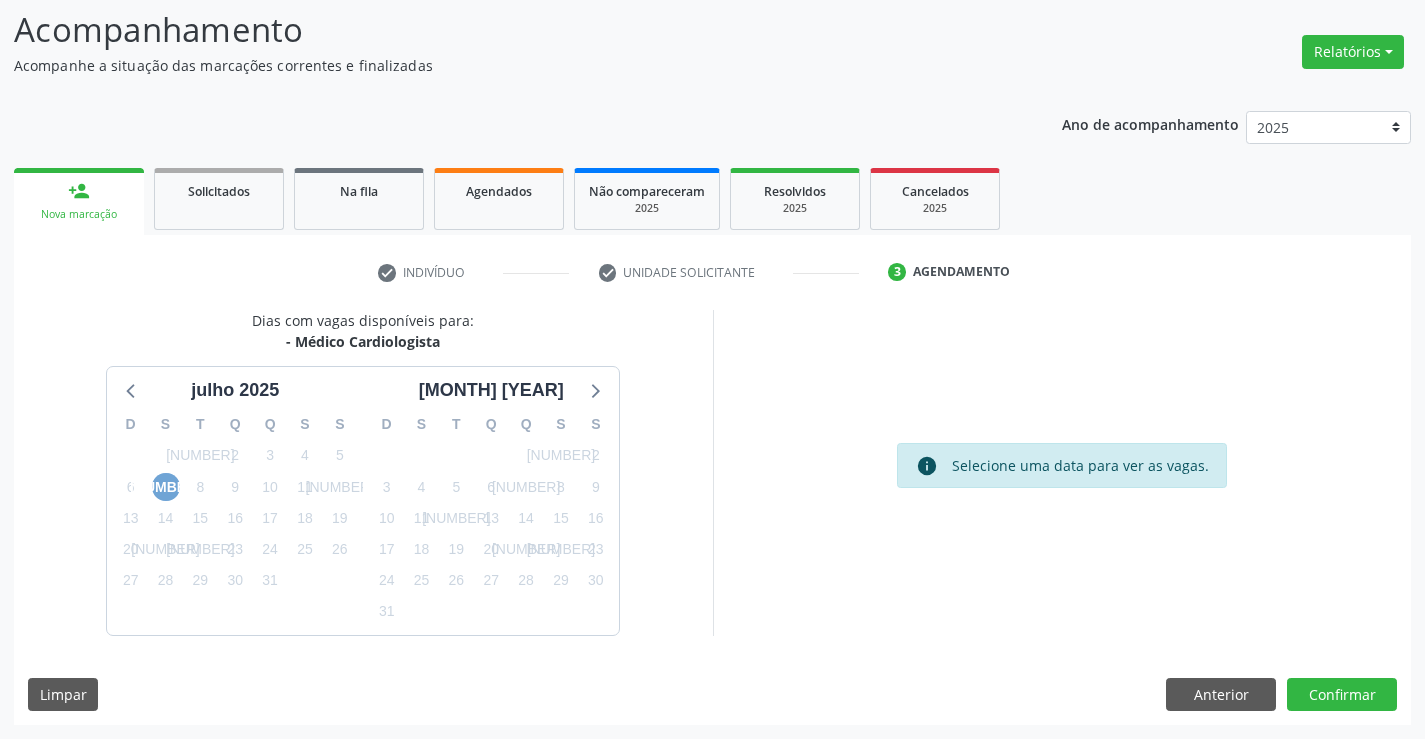 click on "7" at bounding box center [166, 487] 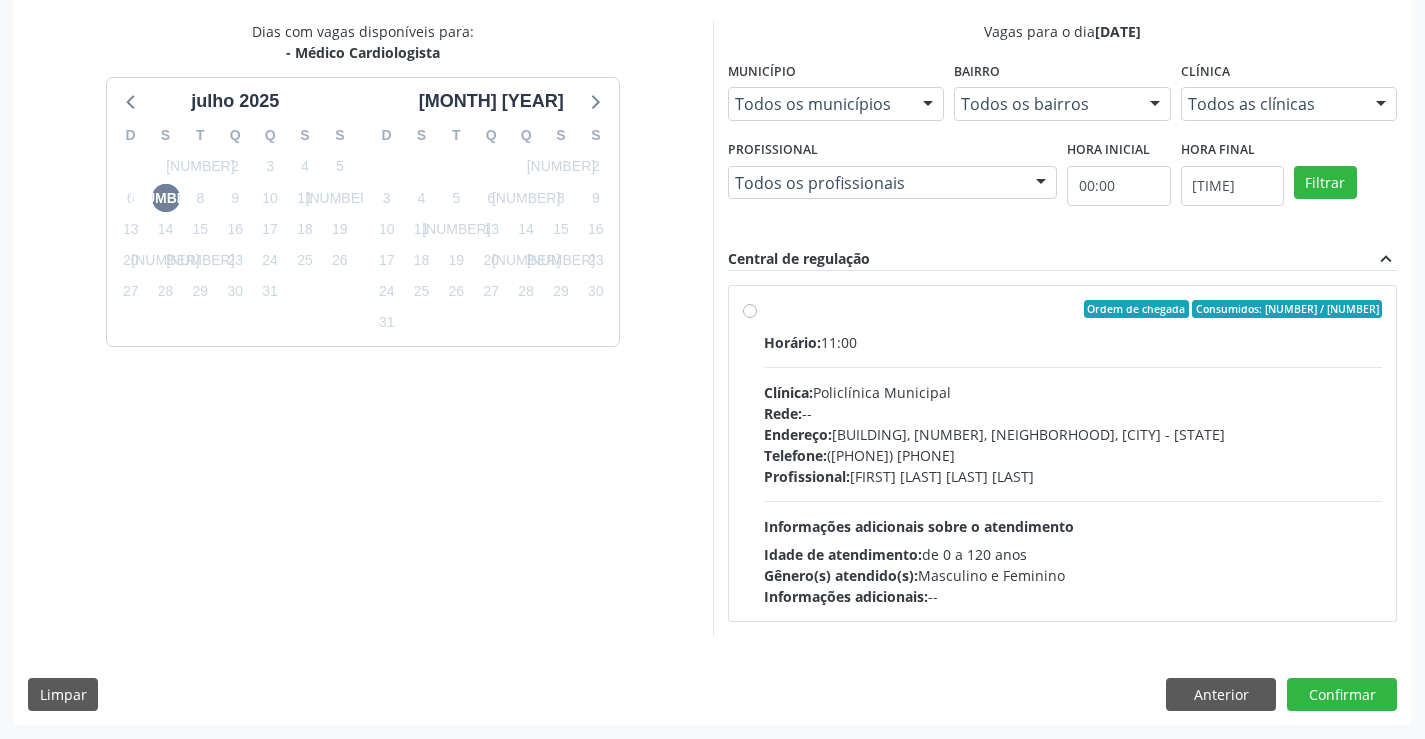 click on "Rede:" at bounding box center [792, 342] 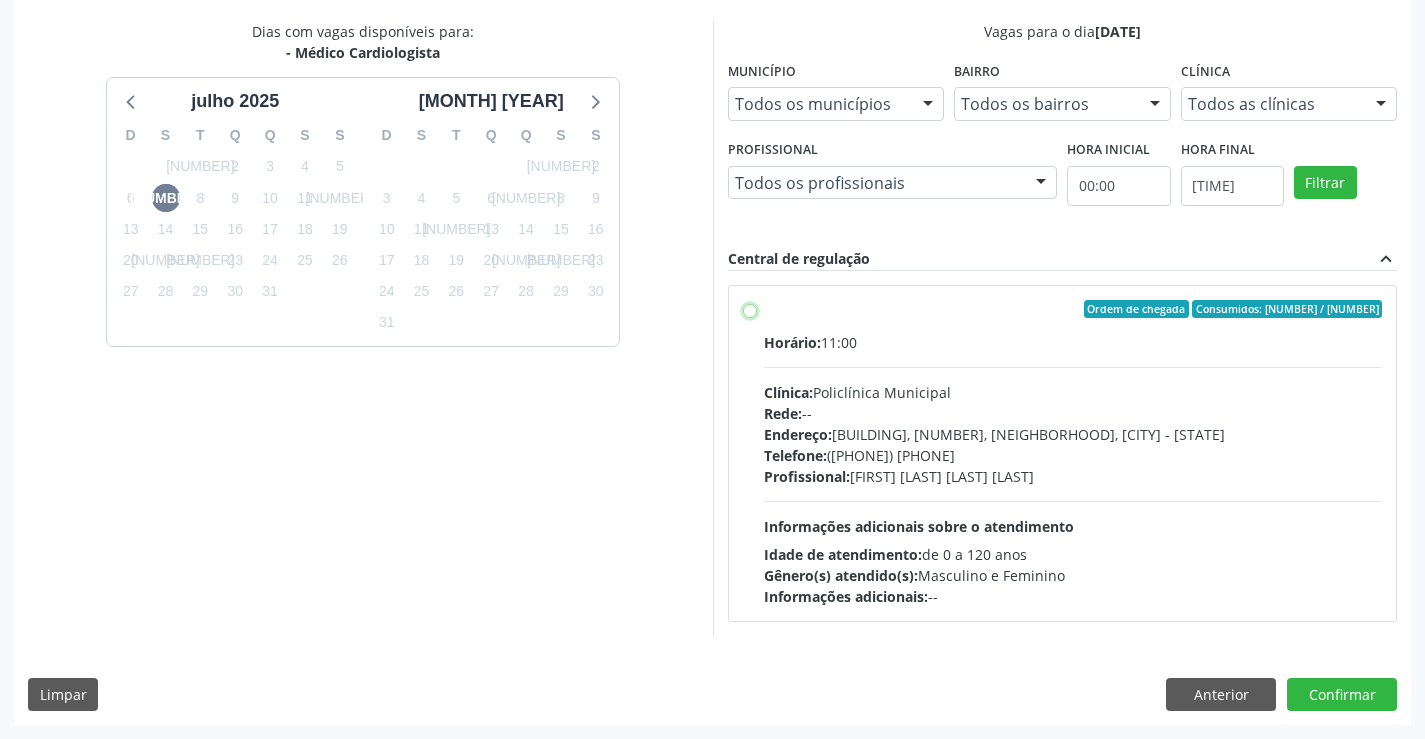 click on "Ordem de chegada
Consumidos: 7 / 22
Horário:   11:00
Clínica:  Policlínica Municipal
Rede:
--
Endereço:   Predio, nº 386, Centro, Campo Formoso - BA
Telefone:   (74) 6451312
Profissional:
Fabio Rodrigues Damasceno Domingues
Informações adicionais sobre o atendimento
Idade de atendimento:
de 0 a 120 anos
Gênero(s) atendido(s):
Masculino e Feminino
Informações adicionais:
--" at bounding box center (750, 309) 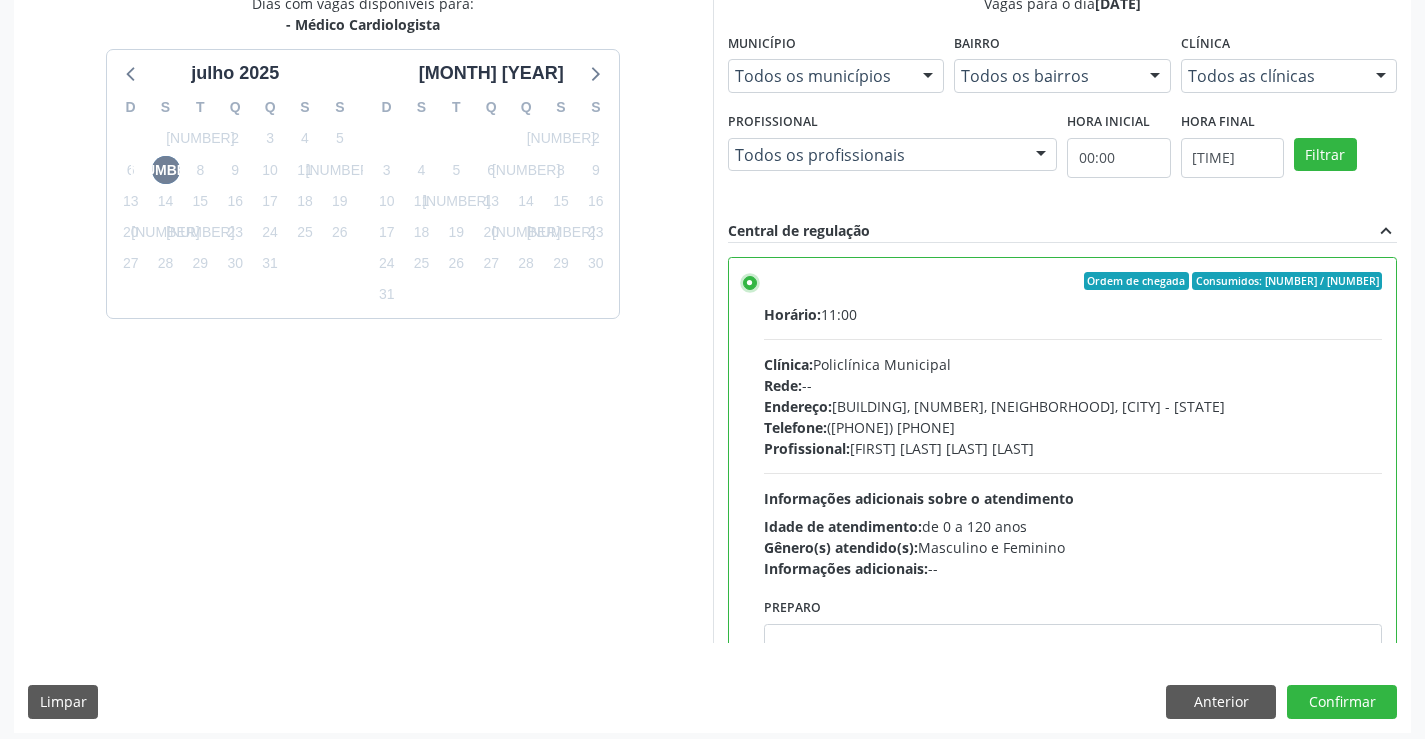 scroll, scrollTop: 456, scrollLeft: 0, axis: vertical 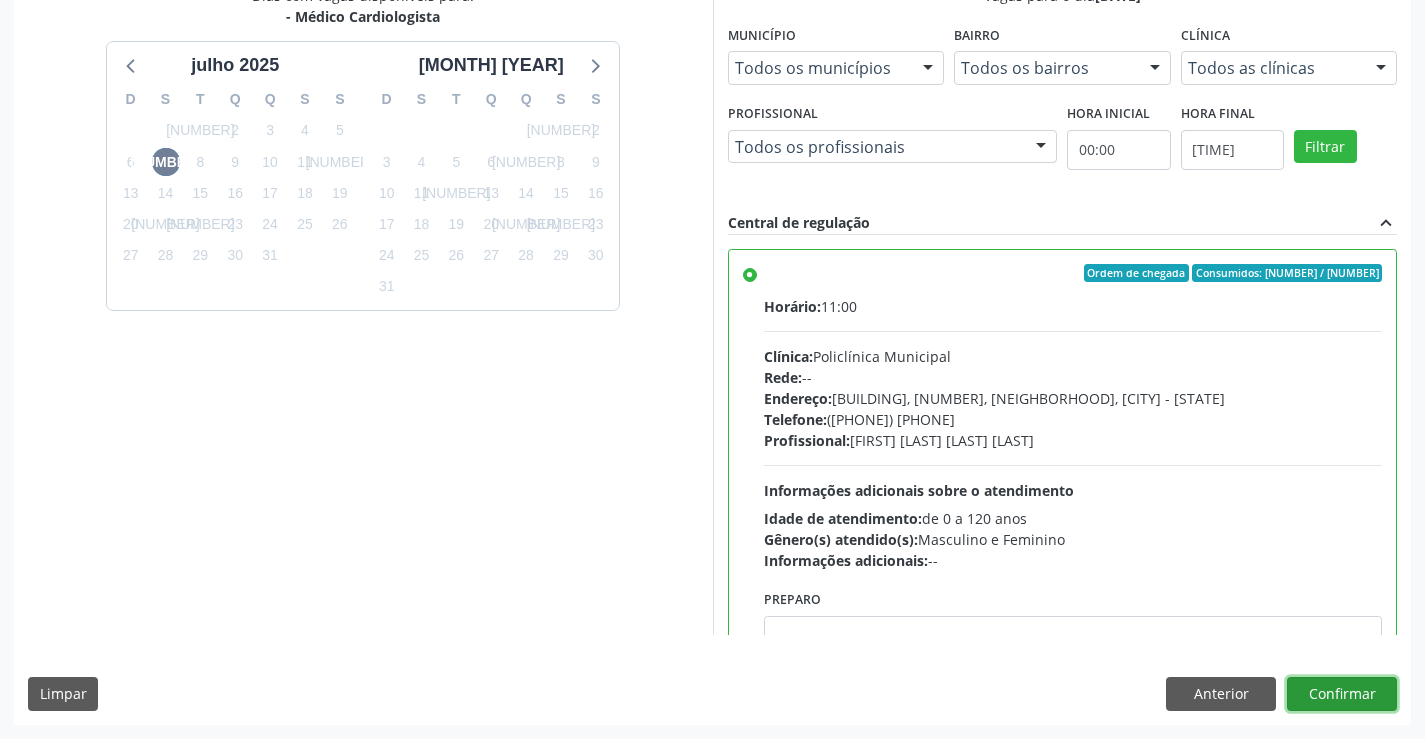 click on "Confirmar" at bounding box center [1342, 694] 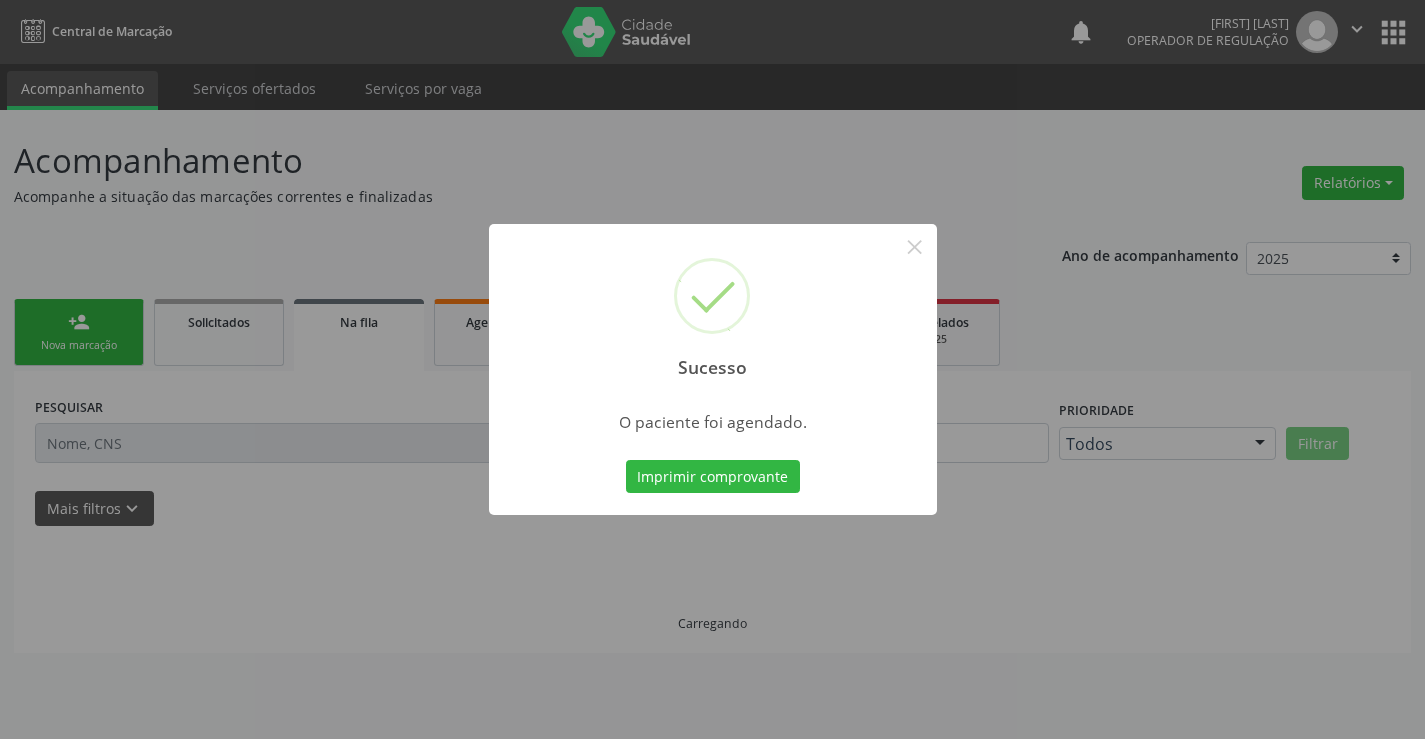 scroll, scrollTop: 0, scrollLeft: 0, axis: both 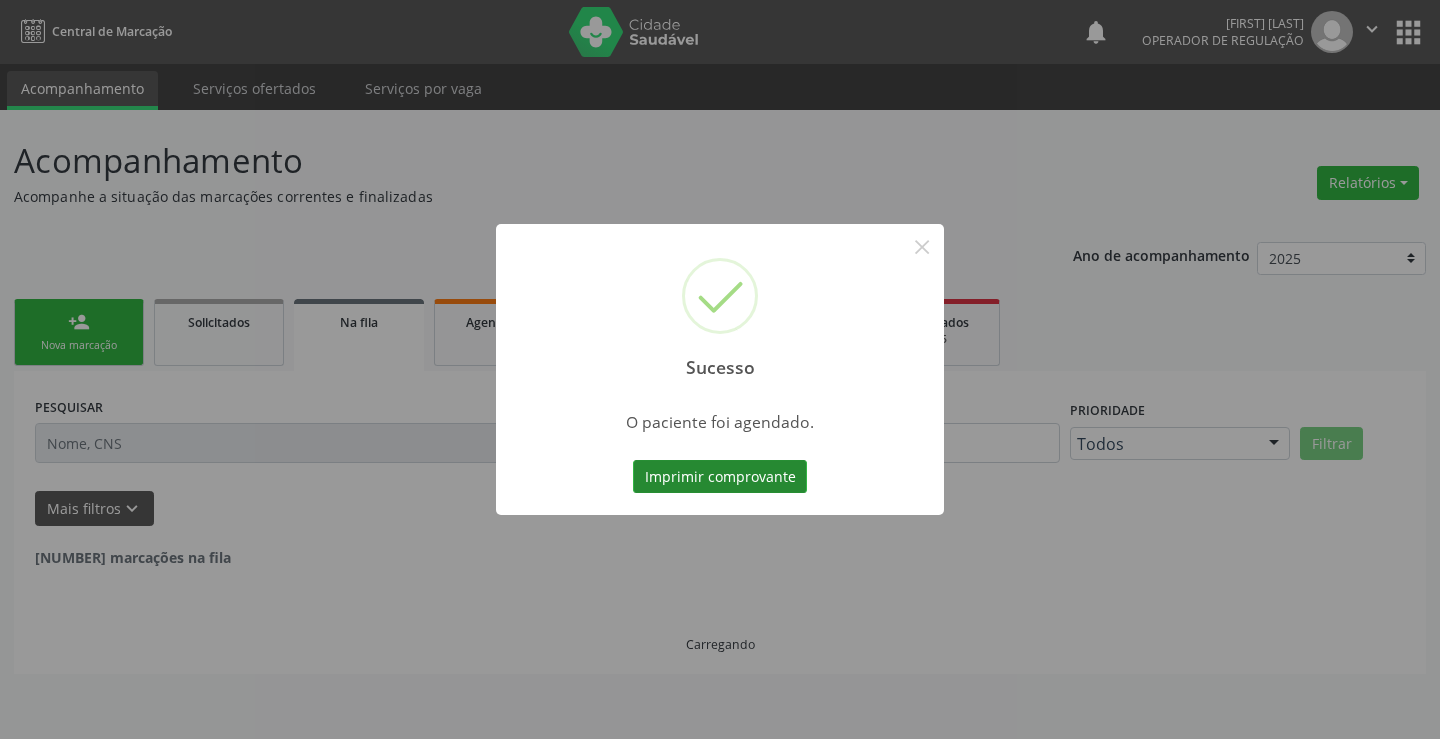 click on "Imprimir comprovante" at bounding box center (720, 477) 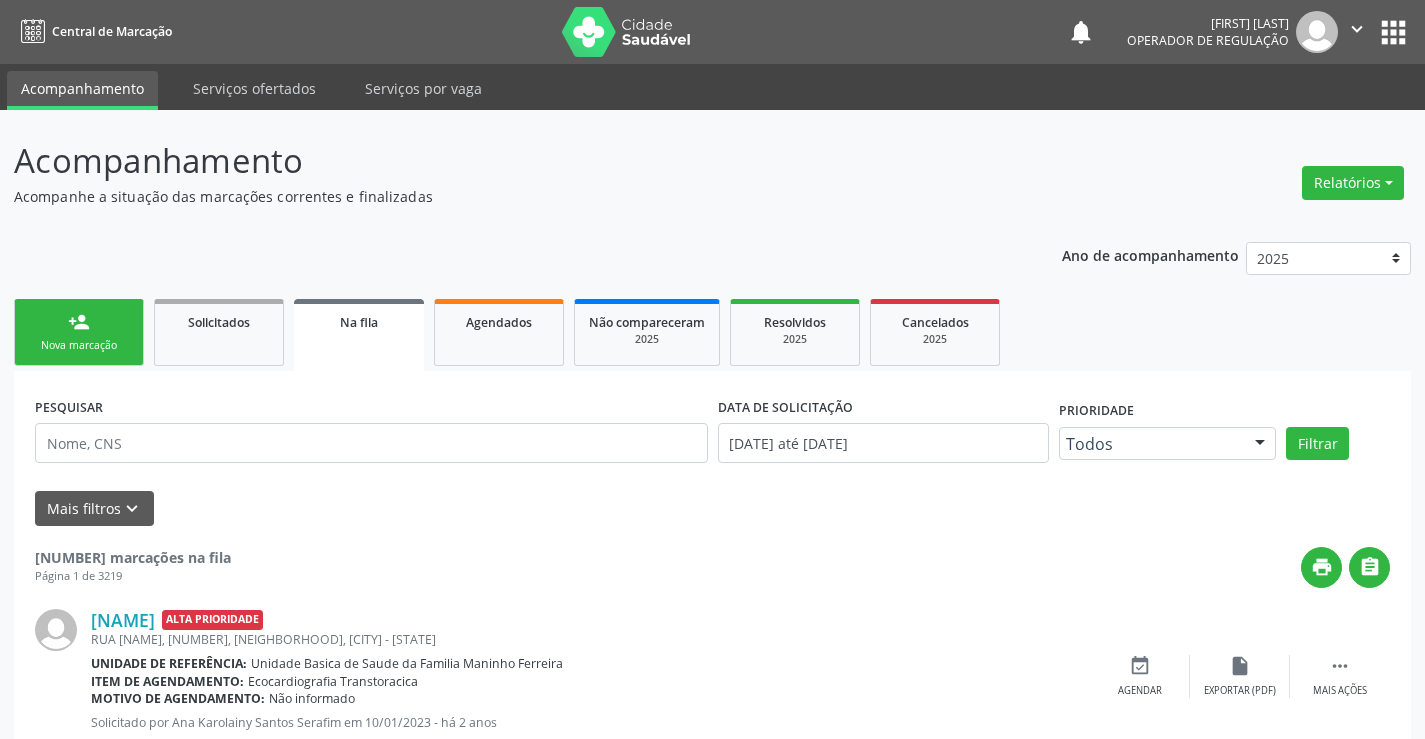 click on "Nova marcação" at bounding box center [79, 345] 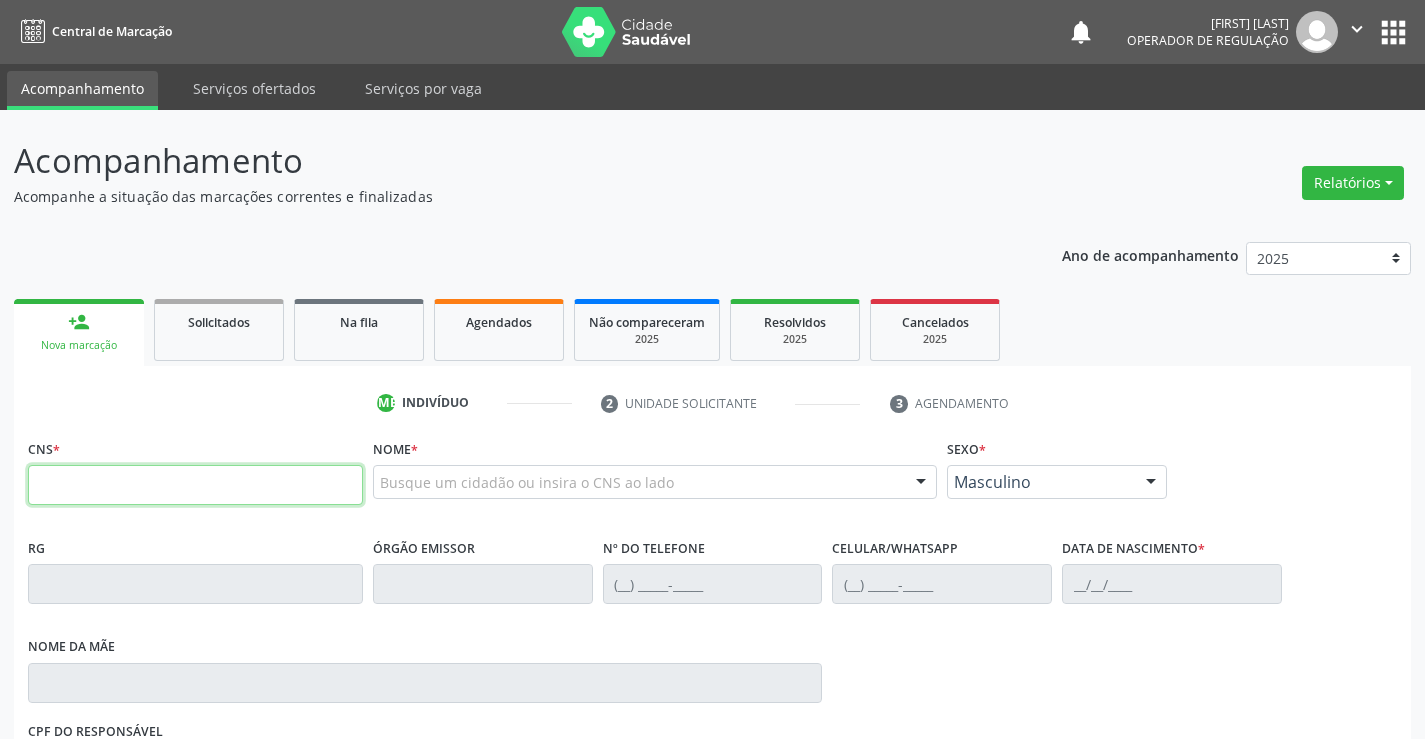 click at bounding box center (195, 485) 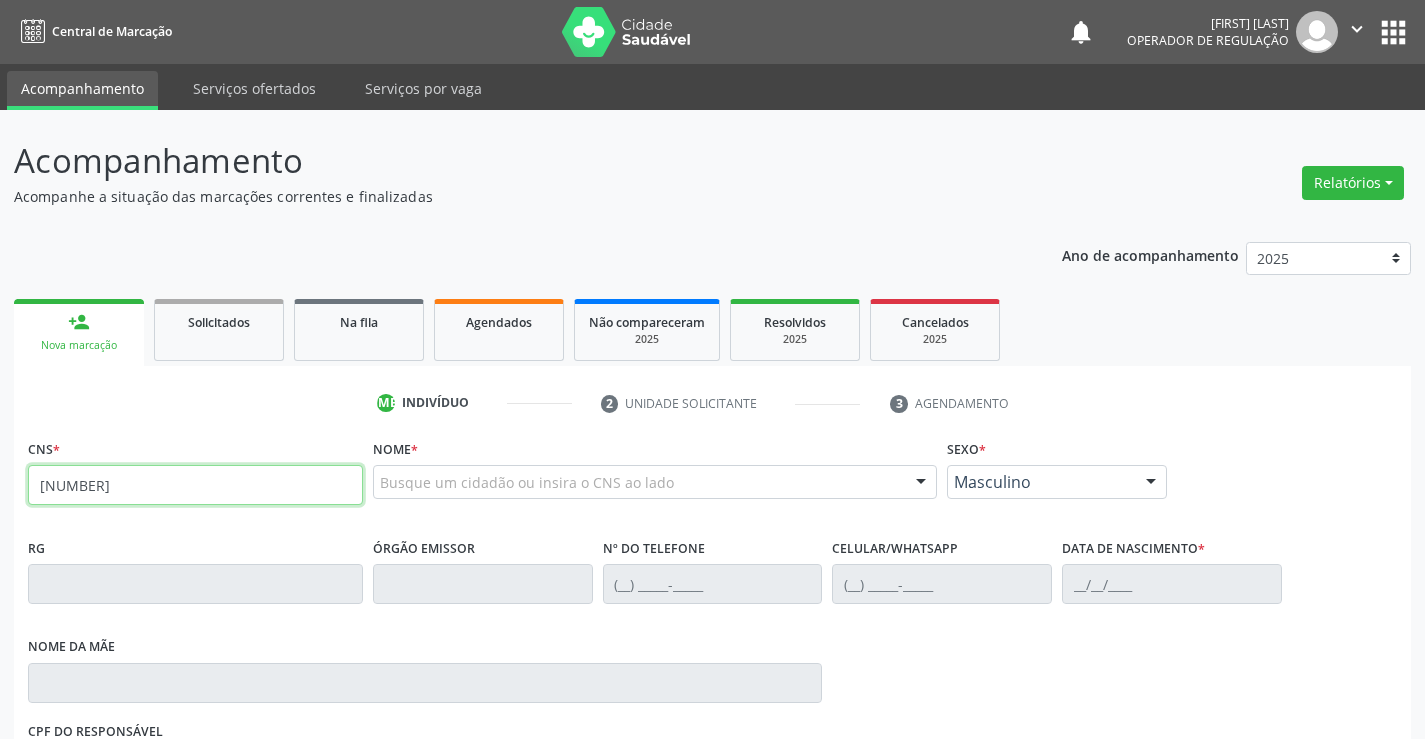 type on "708 6085 4662 3281" 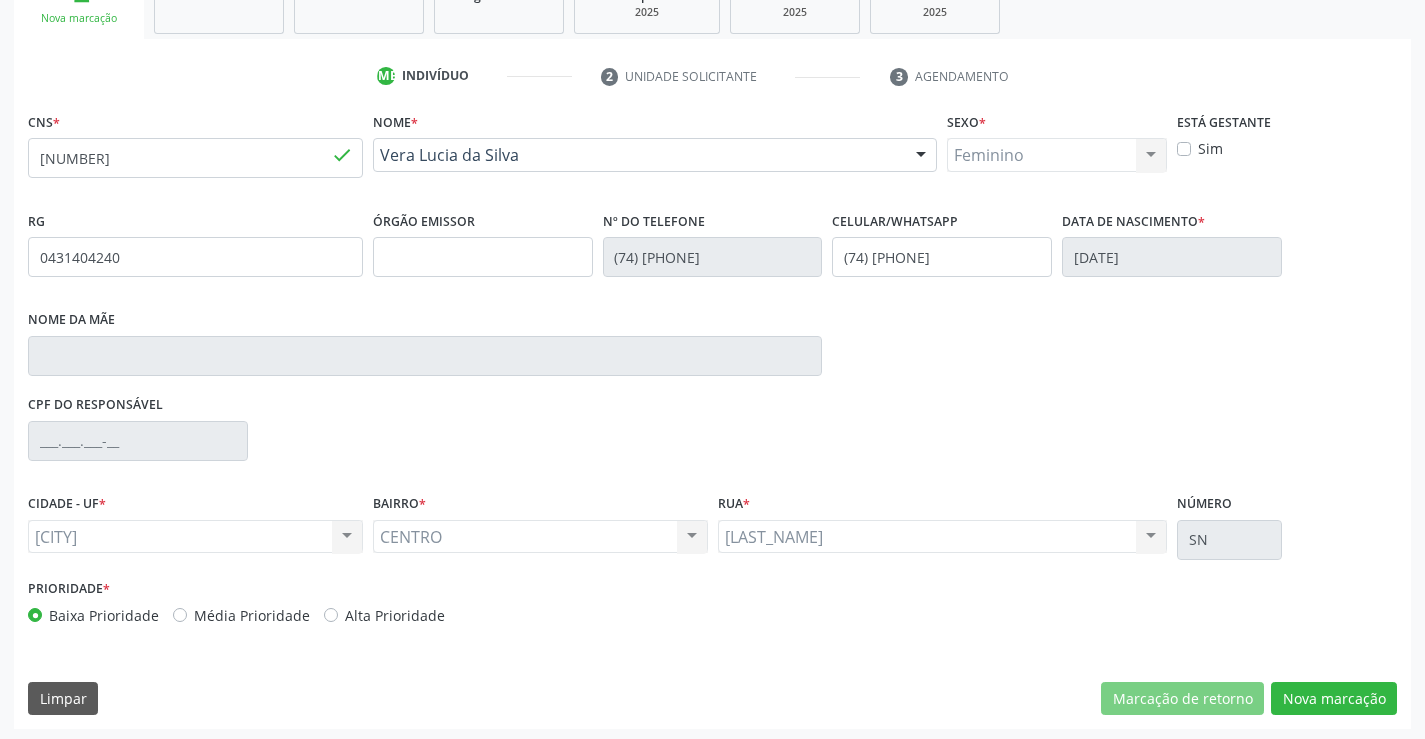 scroll, scrollTop: 331, scrollLeft: 0, axis: vertical 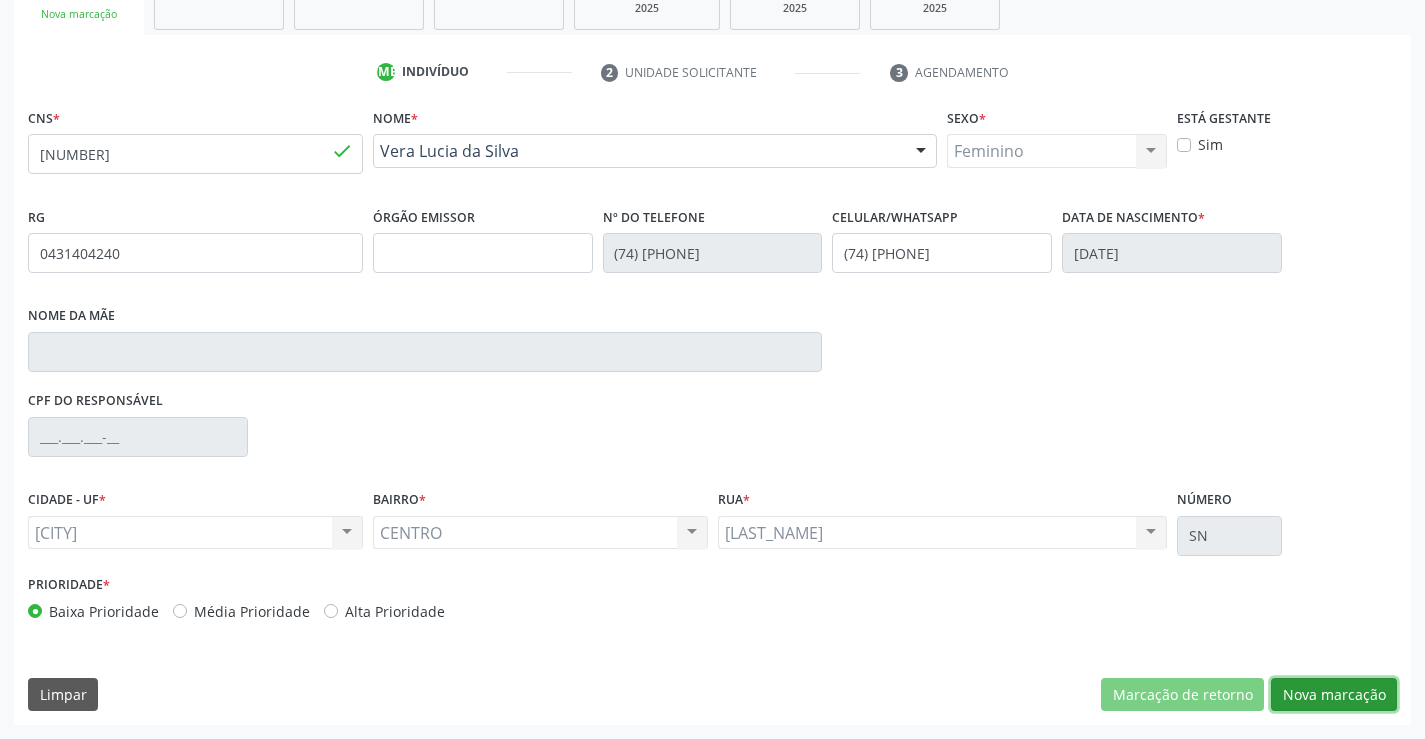 click on "[GENERAL_TERM]" at bounding box center (1182, 695) 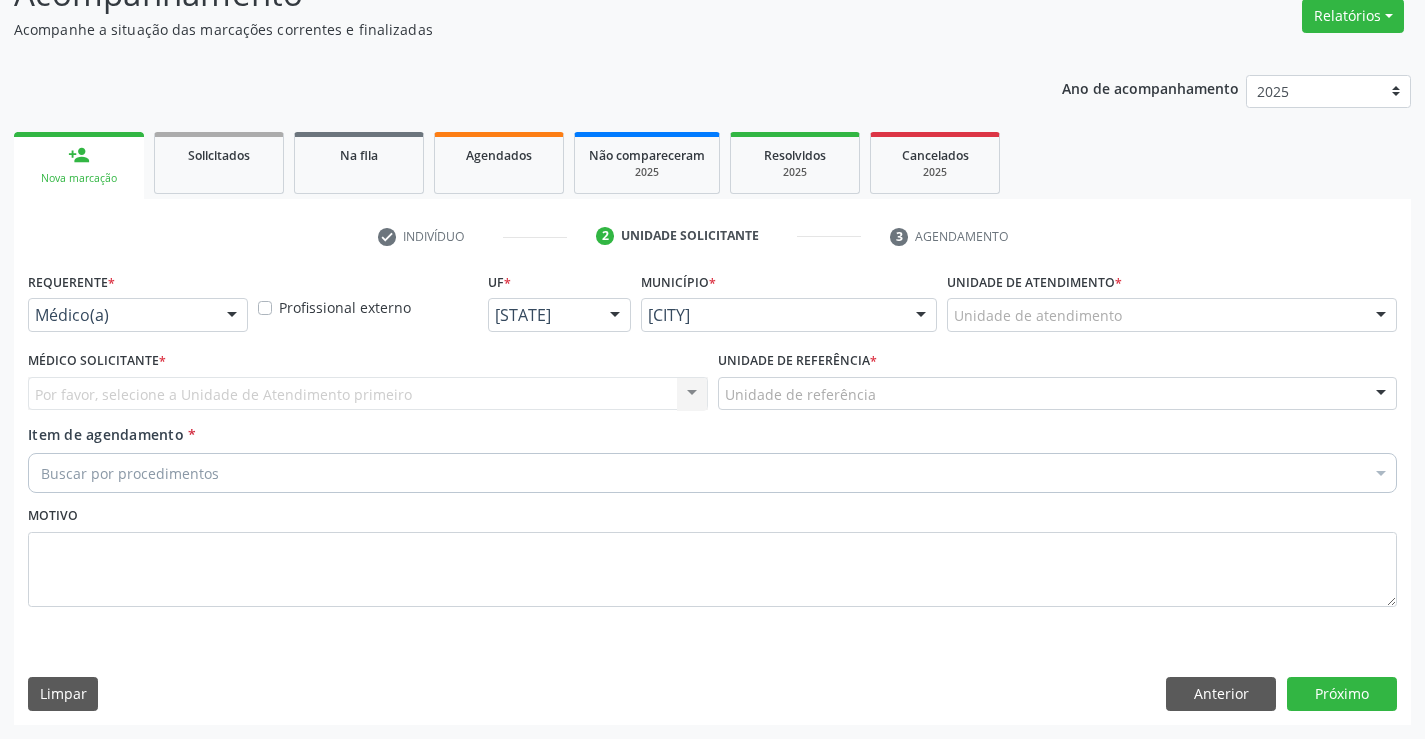 scroll, scrollTop: 167, scrollLeft: 0, axis: vertical 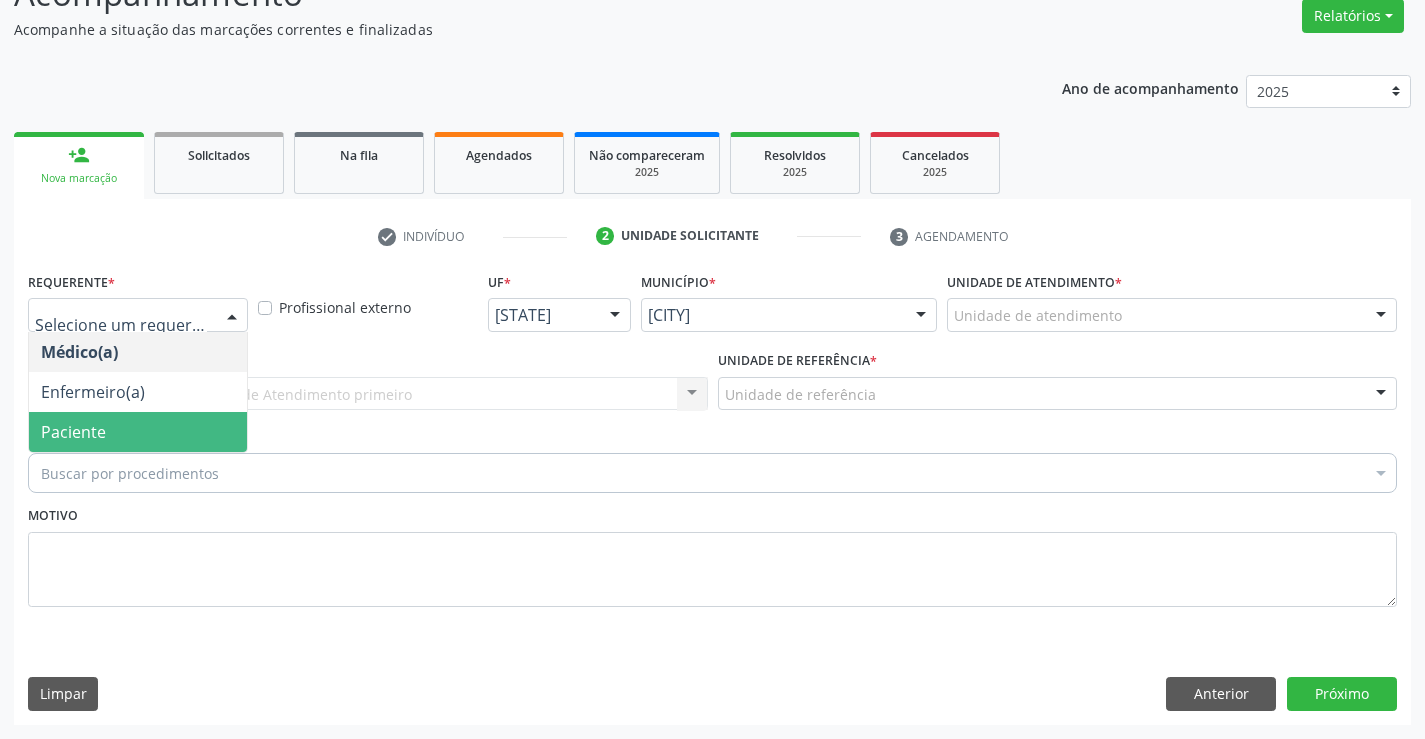 click on "Paciente" at bounding box center (138, 432) 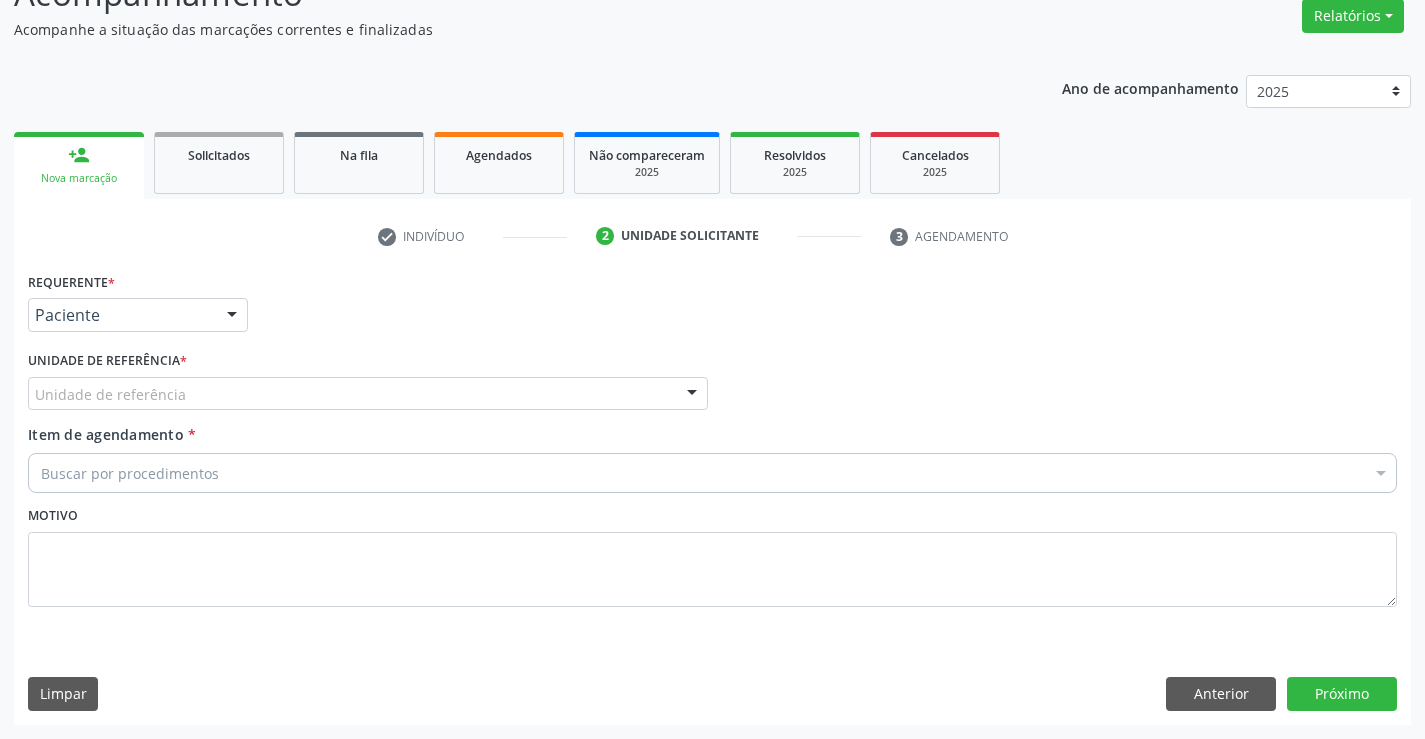 click on "Unidade de referência" at bounding box center (368, 394) 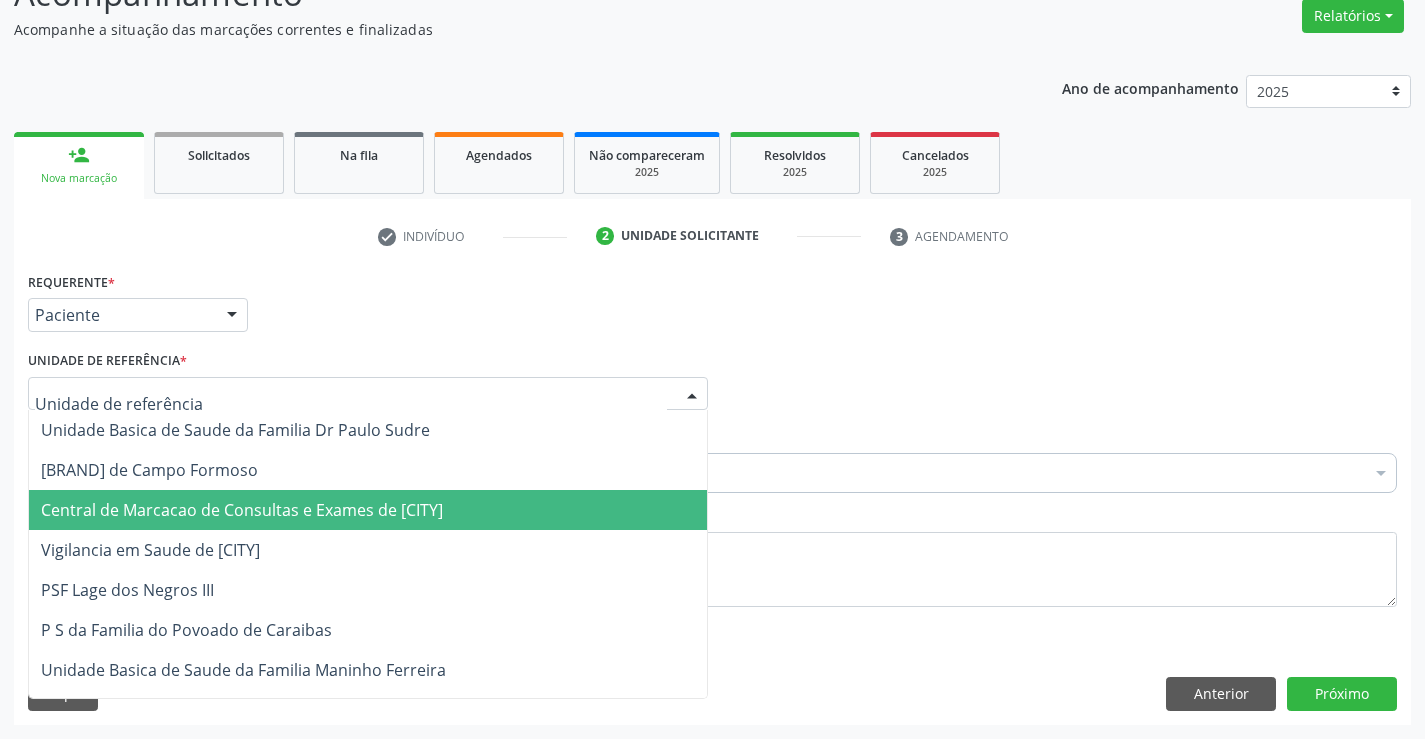 click on "Central de Marcacao de Consultas e Exames de [CITY]" at bounding box center [368, 510] 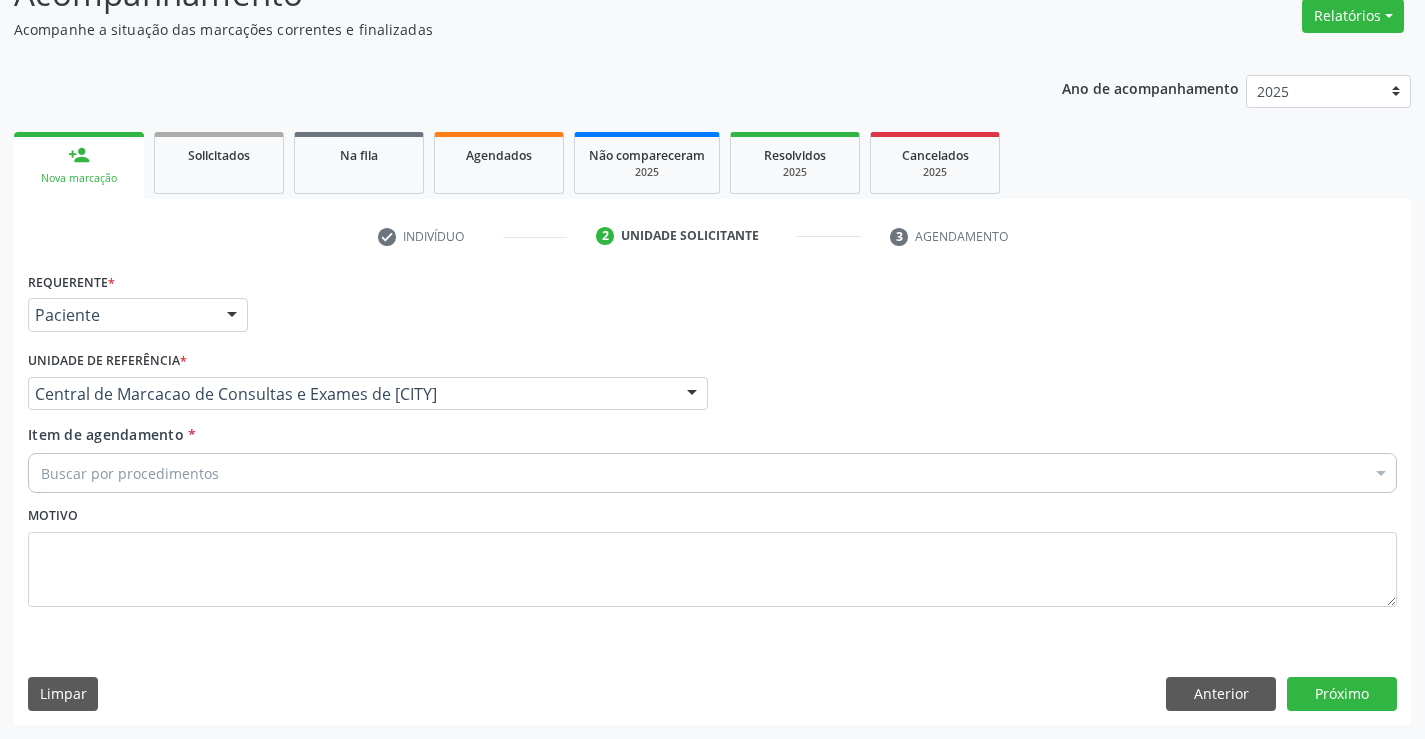 click on "Buscar por procedimentos" at bounding box center (712, 473) 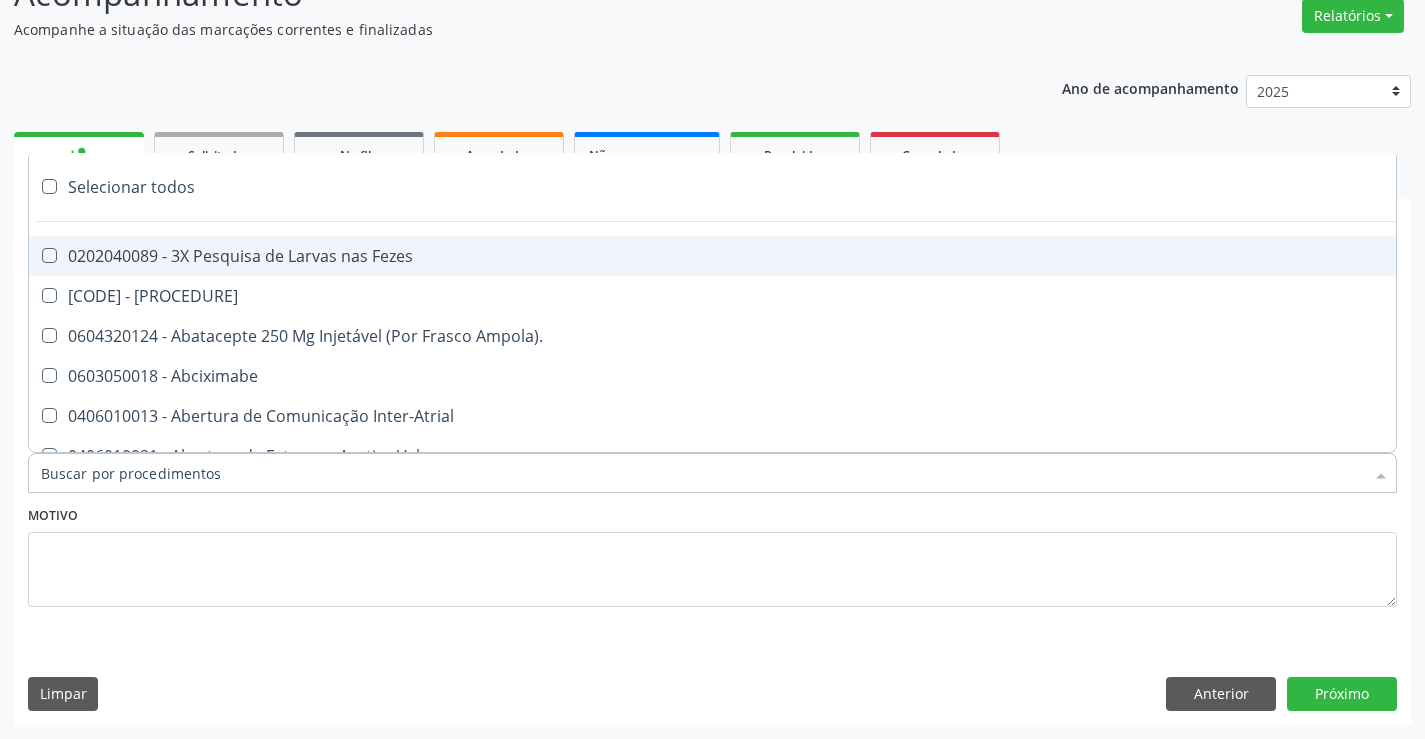 paste on "Médico Cardiologista" 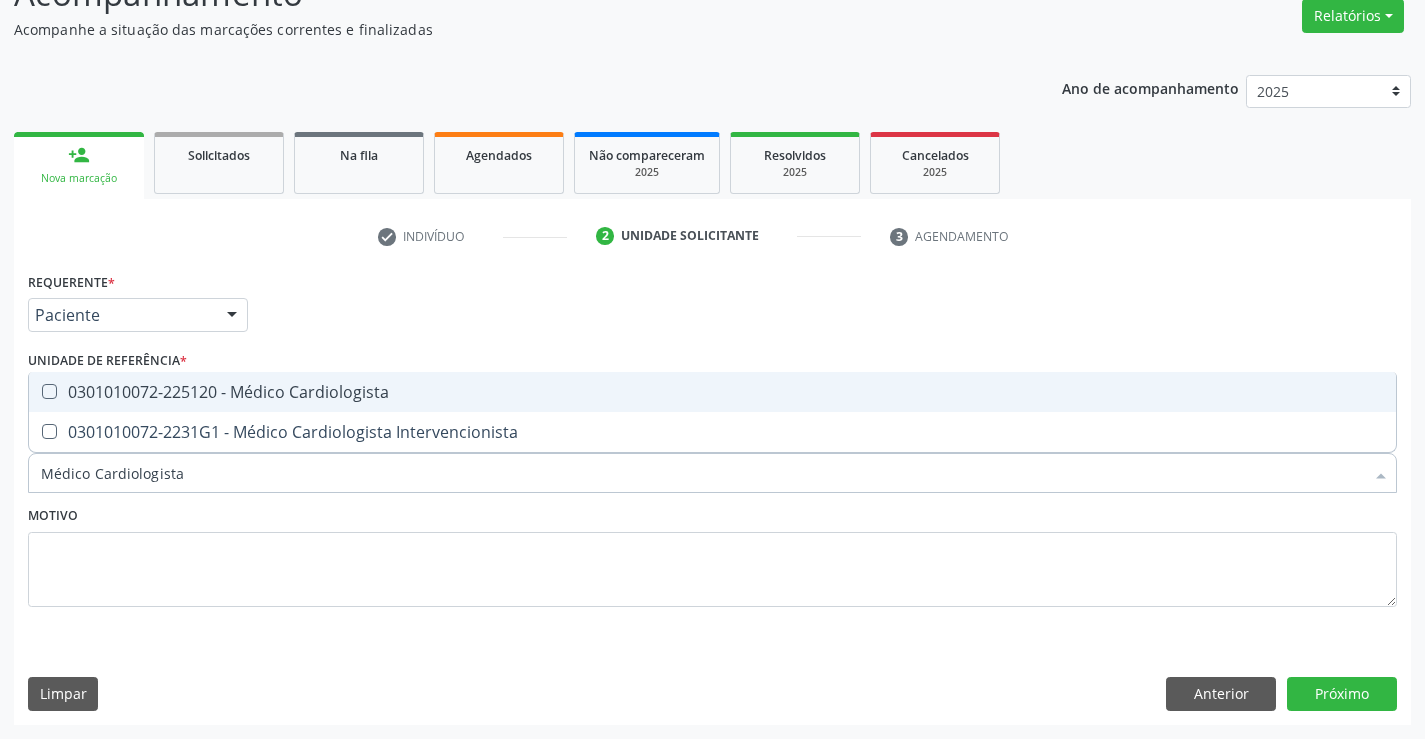 click on "0301010072-225120 - Médico Cardiologista" at bounding box center [712, 392] 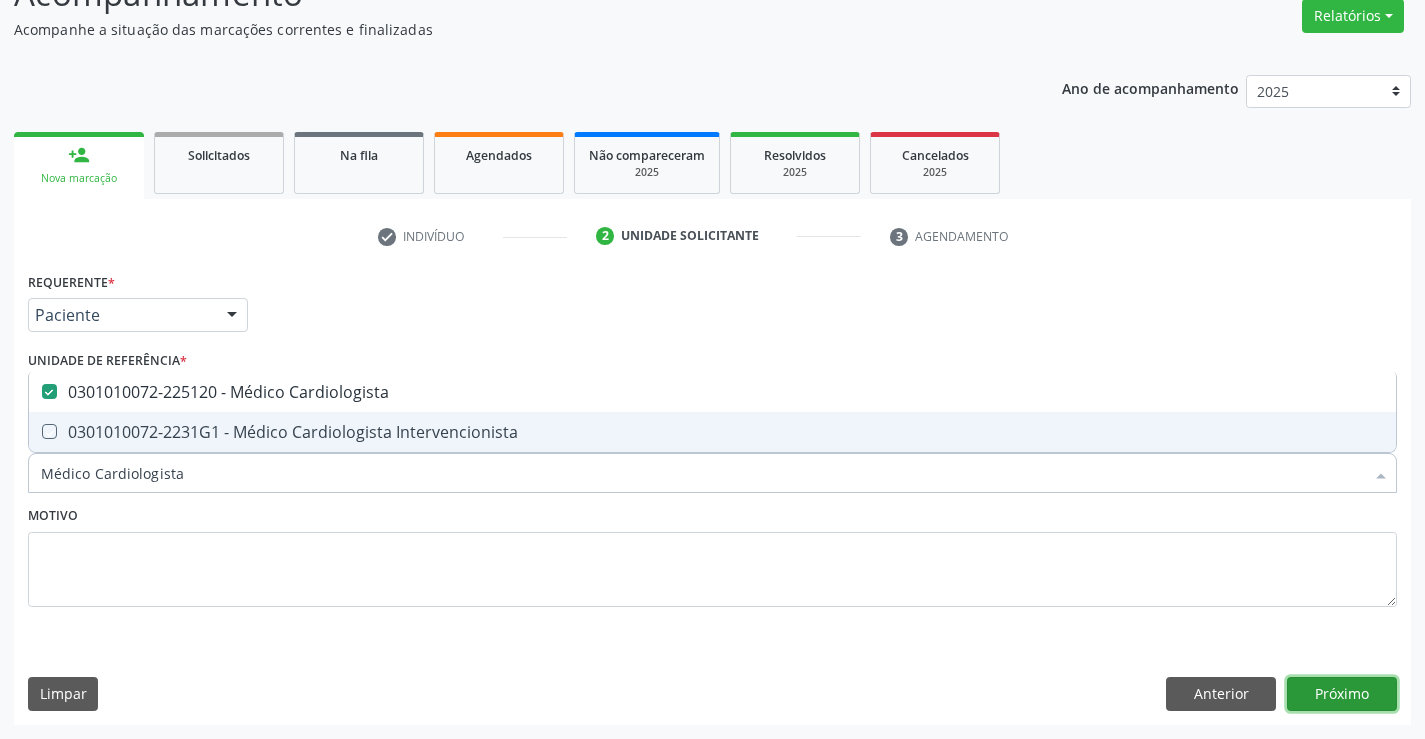click on "[DIRECTION]" at bounding box center (1342, 694) 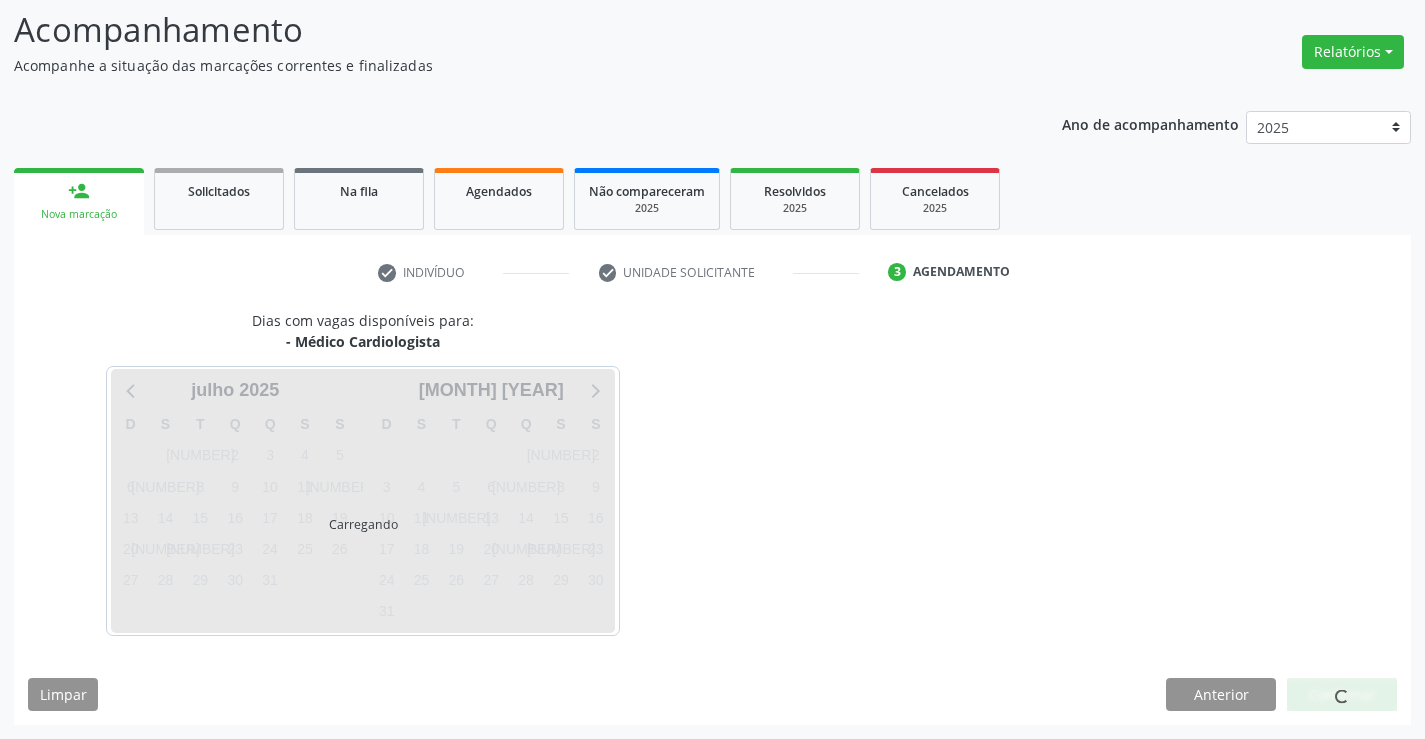 scroll, scrollTop: 131, scrollLeft: 0, axis: vertical 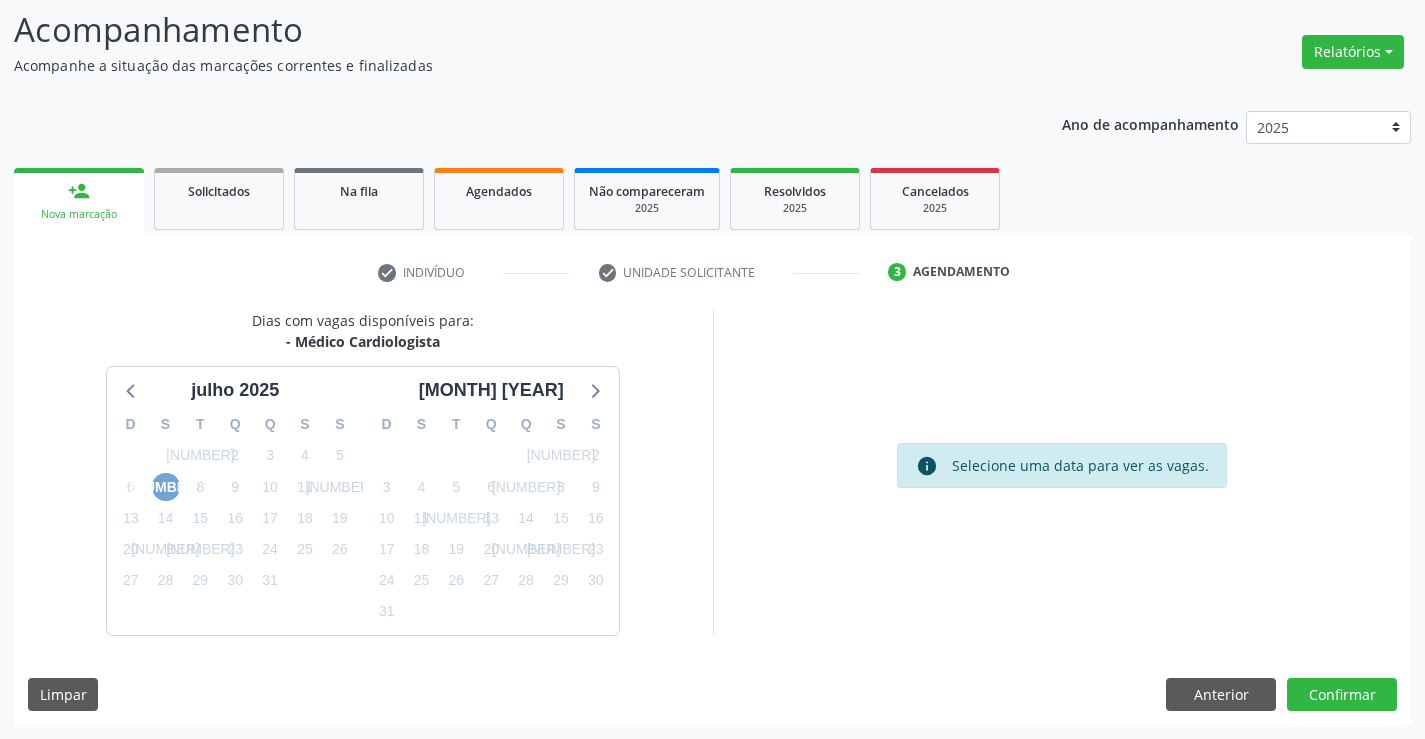 click on "7" at bounding box center (166, 487) 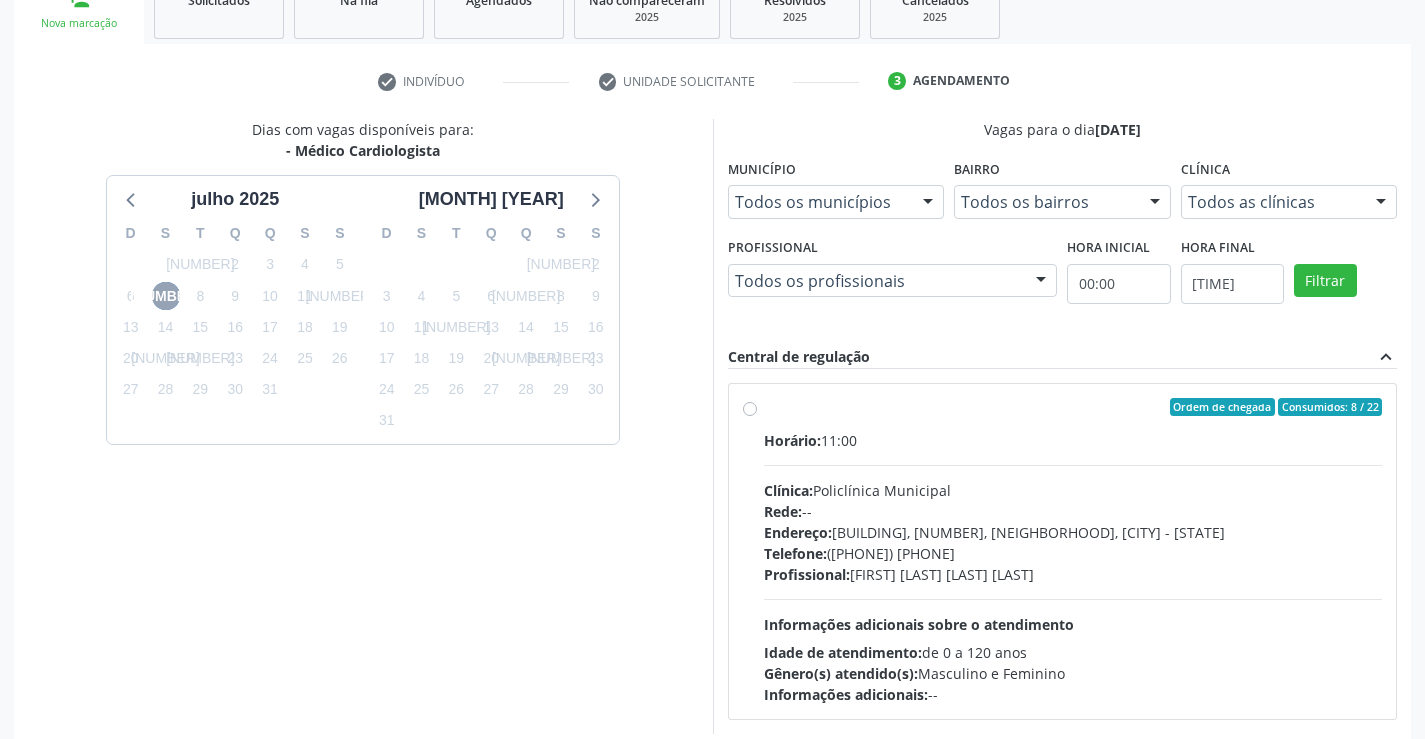scroll, scrollTop: 420, scrollLeft: 0, axis: vertical 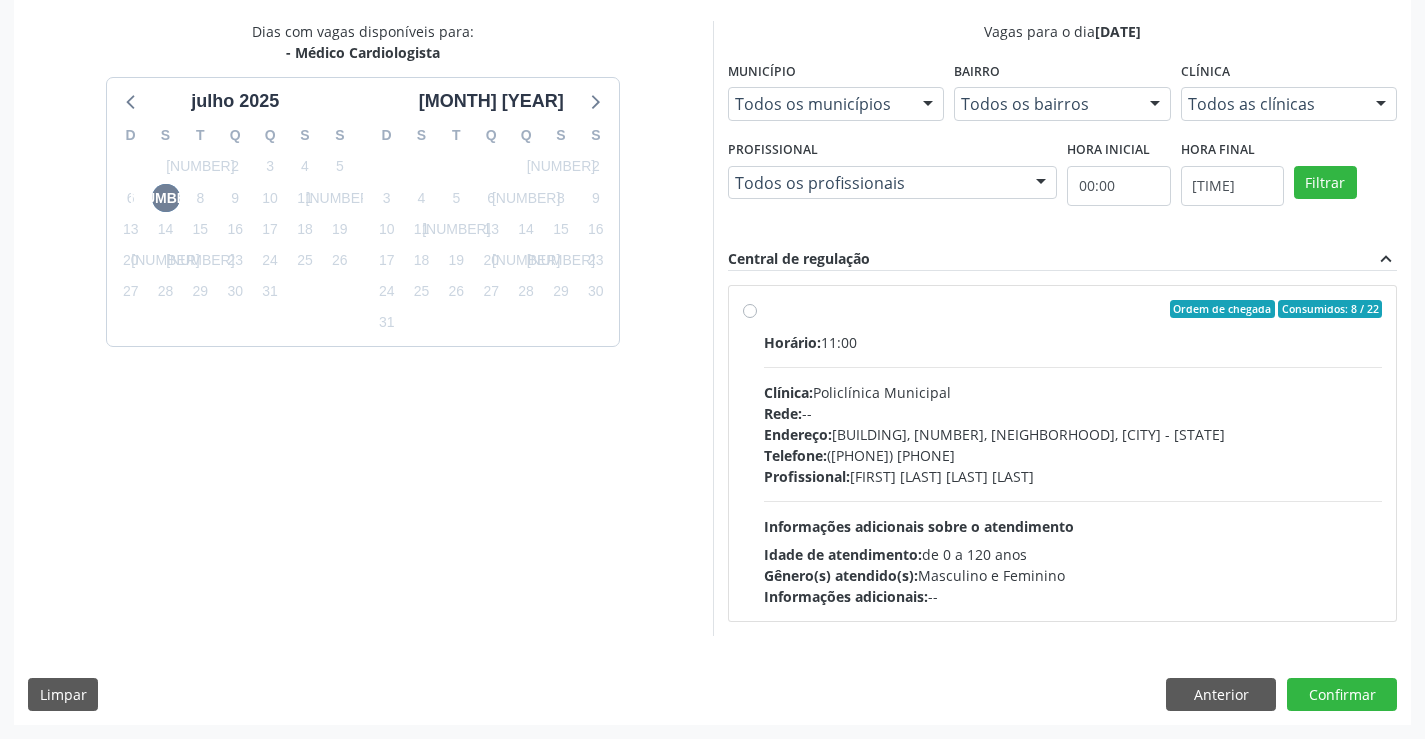 click on "Horário:   11:00
Clínica:  Policlínica Municipal
Rede:
--
Endereço:   Predio, nº 386, Centro, Campo Formoso - BA
Telefone:   (74) 6451312
Profissional:
Fabio Rodrigues Damasceno Domingues
Informações adicionais sobre o atendimento
Idade de atendimento:
de 0 a 120 anos
Gênero(s) atendido(s):
Masculino e Feminino
Informações adicionais:
--" at bounding box center (1073, 469) 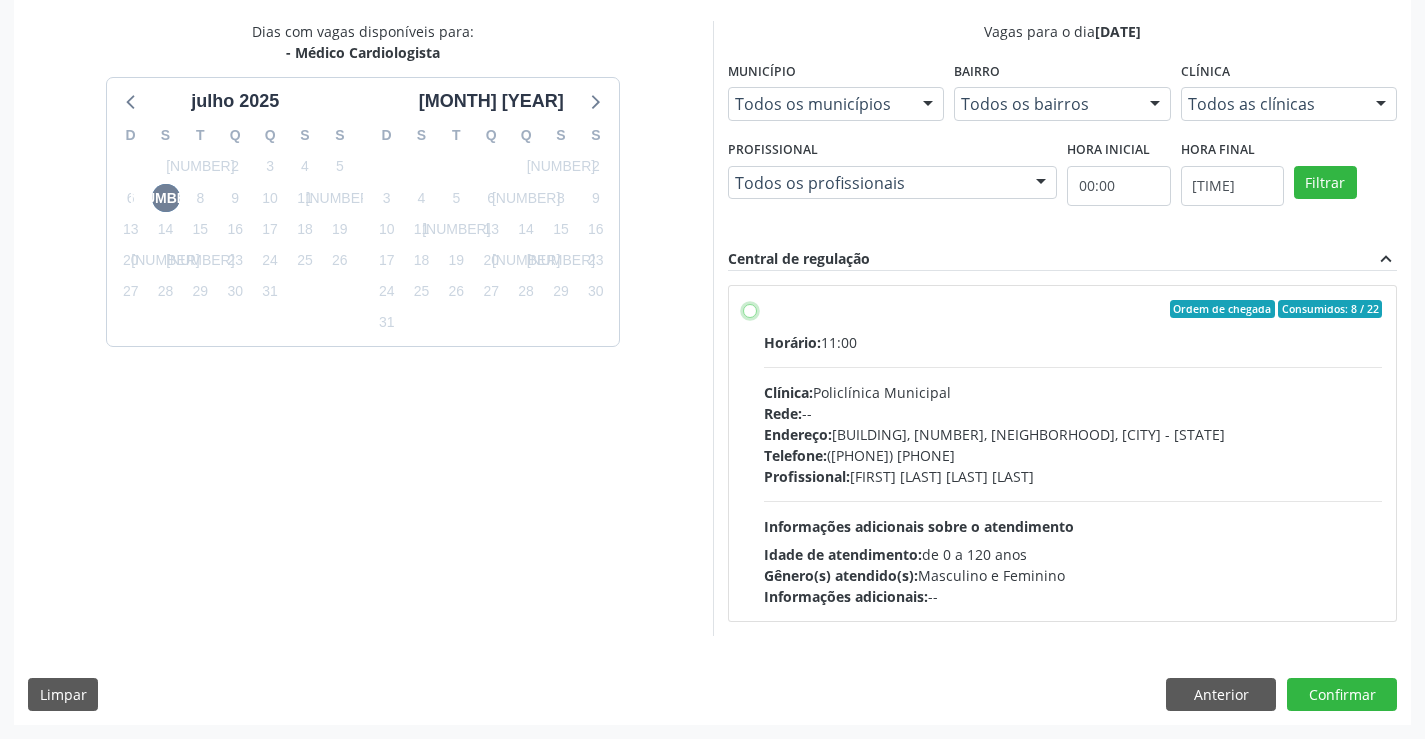click on "Ordem de chegada
Consumidos: 8 / 22
Horário:   11:00
Clínica:  Policlínica Municipal
Rede:
--
Endereço:   Predio, nº 386, Centro, Campo Formoso - BA
Telefone:   (74) 6451312
Profissional:
Fabio Rodrigues Damasceno Domingues
Informações adicionais sobre o atendimento
Idade de atendimento:
de 0 a 120 anos
Gênero(s) atendido(s):
Masculino e Feminino
Informações adicionais:
--" at bounding box center (750, 309) 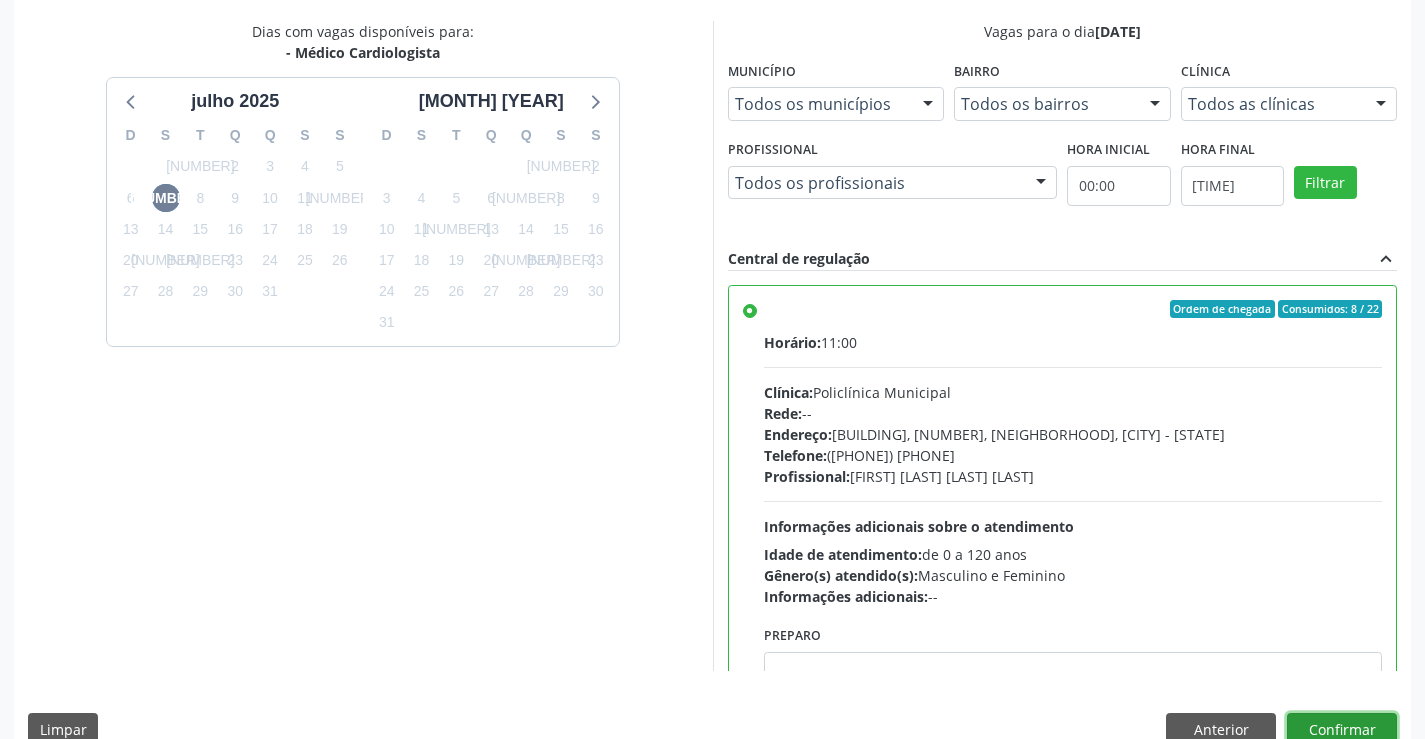 click on "Confirmar" at bounding box center (1342, 730) 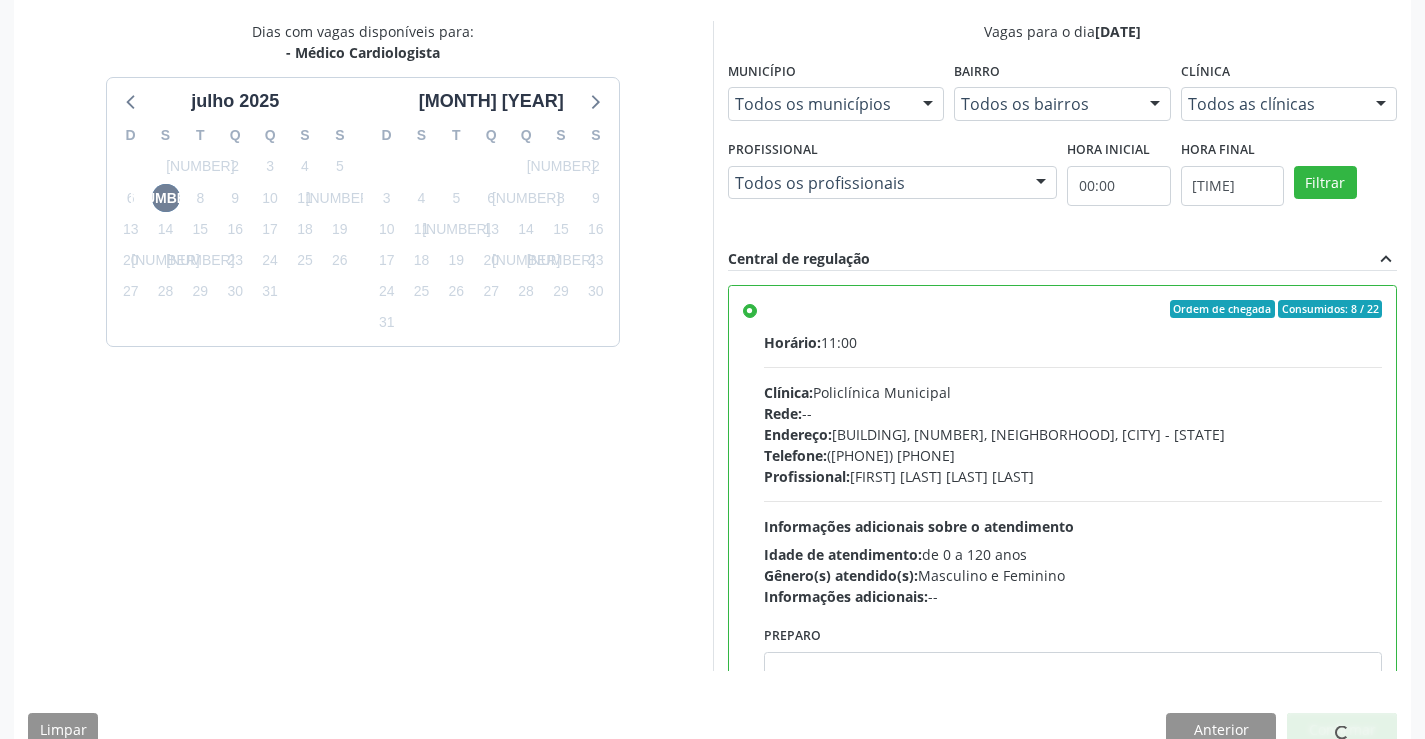 scroll, scrollTop: 0, scrollLeft: 0, axis: both 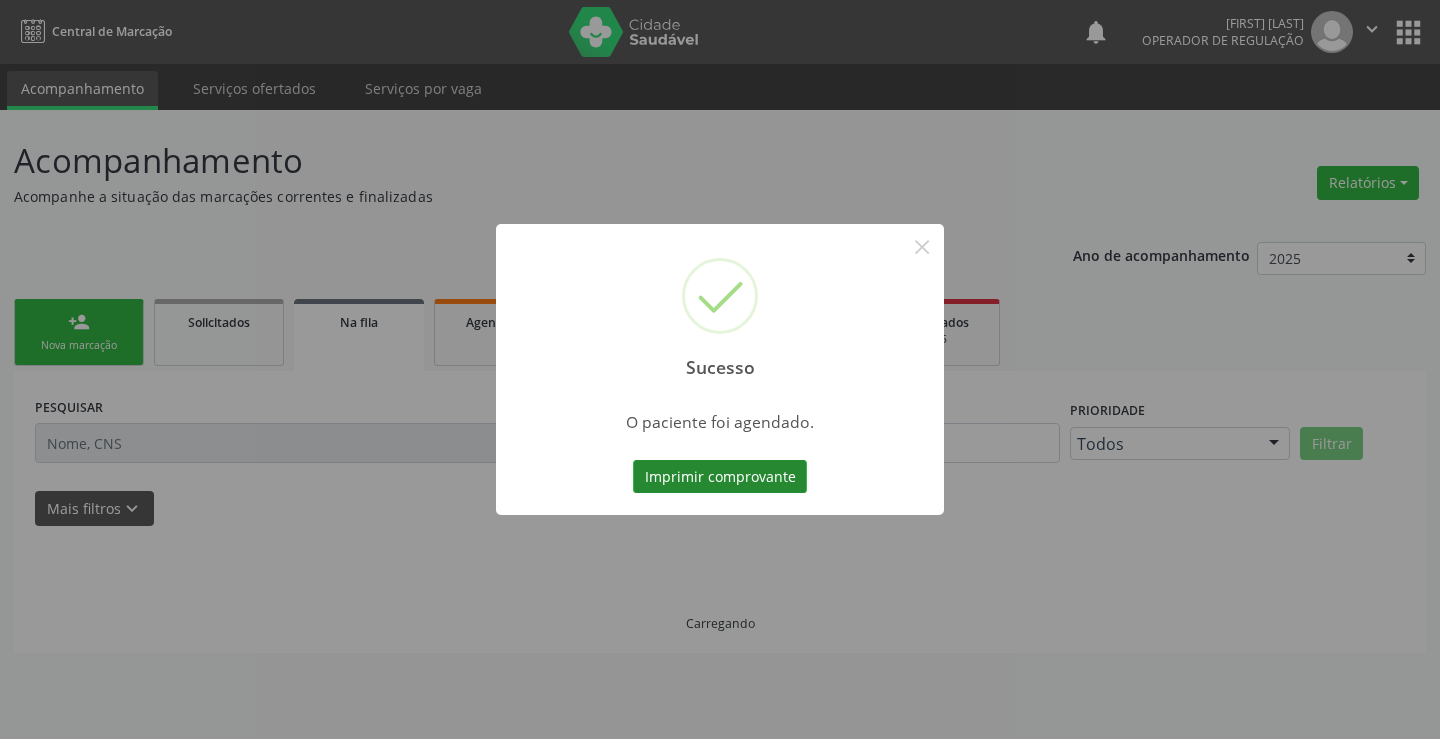 click on "Imprimir comprovante" at bounding box center (720, 477) 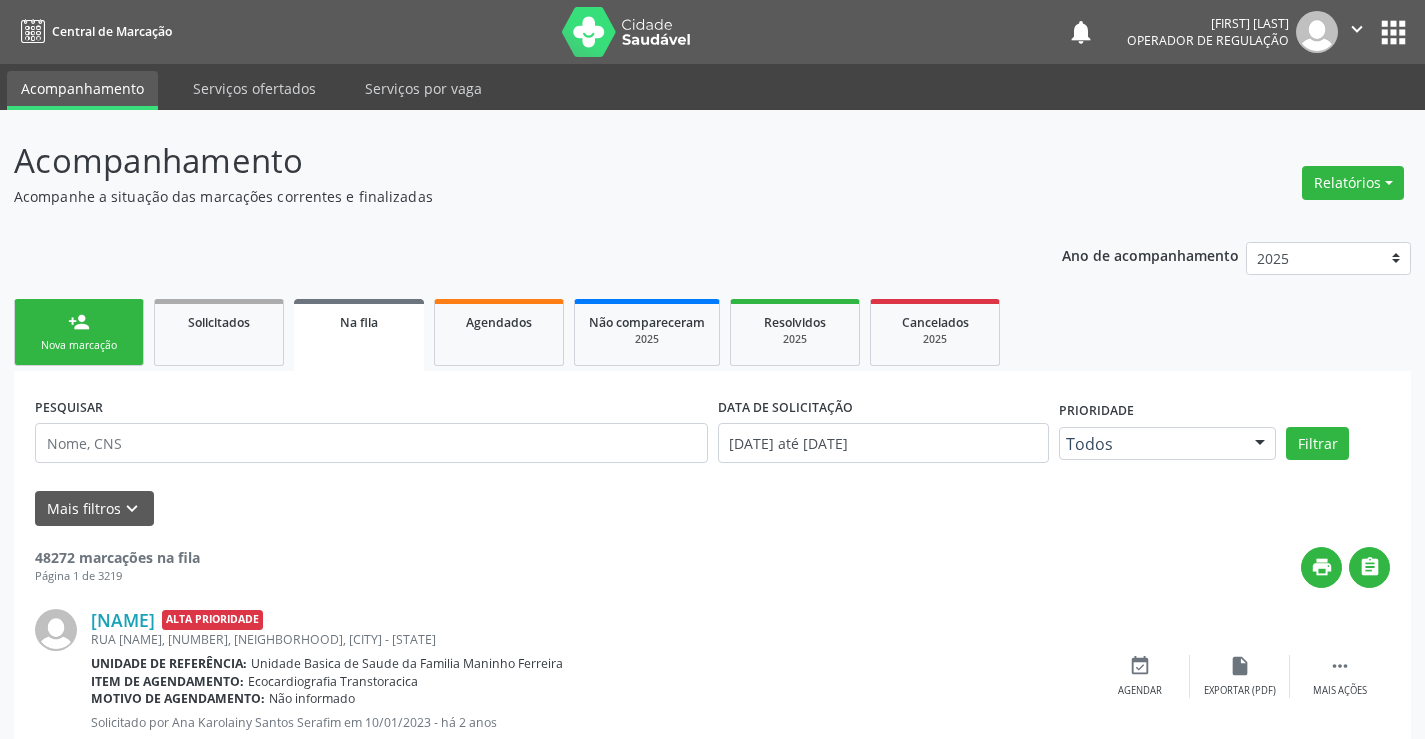 click on "[GENERAL_TERM]" at bounding box center (79, 345) 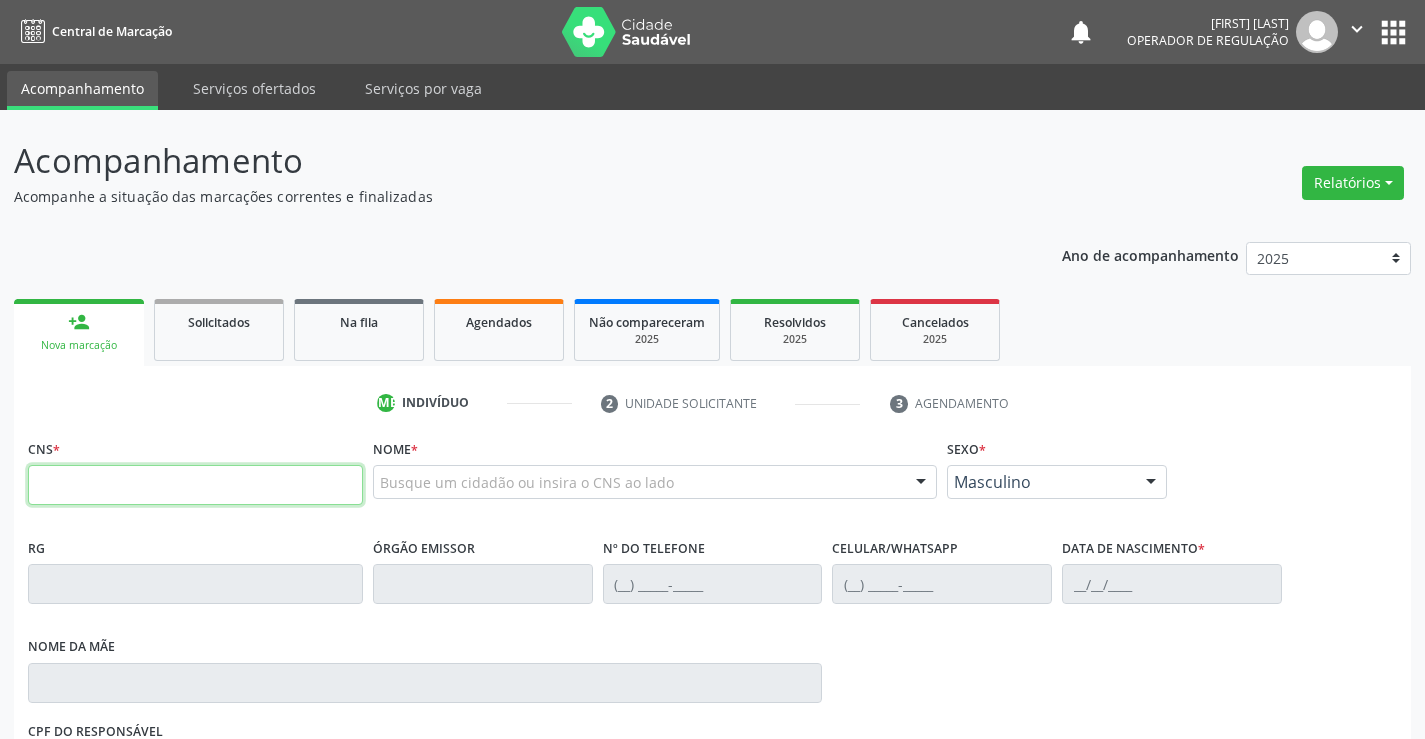 click at bounding box center (195, 485) 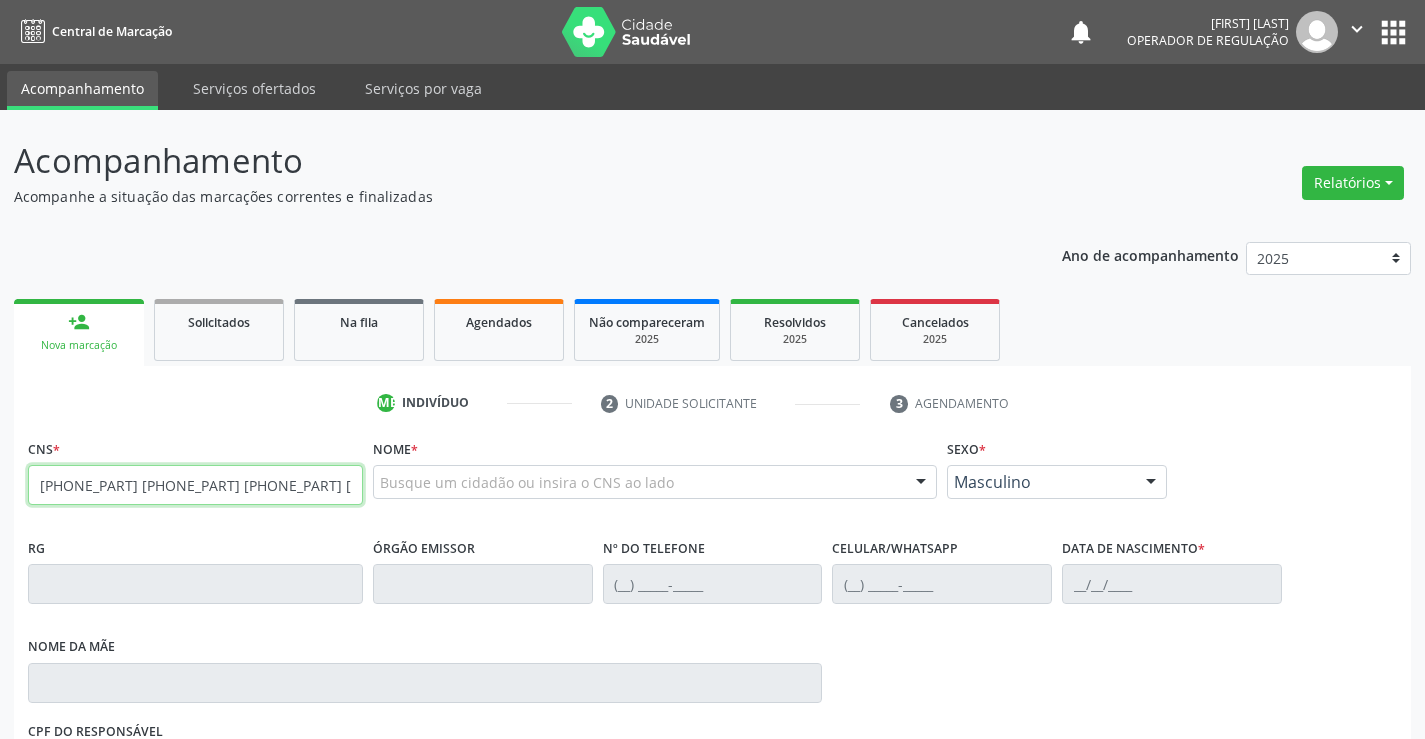 type on "700 5039 8939 8458" 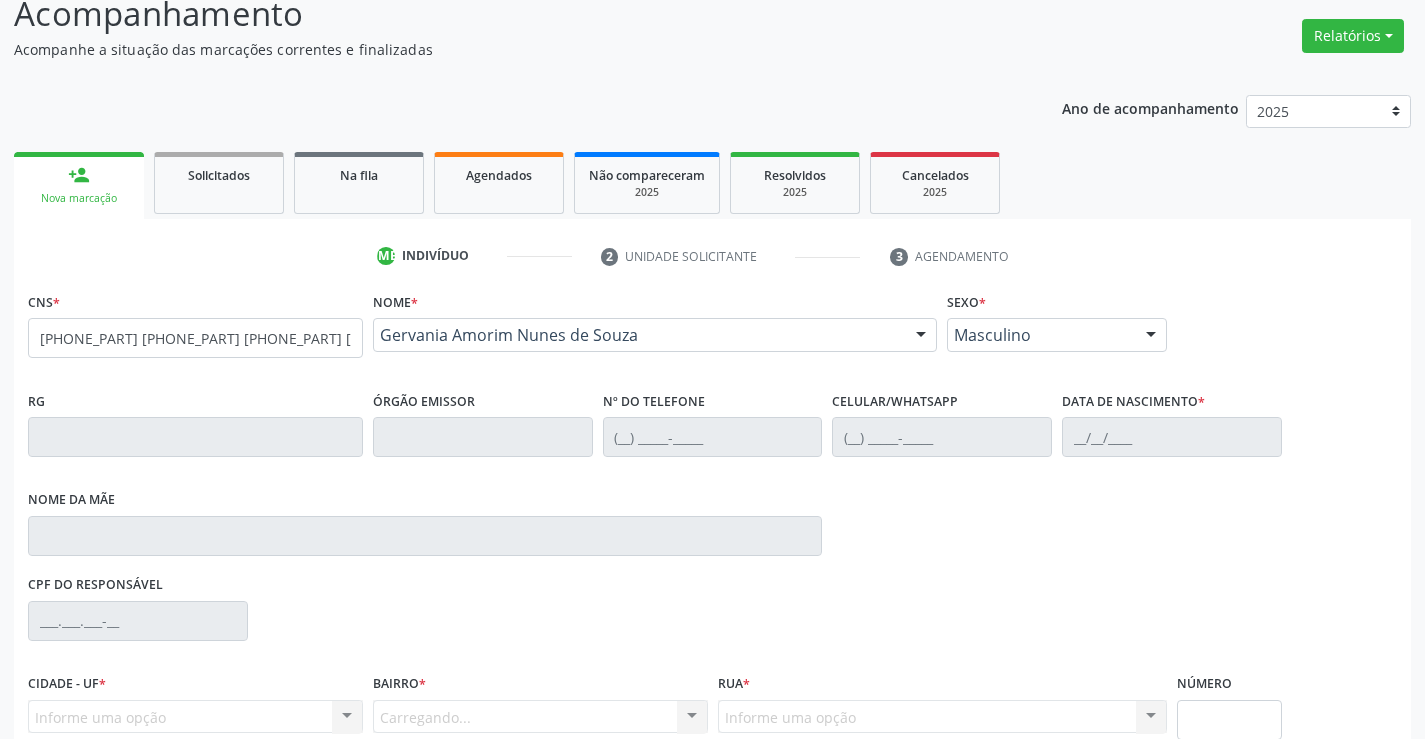 scroll, scrollTop: 300, scrollLeft: 0, axis: vertical 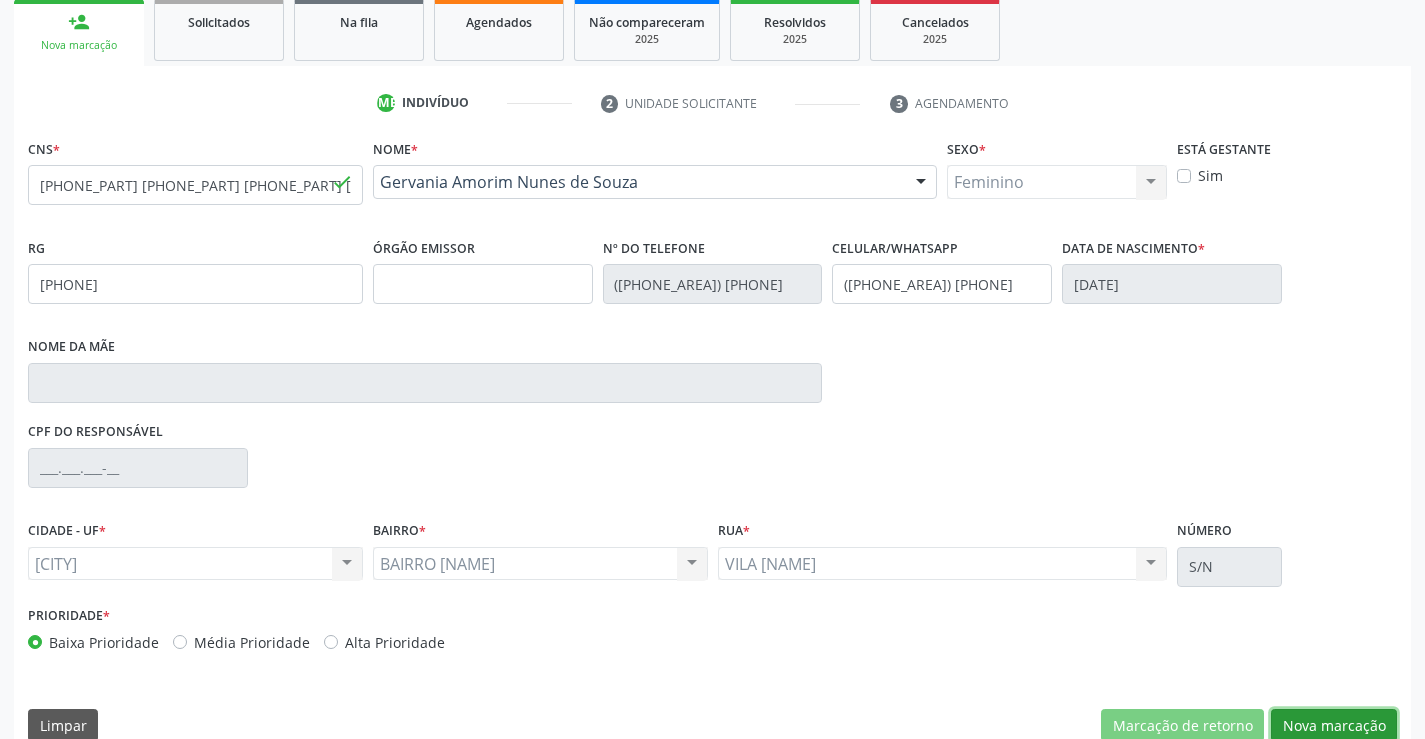 click on "[GENERAL_TERM]" at bounding box center [1182, 726] 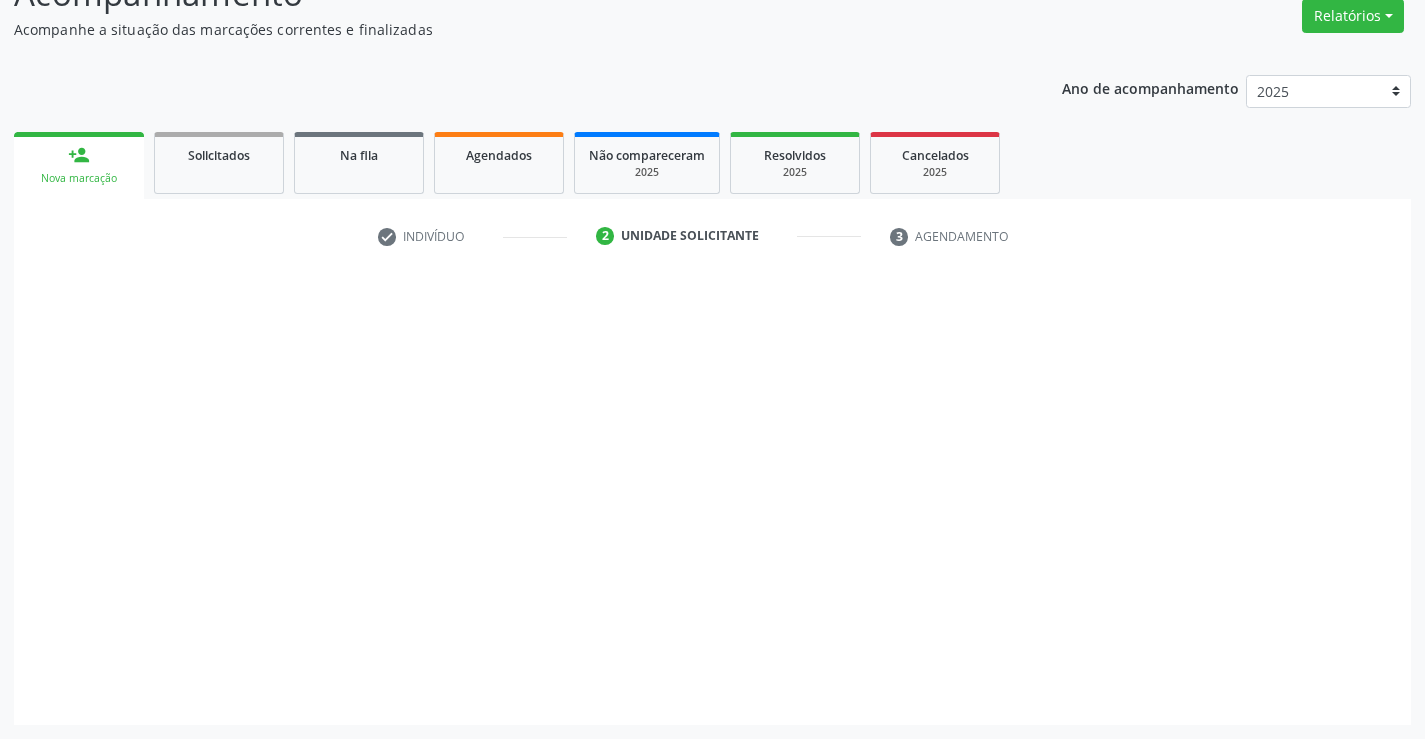 scroll, scrollTop: 167, scrollLeft: 0, axis: vertical 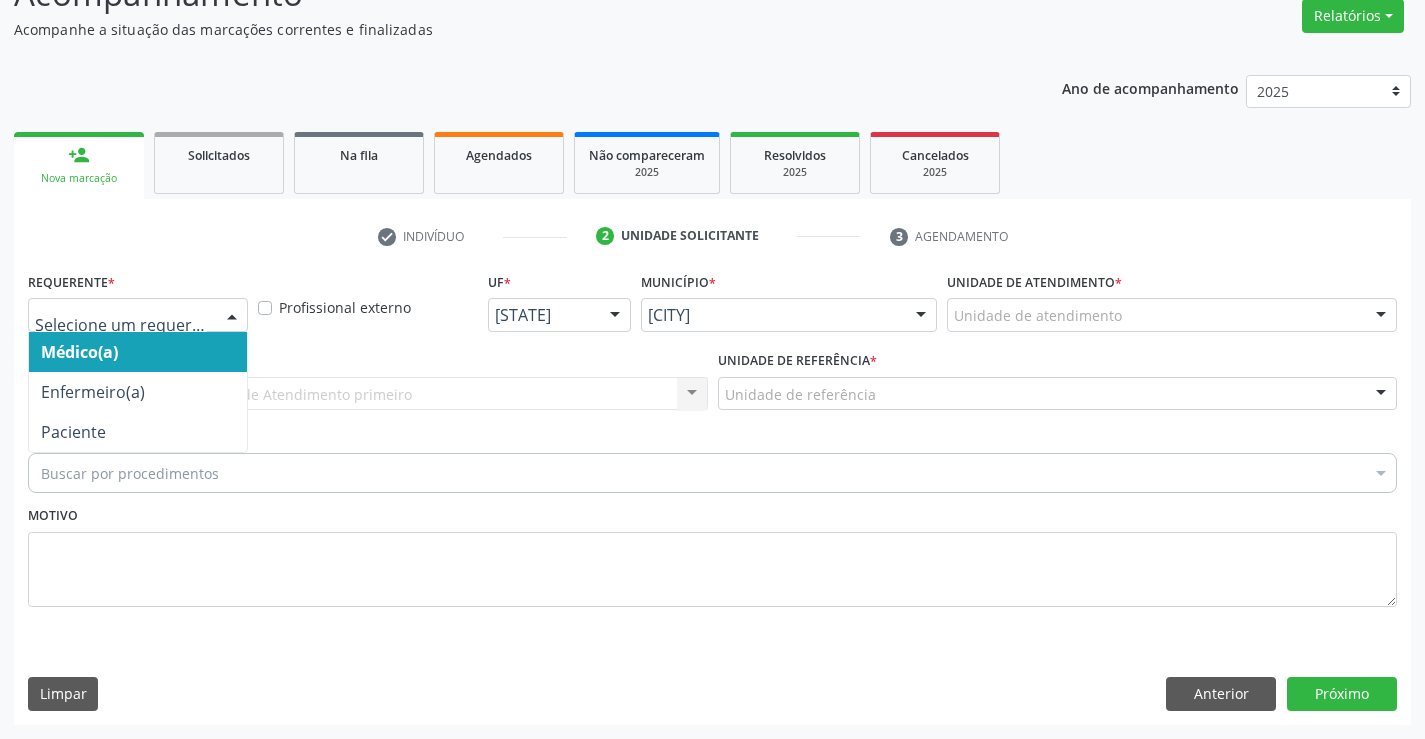 click at bounding box center [232, 316] 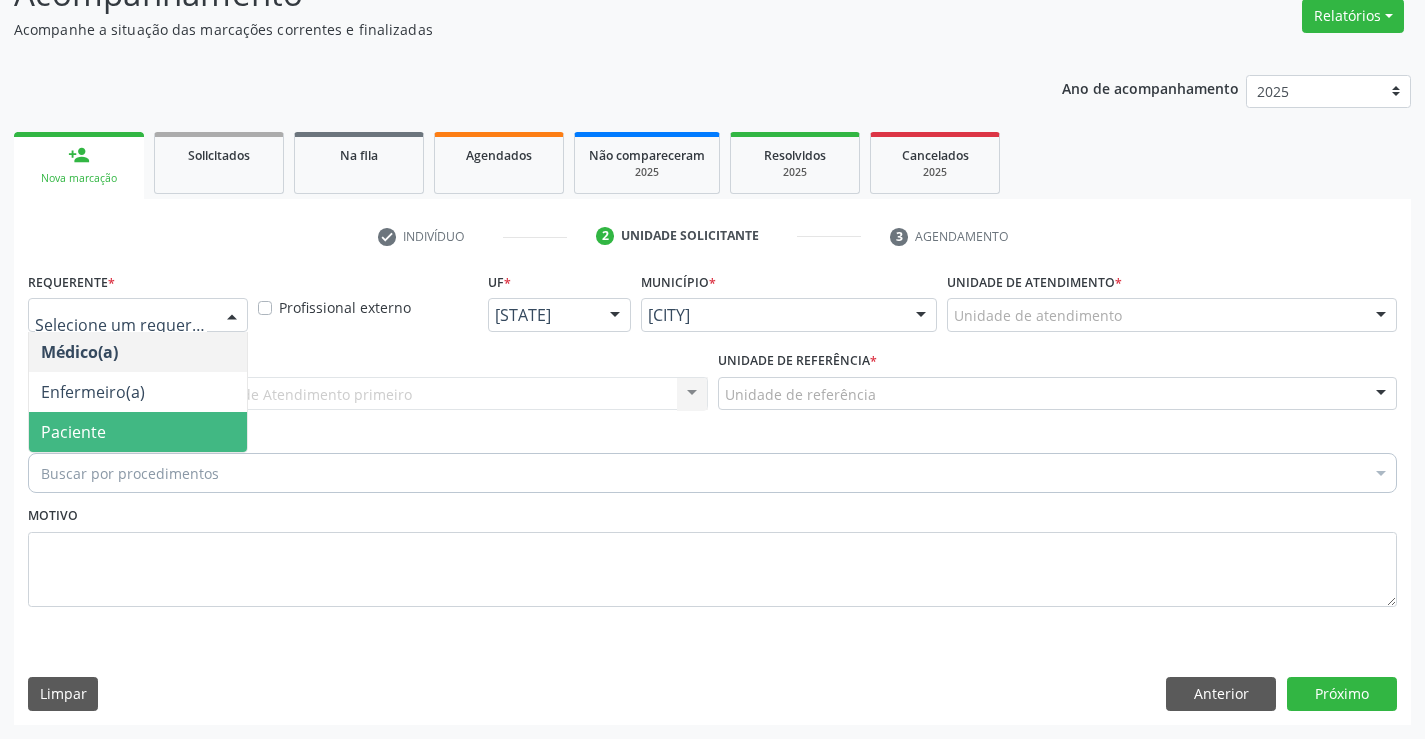 click on "Paciente" at bounding box center (138, 432) 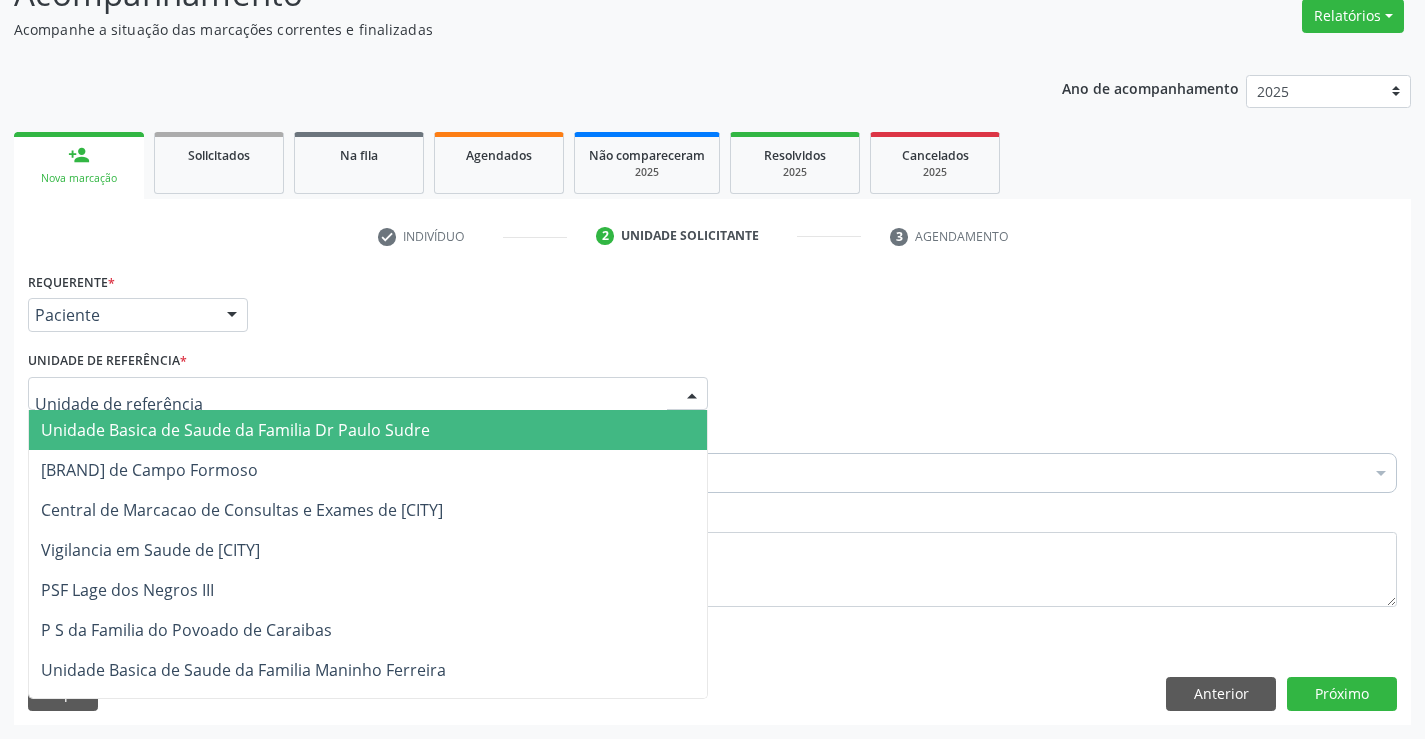 click at bounding box center [368, 394] 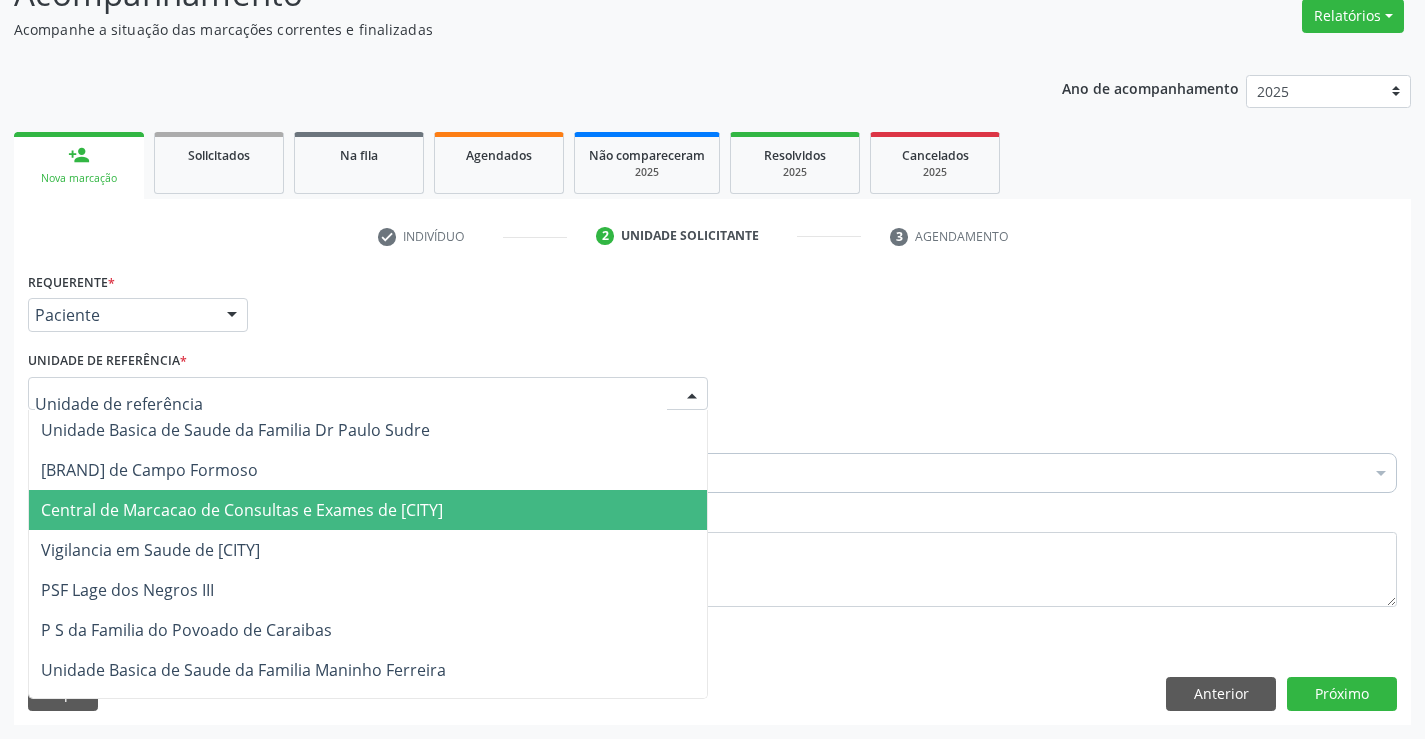 click on "Central de Marcacao de Consultas e Exames de [CITY]" at bounding box center (242, 510) 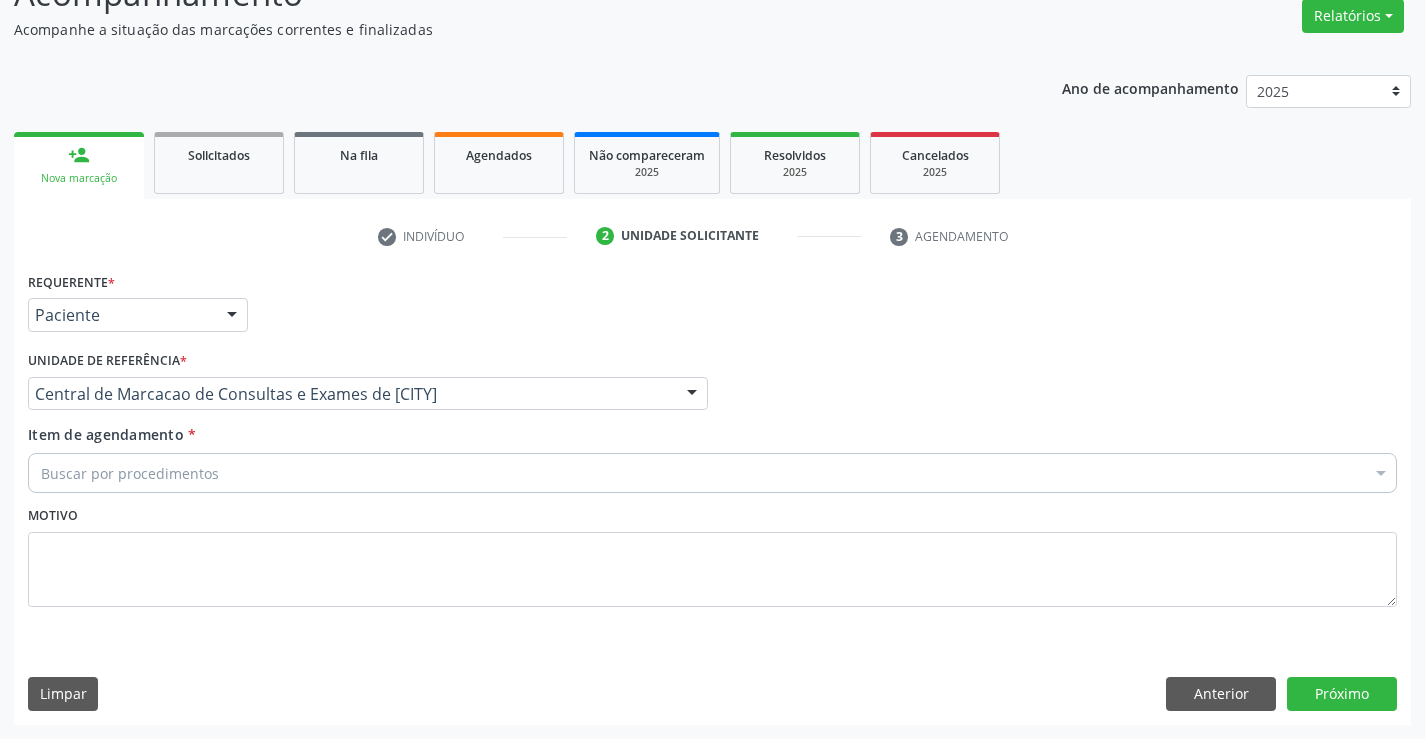click on "Buscar por procedimentos" at bounding box center (712, 473) 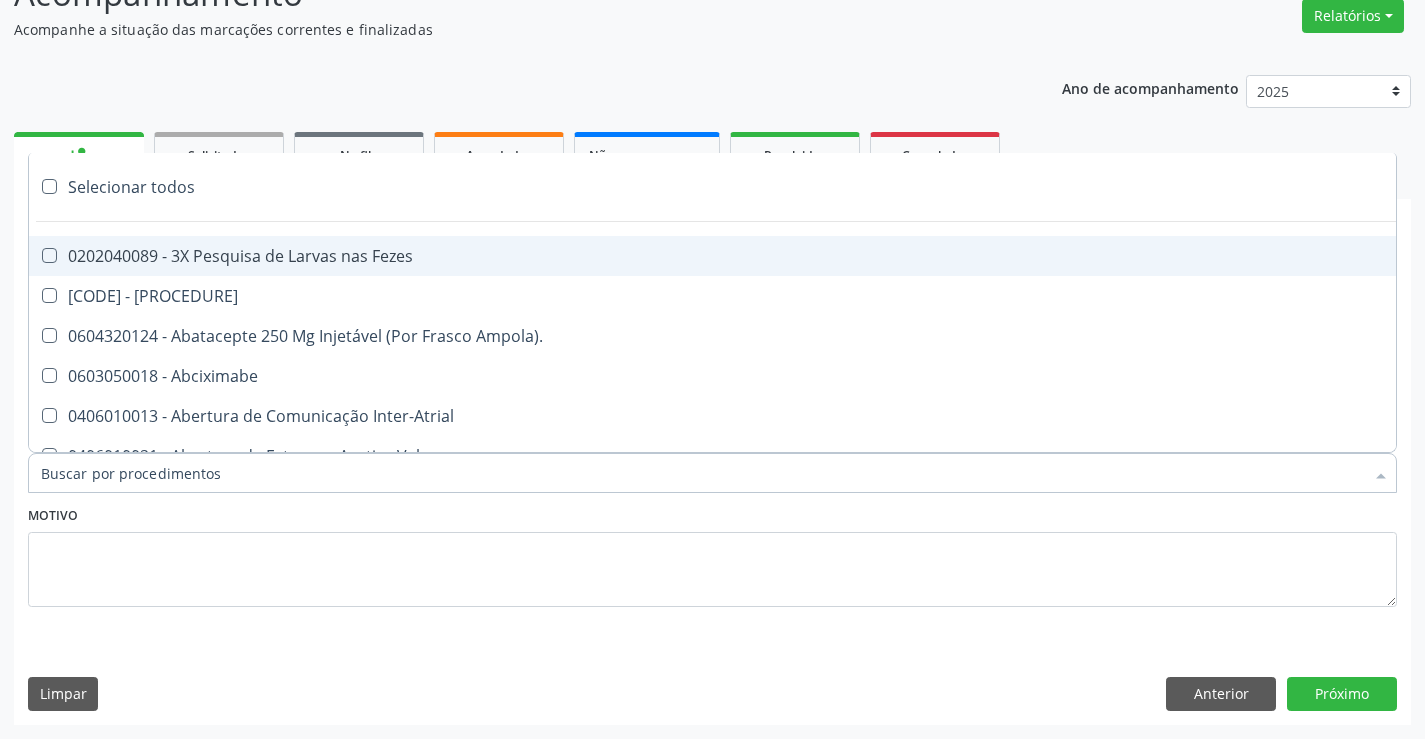 paste on "Médico Cardiologista" 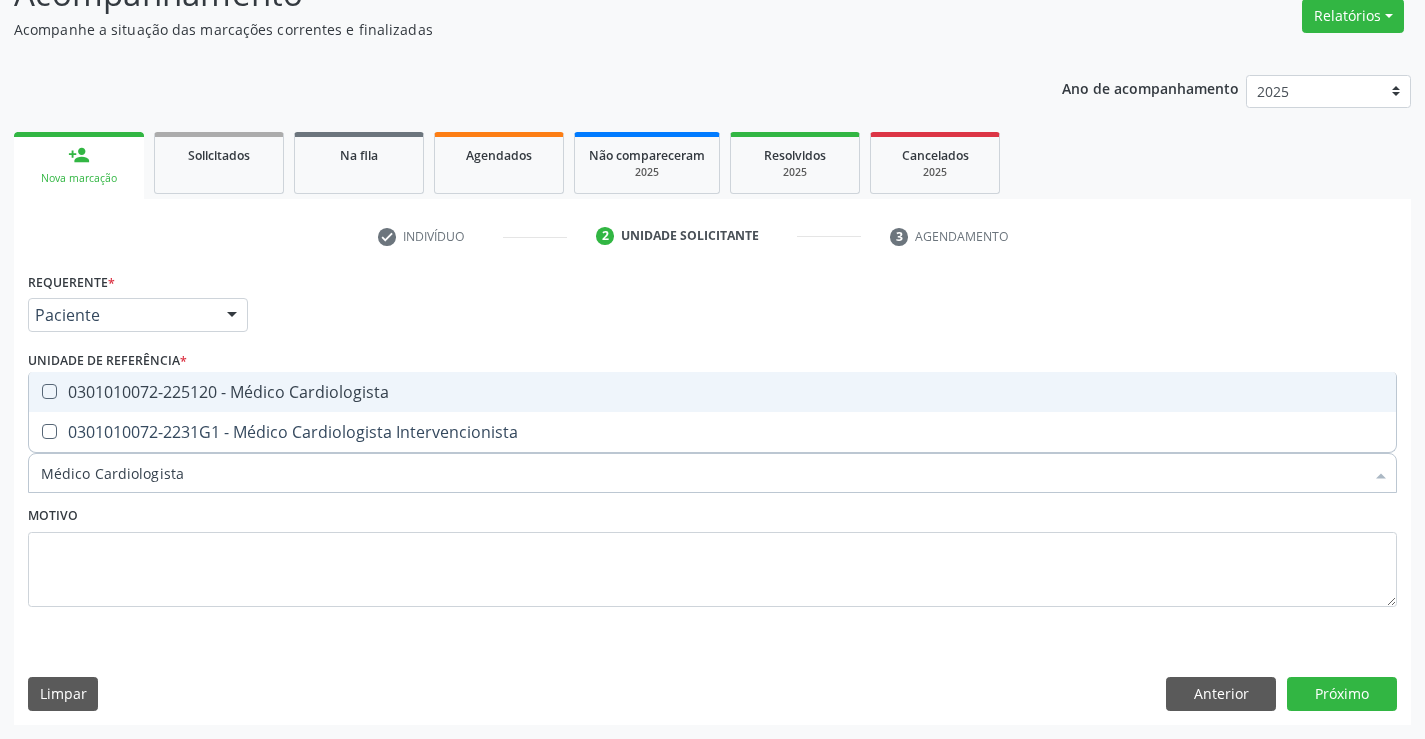 click on "0301010072-225120 - Médico Cardiologista" at bounding box center [712, 392] 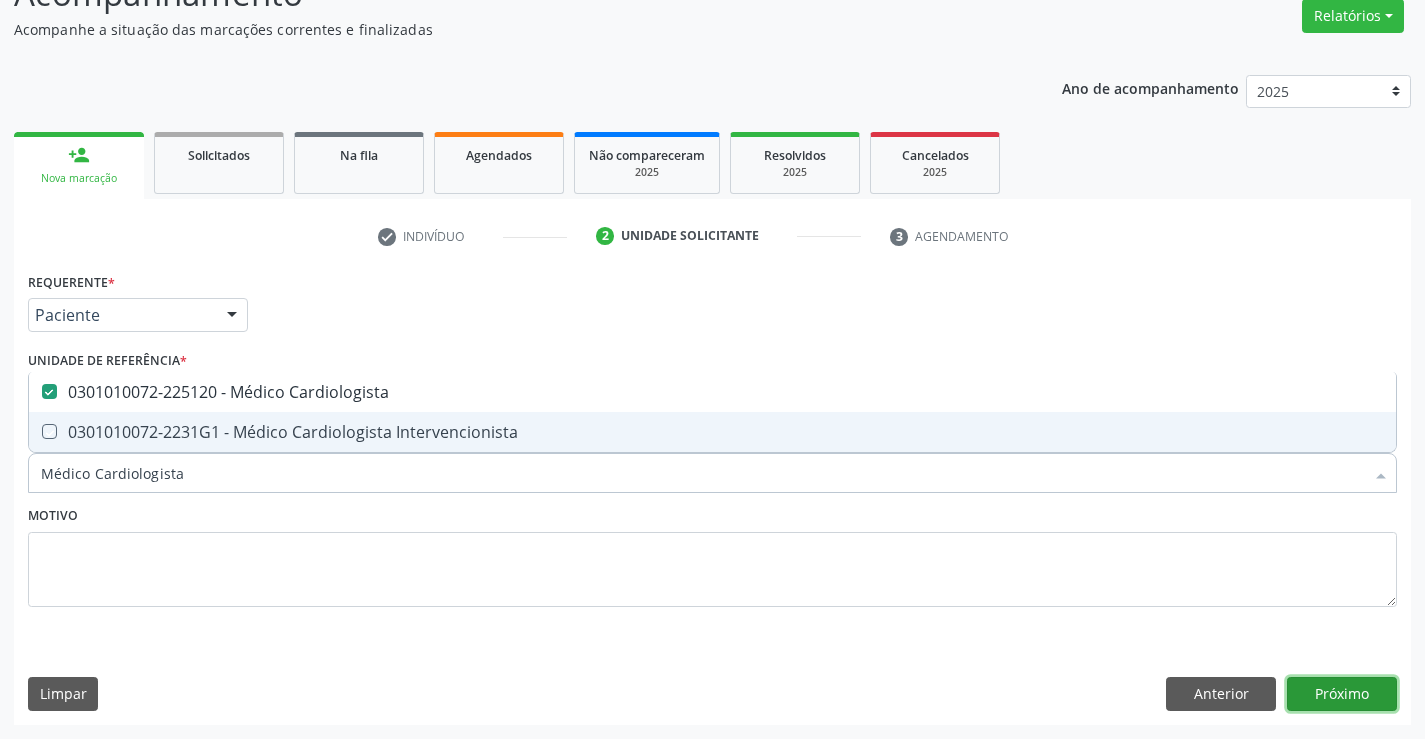 click on "[DIRECTION]" at bounding box center [1342, 694] 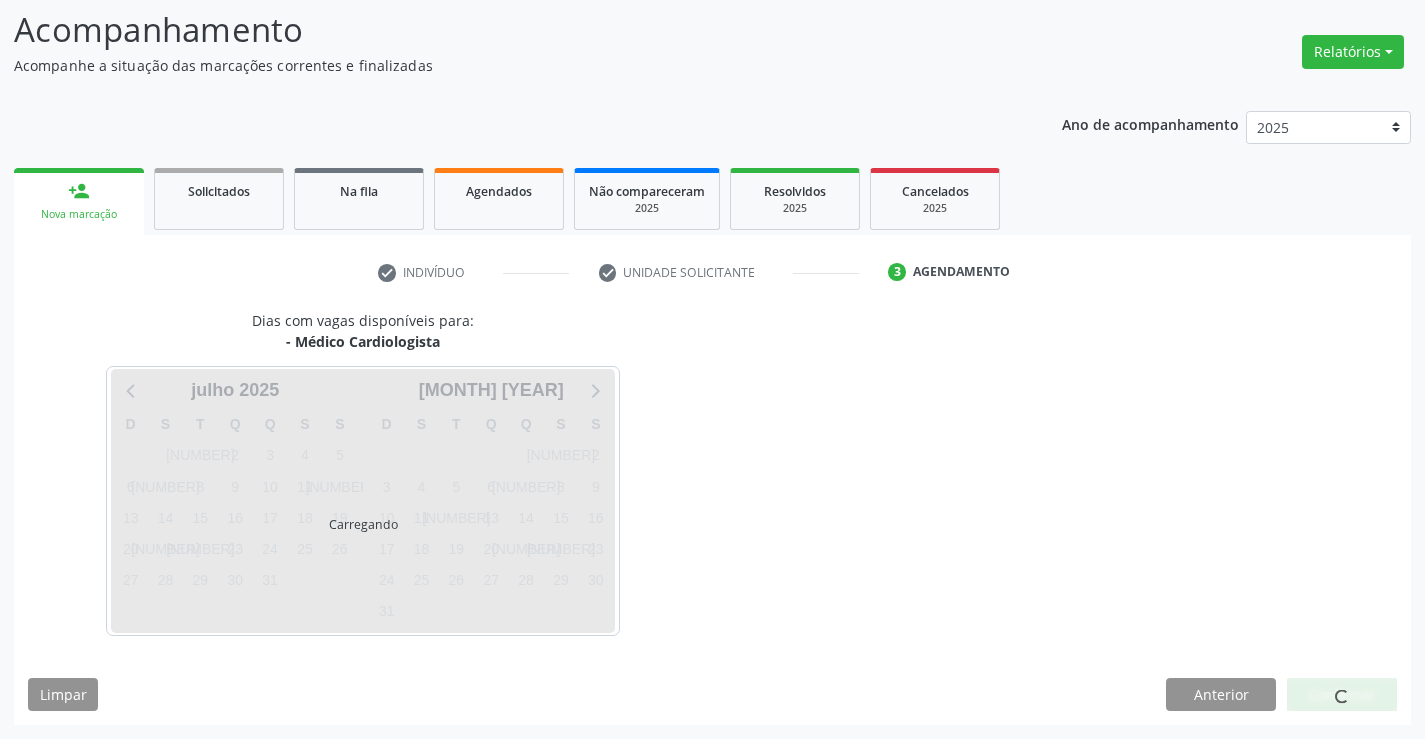 scroll, scrollTop: 131, scrollLeft: 0, axis: vertical 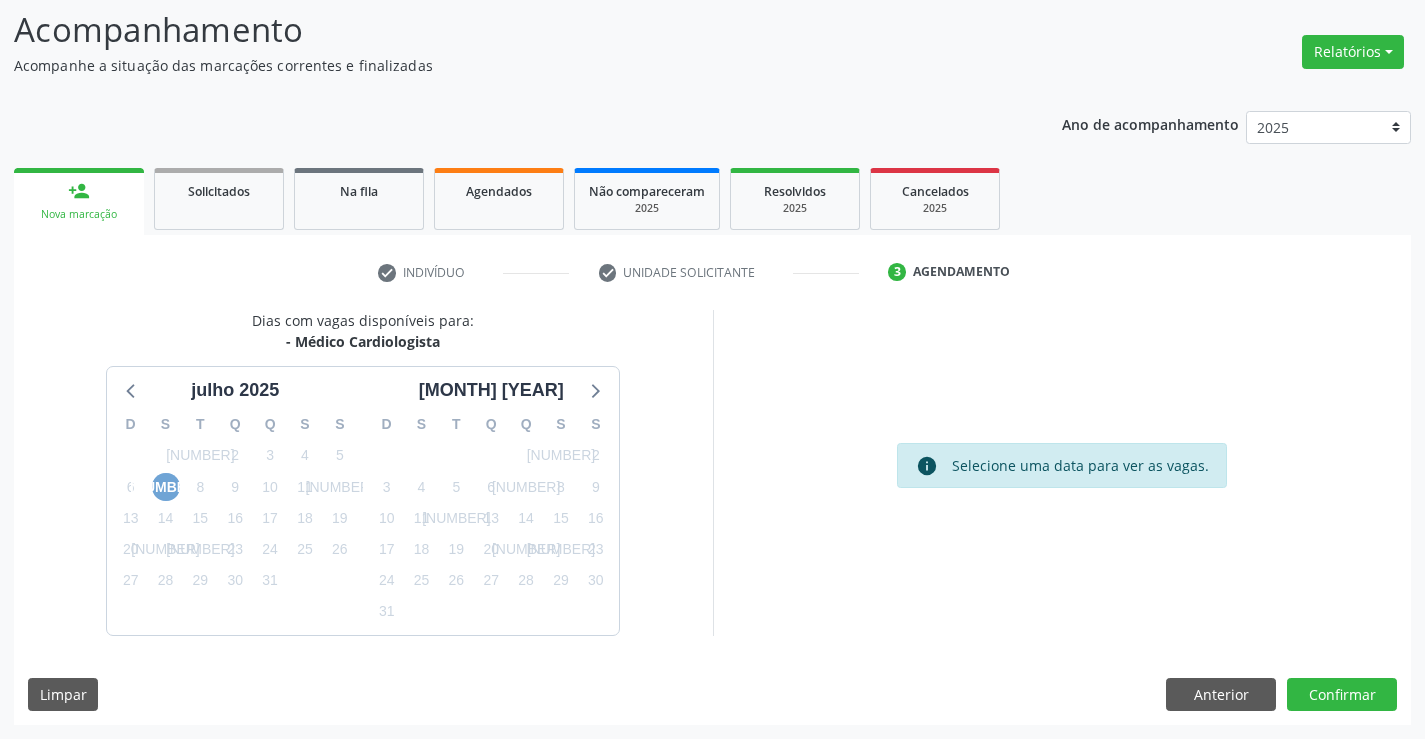 click on "7" at bounding box center (166, 487) 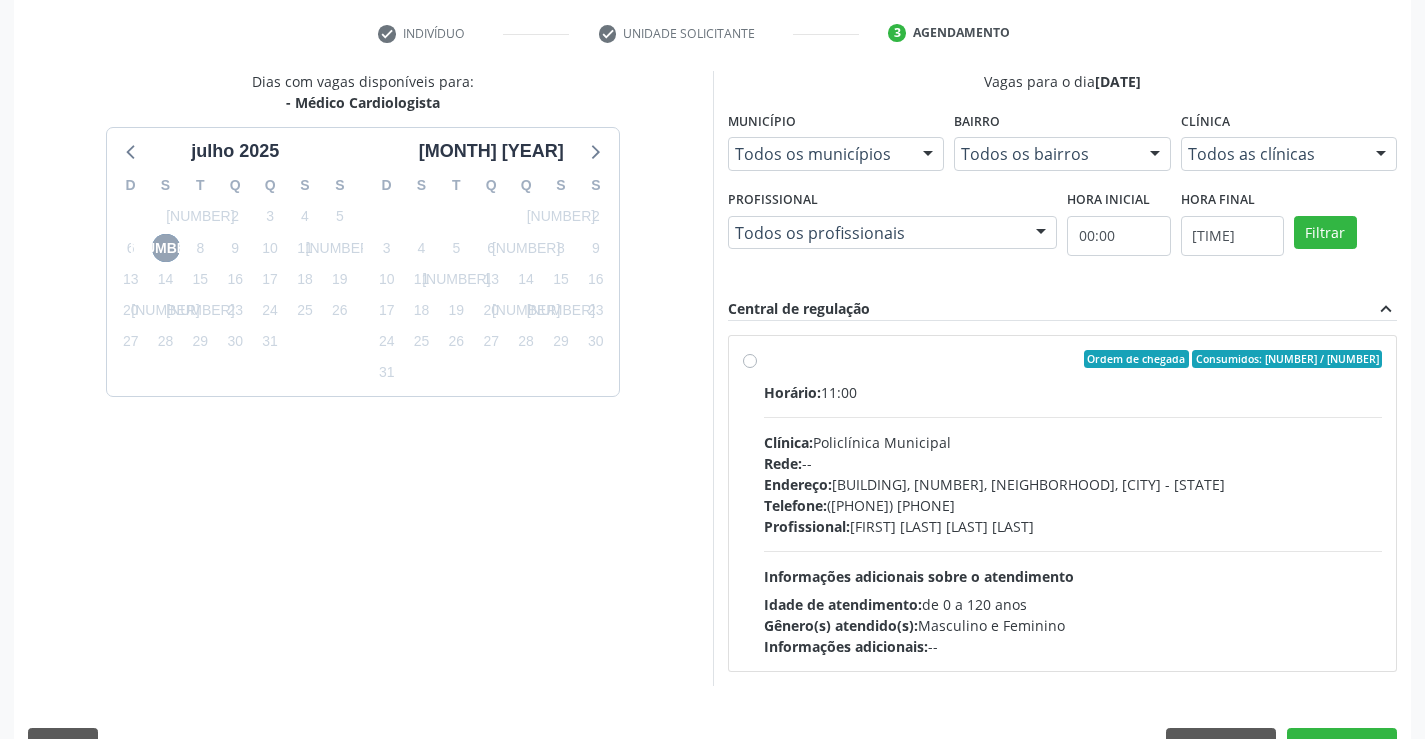 scroll, scrollTop: 420, scrollLeft: 0, axis: vertical 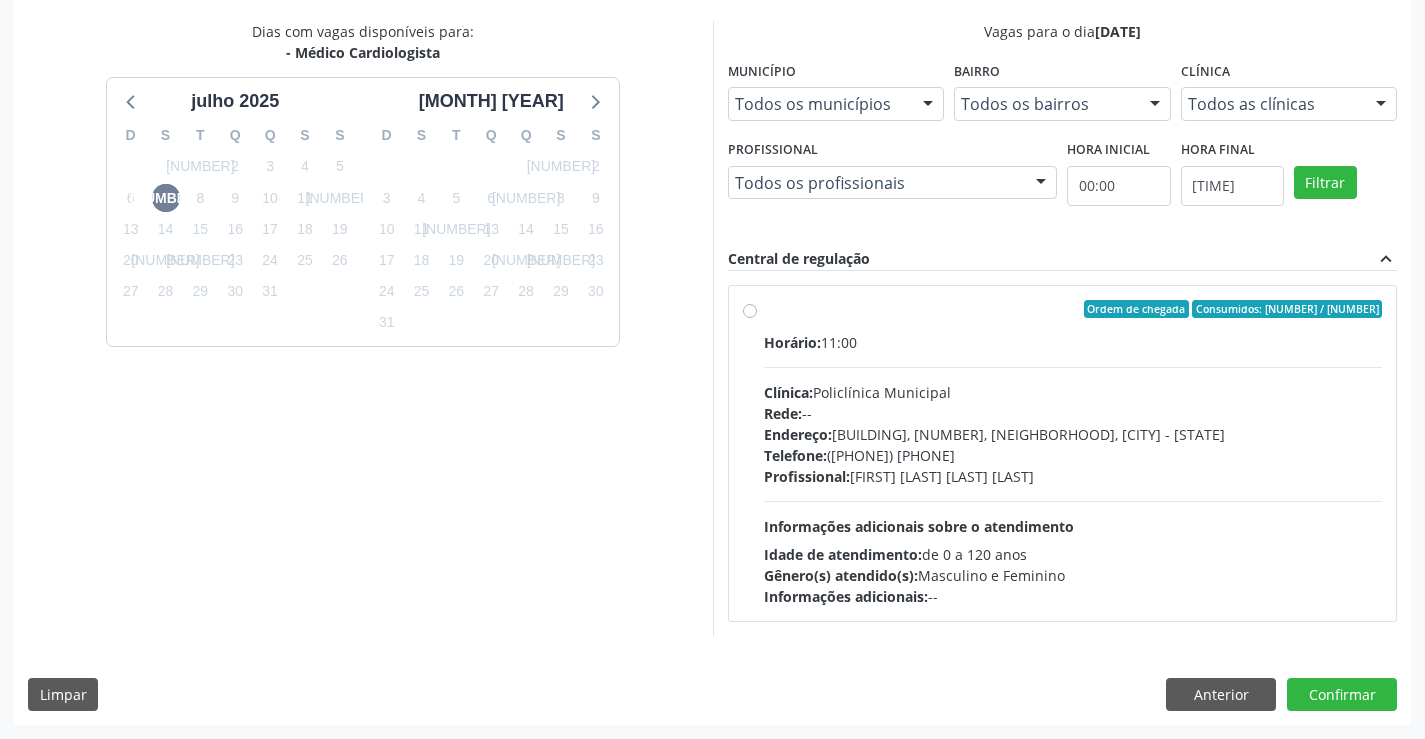 click on "Clínica:  Policlínica Municipal" at bounding box center [1073, 392] 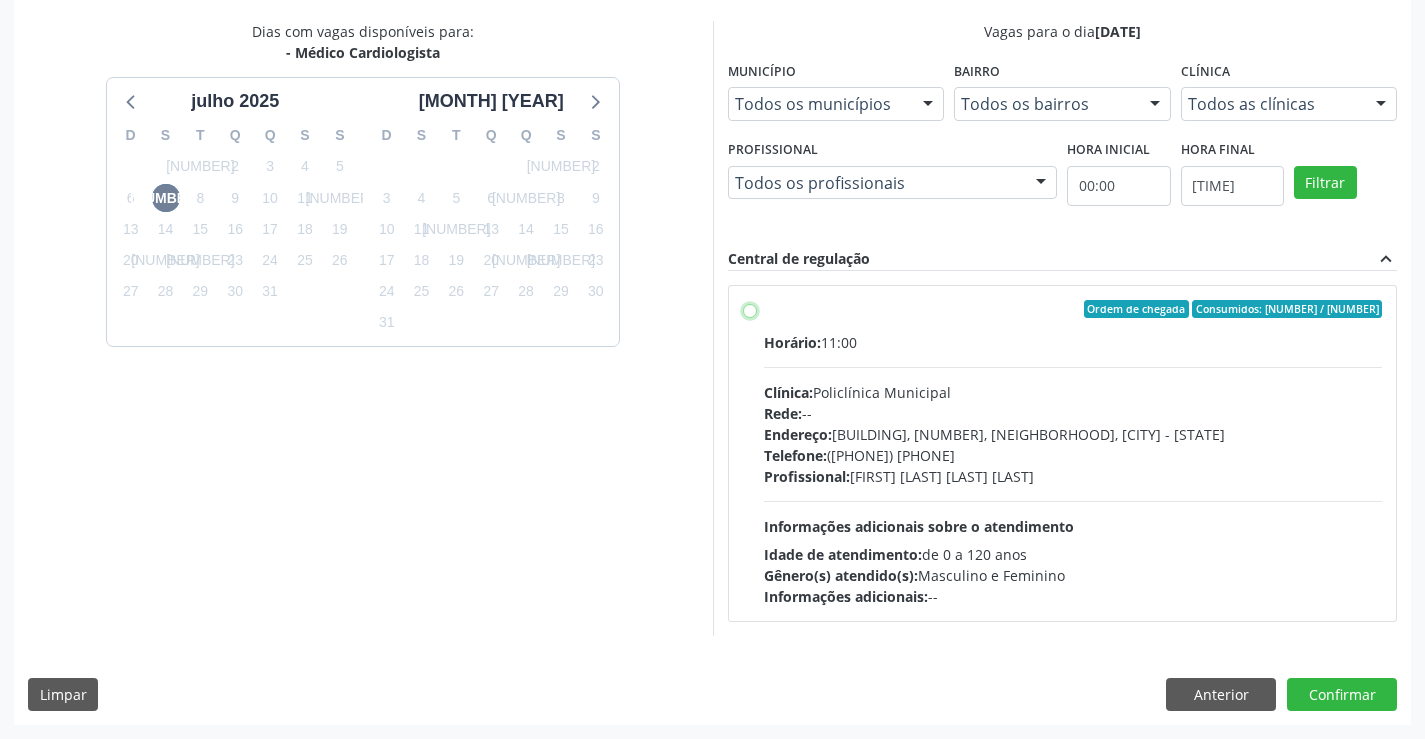click on "Ordem de chegada
Consumidos: 9 / 22
Horário:   11:00
Clínica:  Policlínica Municipal
Rede:
--
Endereço:   Predio, nº 386, Centro, Campo Formoso - BA
Telefone:   (74) 6451312
Profissional:
Fabio Rodrigues Damasceno Domingues
Informações adicionais sobre o atendimento
Idade de atendimento:
de 0 a 120 anos
Gênero(s) atendido(s):
Masculino e Feminino
Informações adicionais:
--" at bounding box center (750, 309) 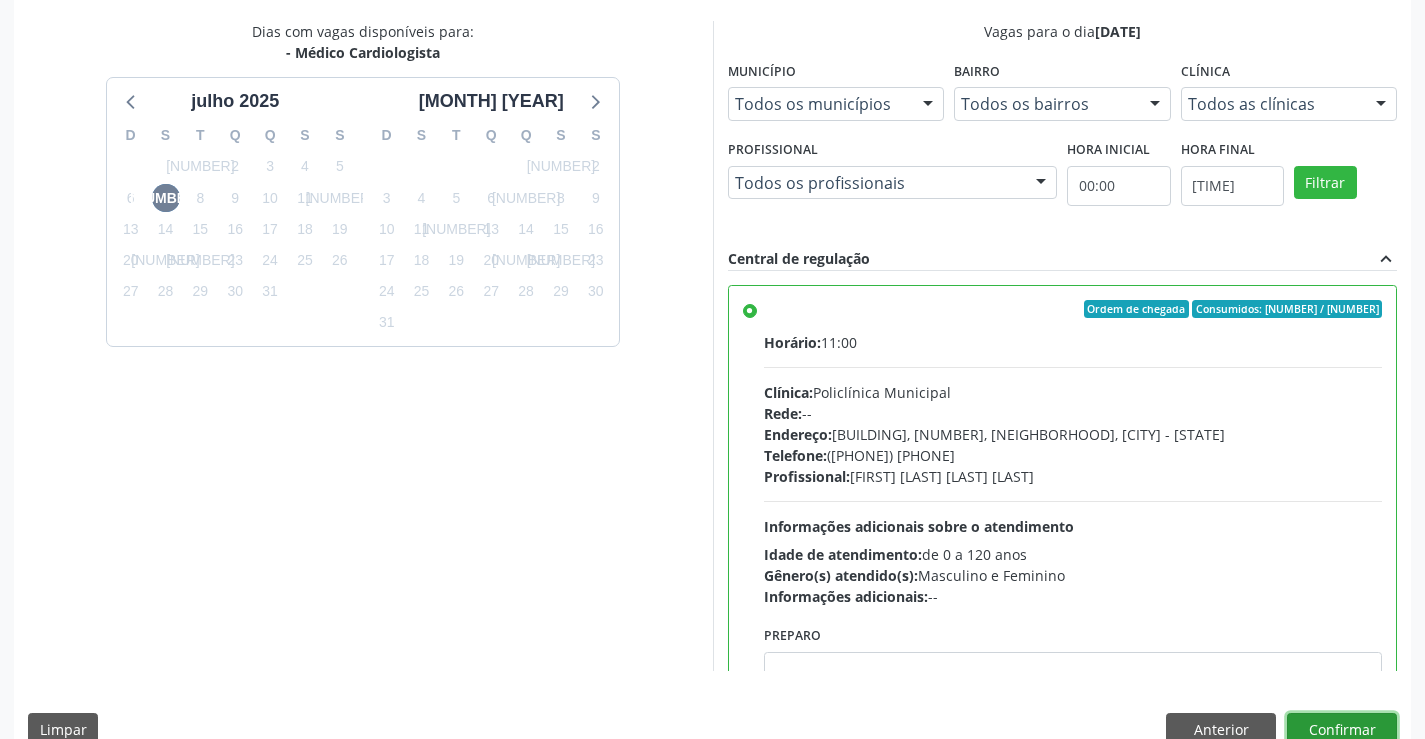 click on "Confirmar" at bounding box center [1342, 730] 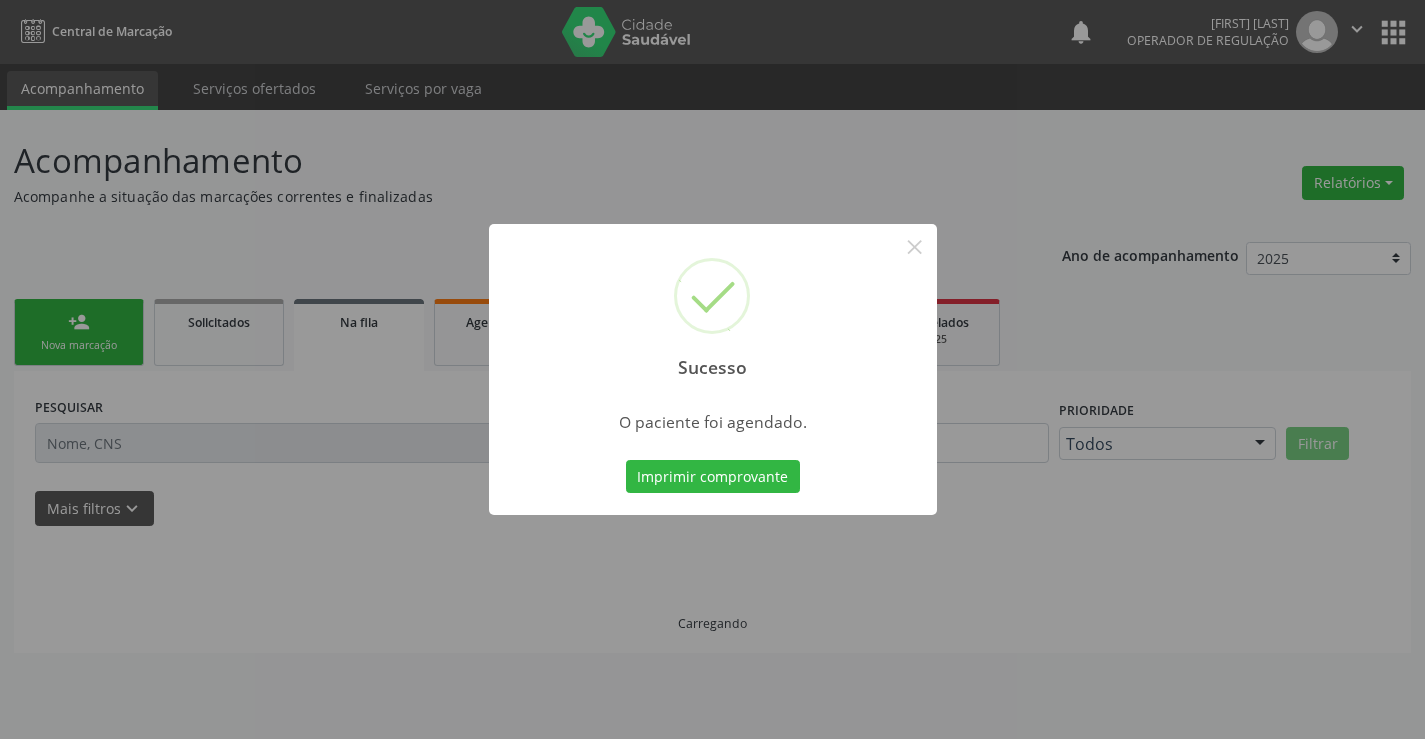 scroll, scrollTop: 0, scrollLeft: 0, axis: both 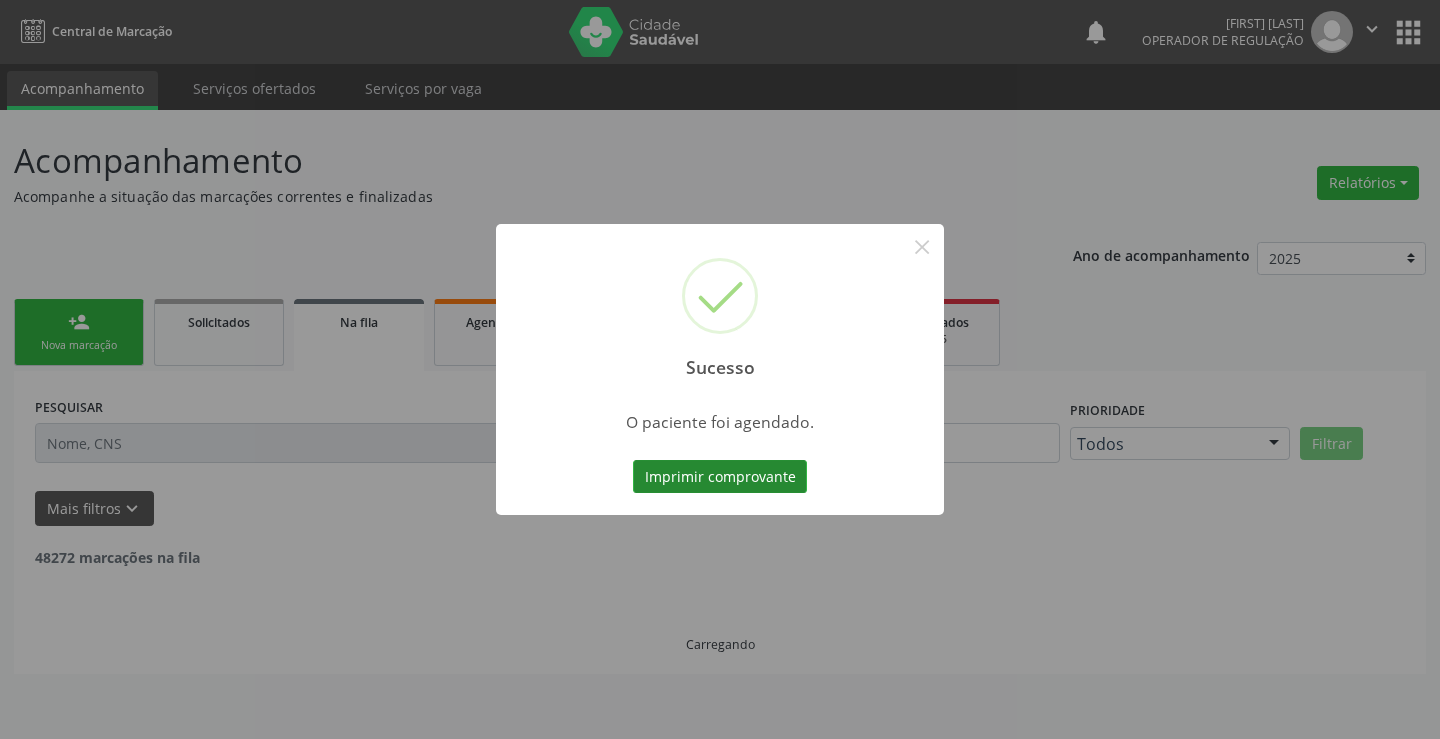 click on "Imprimir comprovante" at bounding box center (720, 477) 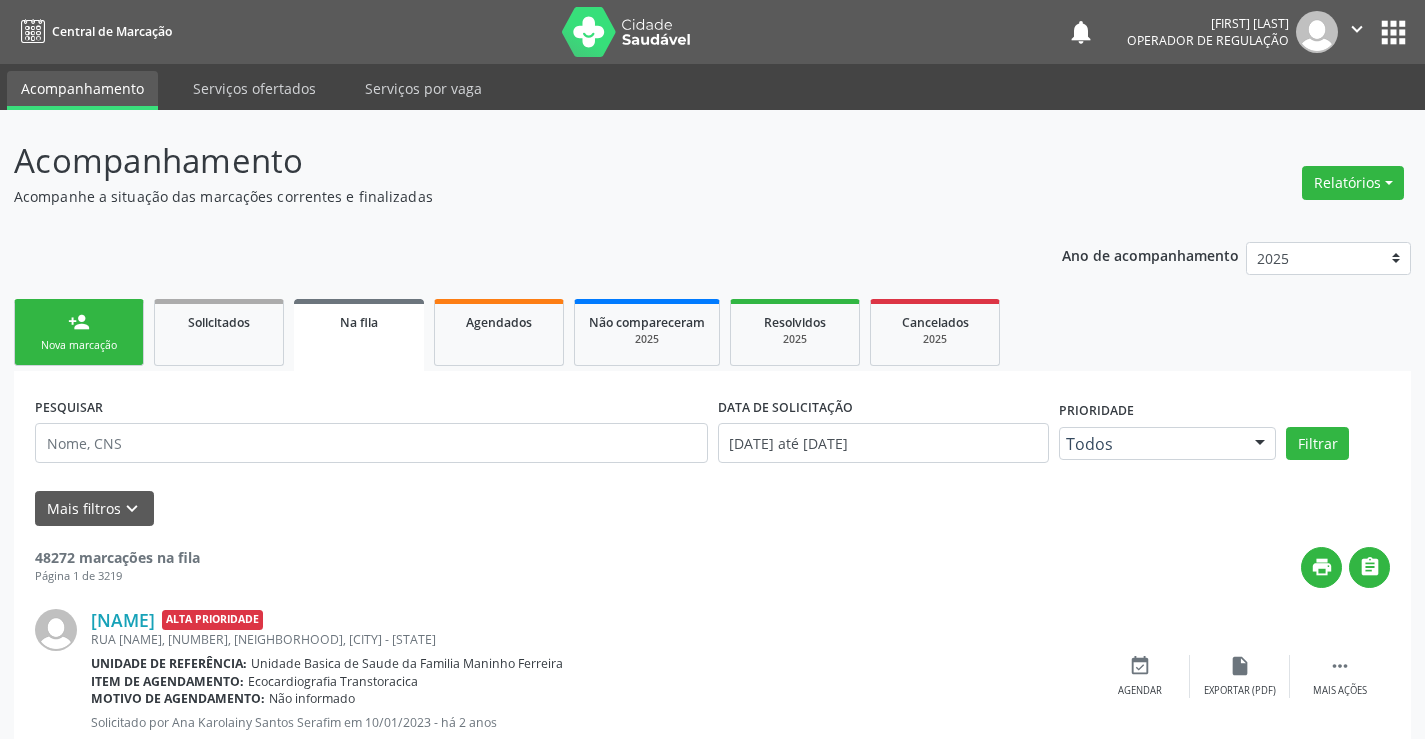 click on "[GENERAL_TERM]" at bounding box center [79, 345] 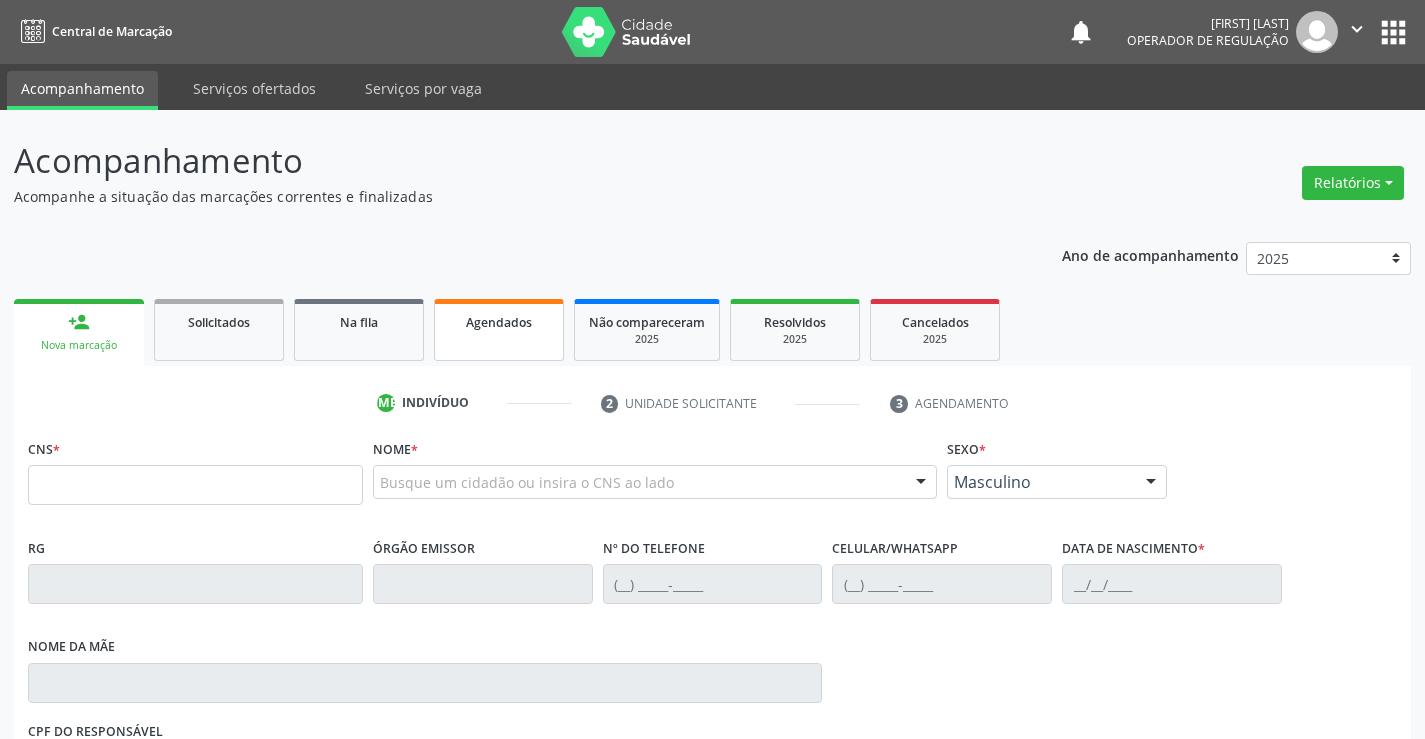 click on "Agendados" at bounding box center (499, 330) 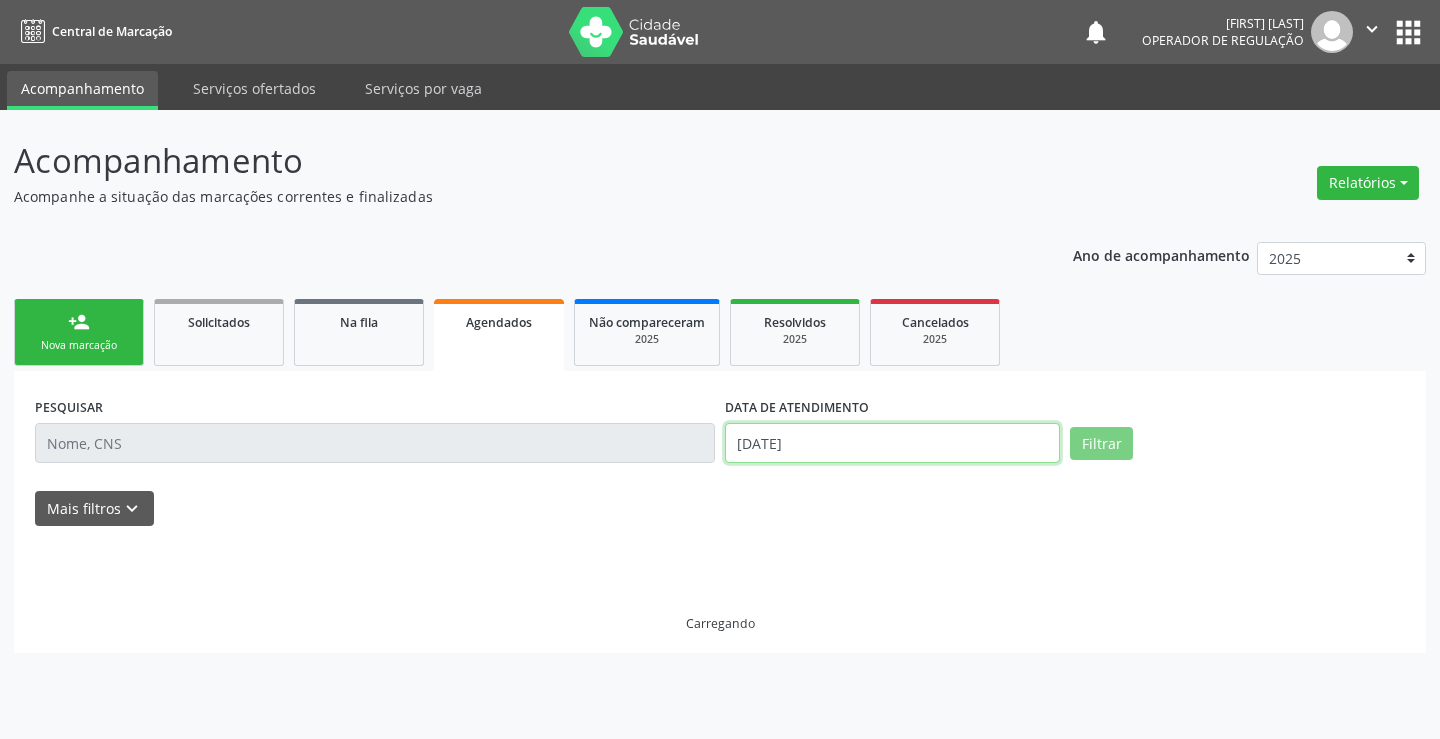 click on "01/07/2025" at bounding box center [892, 443] 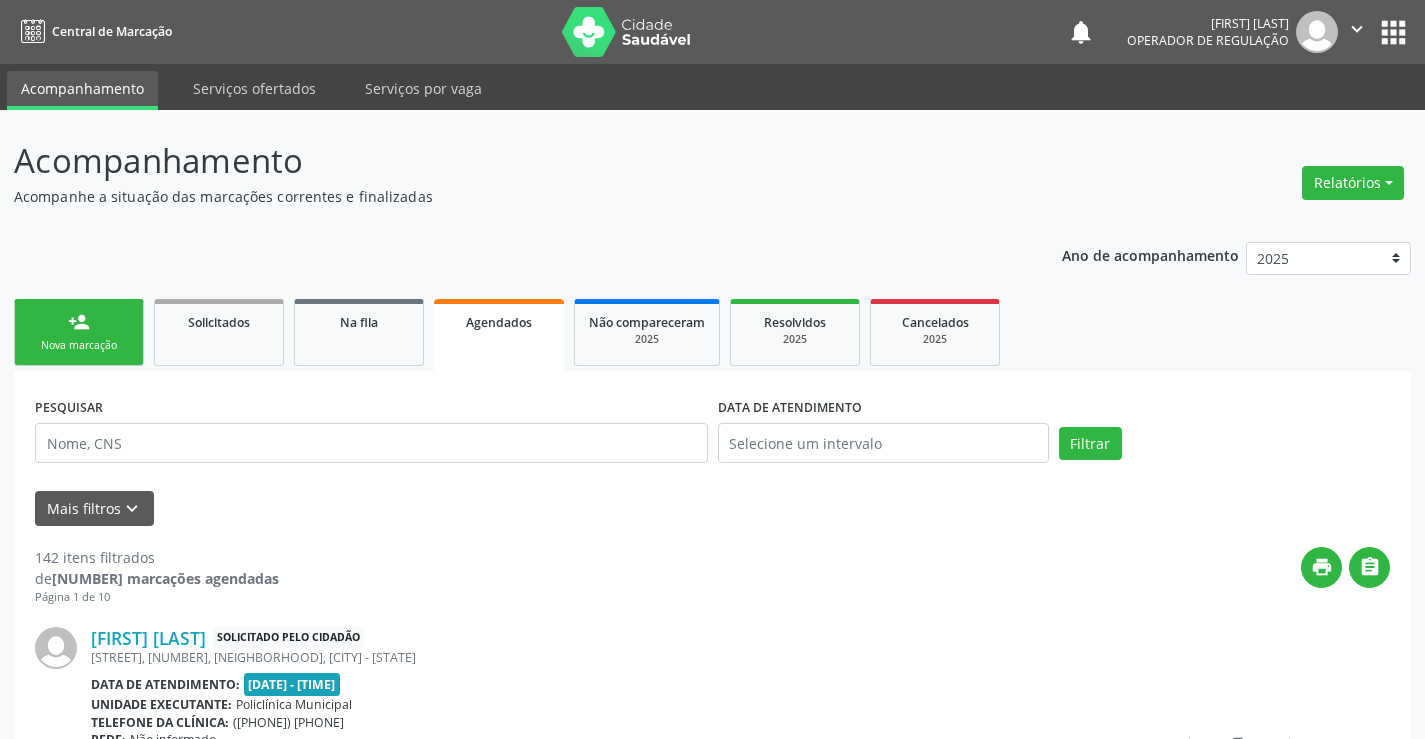 click on "PESQUISAR" at bounding box center (371, 434) 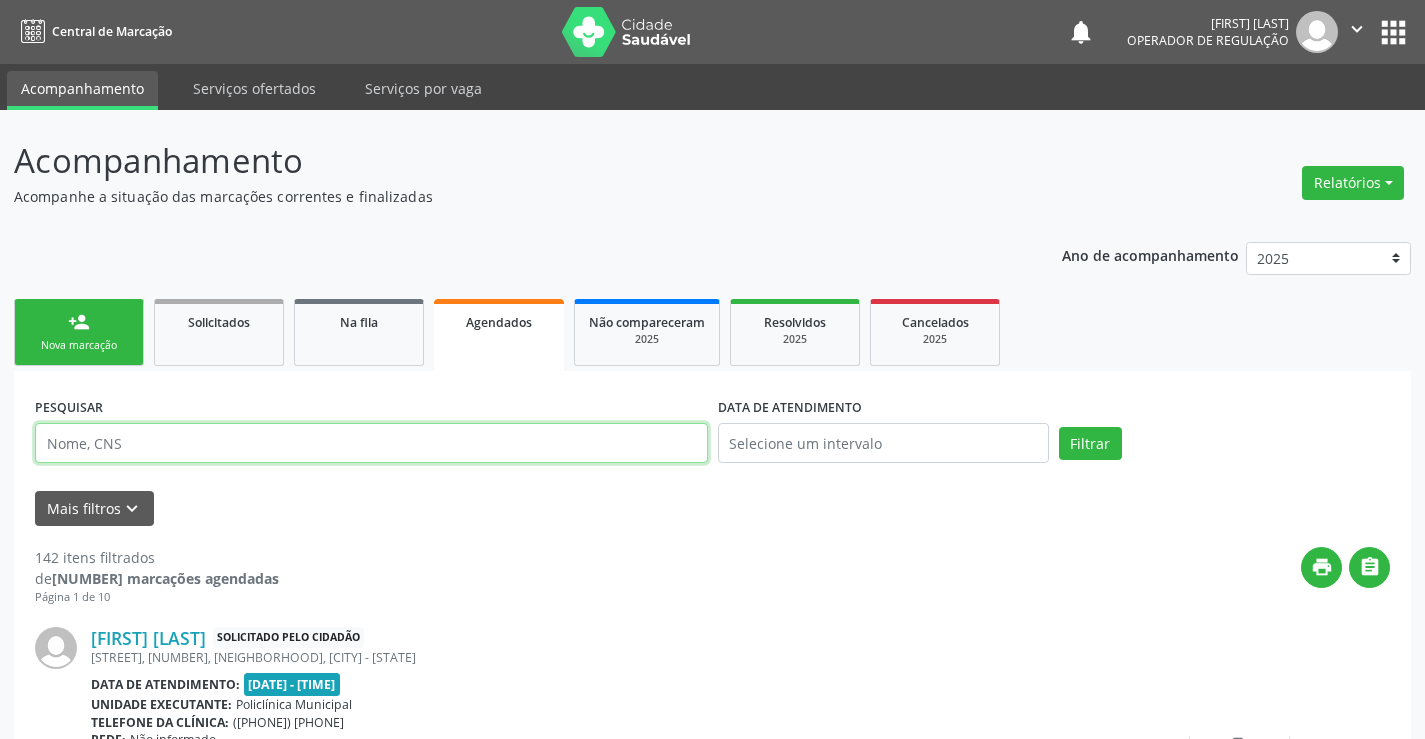 click at bounding box center (371, 443) 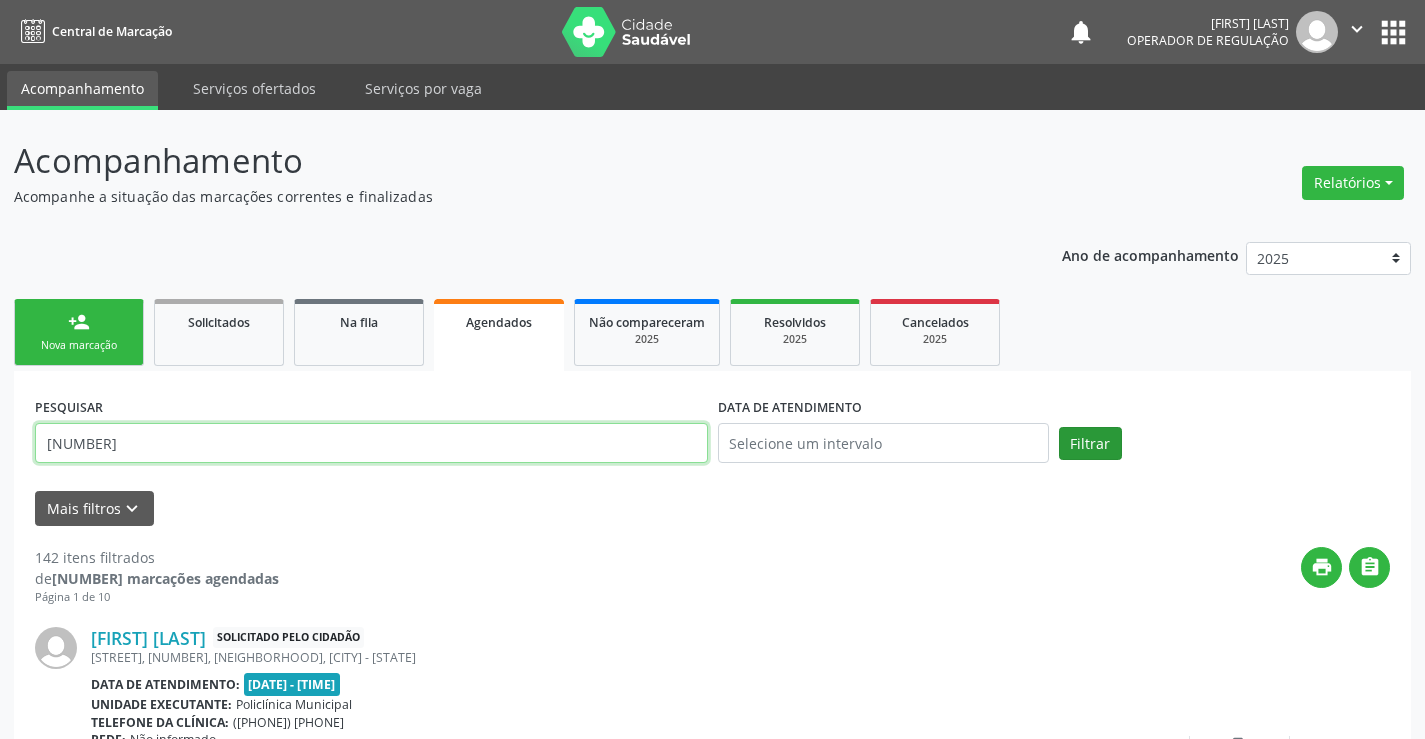 type on "7000000954392110" 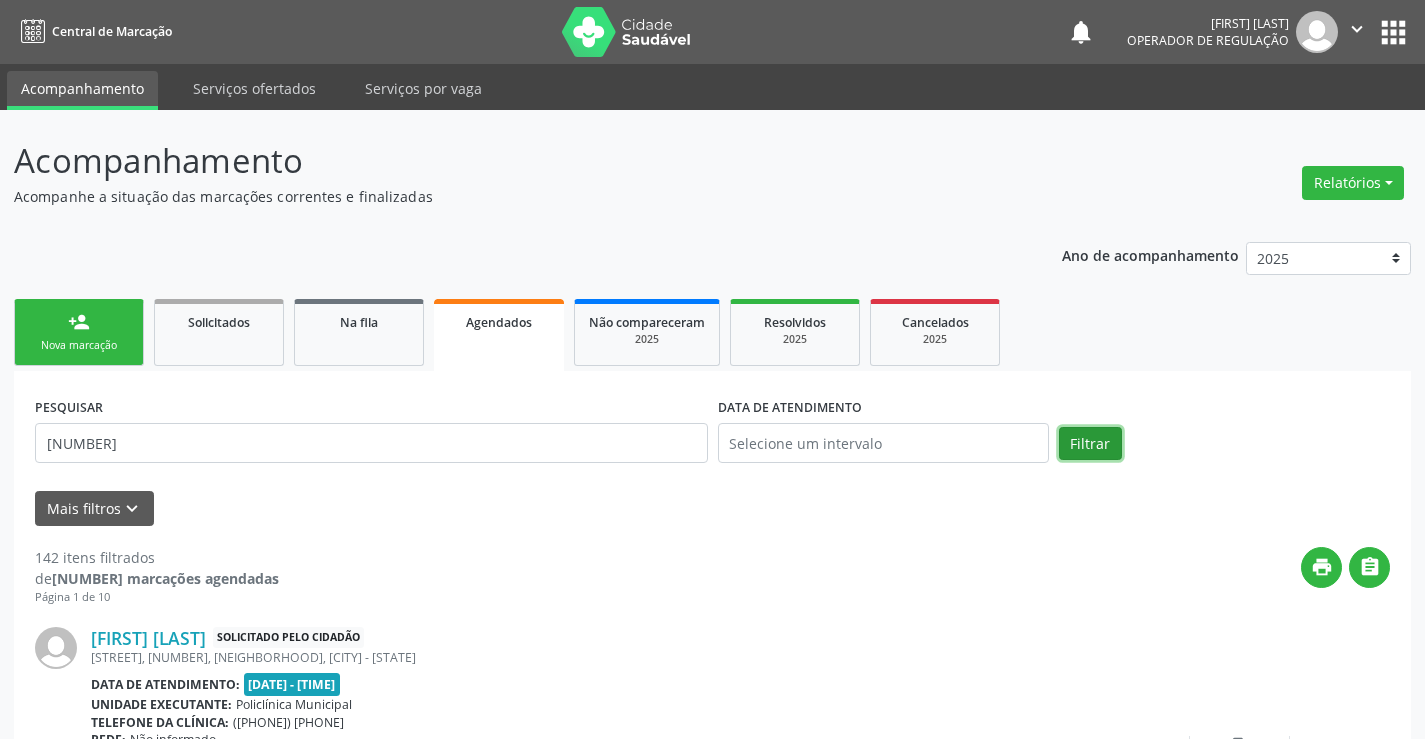 click on "Filtrar" at bounding box center (1090, 444) 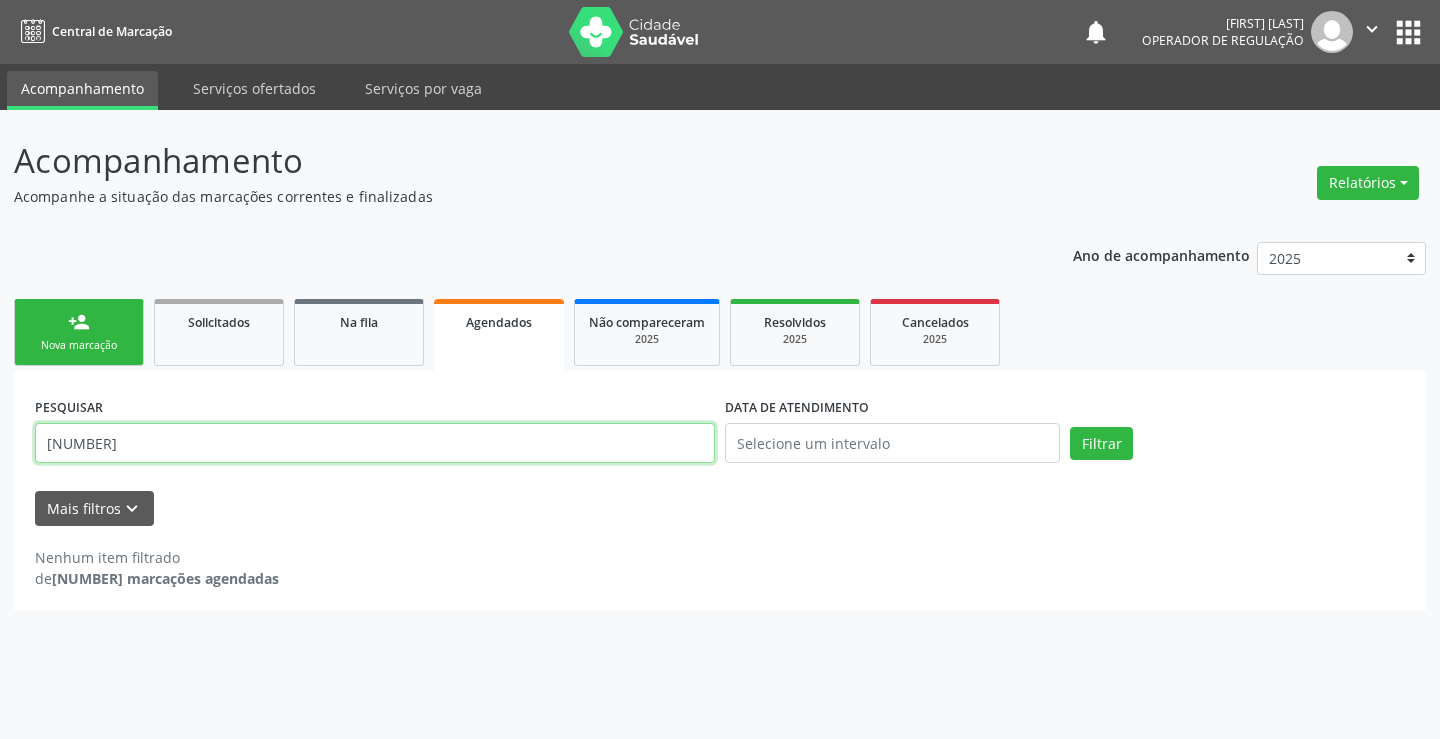 click on "7000000954392110" at bounding box center (375, 443) 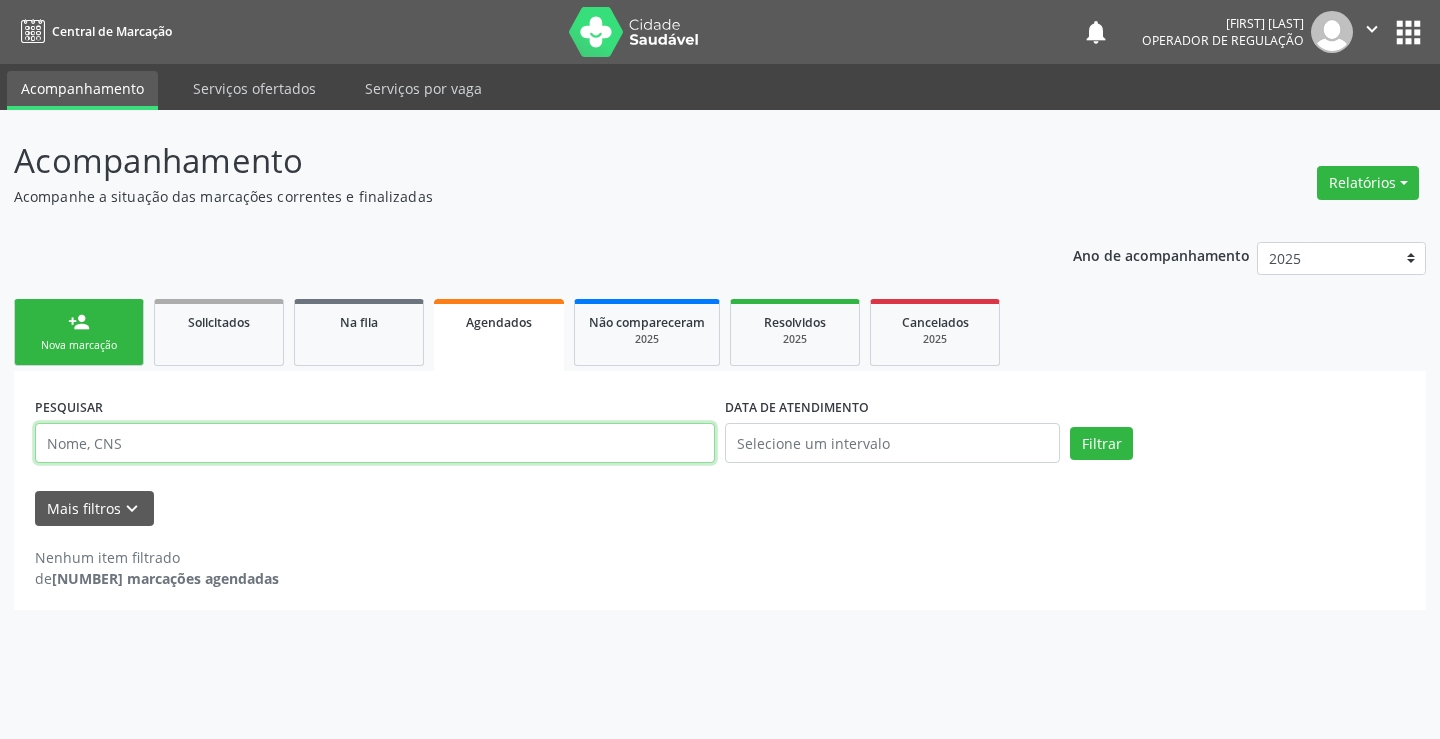 type 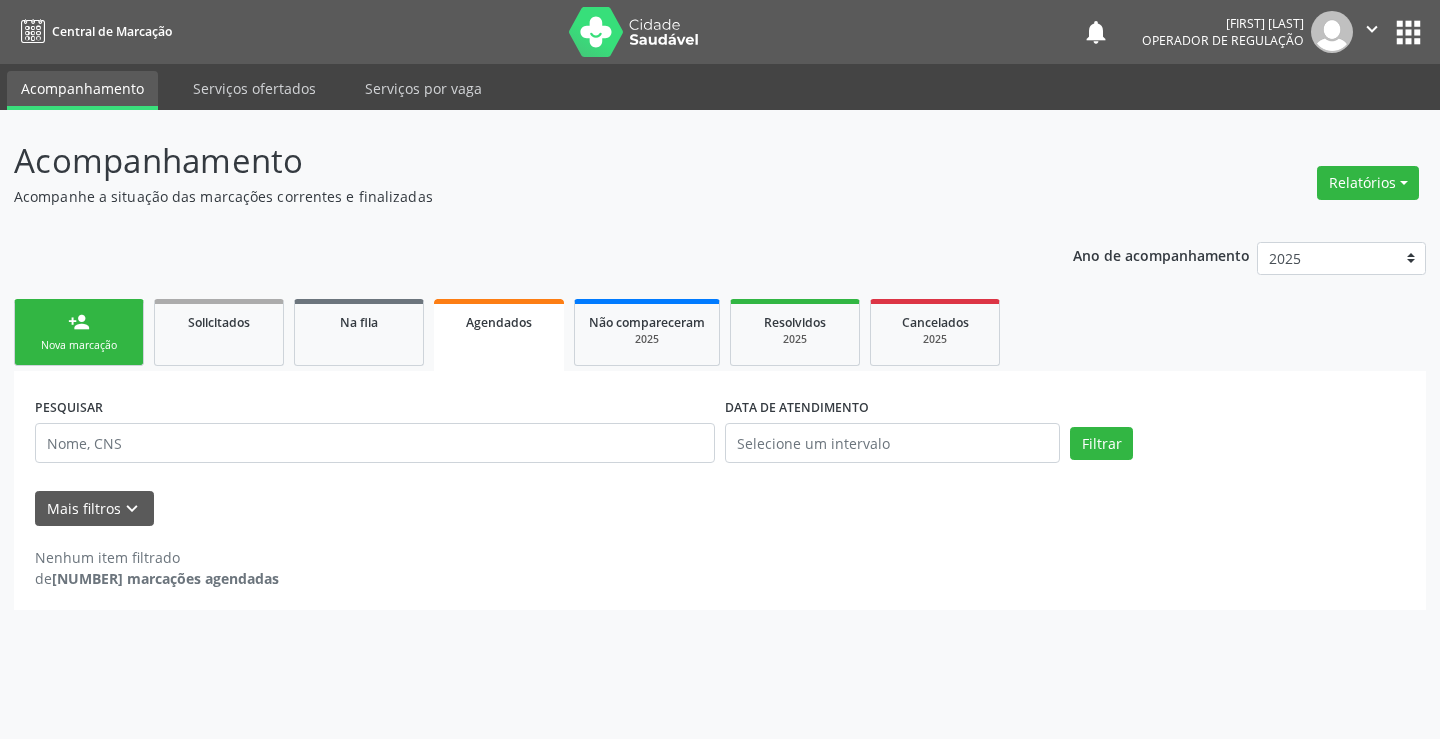 click on "person_add
Nova marcação" at bounding box center [79, 332] 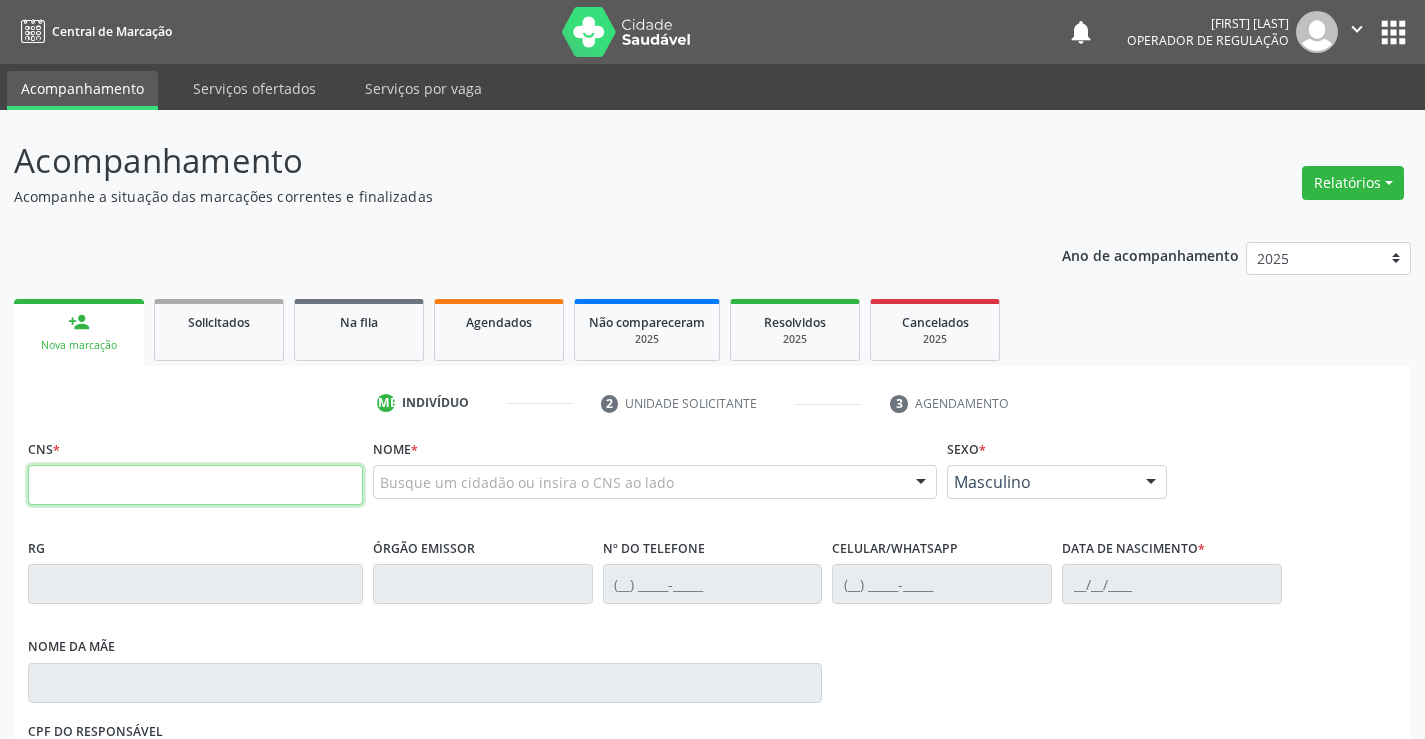 click at bounding box center [195, 485] 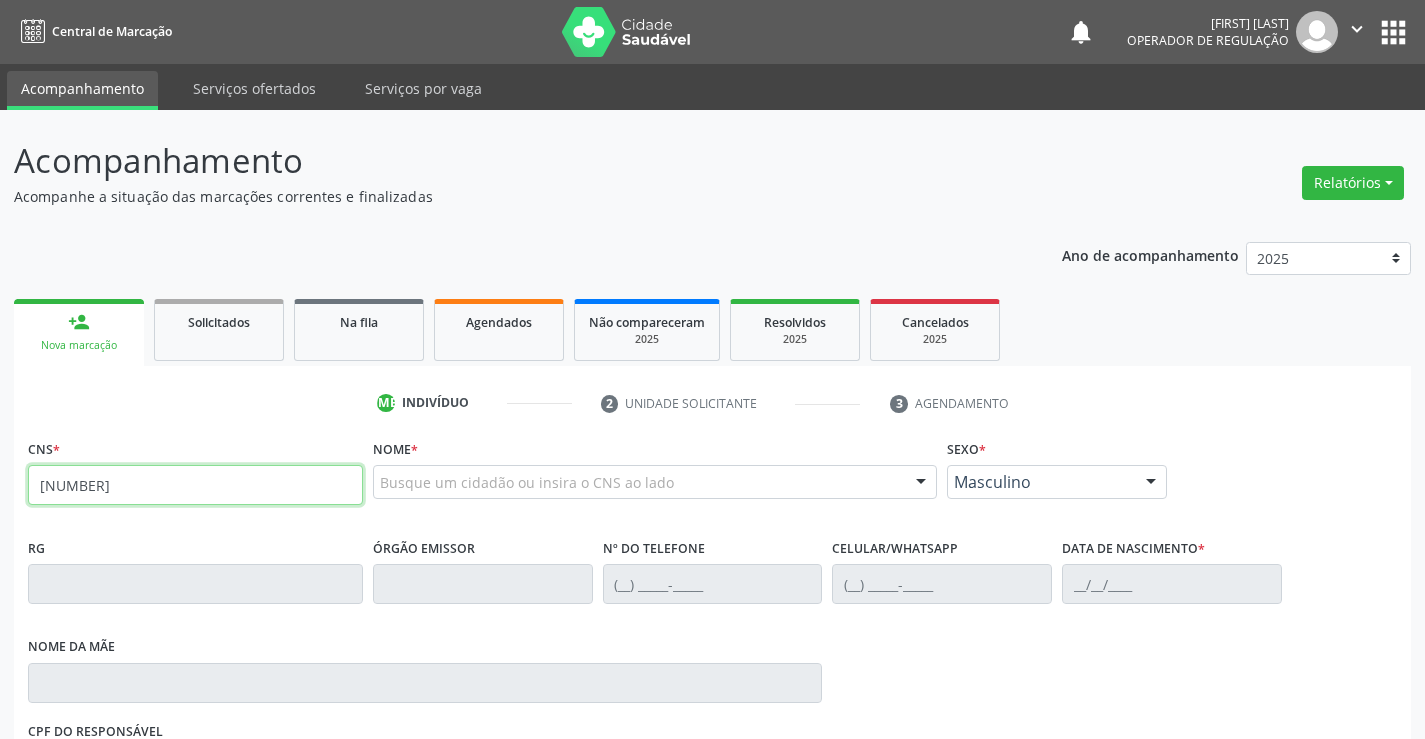 type on "708 0088 8223 9721" 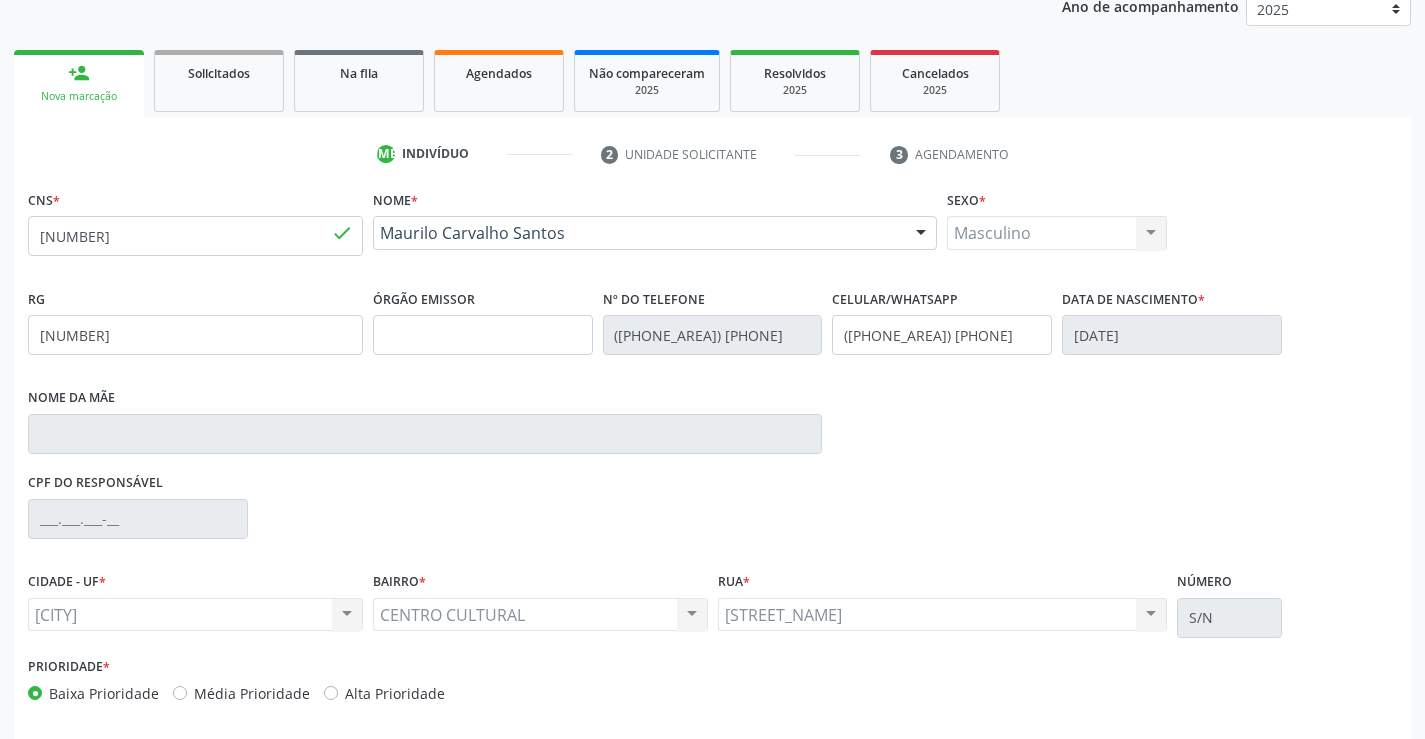 scroll, scrollTop: 331, scrollLeft: 0, axis: vertical 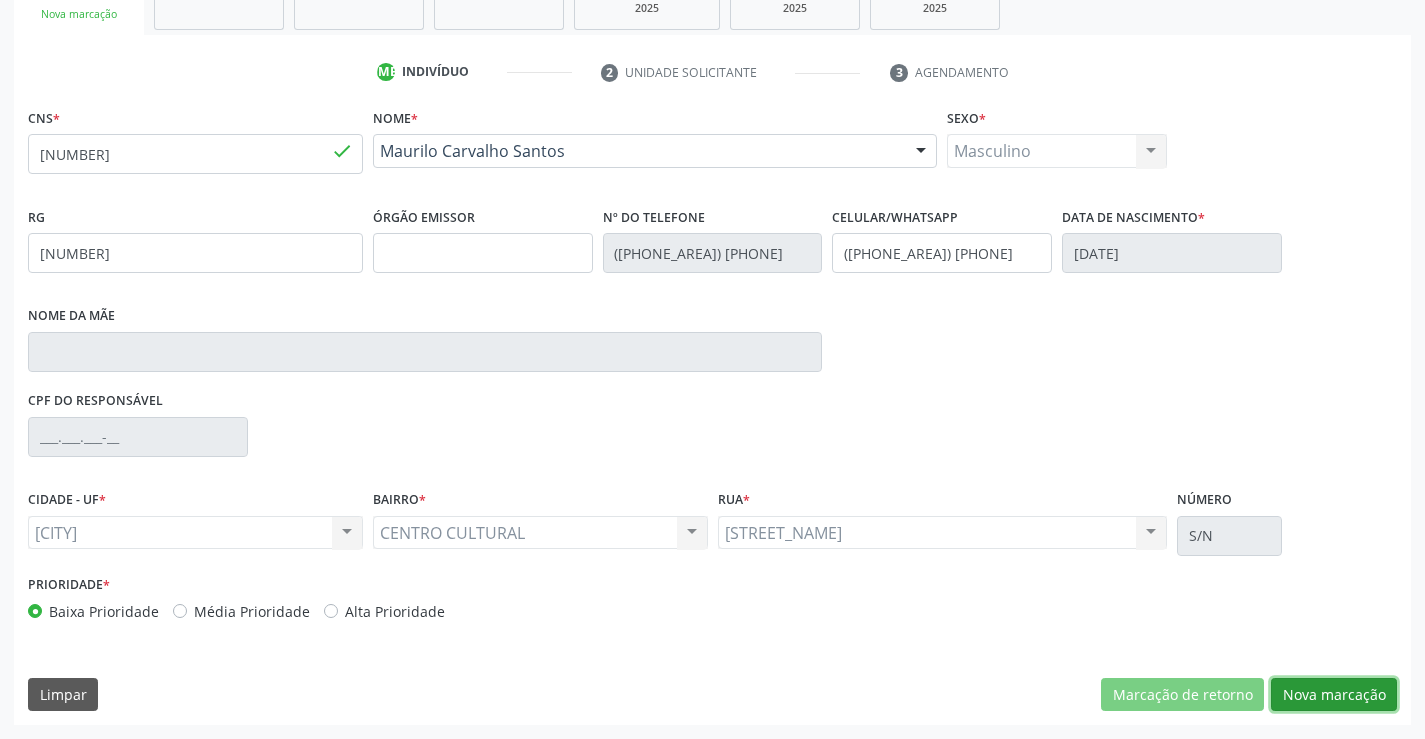 click on "[GENERAL_TERM]" at bounding box center (1182, 695) 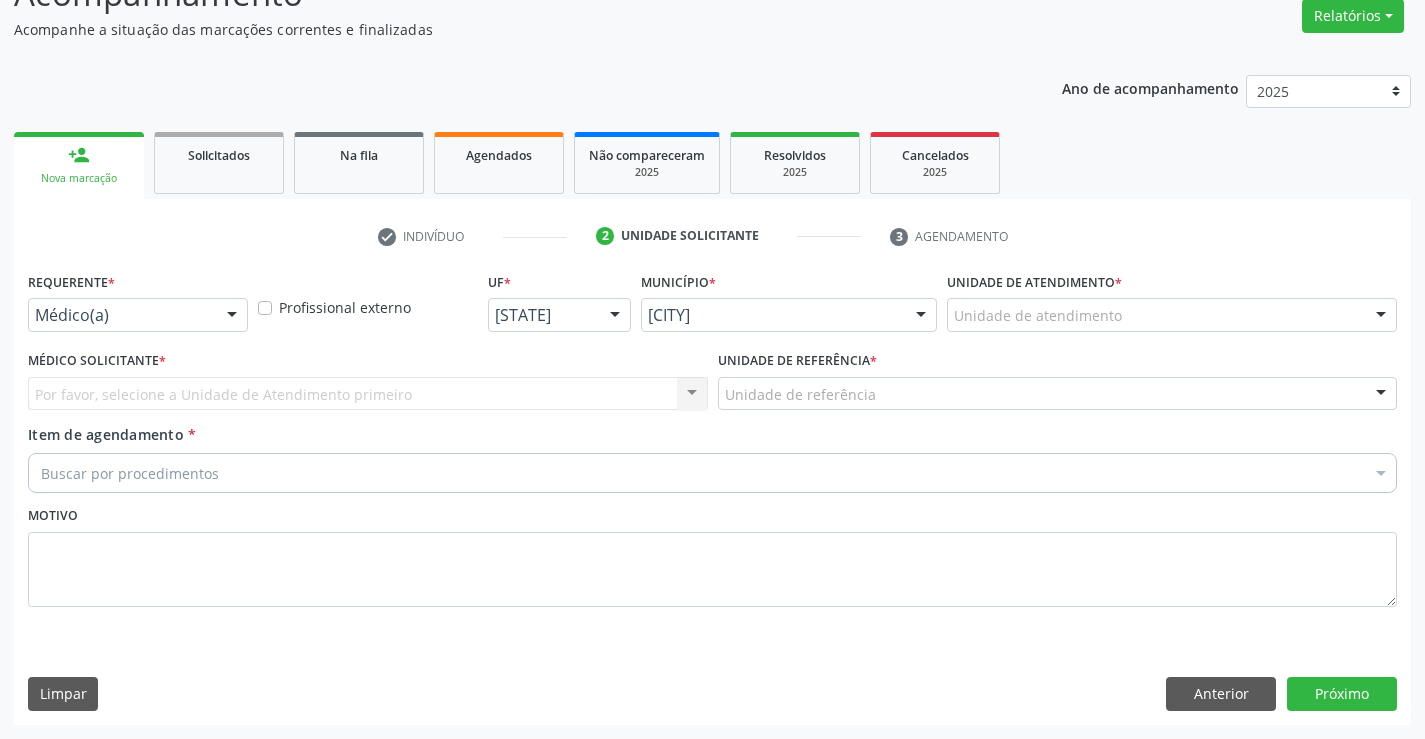 scroll, scrollTop: 167, scrollLeft: 0, axis: vertical 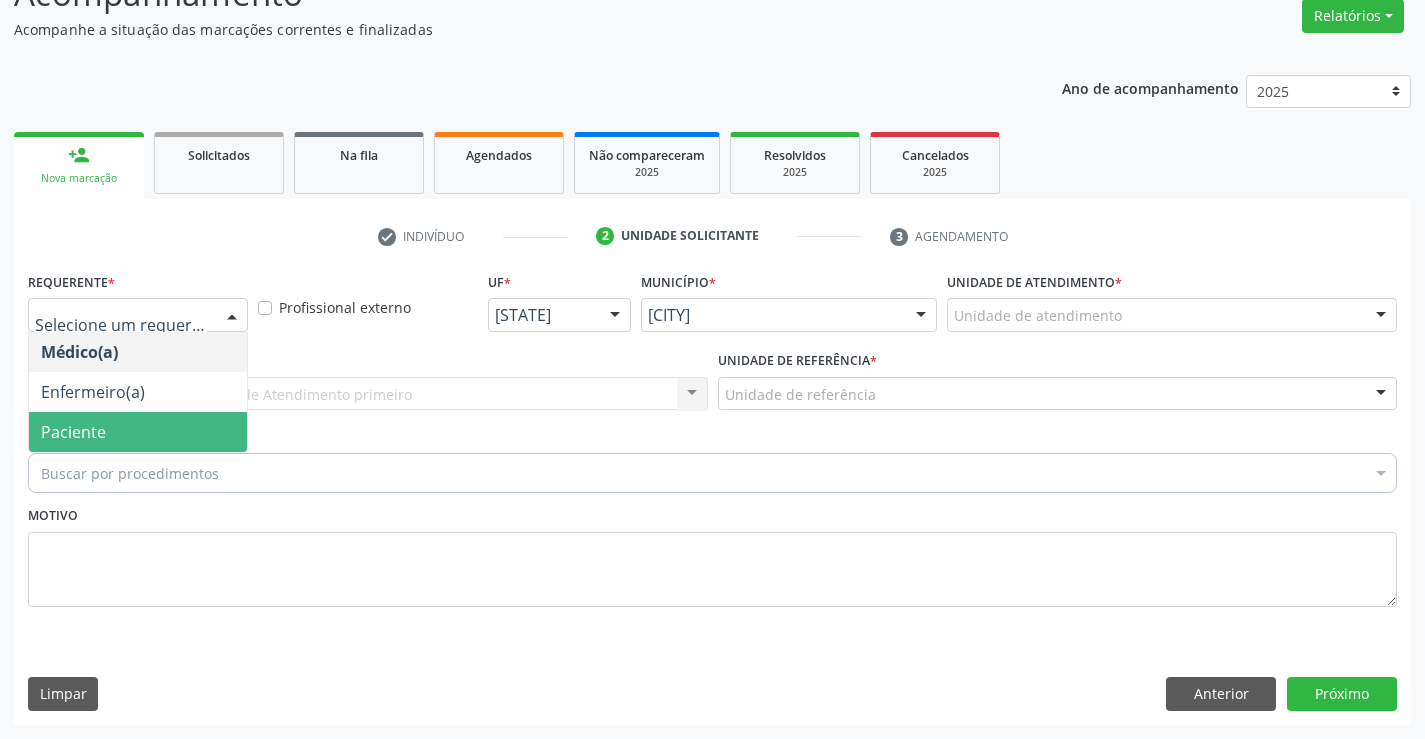 click on "Paciente" at bounding box center [138, 432] 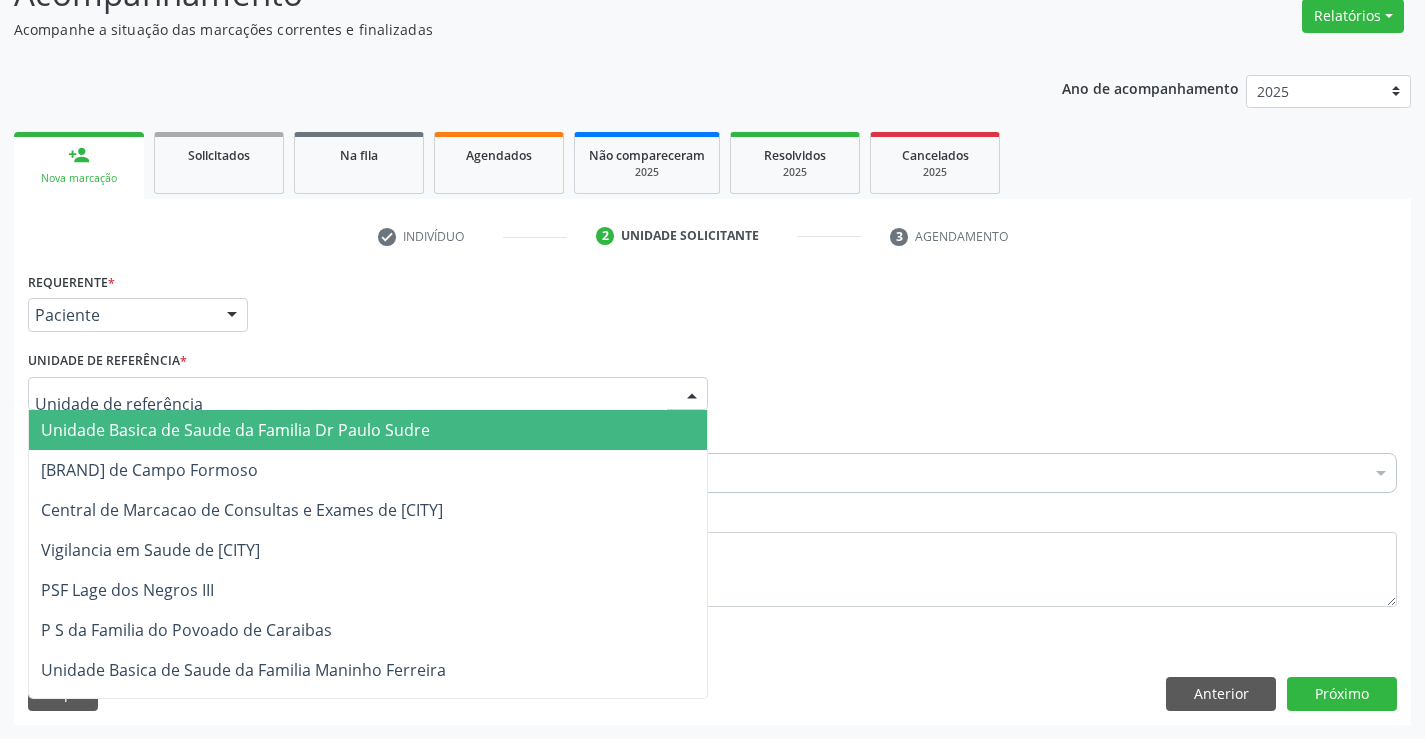 click at bounding box center [368, 394] 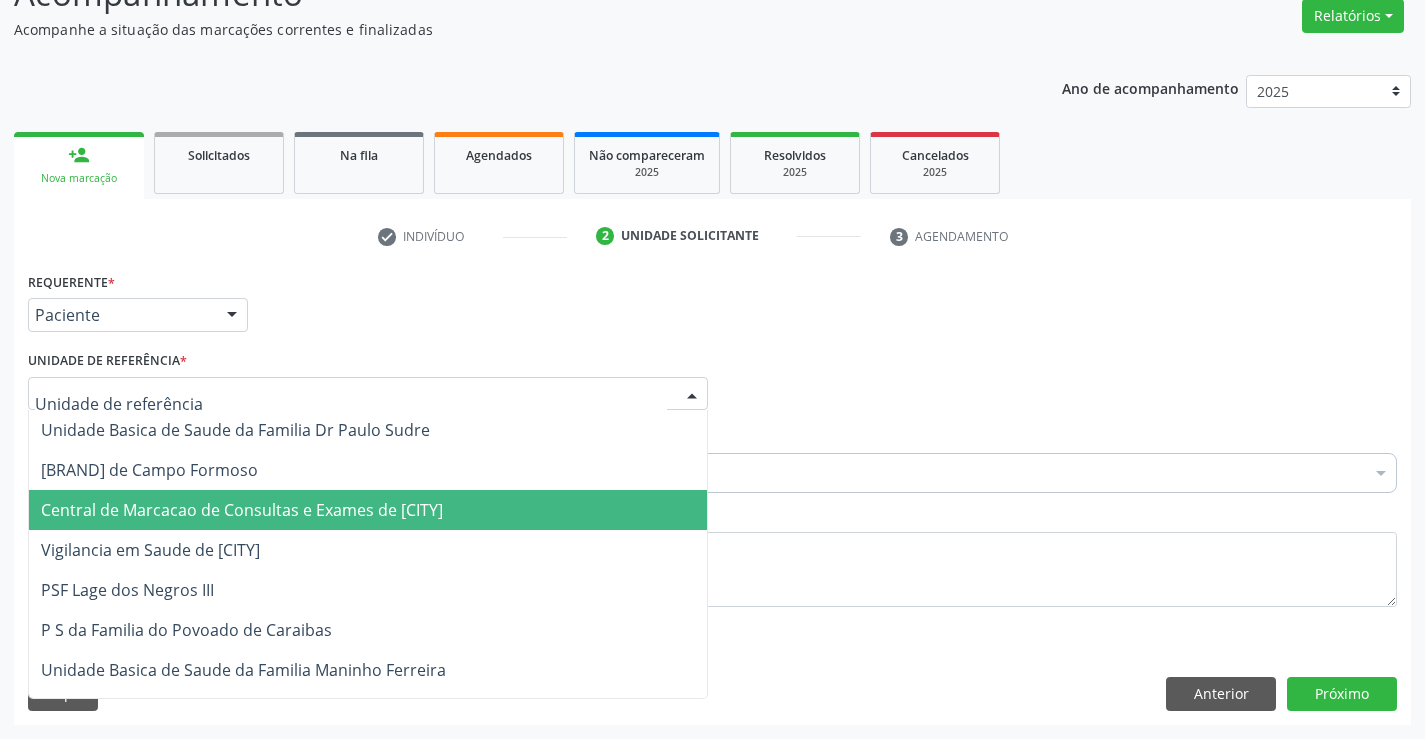 click on "Central de Marcacao de Consultas e Exames de [CITY]" at bounding box center [368, 510] 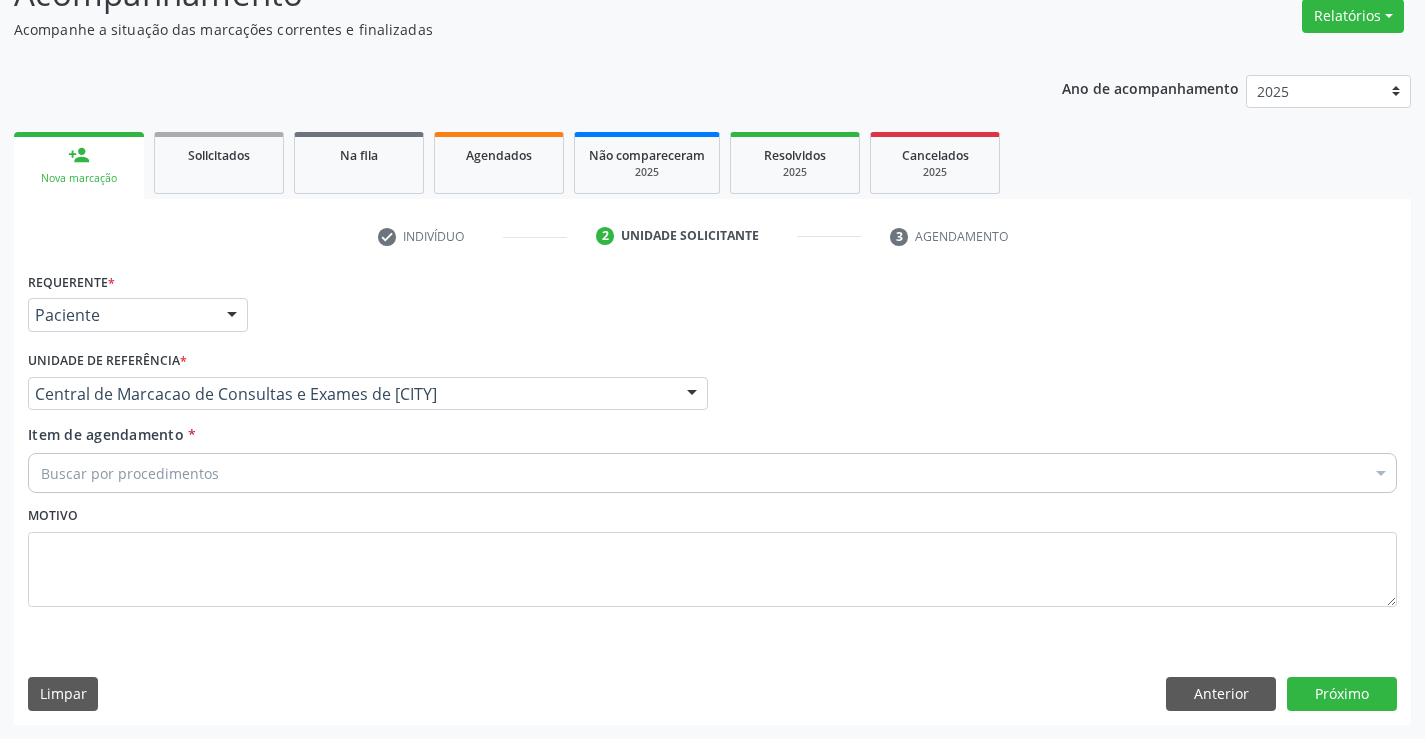 click on "Buscar por procedimentos" at bounding box center [712, 473] 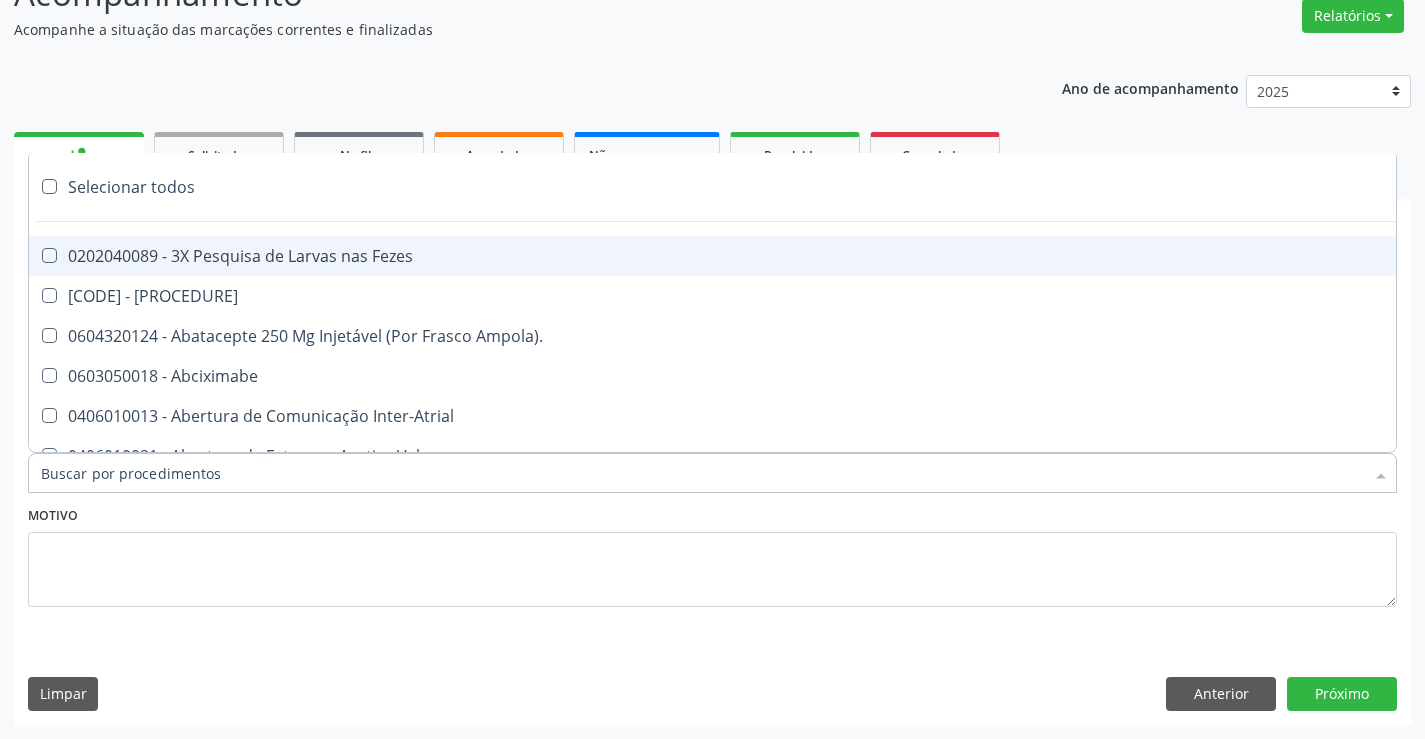 paste on "Médico Cardiologista" 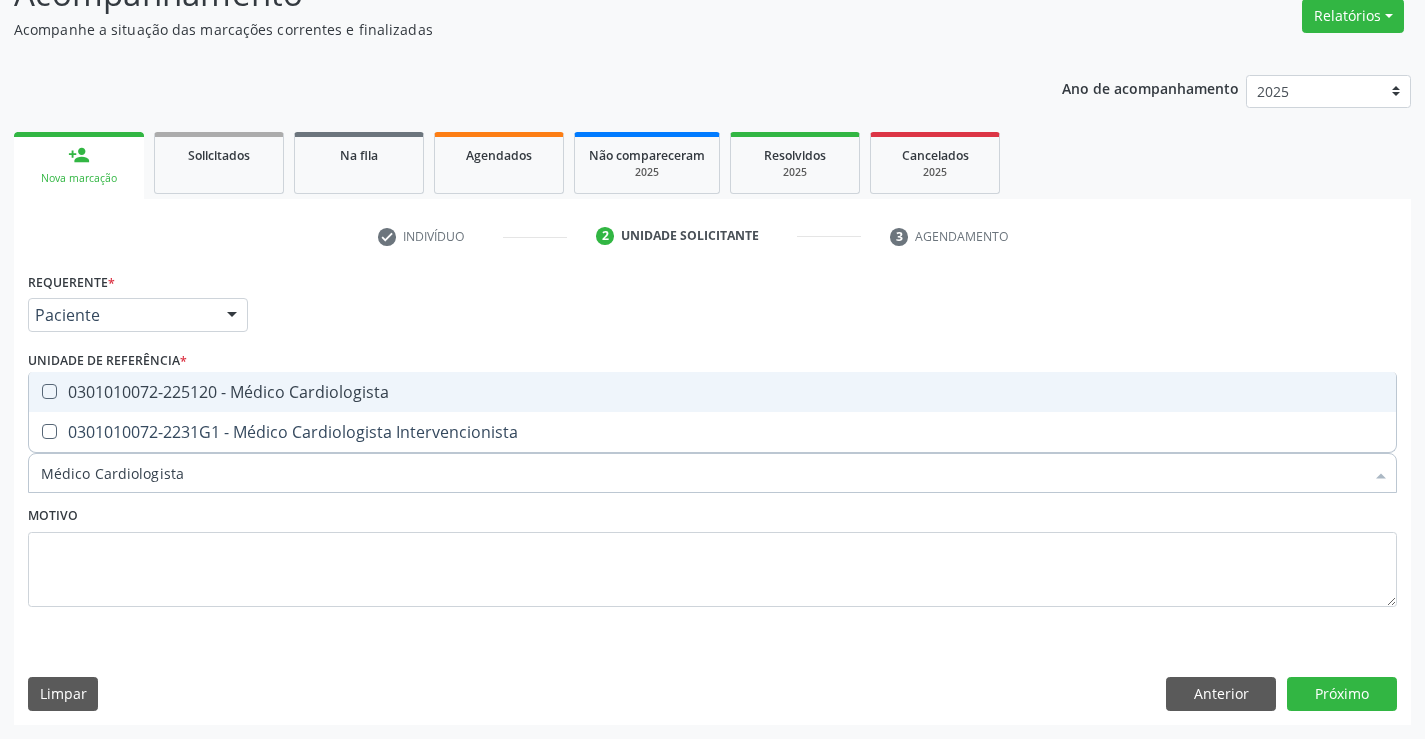click on "0301010072-225120 - Médico Cardiologista" at bounding box center [712, 392] 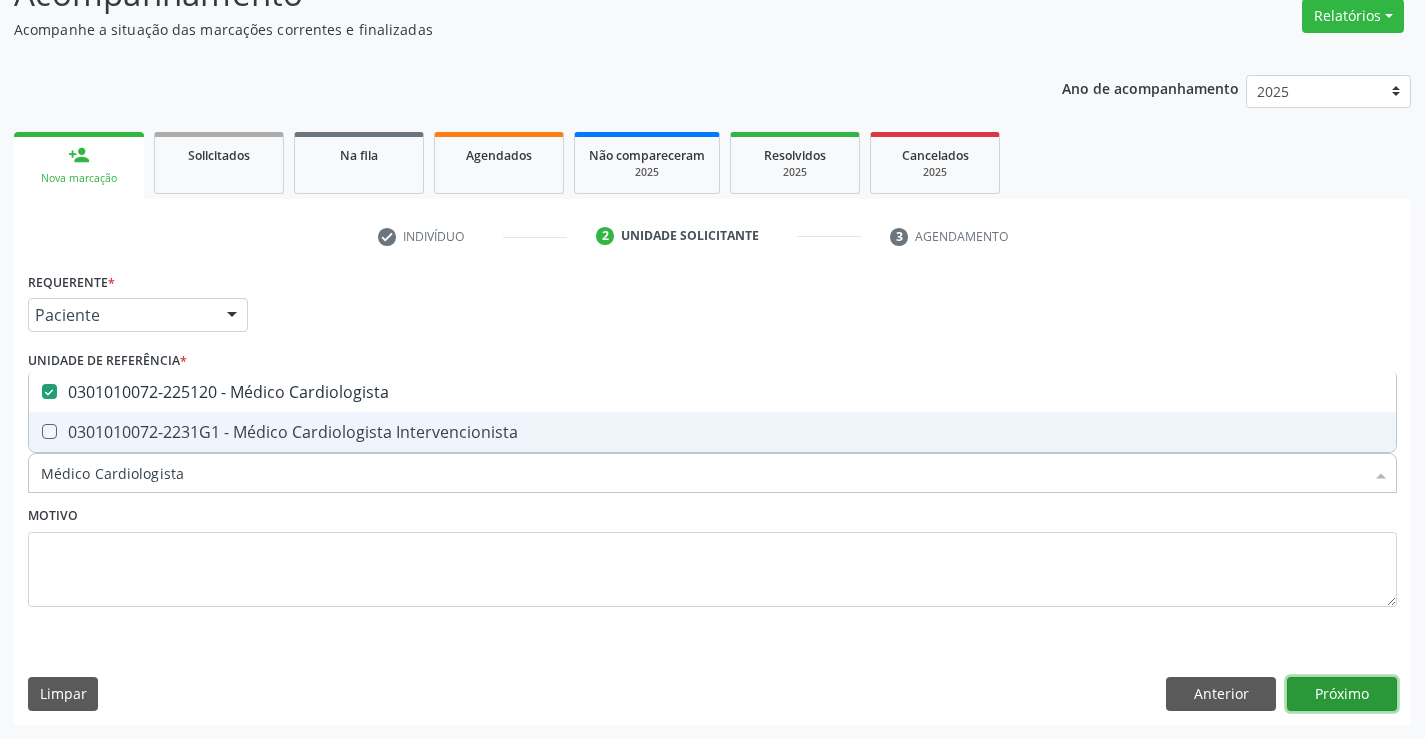 click on "[DIRECTION]" at bounding box center [1342, 694] 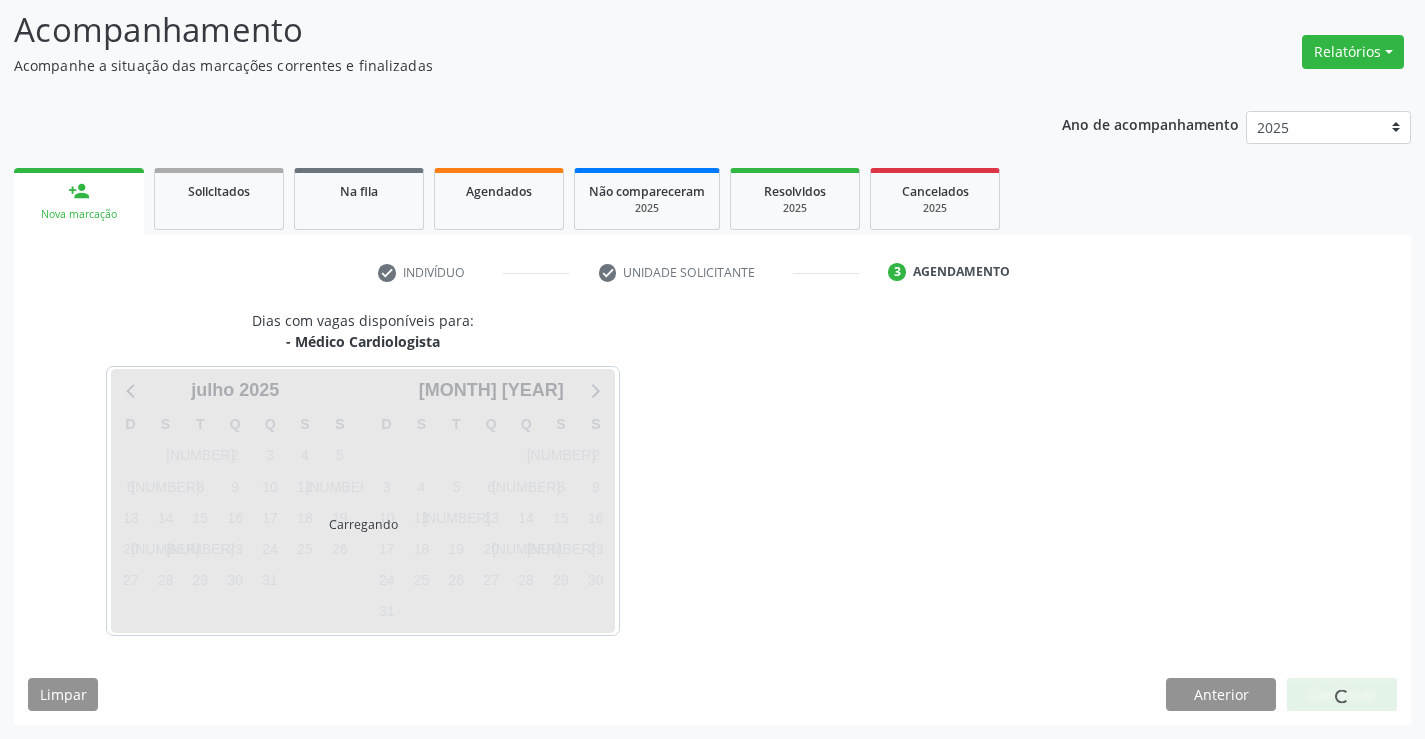scroll, scrollTop: 131, scrollLeft: 0, axis: vertical 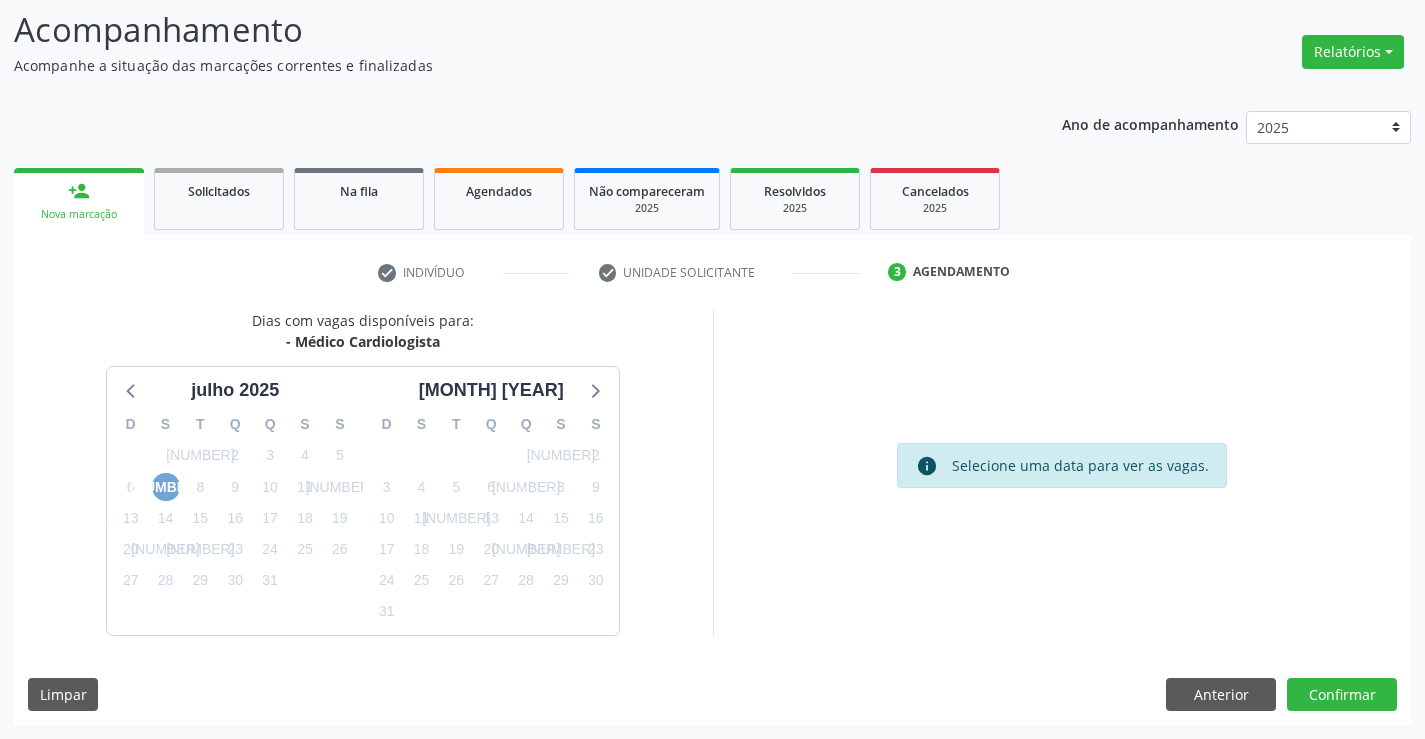 click on "7" at bounding box center [166, 487] 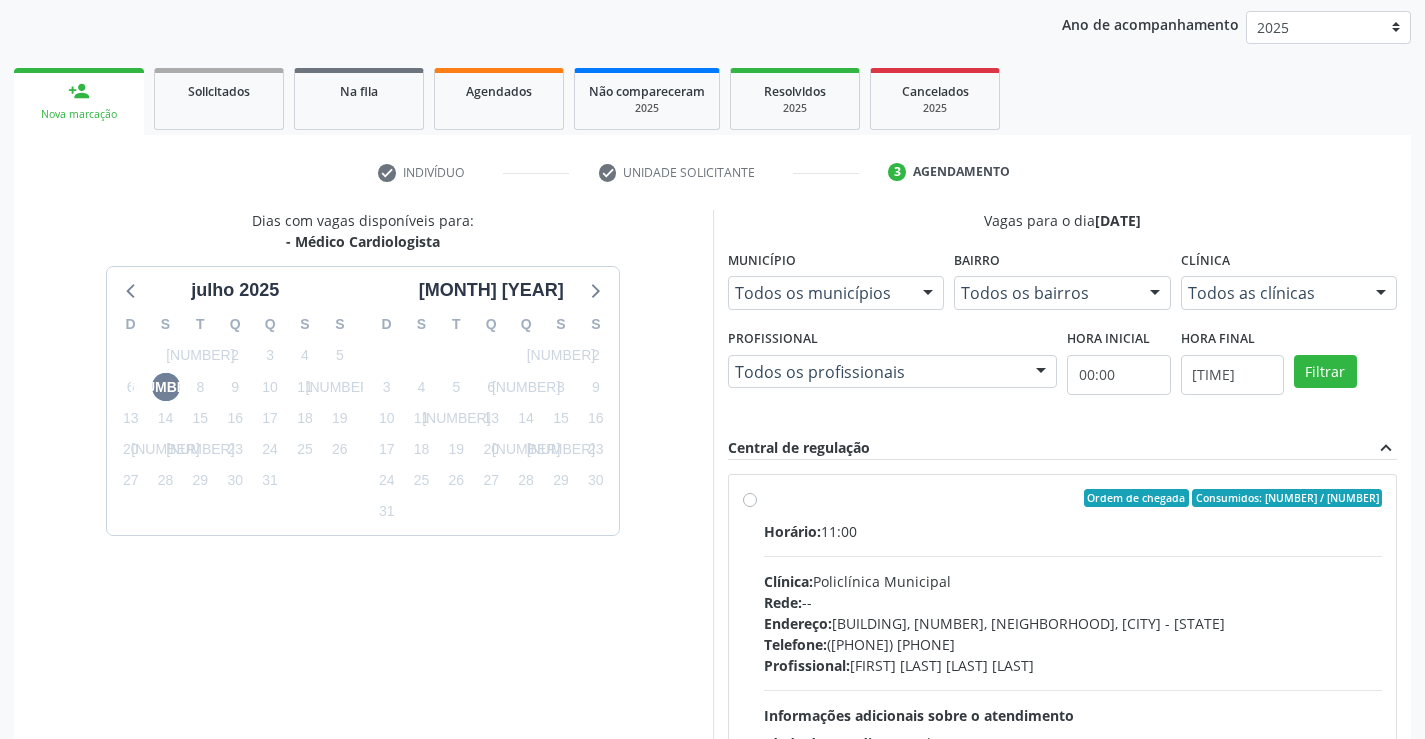 click on "Clínica:" at bounding box center [792, 531] 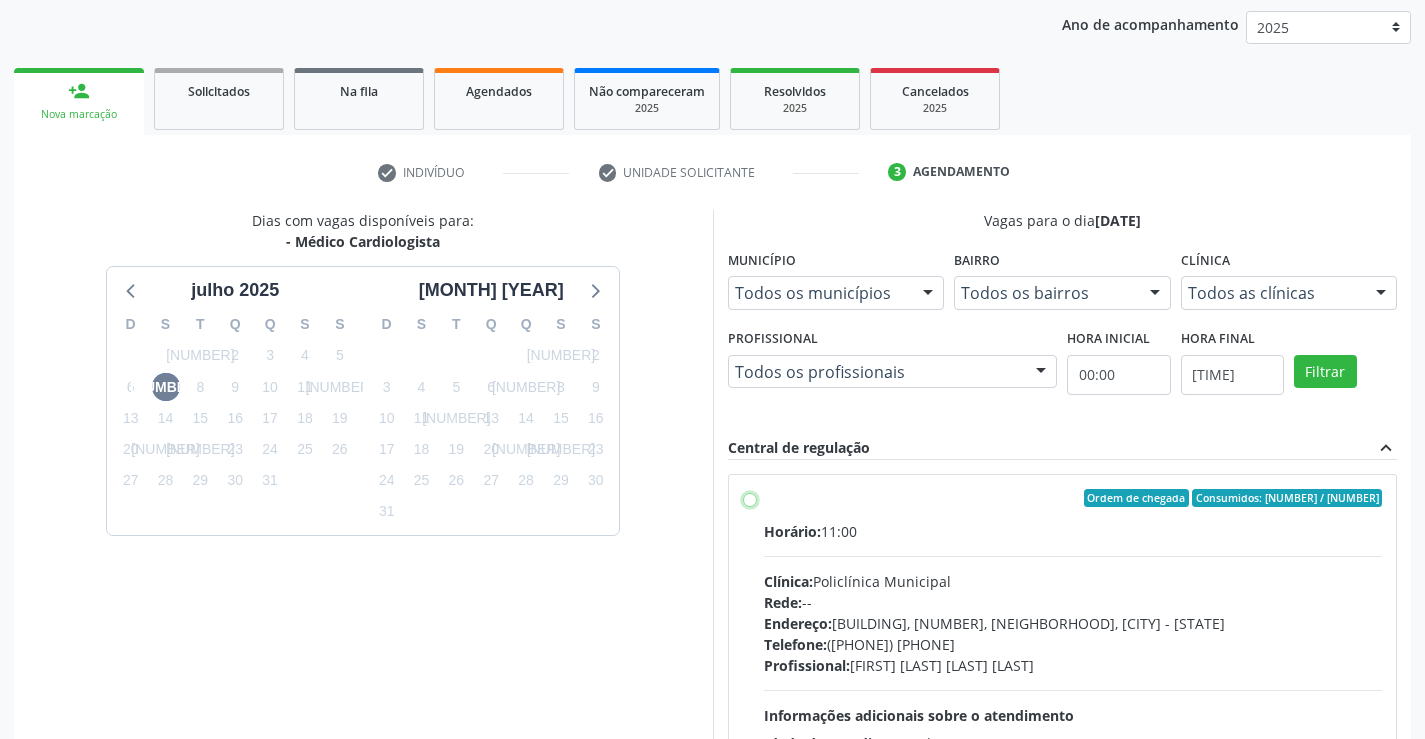 click on "Ordem de chegada
Consumidos: 10 / 22
Horário:   11:00
Clínica:  Policlínica Municipal
Rede:
--
Endereço:   Predio, nº 386, Centro, Campo Formoso - BA
Telefone:   (74) 6451312
Profissional:
Fabio Rodrigues Damasceno Domingues
Informações adicionais sobre o atendimento
Idade de atendimento:
de 0 a 120 anos
Gênero(s) atendido(s):
Masculino e Feminino
Informações adicionais:
--" at bounding box center (750, 498) 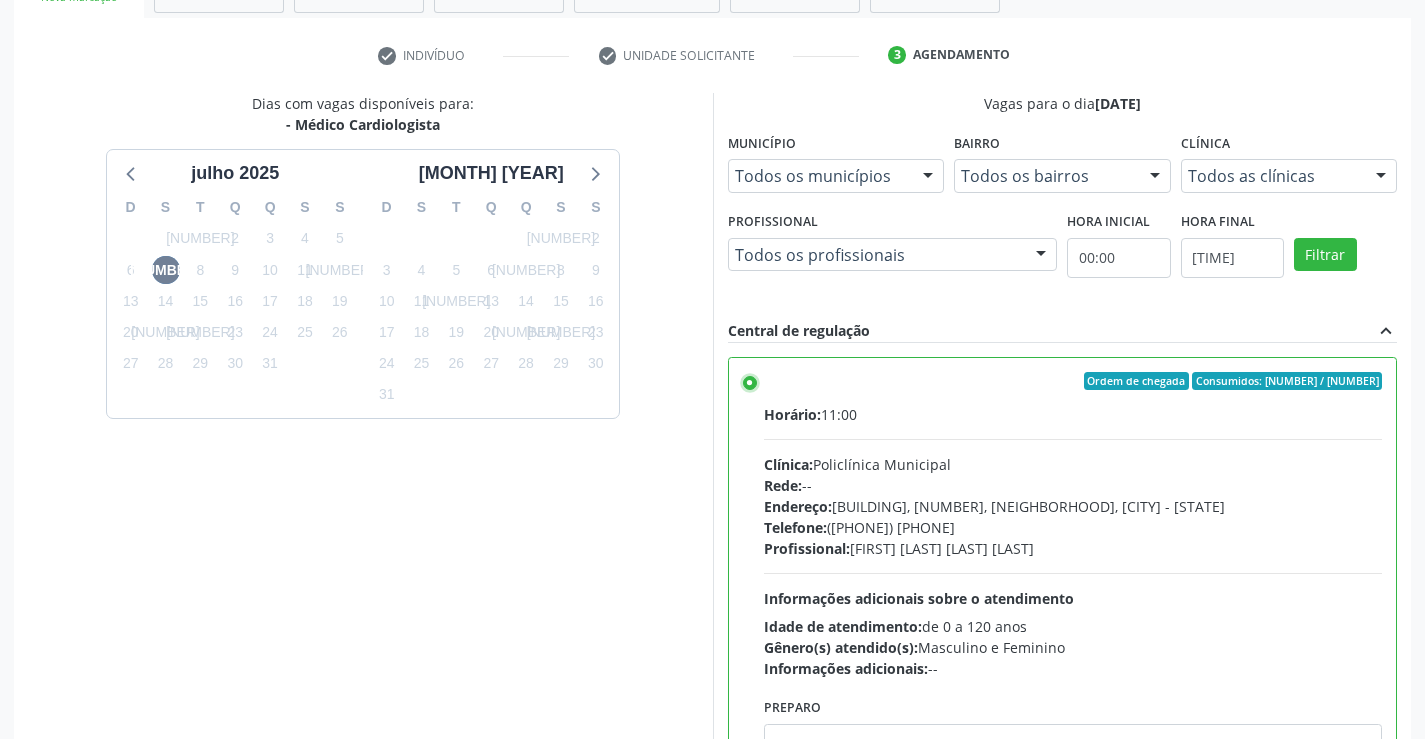 scroll, scrollTop: 456, scrollLeft: 0, axis: vertical 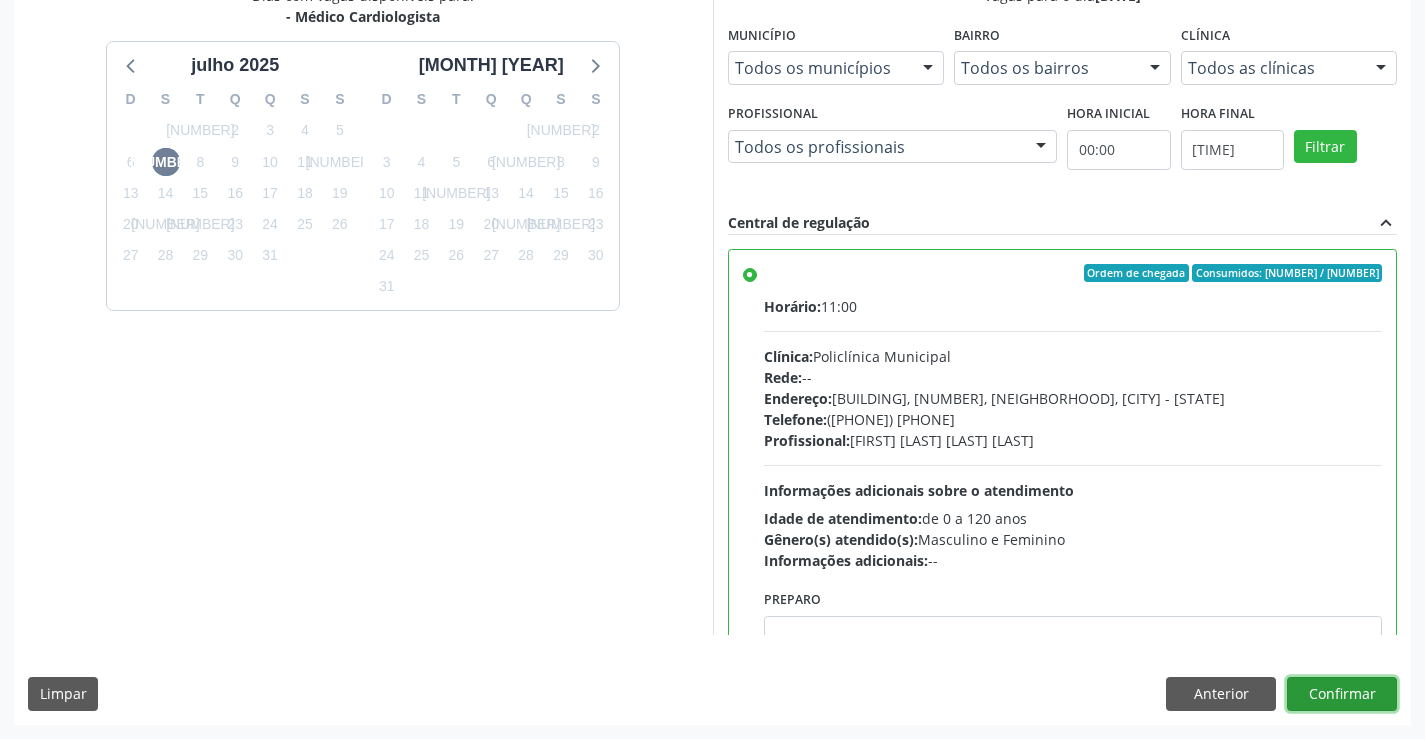 click on "Confirmar" at bounding box center (1342, 694) 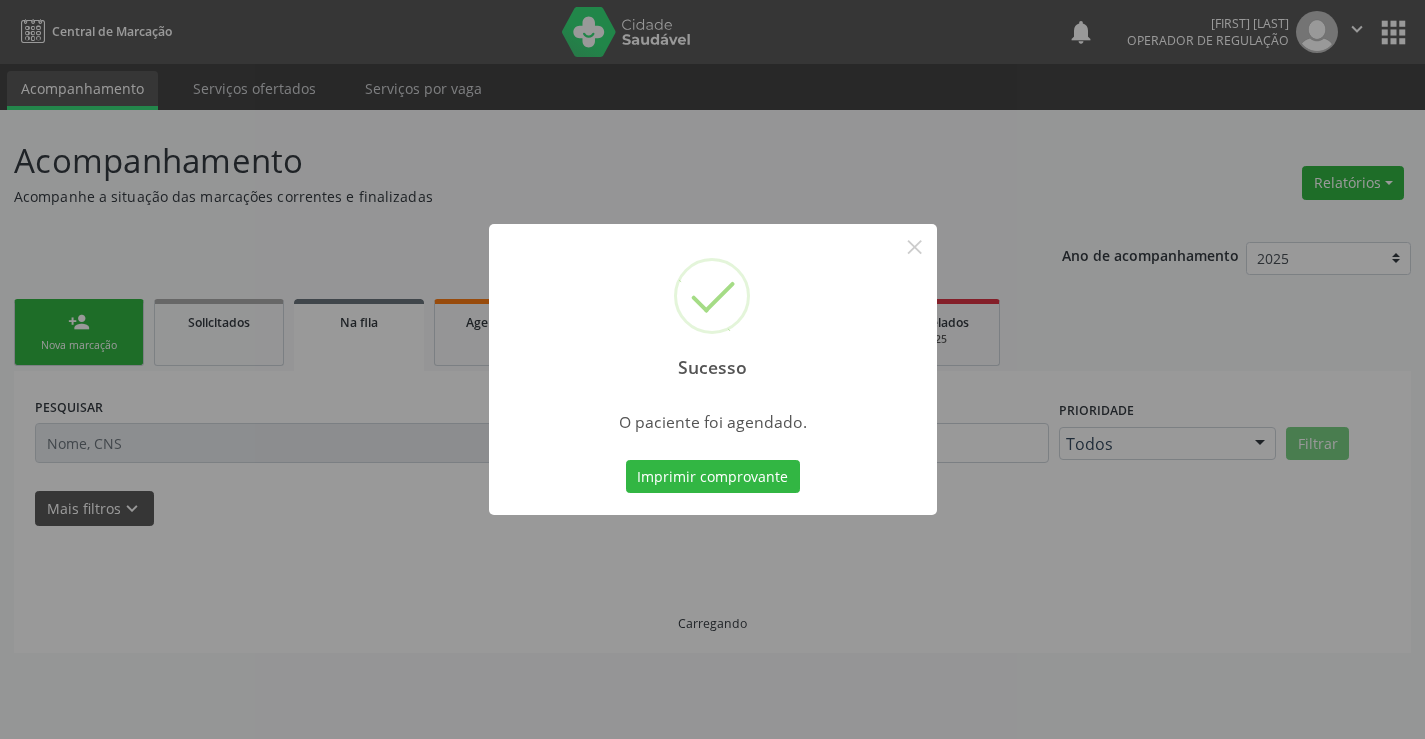 scroll, scrollTop: 0, scrollLeft: 0, axis: both 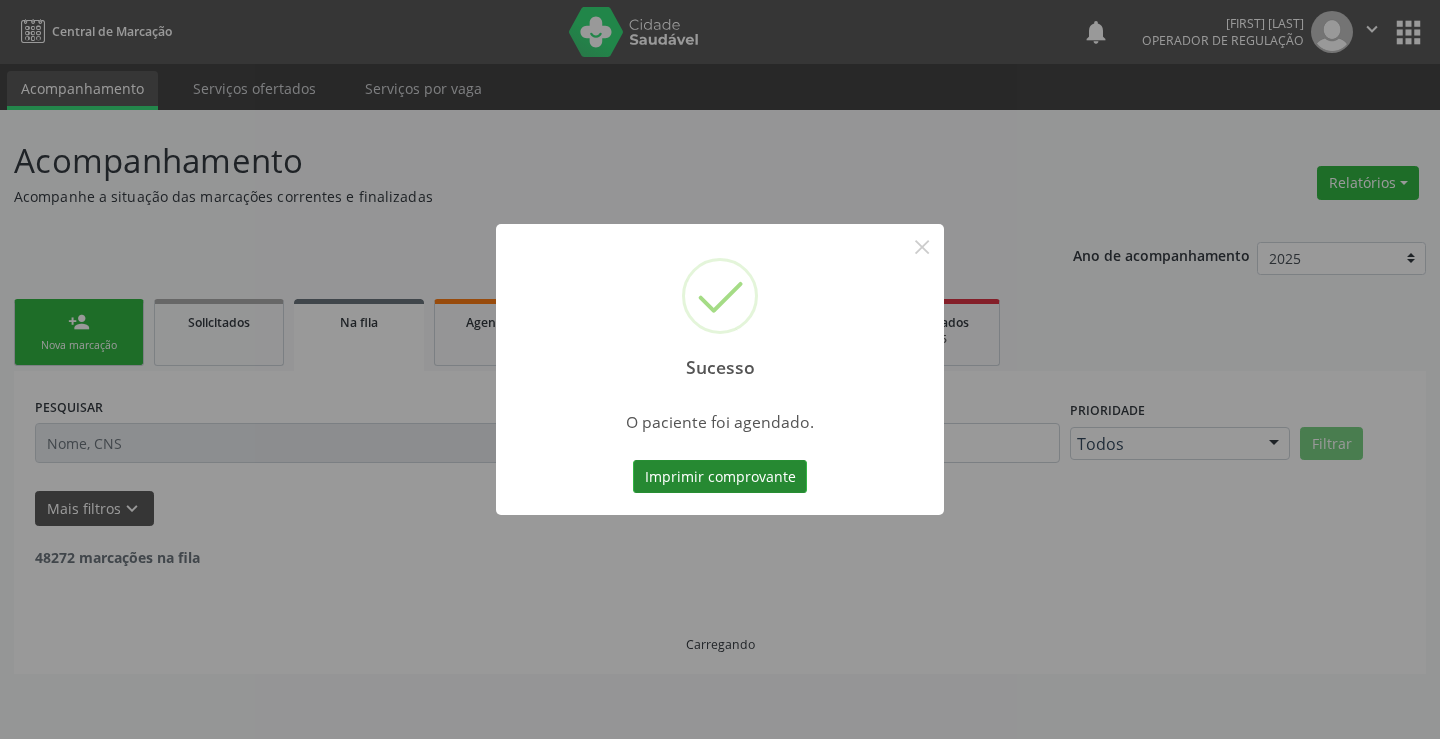 click on "Imprimir comprovante" at bounding box center [720, 477] 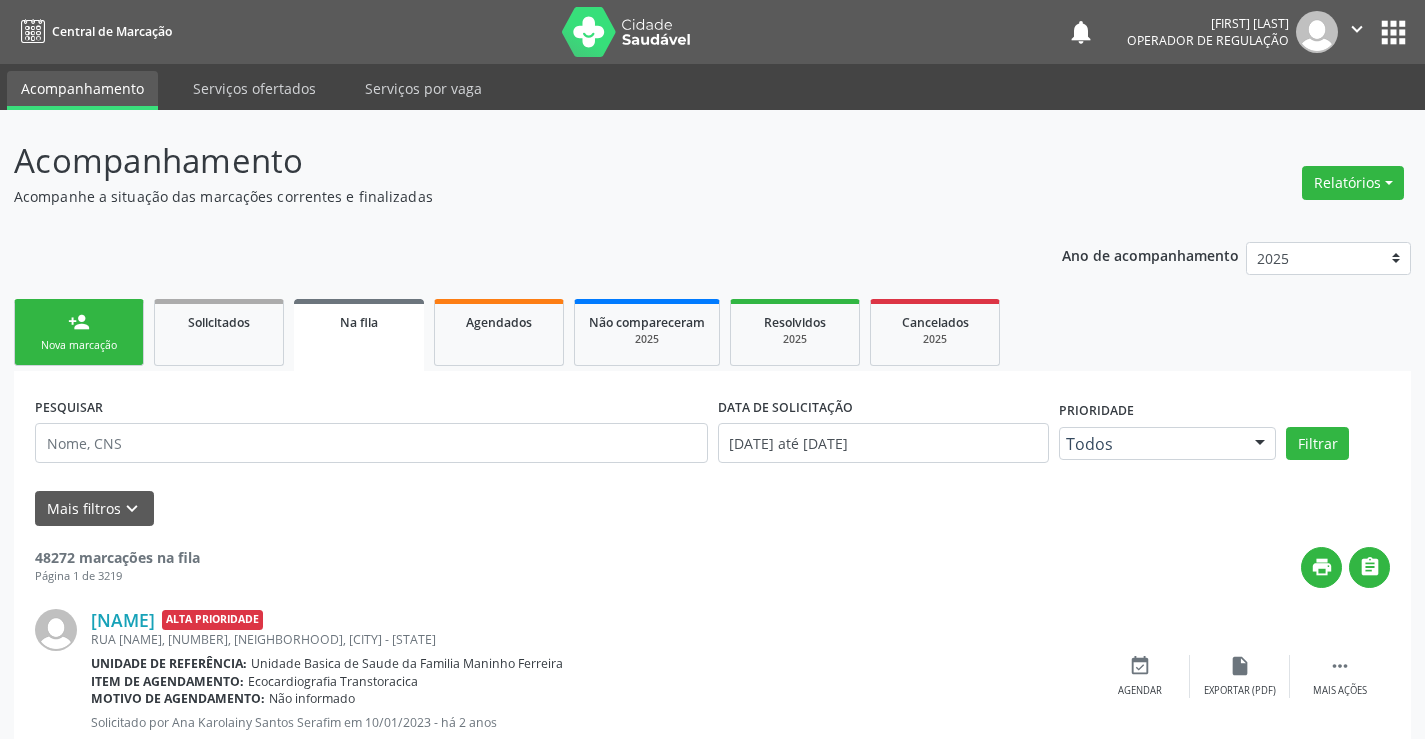 click on "person_add
Nova marcação" at bounding box center [79, 332] 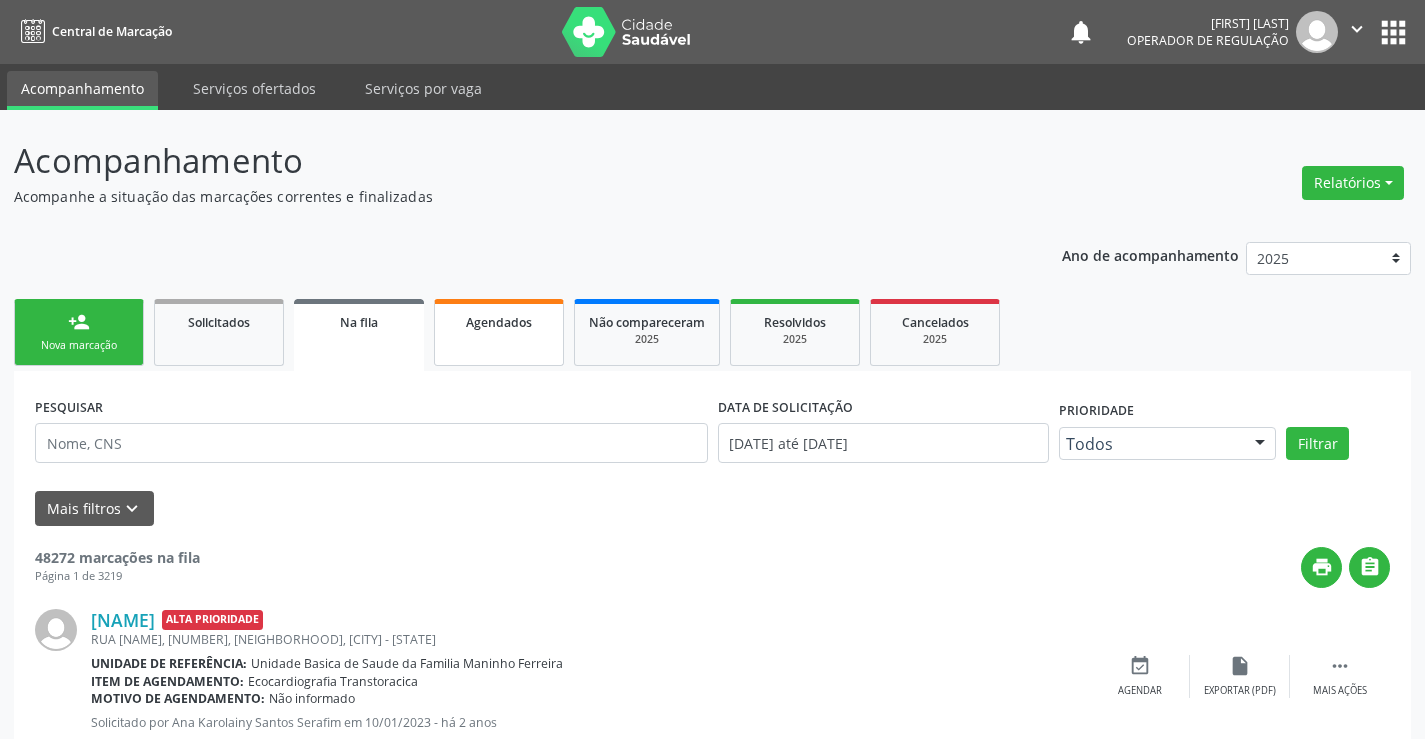 click on "Agendados" at bounding box center (499, 332) 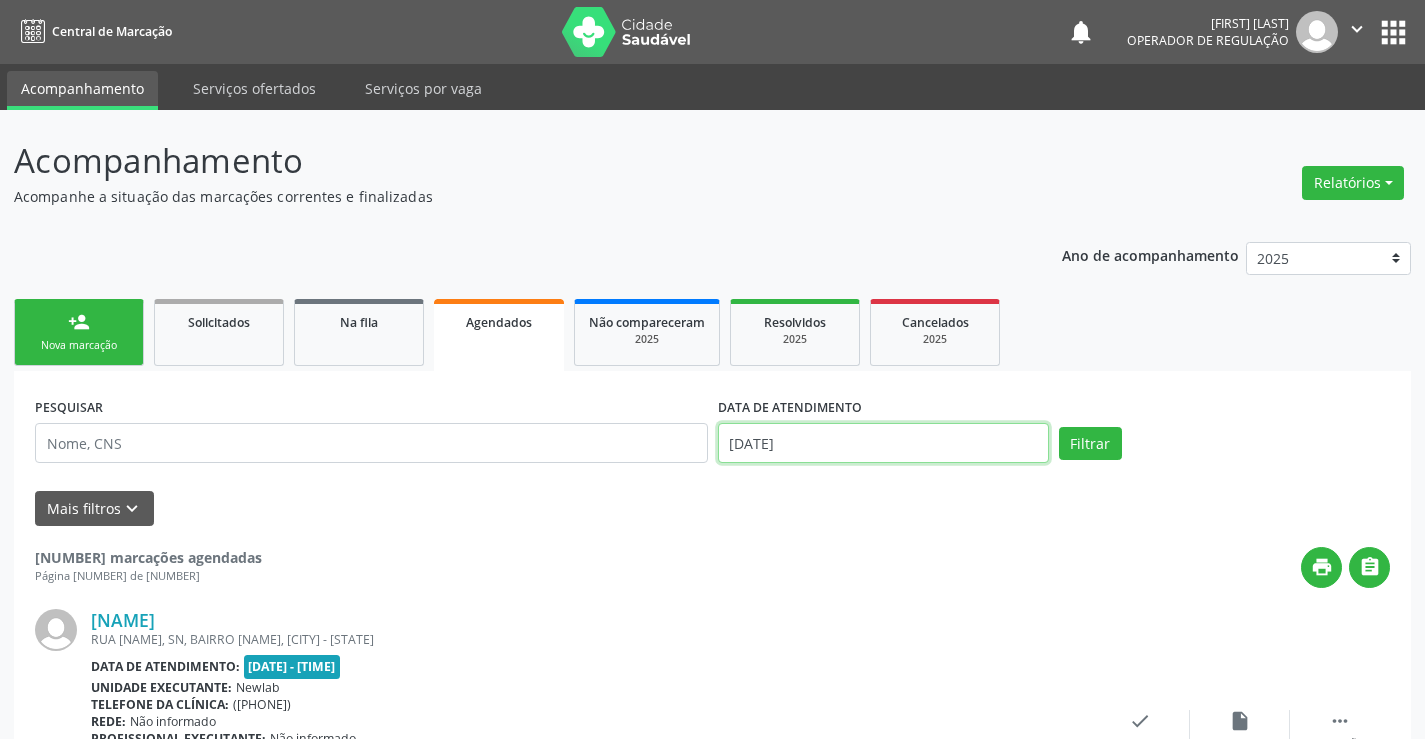 click on "01/07/2025" at bounding box center [883, 443] 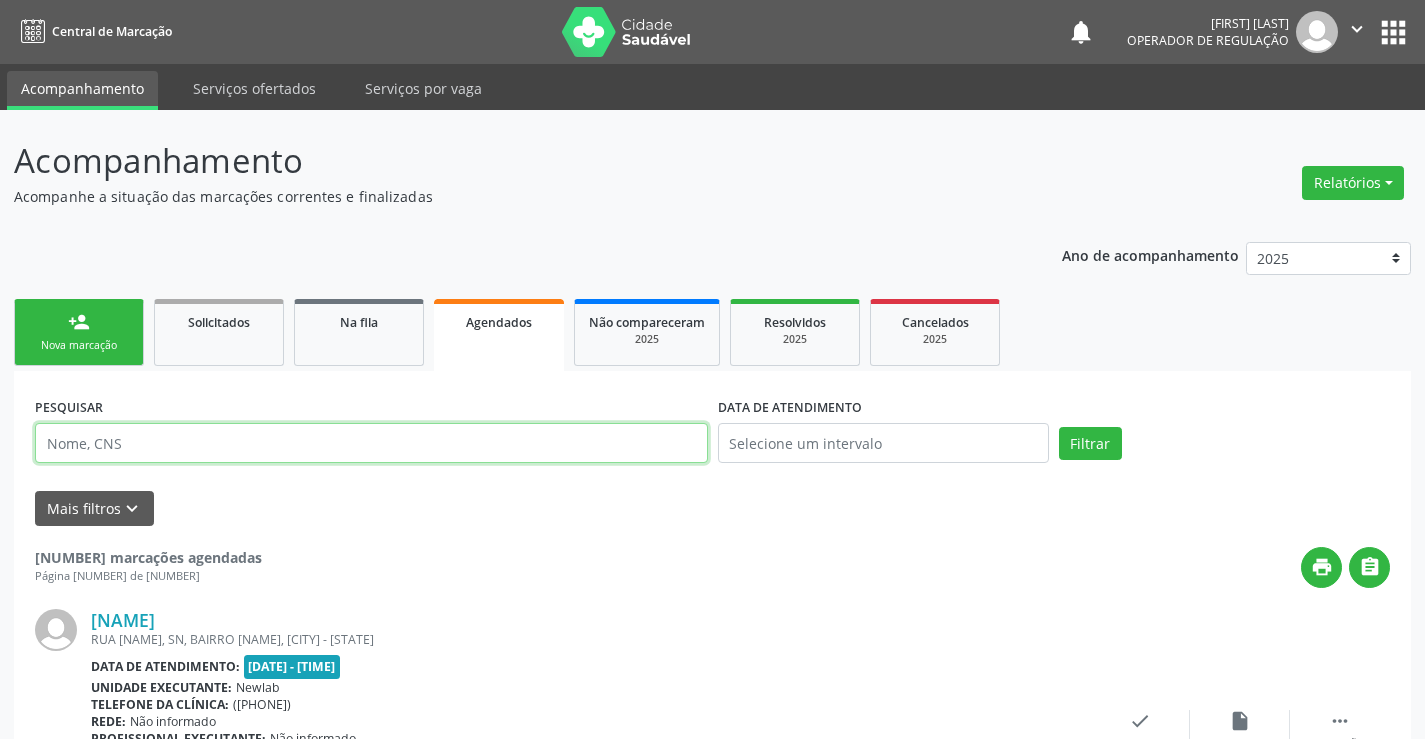 click at bounding box center (371, 443) 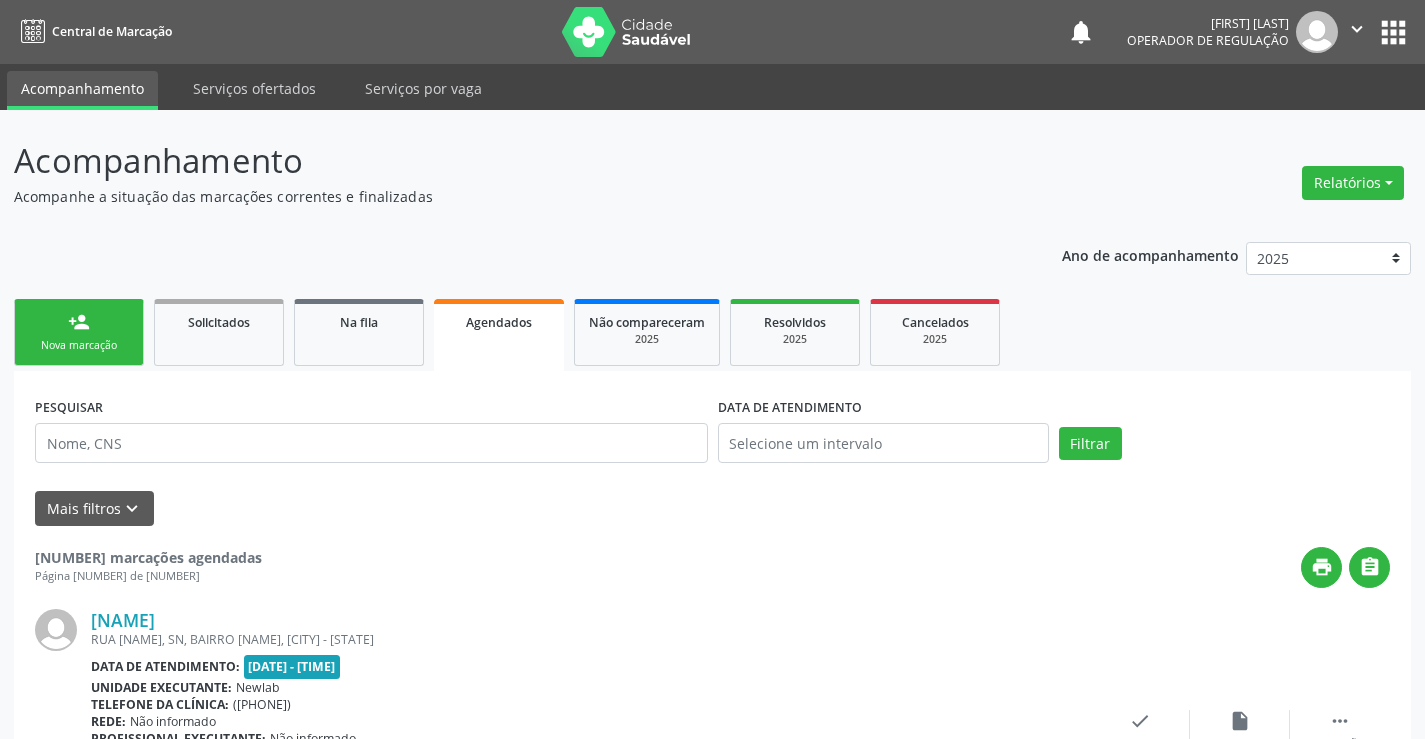 drag, startPoint x: 107, startPoint y: 267, endPoint x: 107, endPoint y: 295, distance: 28 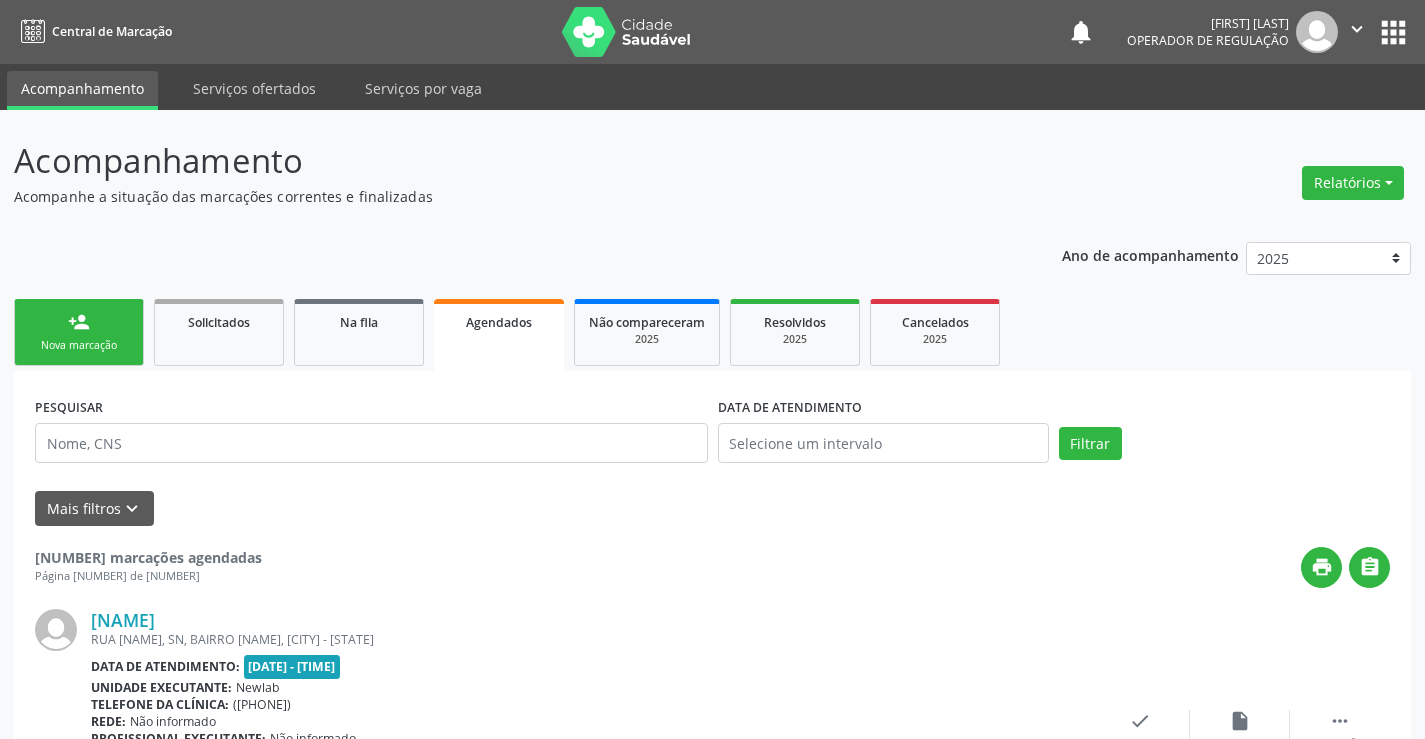 click on "person_add
Nova marcação" at bounding box center [79, 332] 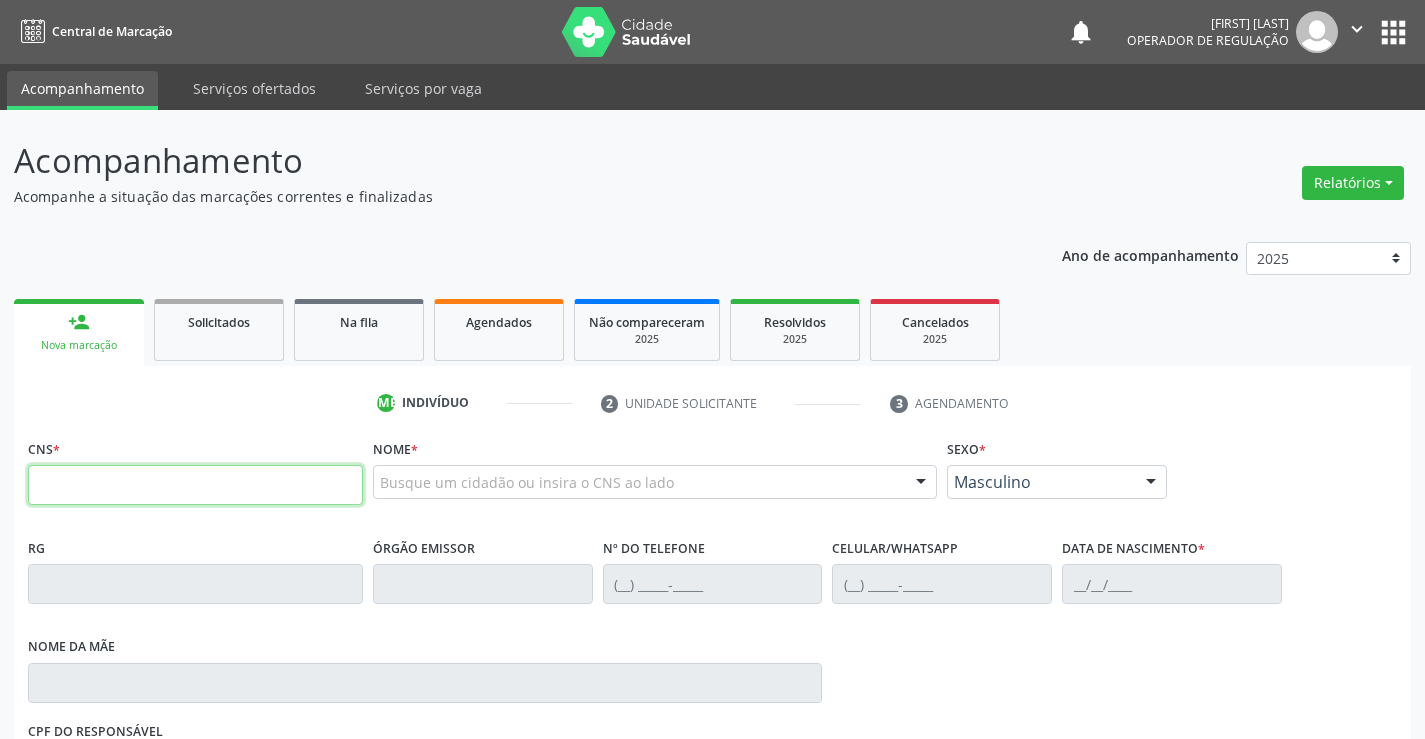 click at bounding box center [195, 485] 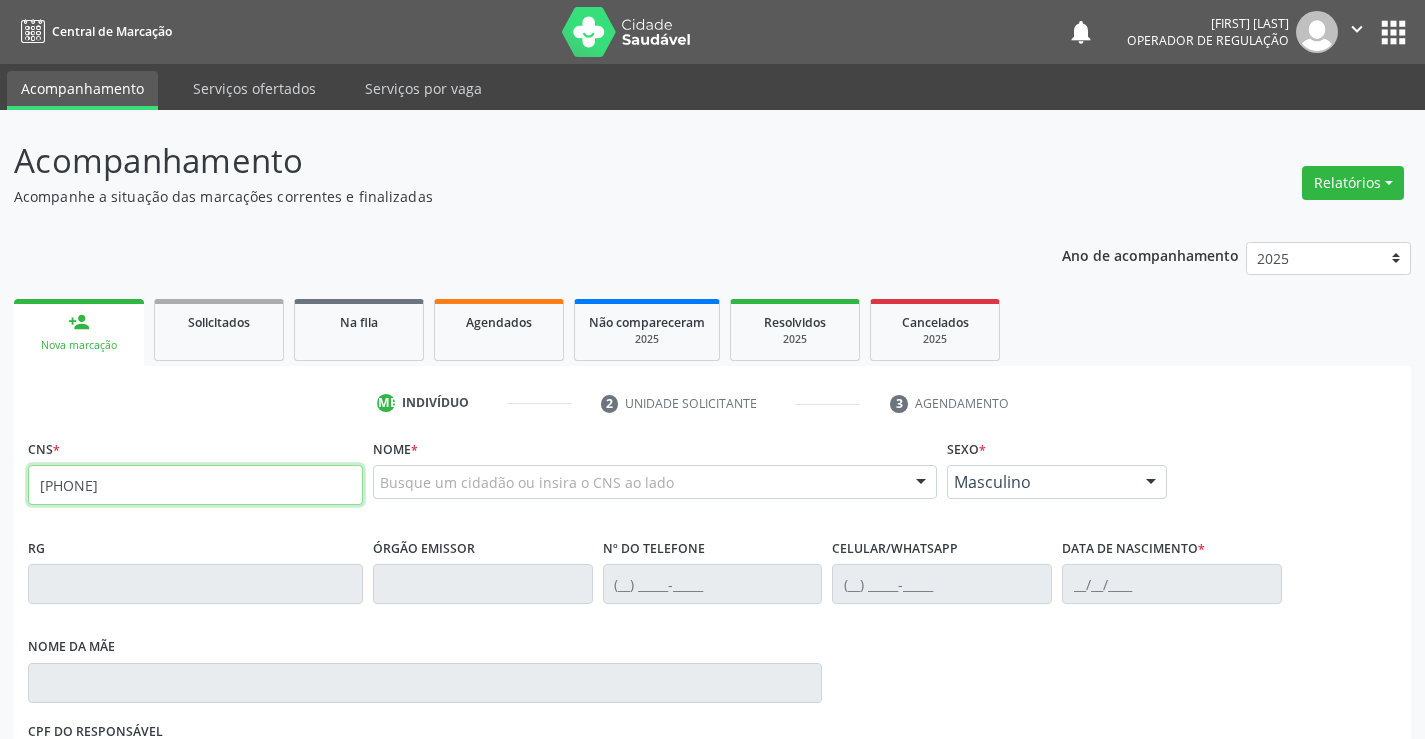 type on "709 2062 2032 4435" 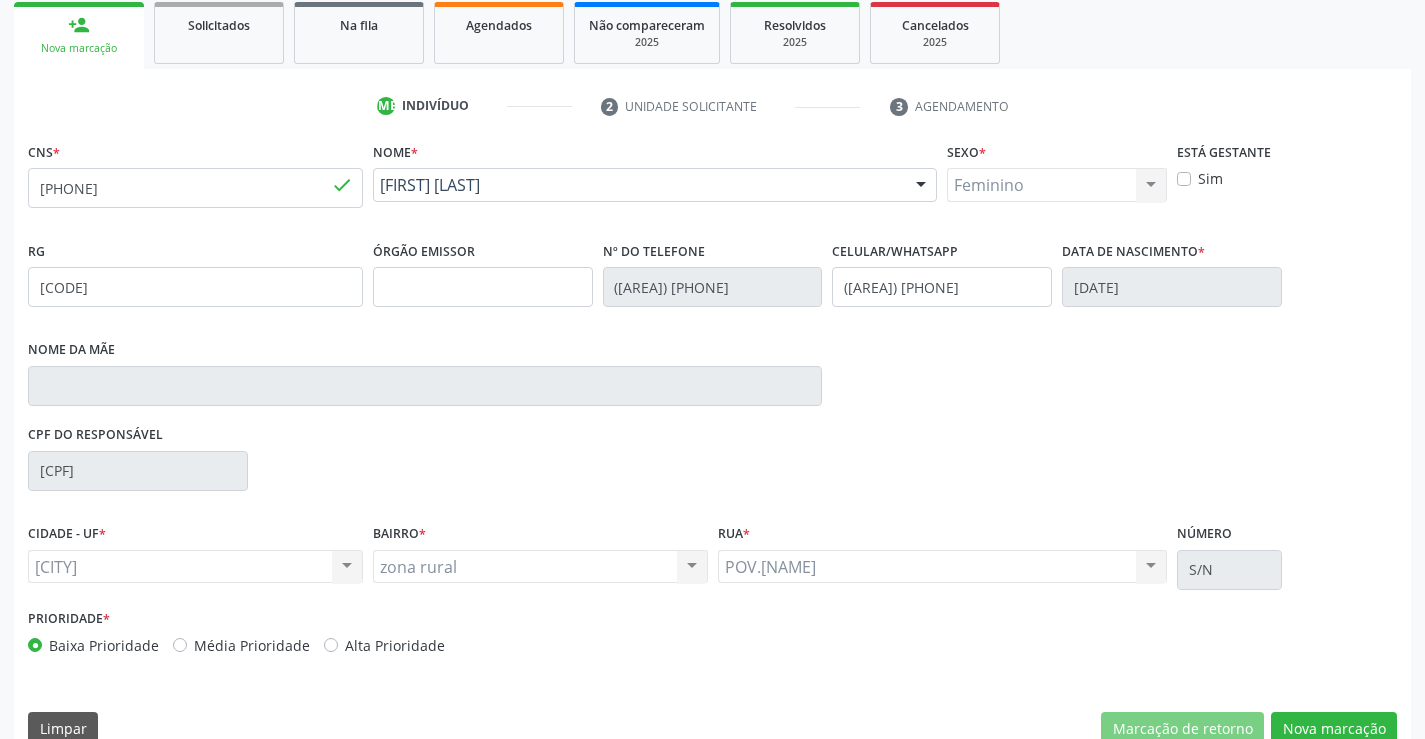 scroll, scrollTop: 331, scrollLeft: 0, axis: vertical 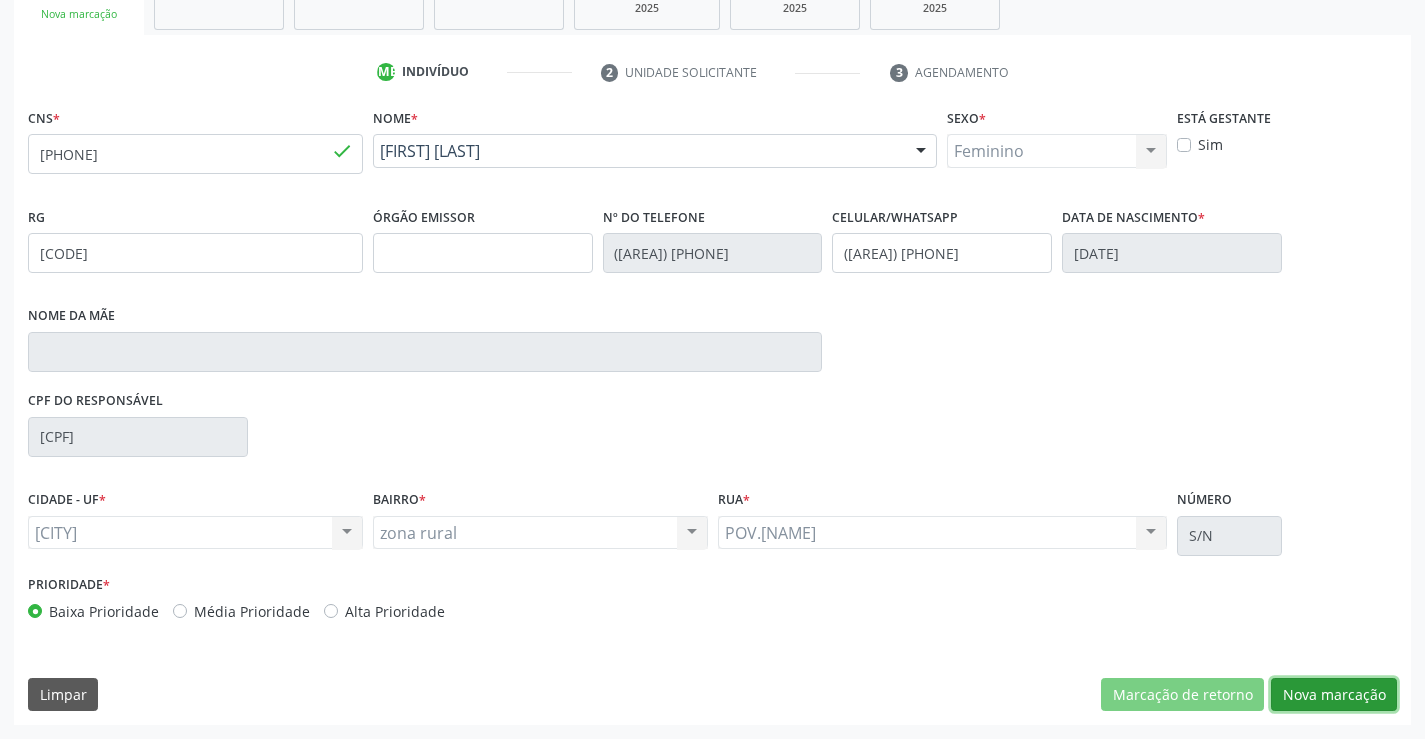 click on "[GENERAL_TERM]" at bounding box center (1182, 695) 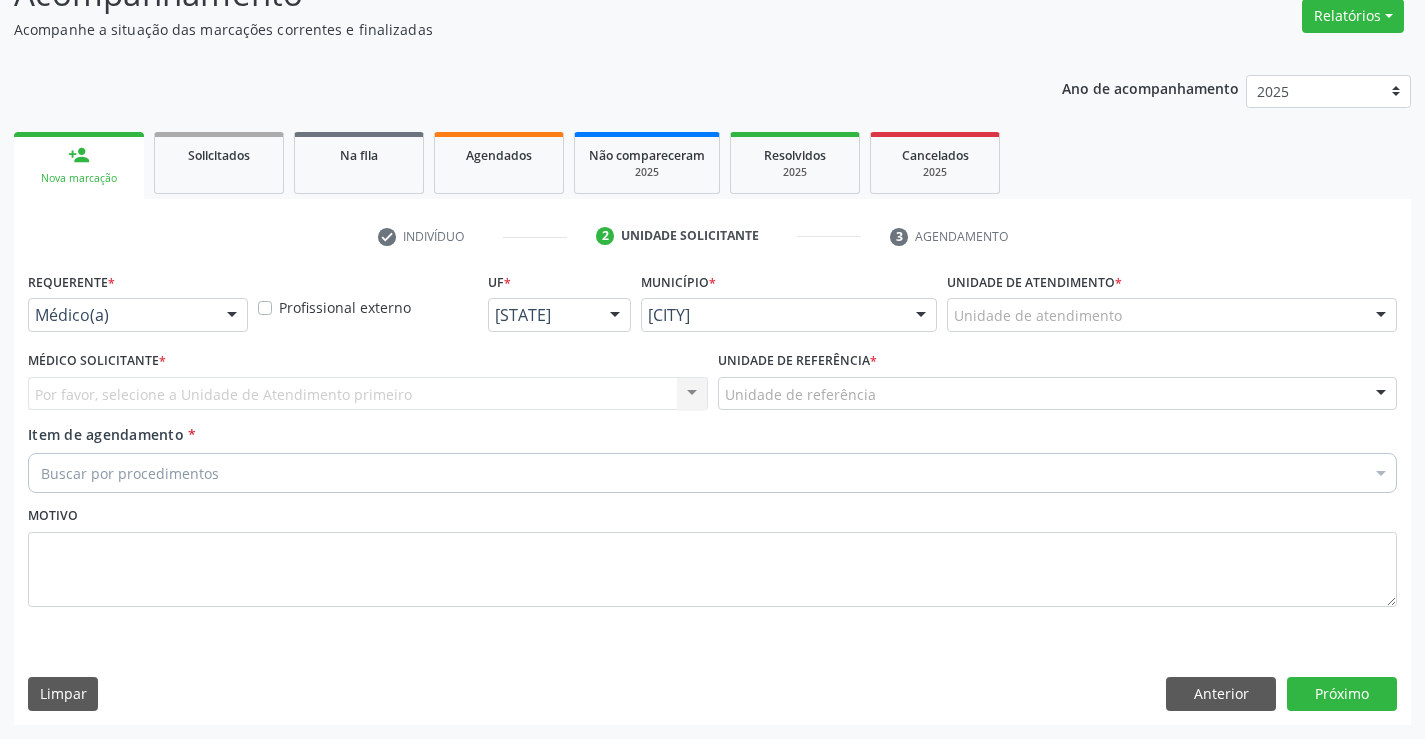 scroll, scrollTop: 167, scrollLeft: 0, axis: vertical 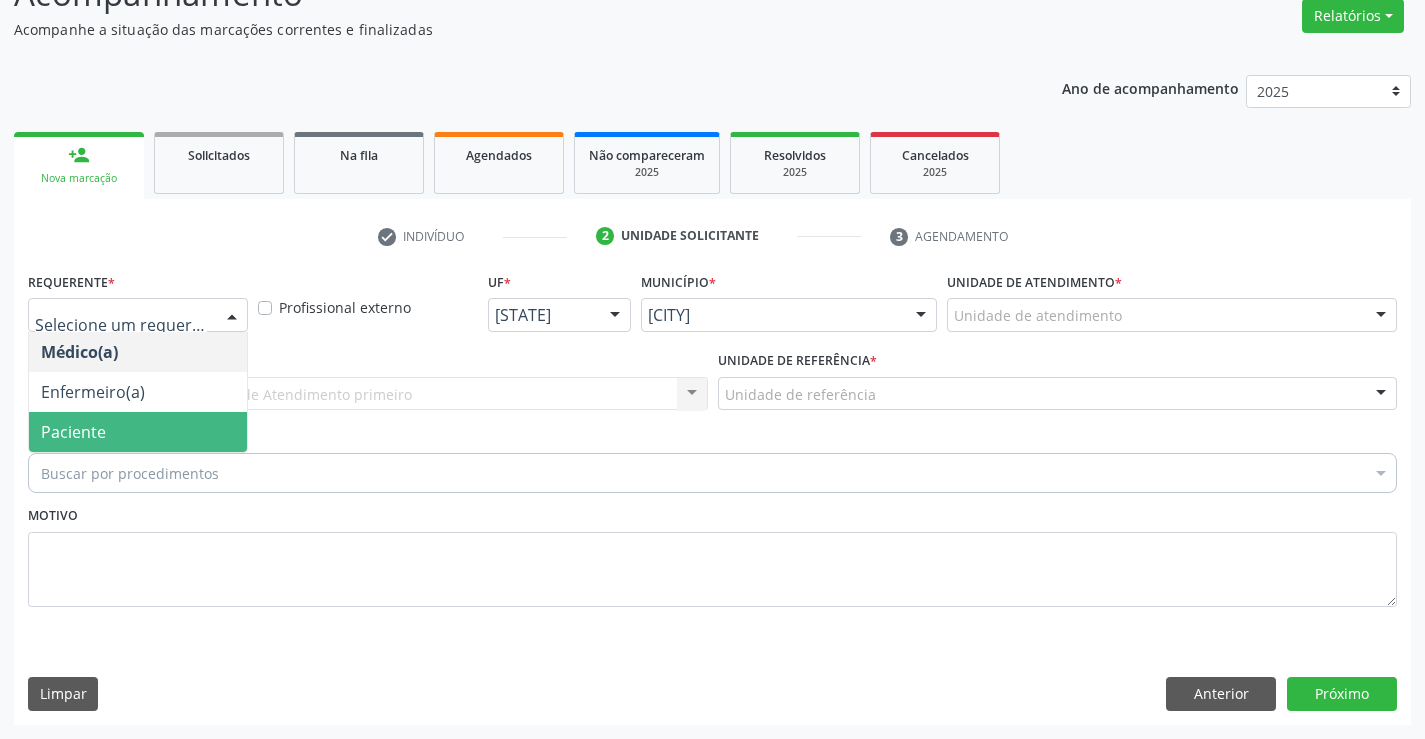 drag, startPoint x: 129, startPoint y: 423, endPoint x: 337, endPoint y: 396, distance: 209.74509 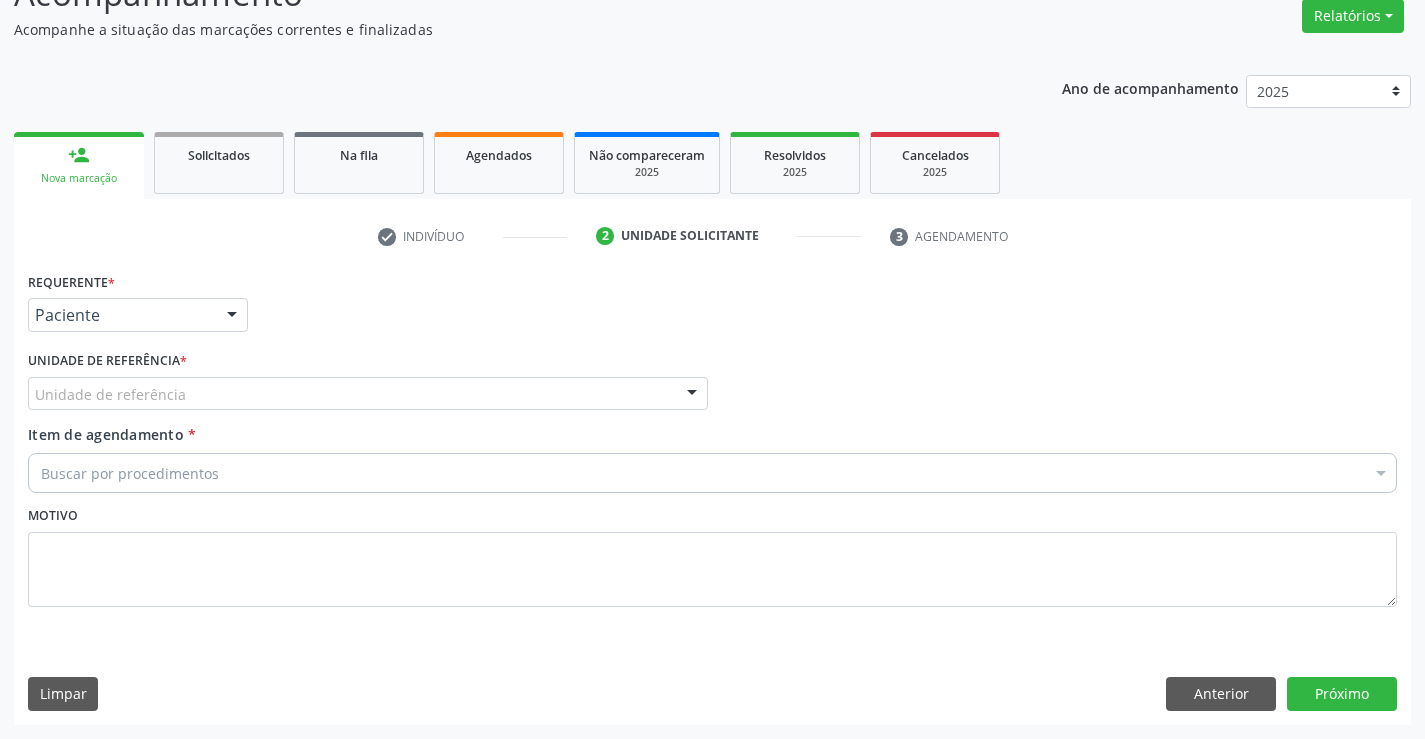 click on "Unidade de referência" at bounding box center [368, 394] 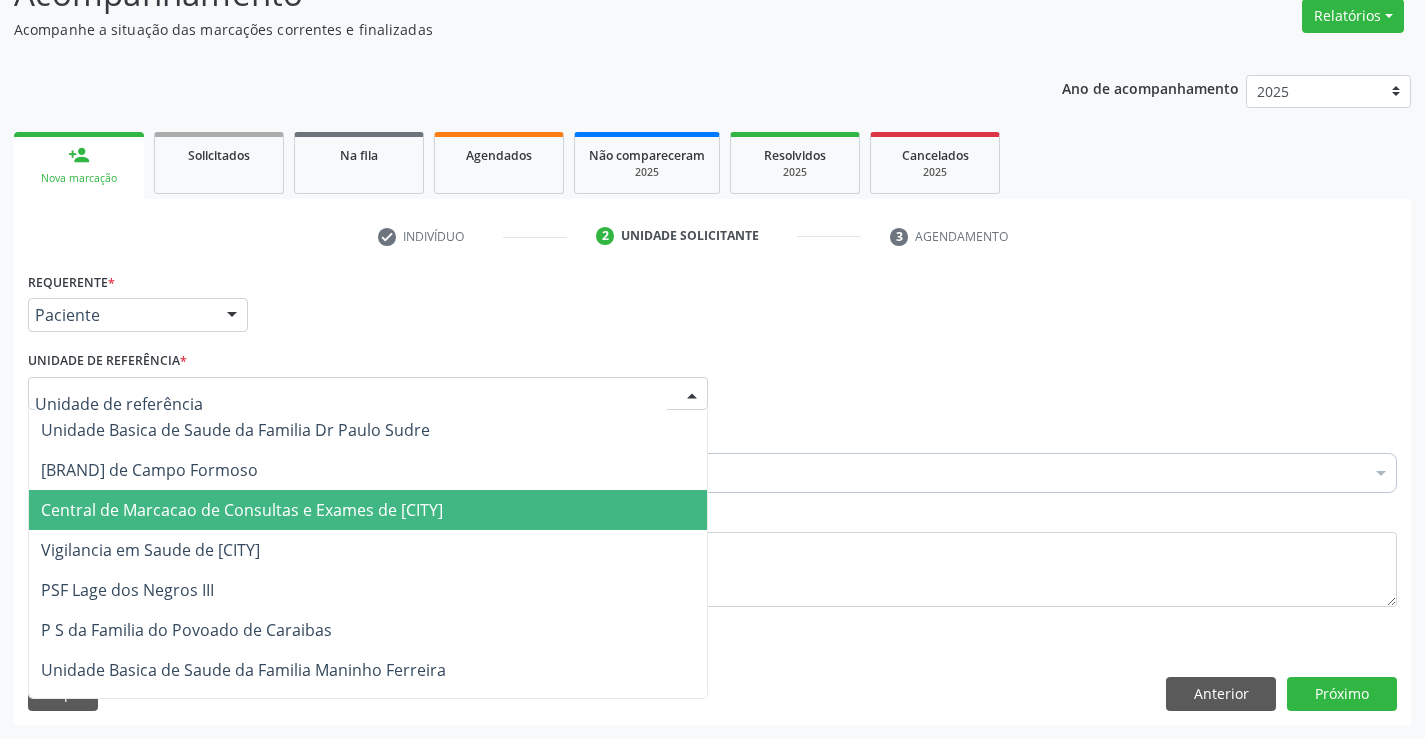 click on "Central de Marcacao de Consultas e Exames de [CITY]" at bounding box center [368, 510] 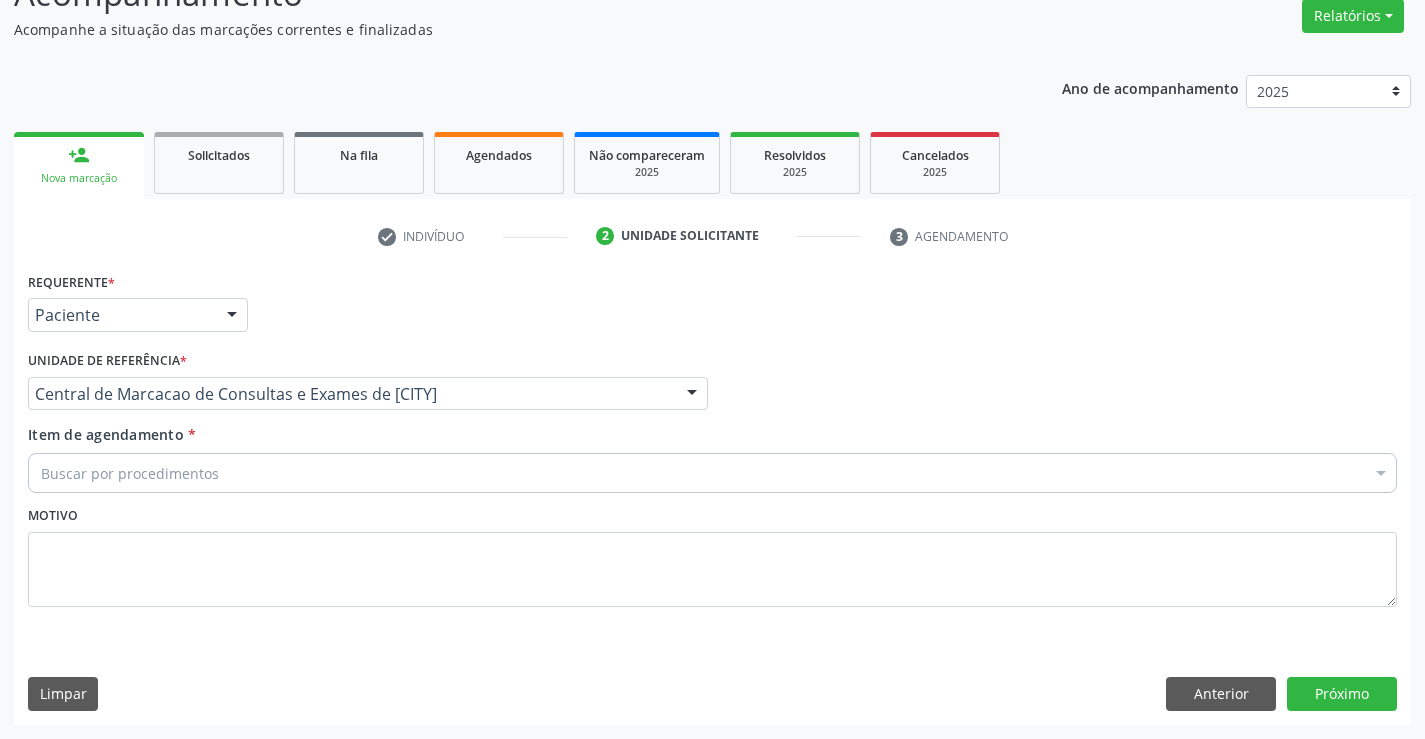 click on "Buscar por procedimentos" at bounding box center [712, 473] 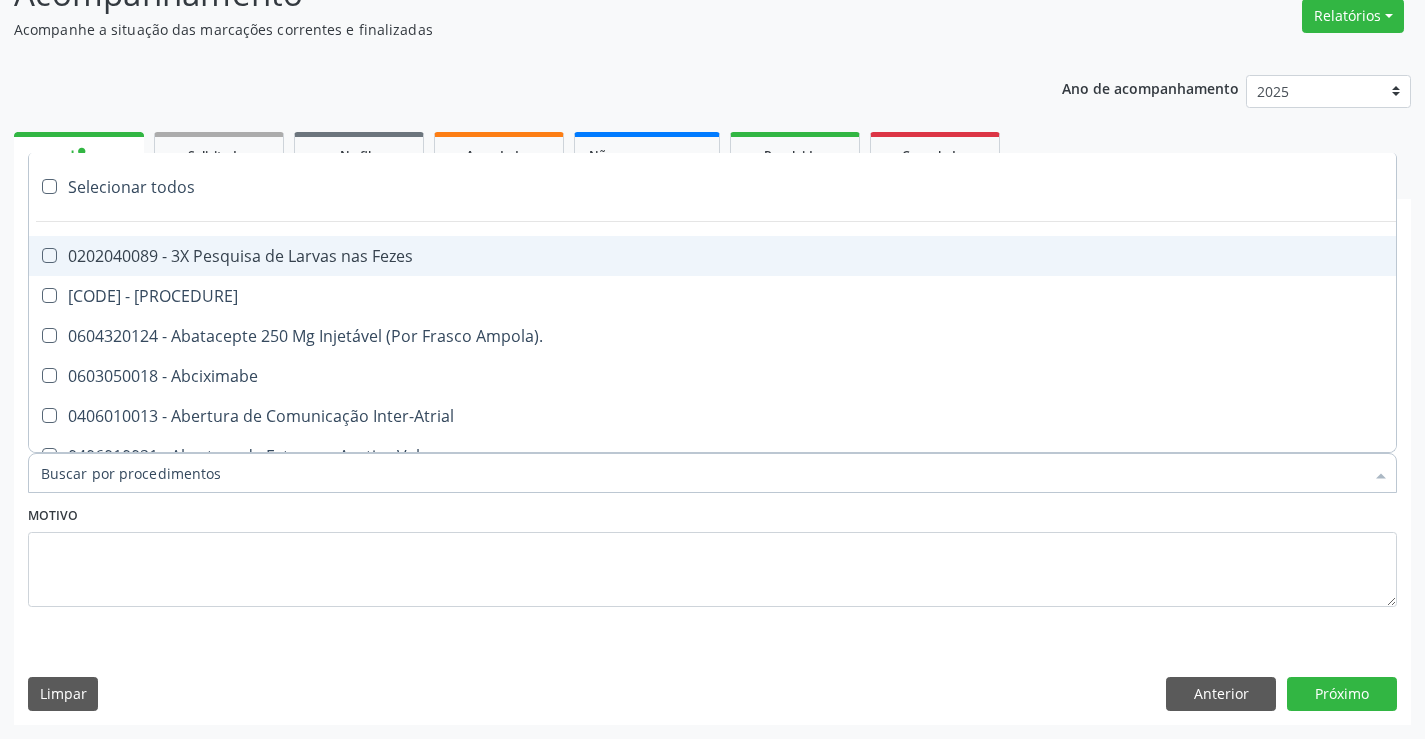 paste on "Médico Cardiologista" 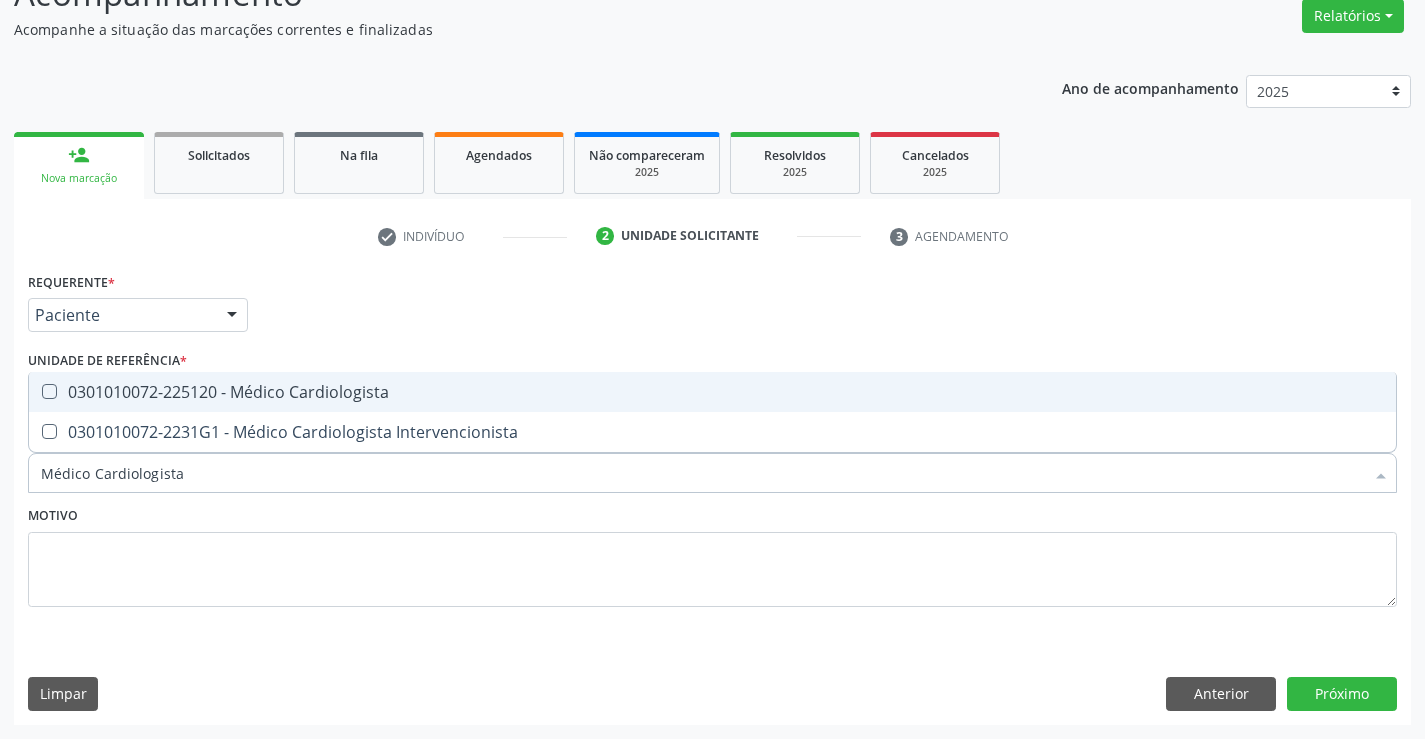 click on "0301010072-225120 - Médico Cardiologista" at bounding box center [712, 392] 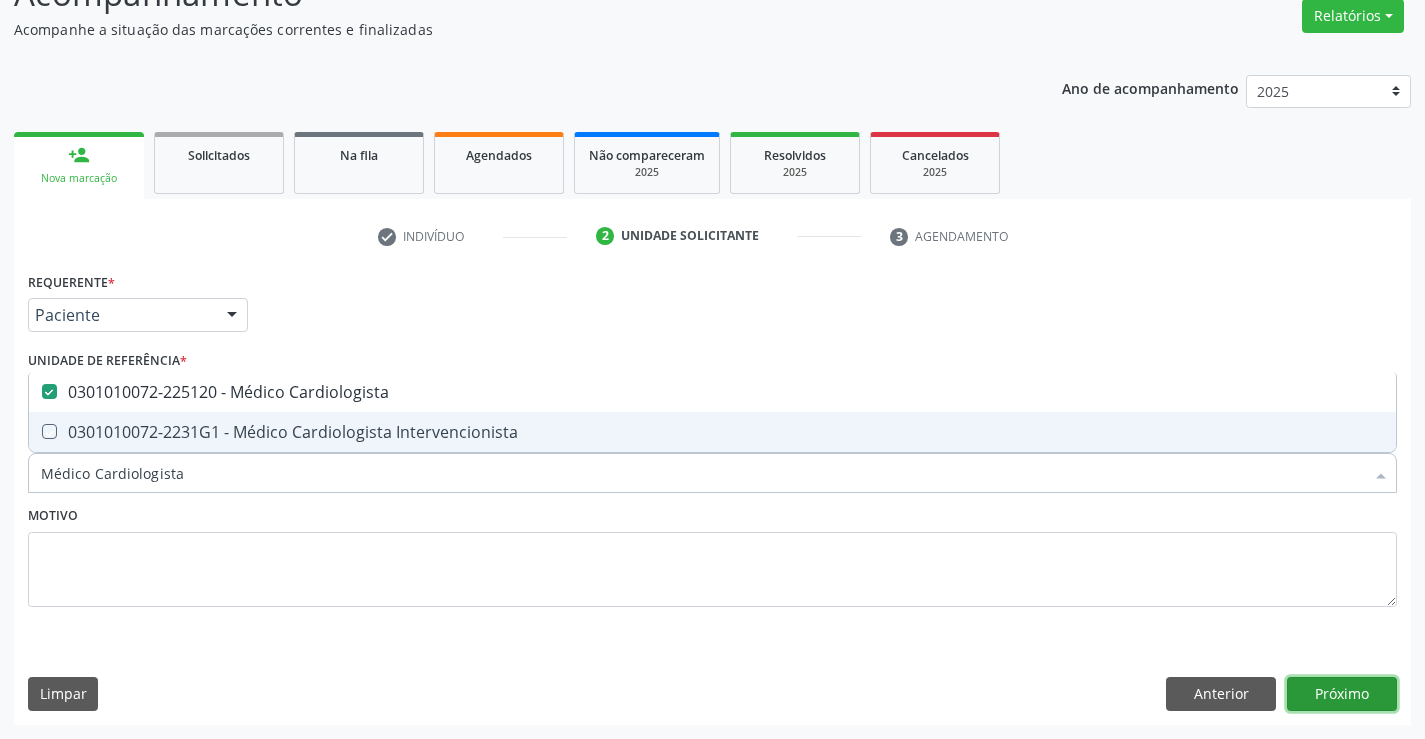 click on "[DIRECTION]" at bounding box center (1342, 694) 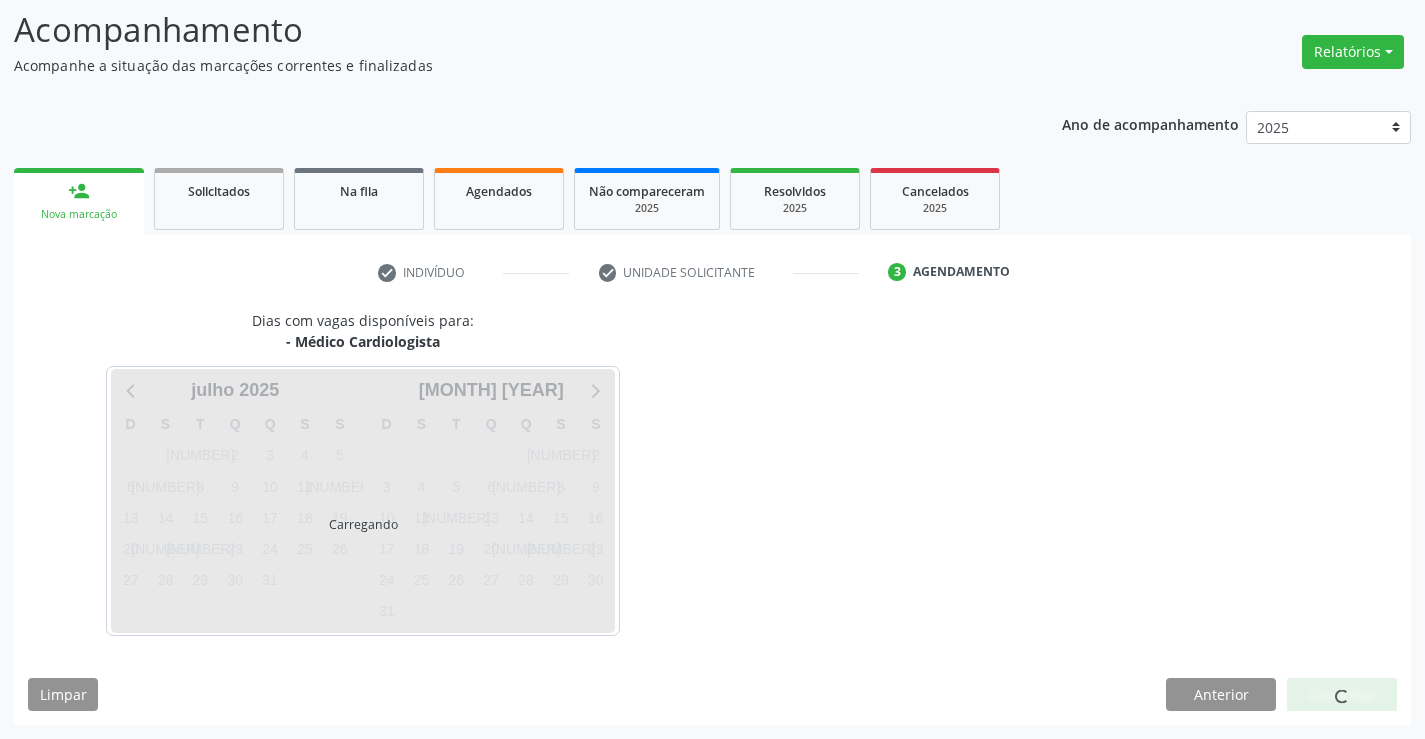 scroll, scrollTop: 131, scrollLeft: 0, axis: vertical 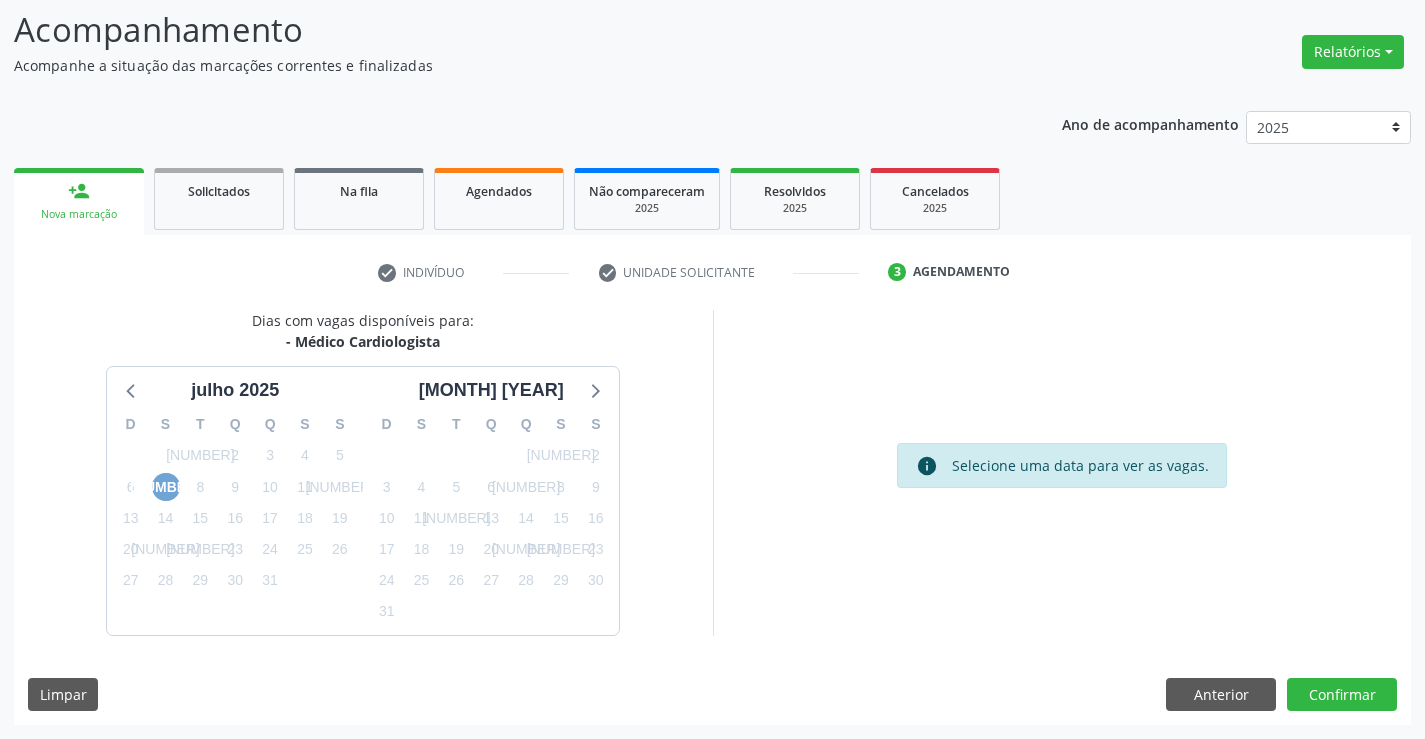 click on "7" at bounding box center (166, 487) 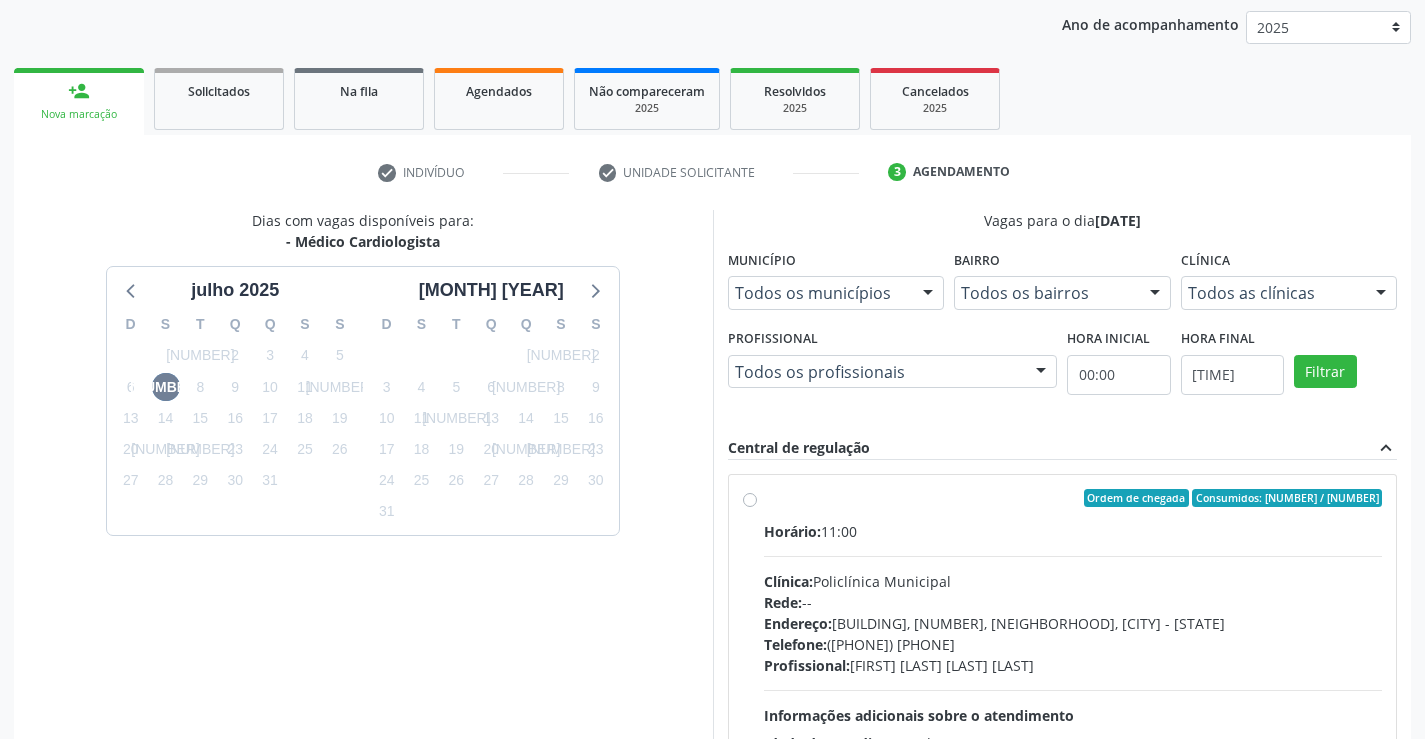 click on "Rede:
--" at bounding box center [1073, 602] 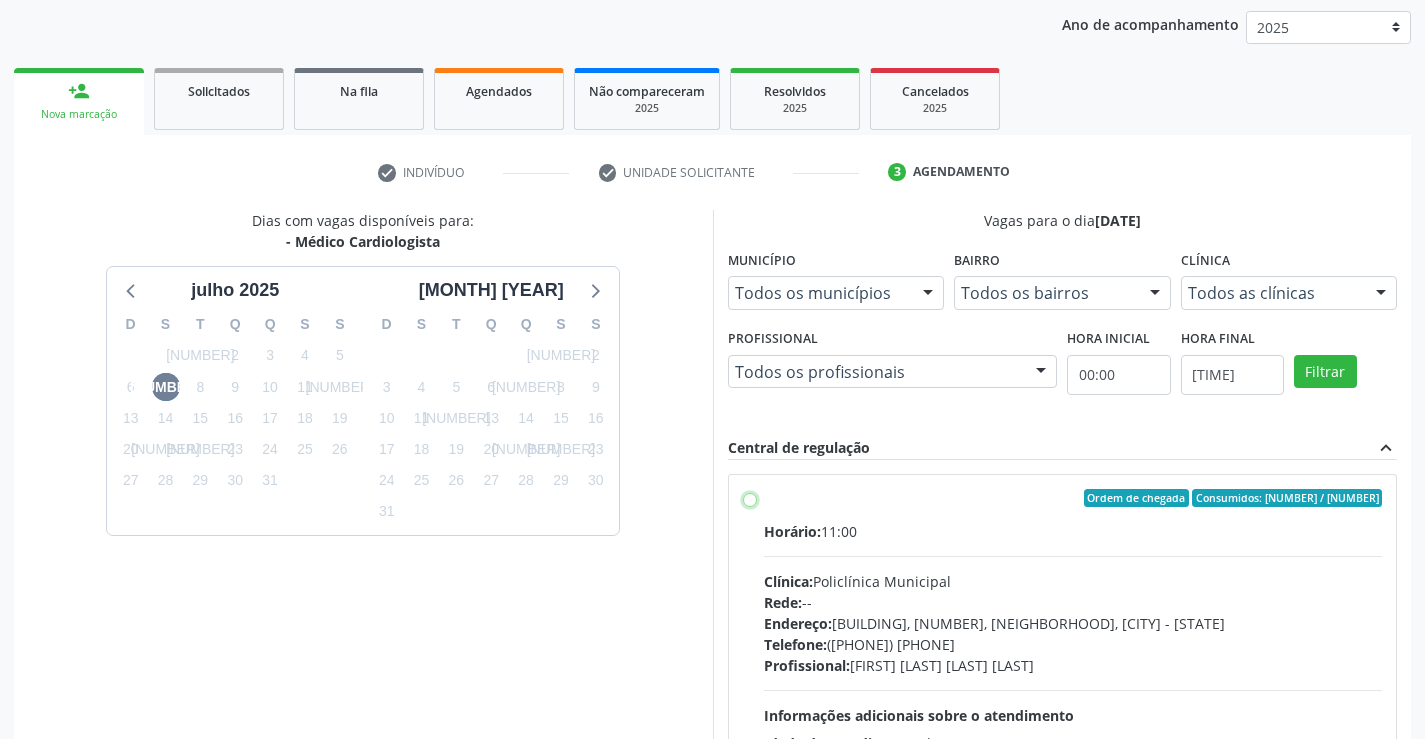 click on "Ordem de chegada
Consumidos: 11 / 22
Horário:   11:00
Clínica:  Policlínica Municipal
Rede:
--
Endereço:   Predio, nº 386, Centro, Campo Formoso - BA
Telefone:   (74) 6451312
Profissional:
Fabio Rodrigues Damasceno Domingues
Informações adicionais sobre o atendimento
Idade de atendimento:
de 0 a 120 anos
Gênero(s) atendido(s):
Masculino e Feminino
Informações adicionais:
--" at bounding box center (750, 498) 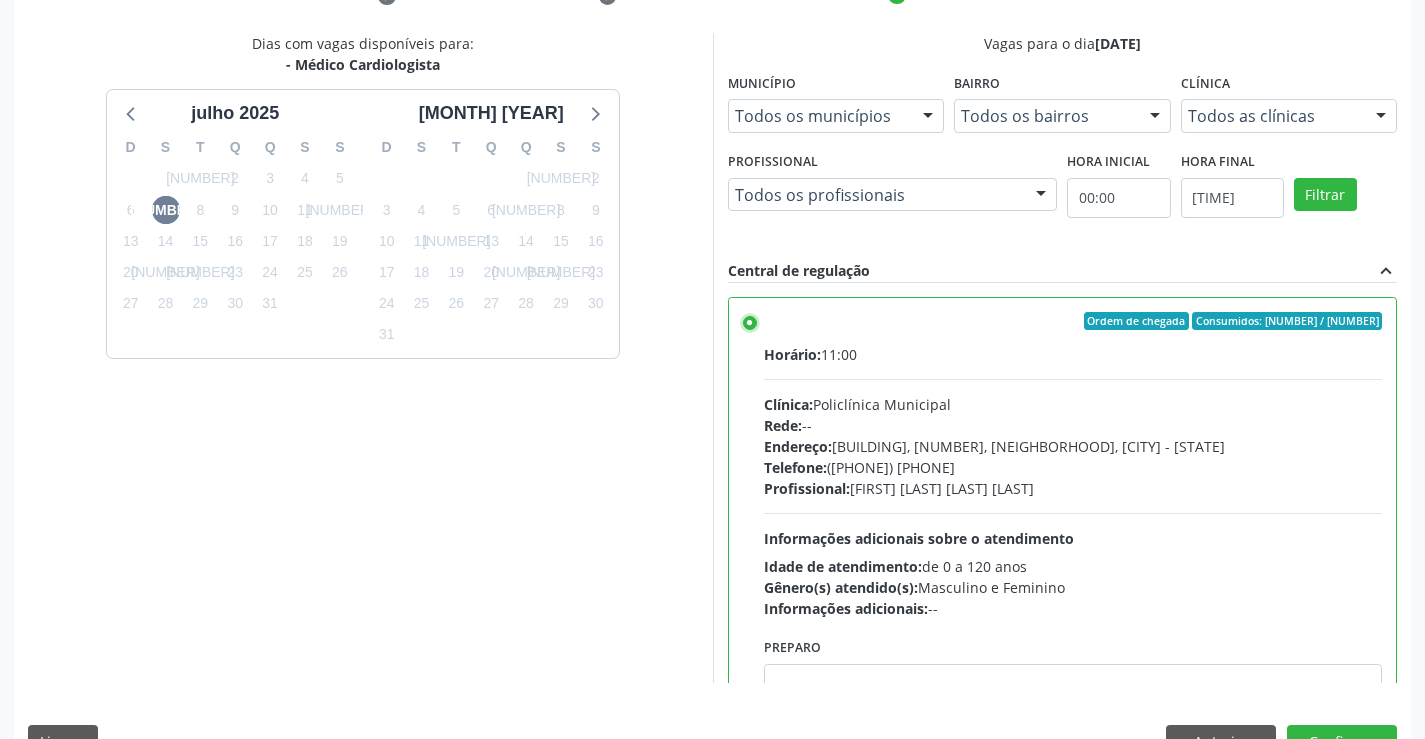 scroll, scrollTop: 456, scrollLeft: 0, axis: vertical 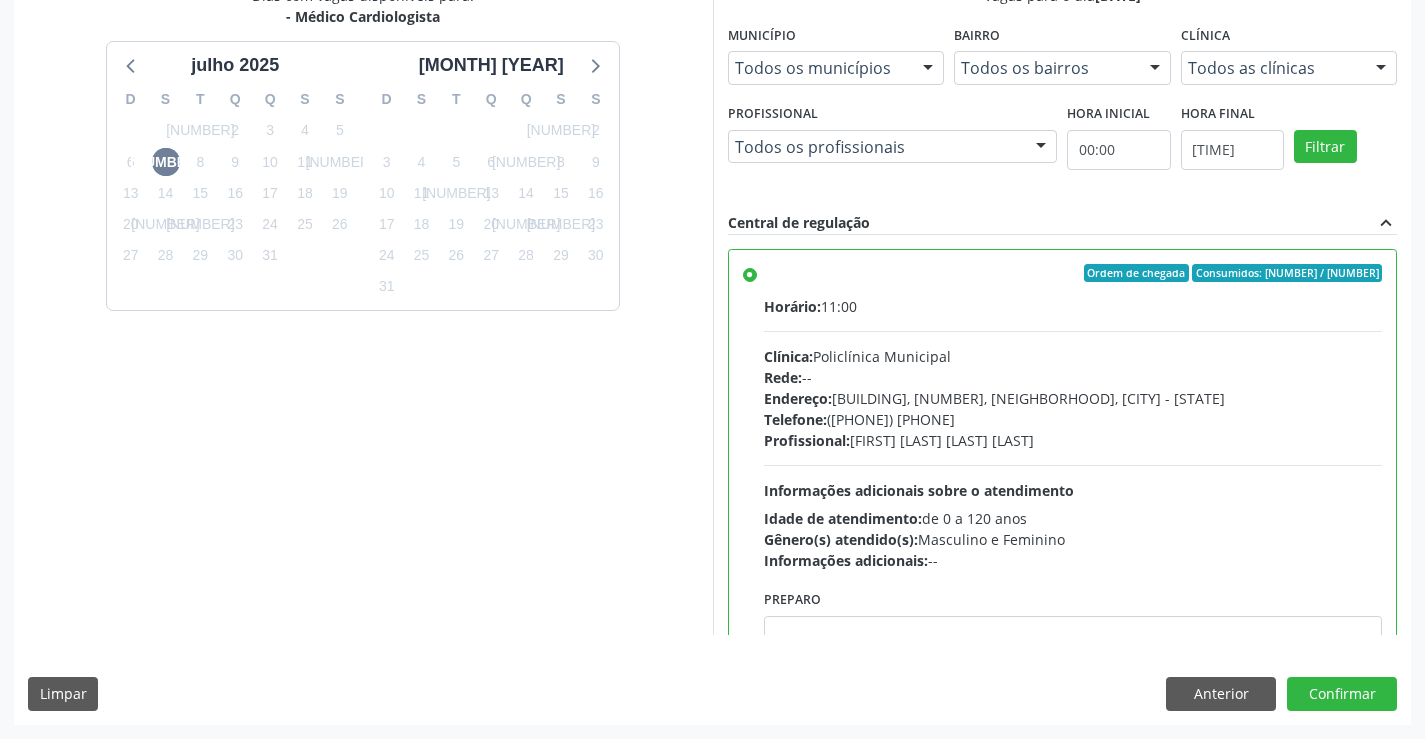 click on "Dias com vagas disponíveis para:
- Médico Cardiologista
julho 2025 D S T Q Q S S 29 30 1 2 3 4 5 6 7 8 9 10 11 12 13 14 15 16 17 18 19 20 21 22 23 24 25 26 27 28 29 30 31 1 2 3 4 5 6 7 8 9 agosto 2025 D S T Q Q S S 27 28 29 30 31 1 2 3 4 5 6 7 8 9 10 11 12 13 14 15 16 17 18 19 20 21 22 23 24 25 26 27 28 29 30 31 1 2 3 4 5 6
Vagas para o dia
07/07/2025
Município
Todos os municípios         Todos os municípios   Campo Formoso - BA
Nenhum resultado encontrado para: "   "
Não há nenhuma opção para ser exibida.
Bairro
Todos os bairros         Todos os bairros   Centro
Nenhum resultado encontrado para: "   "
Não há nenhuma opção para ser exibida.
Clínica
Todos as clínicas         Todos as clínicas   Policlínica Municipal
Nenhum resultado encontrado para: "   "
Profissional" at bounding box center (712, 354) 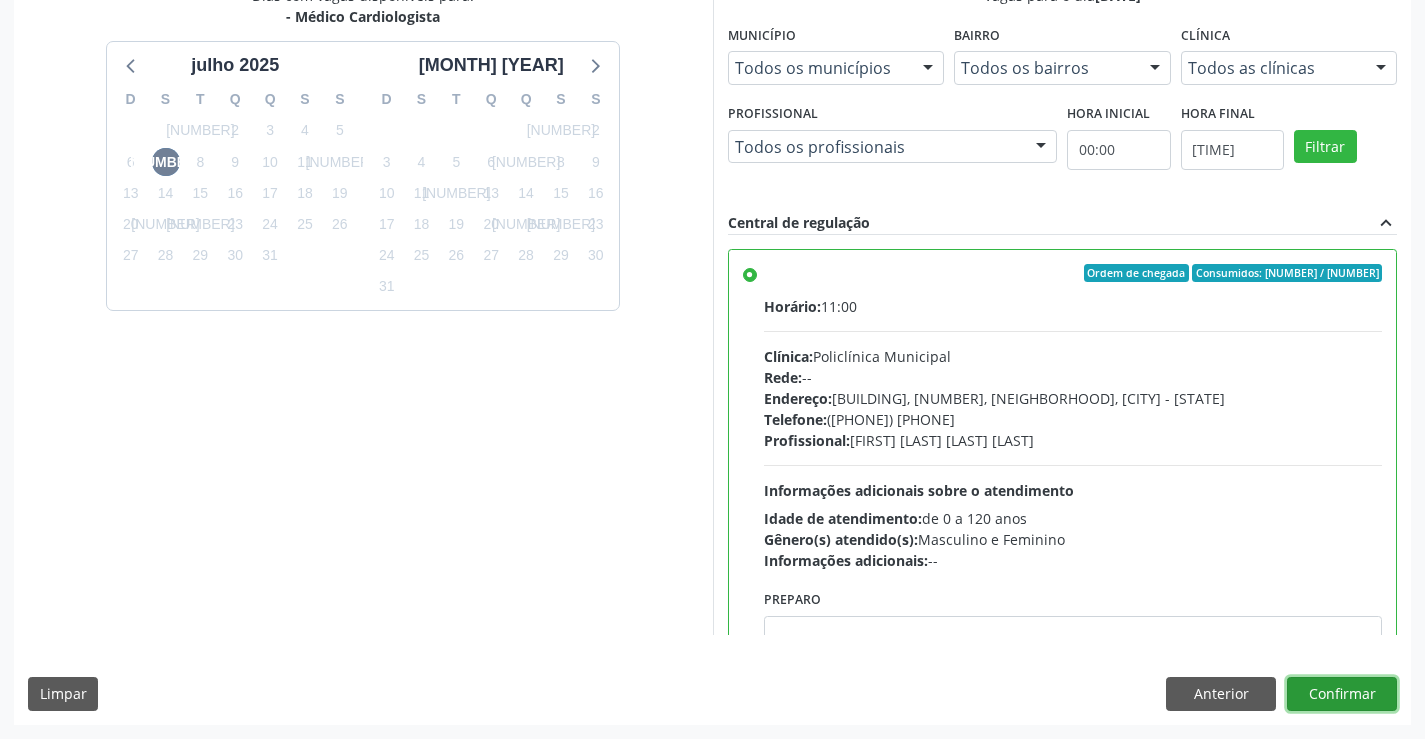 click on "Confirmar" at bounding box center (1342, 694) 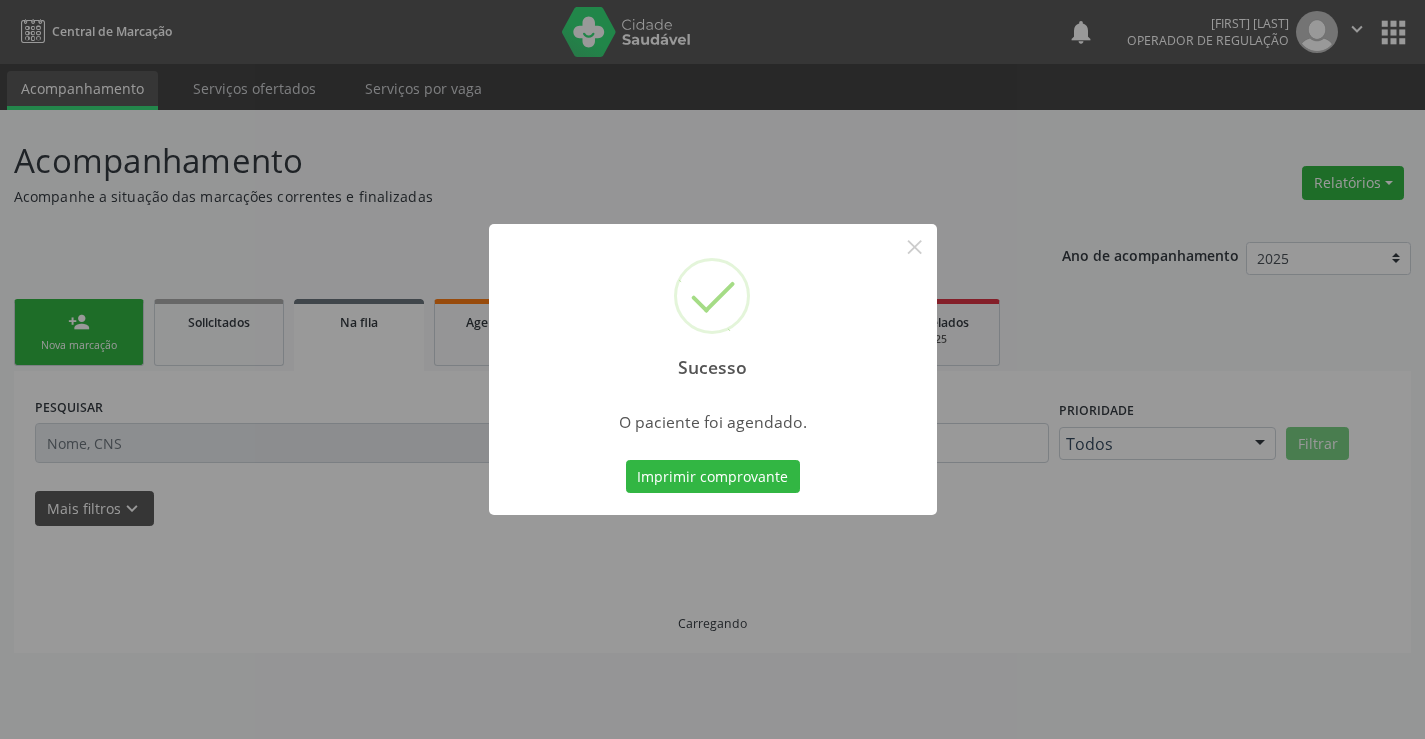 scroll, scrollTop: 0, scrollLeft: 0, axis: both 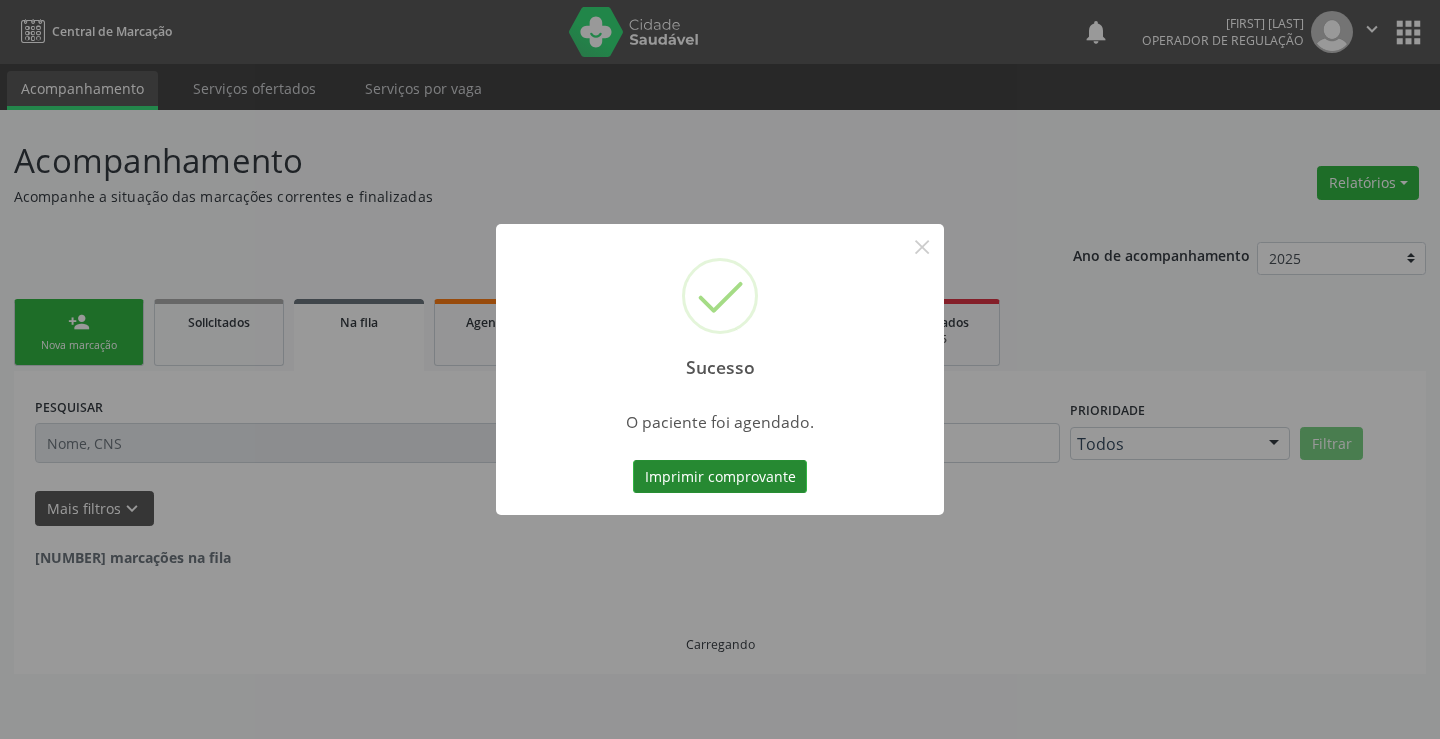 click on "Imprimir comprovante" at bounding box center (720, 477) 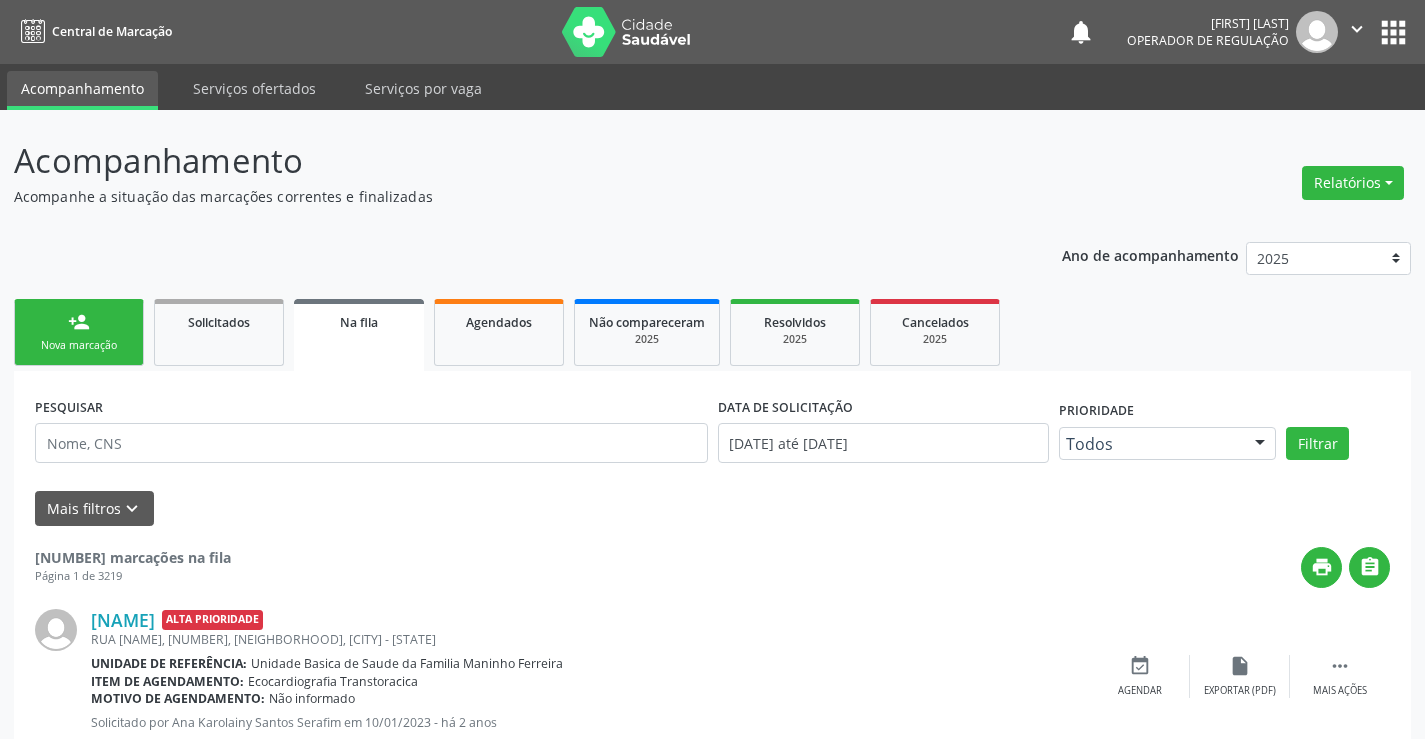 click on "person_add
Nova marcação" at bounding box center [79, 332] 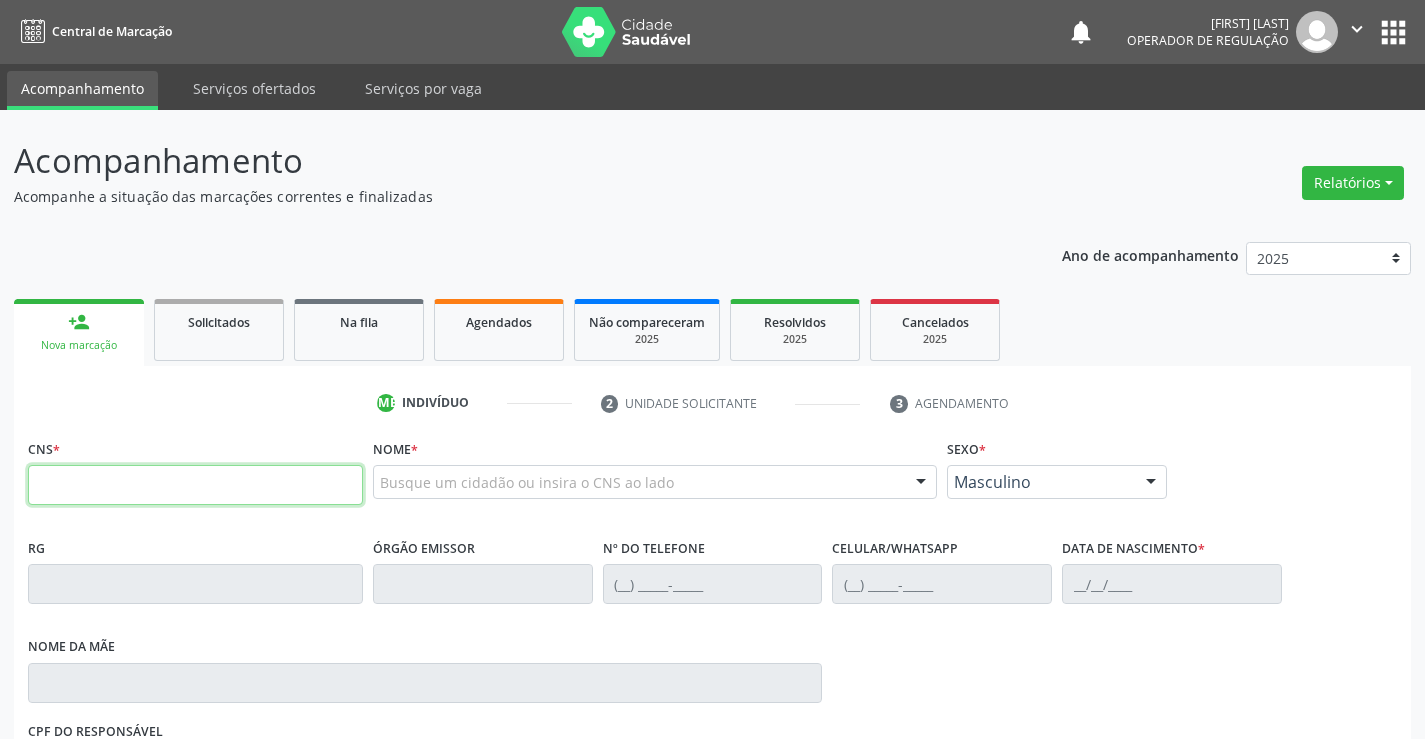 click at bounding box center [195, 485] 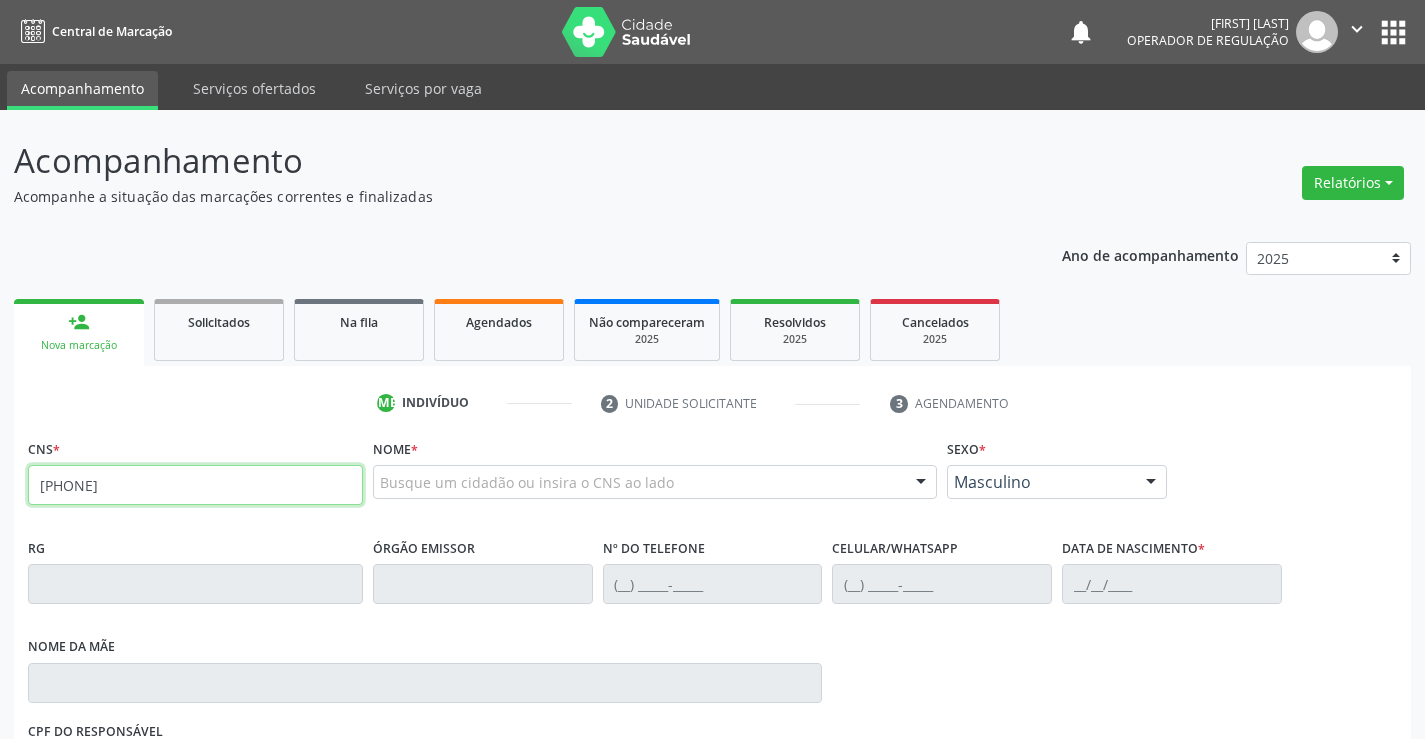 type on "703 1056 2084 5190" 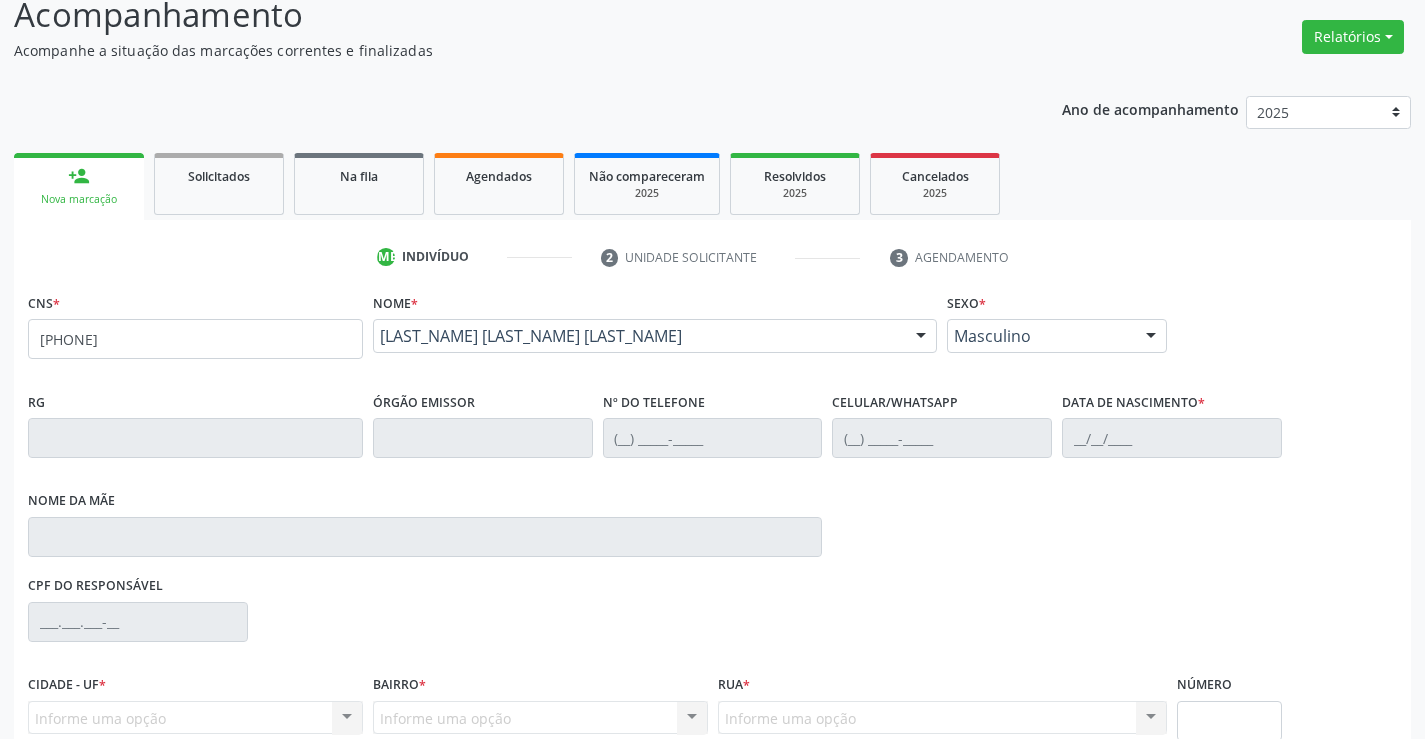 scroll, scrollTop: 331, scrollLeft: 0, axis: vertical 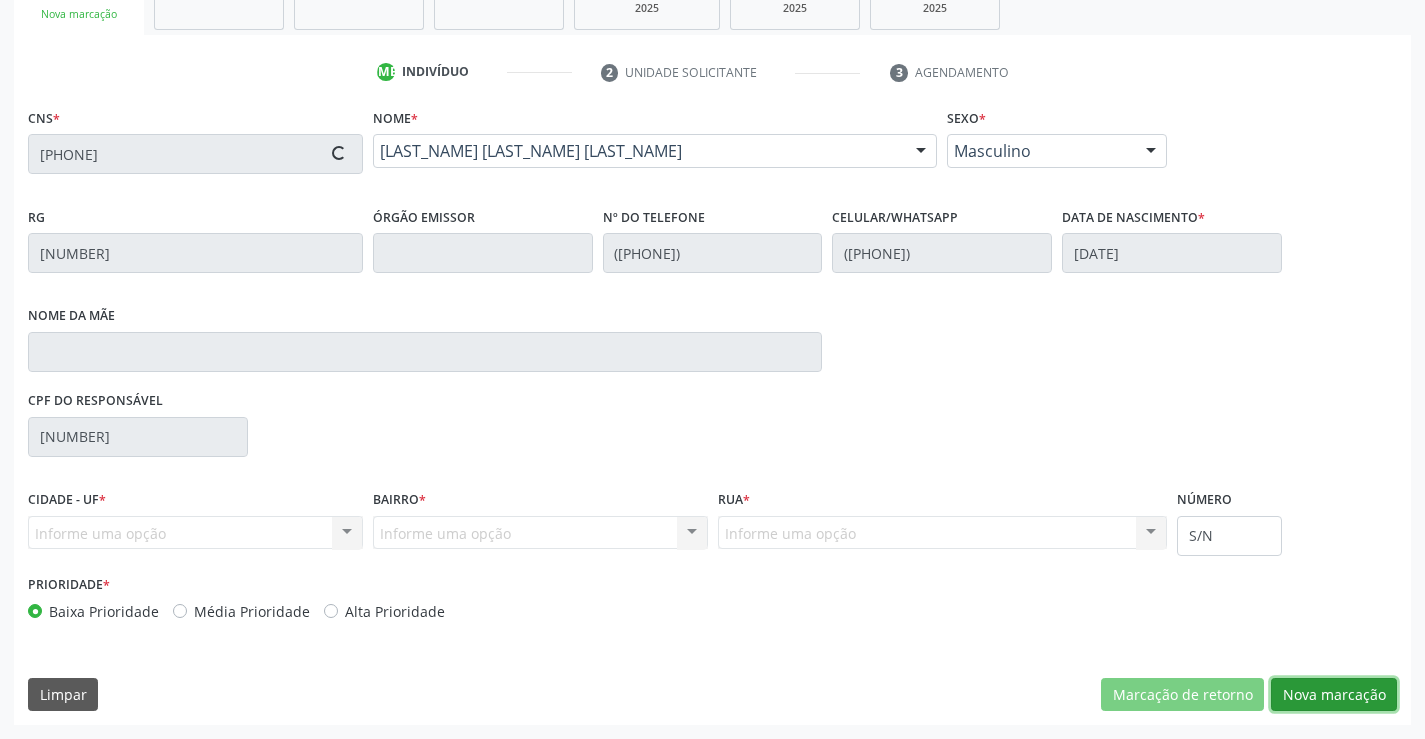 click on "[GENERAL_TERM]" at bounding box center [1182, 695] 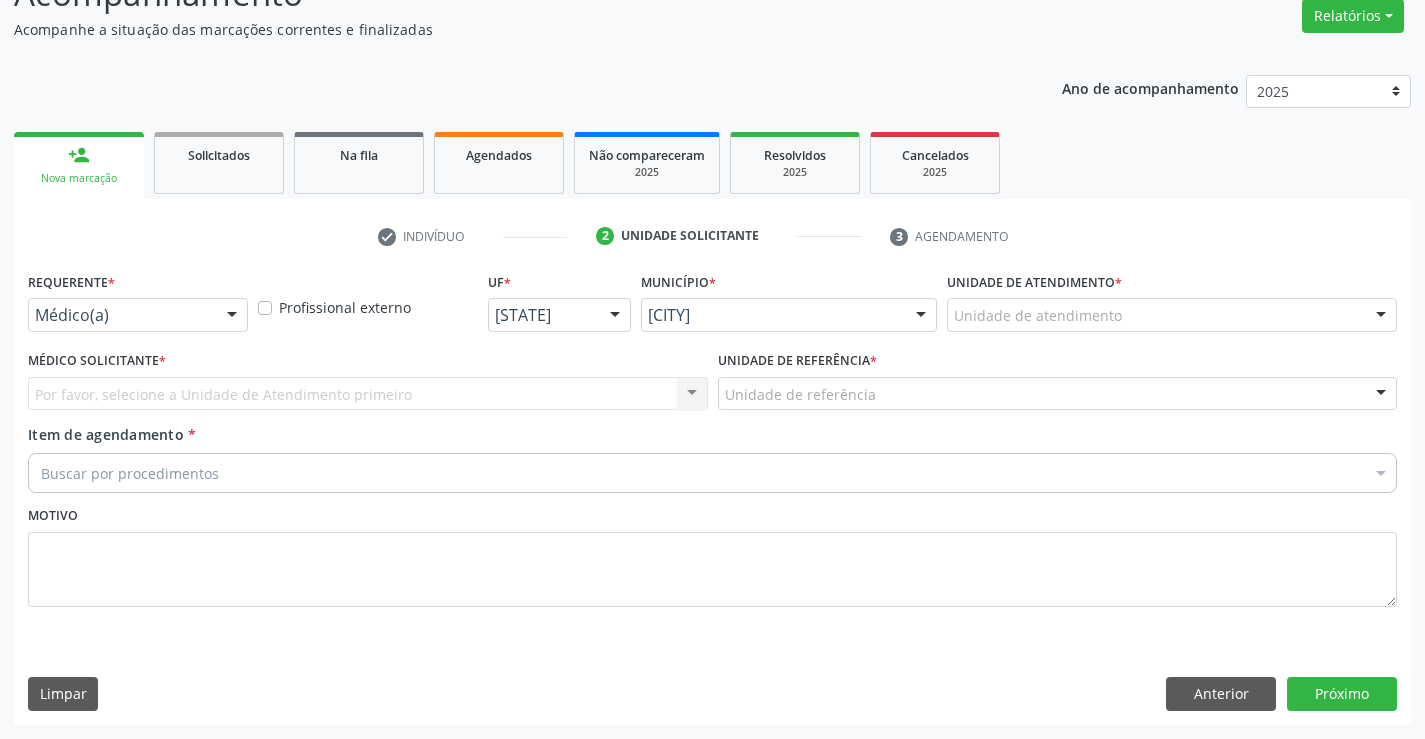 scroll, scrollTop: 167, scrollLeft: 0, axis: vertical 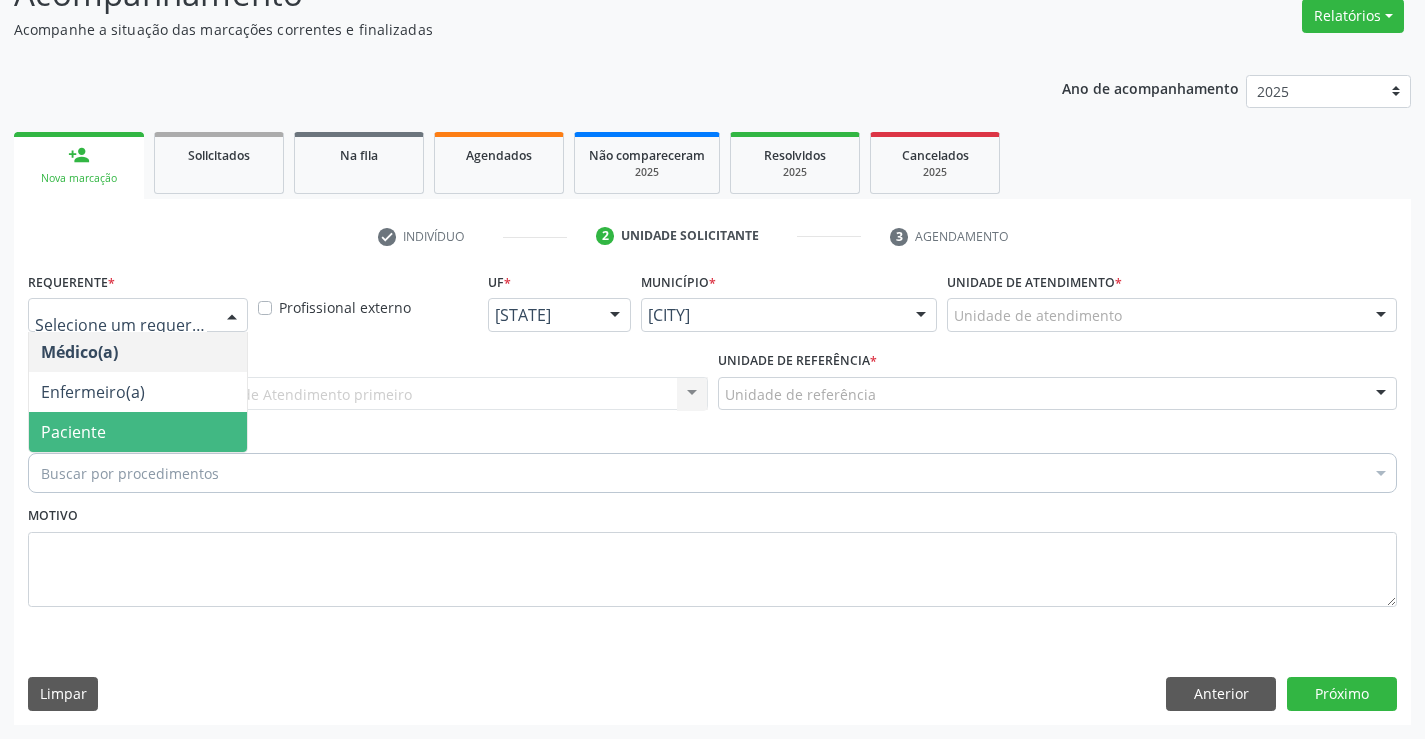 click on "Paciente" at bounding box center [138, 432] 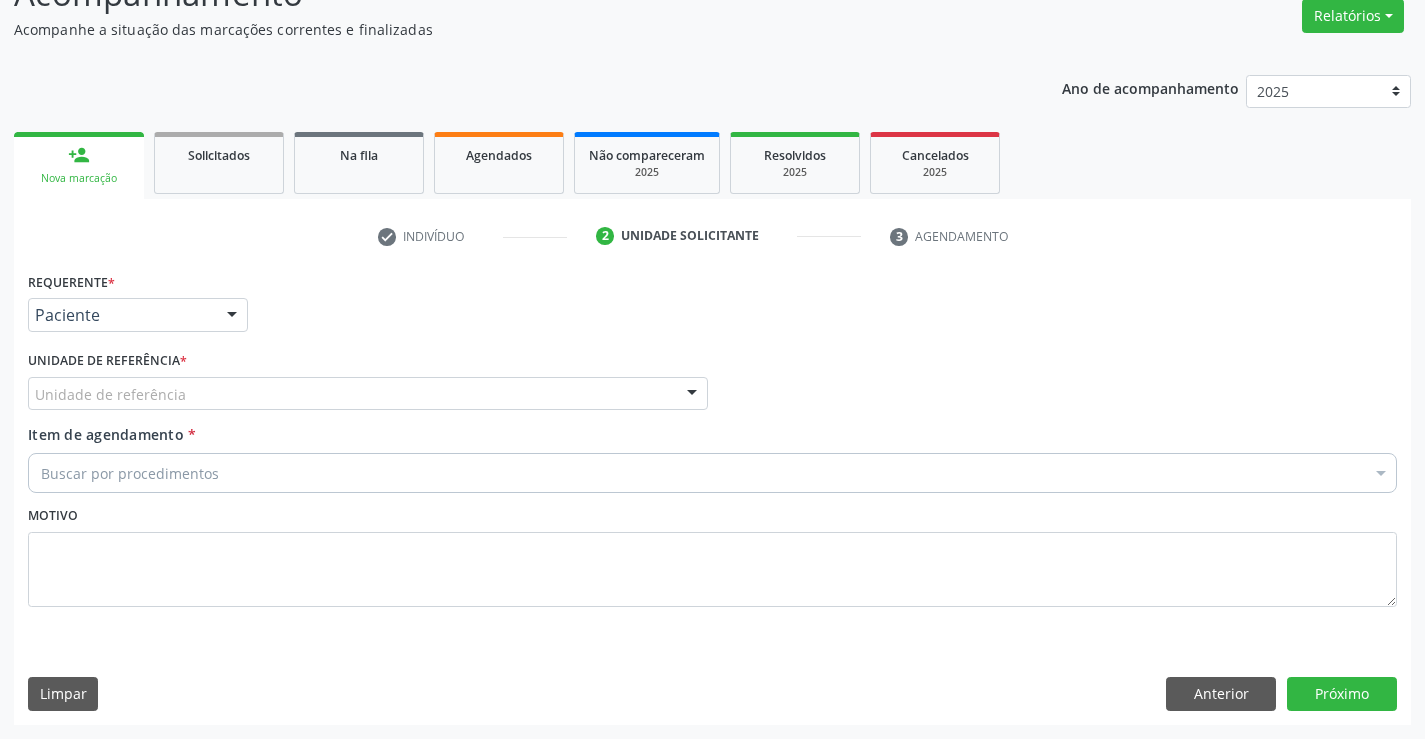 click on "Unidade de referência" at bounding box center (368, 394) 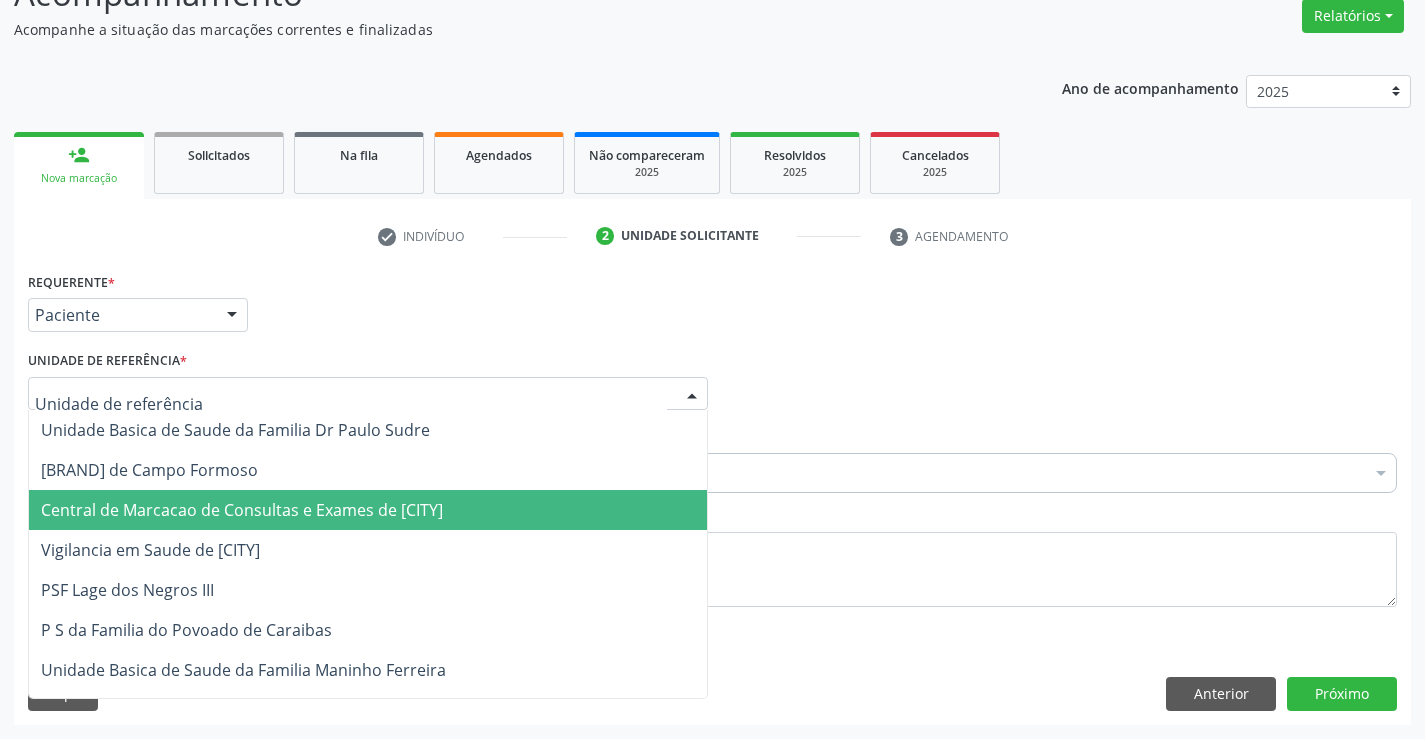 click on "Central de Marcacao de Consultas e Exames de [CITY]" at bounding box center [242, 510] 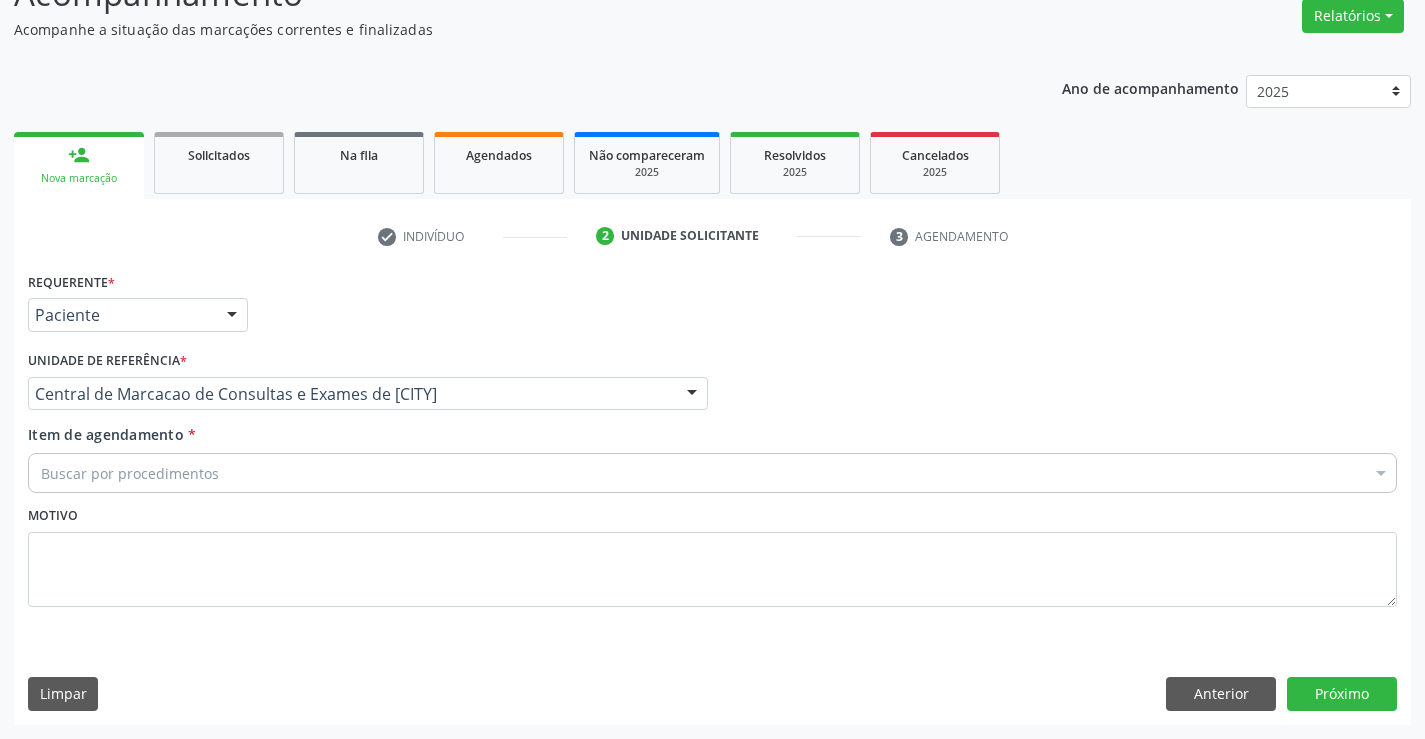 click on "Buscar por procedimentos" at bounding box center [712, 473] 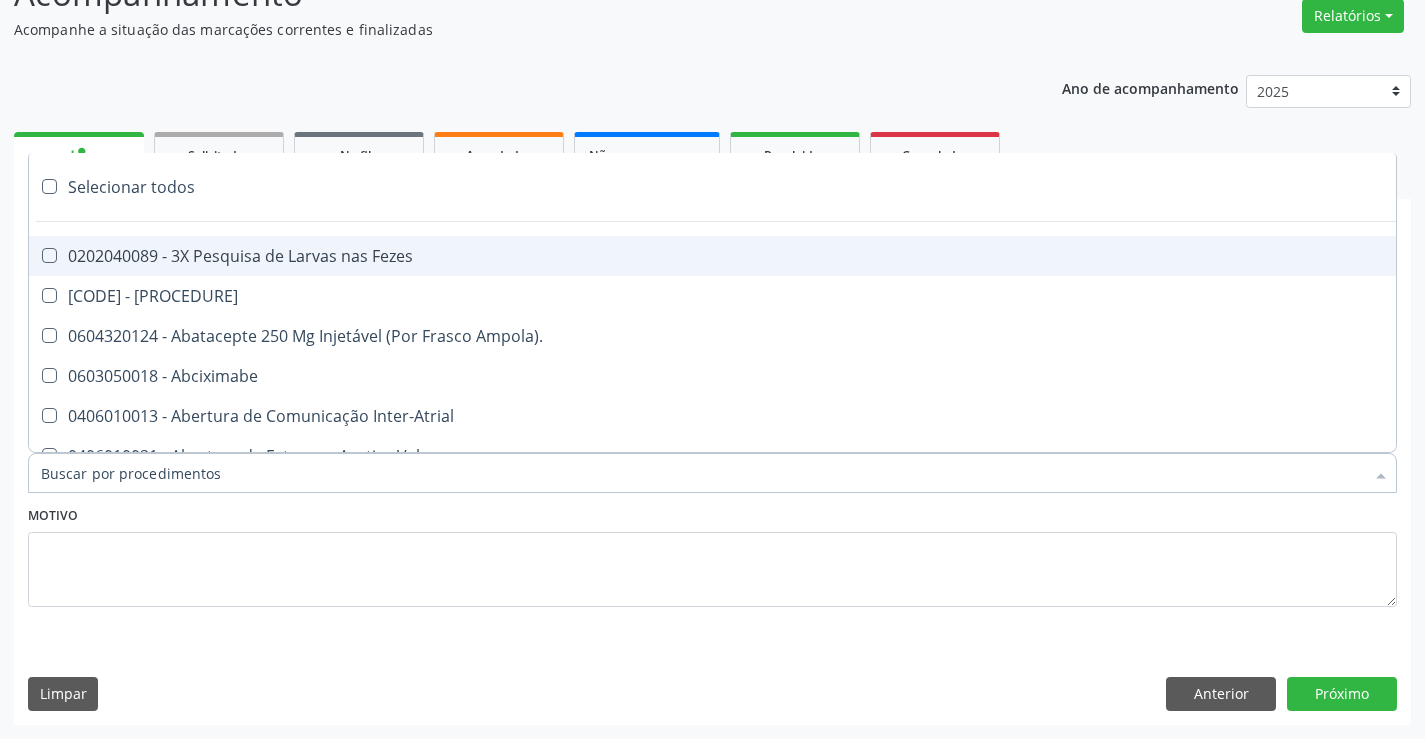 paste on "Médico Cardiologista" 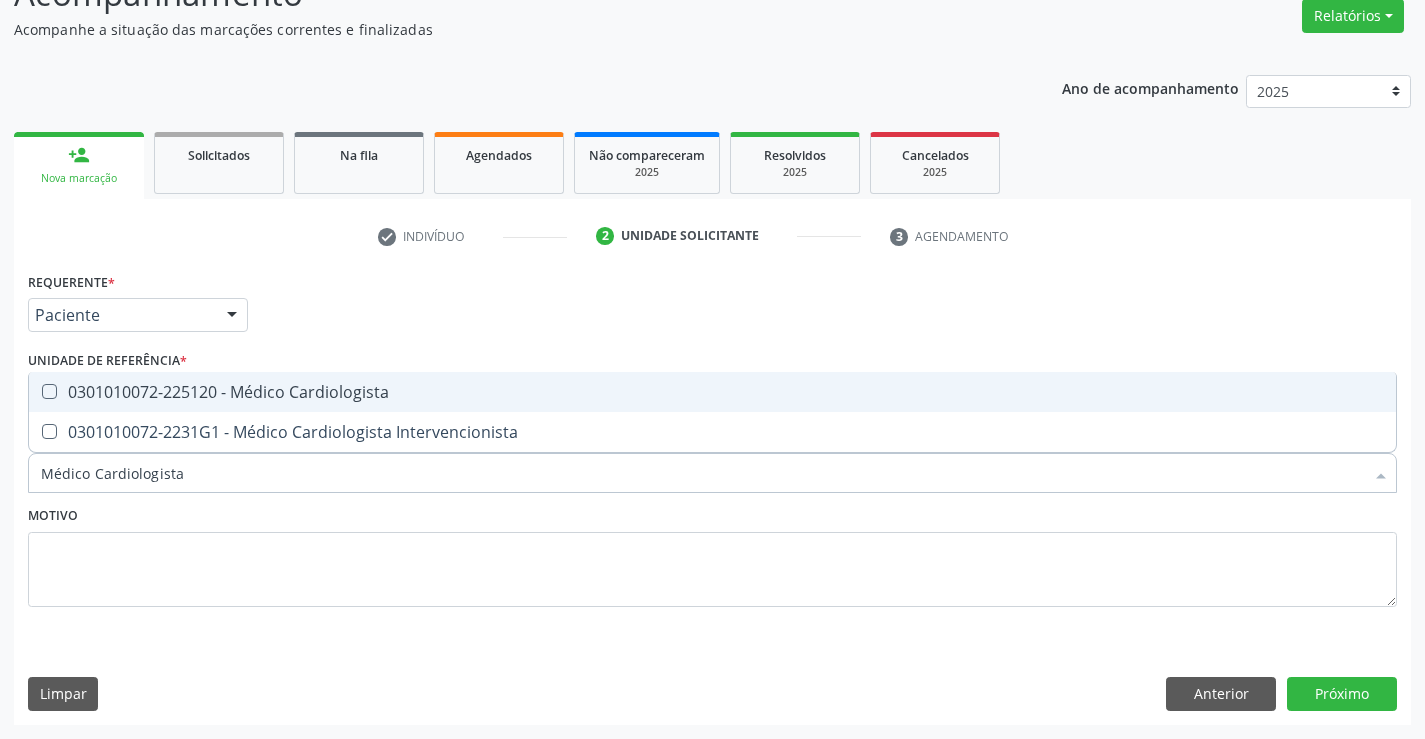 click on "0301010072-225120 - Médico Cardiologista" at bounding box center [712, 392] 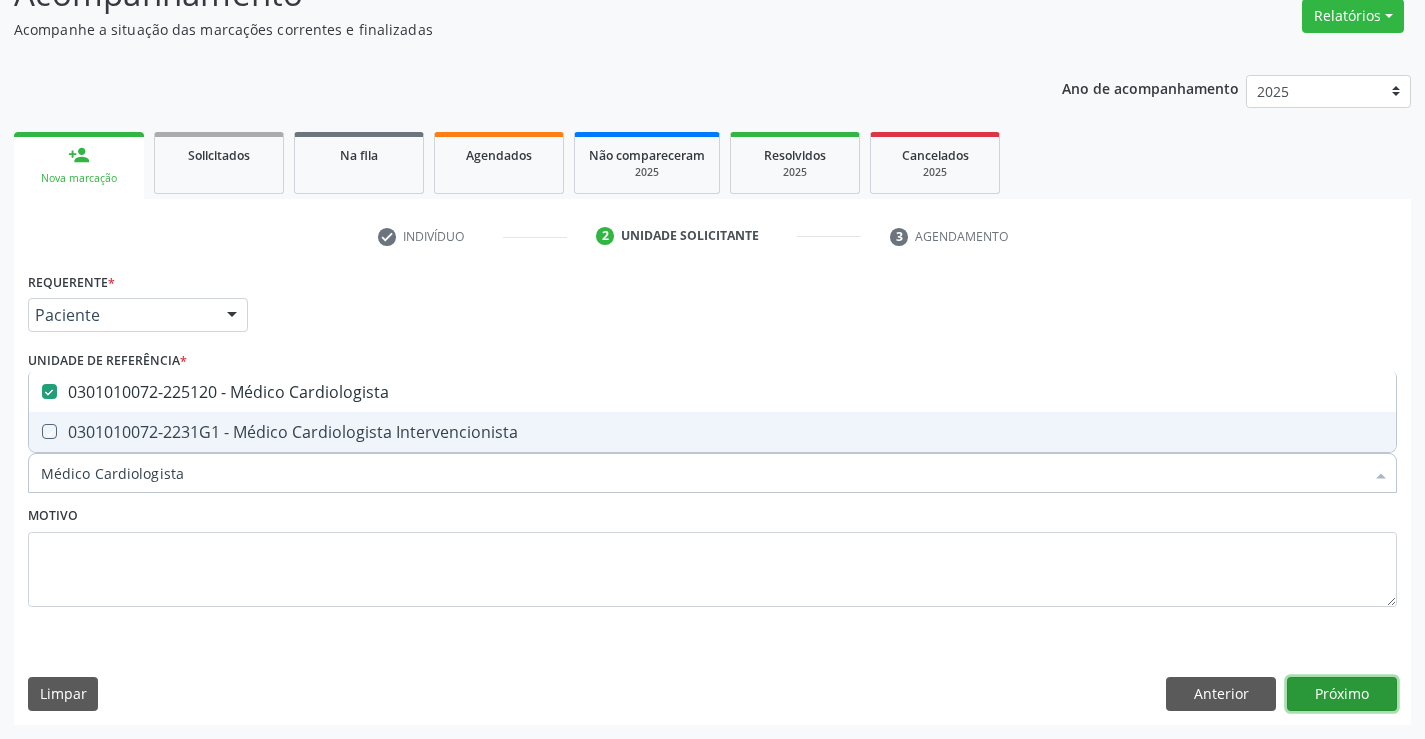 click on "[DIRECTION]" at bounding box center [1342, 694] 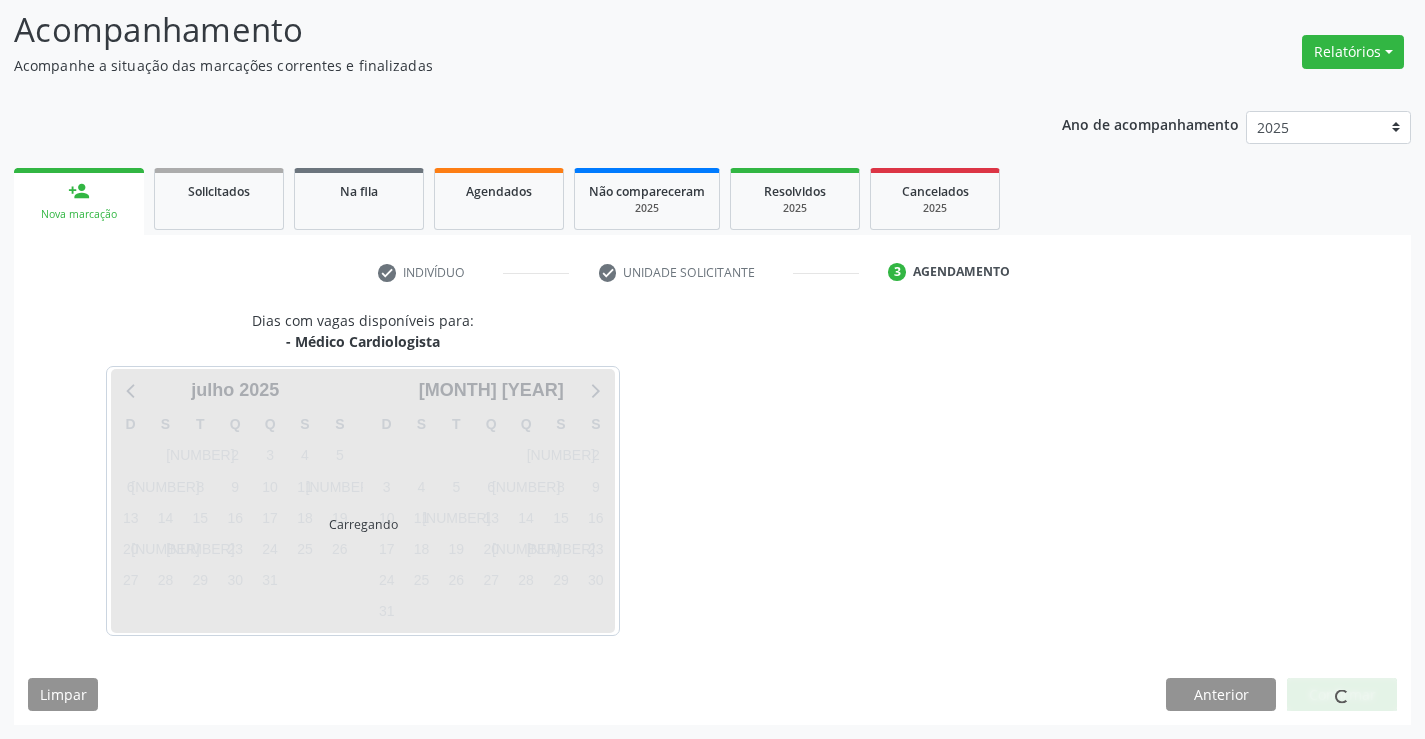 scroll, scrollTop: 131, scrollLeft: 0, axis: vertical 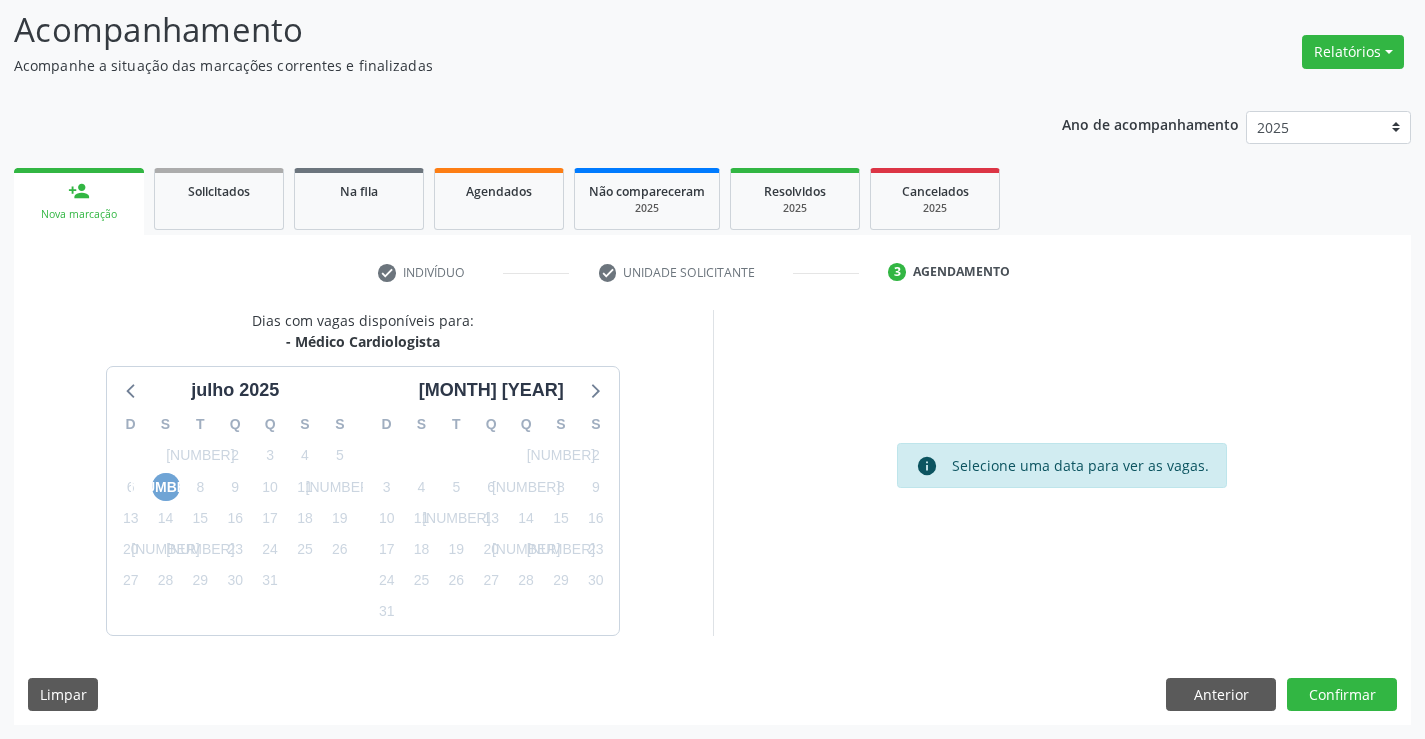 click on "7" at bounding box center (166, 487) 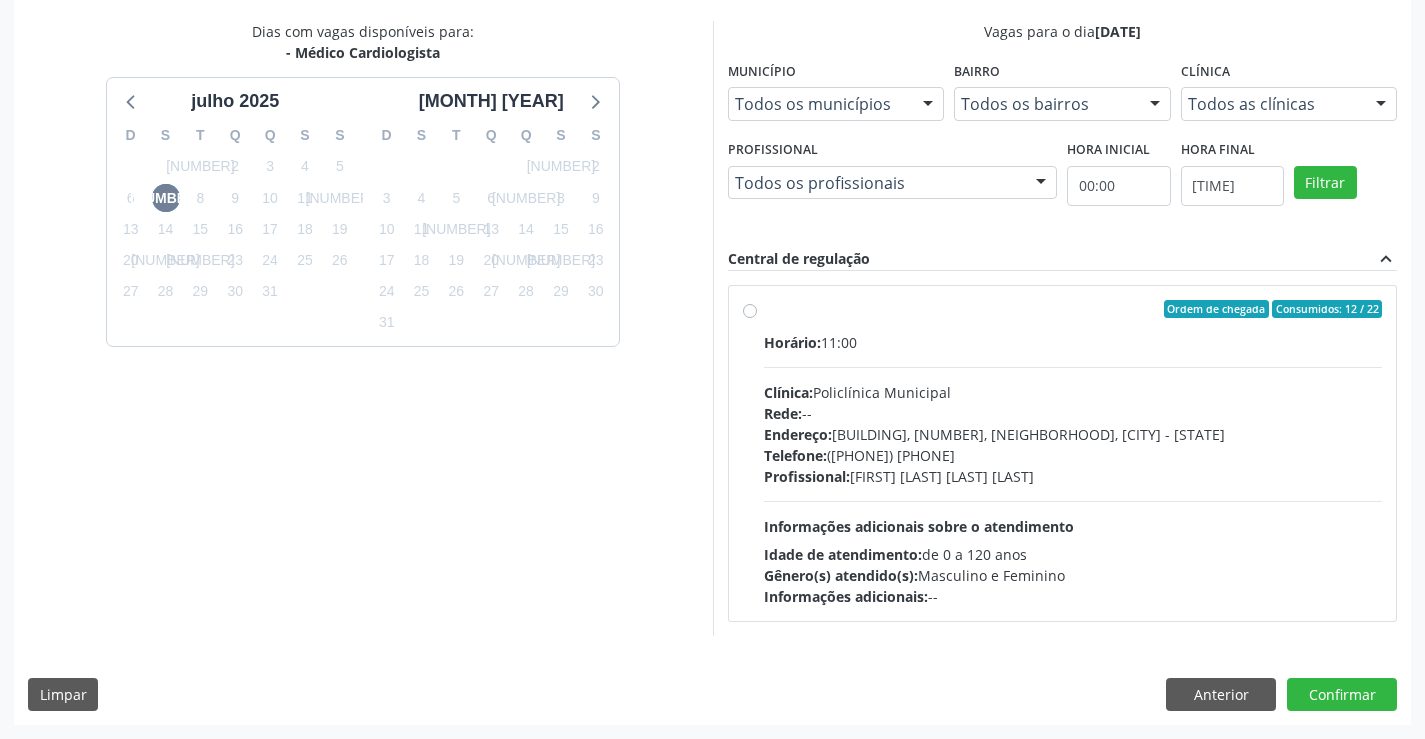 click on "Telefone:" at bounding box center [792, 342] 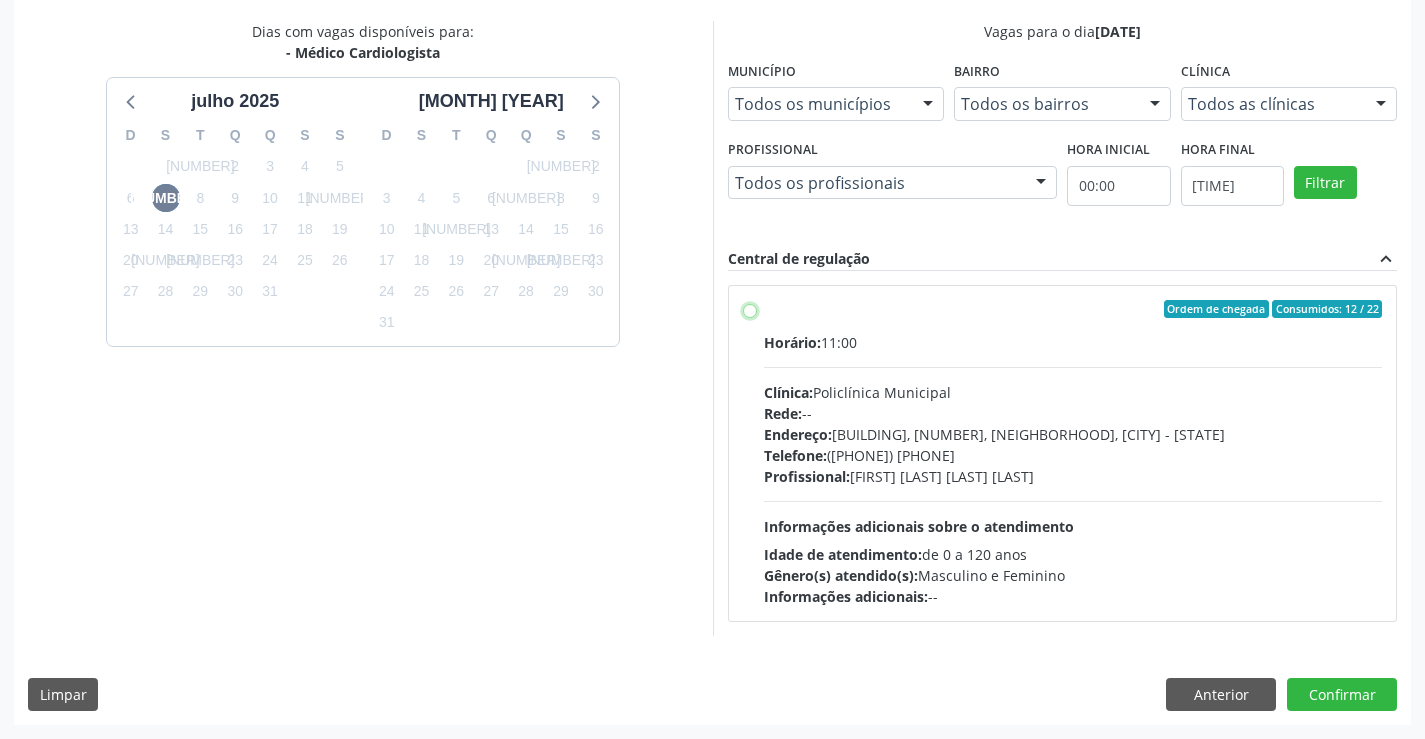 click on "Ordem de chegada
Consumidos: 12 / 22
Horário:   11:00
Clínica:  Policlínica Municipal
Rede:
--
Endereço:   Predio, nº 386, Centro, Campo Formoso - BA
Telefone:   (74) 6451312
Profissional:
Fabio Rodrigues Damasceno Domingues
Informações adicionais sobre o atendimento
Idade de atendimento:
de 0 a 120 anos
Gênero(s) atendido(s):
Masculino e Feminino
Informações adicionais:
--" at bounding box center (750, 309) 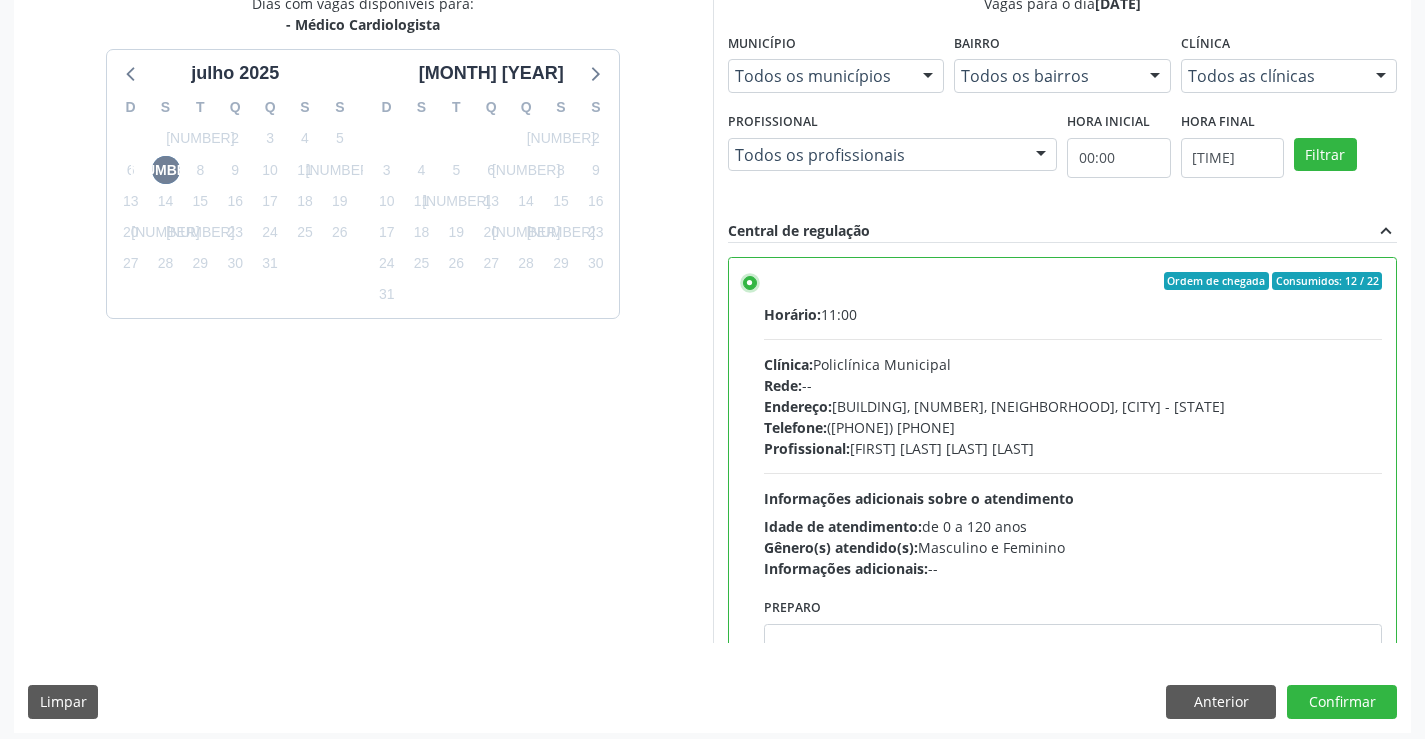 scroll, scrollTop: 456, scrollLeft: 0, axis: vertical 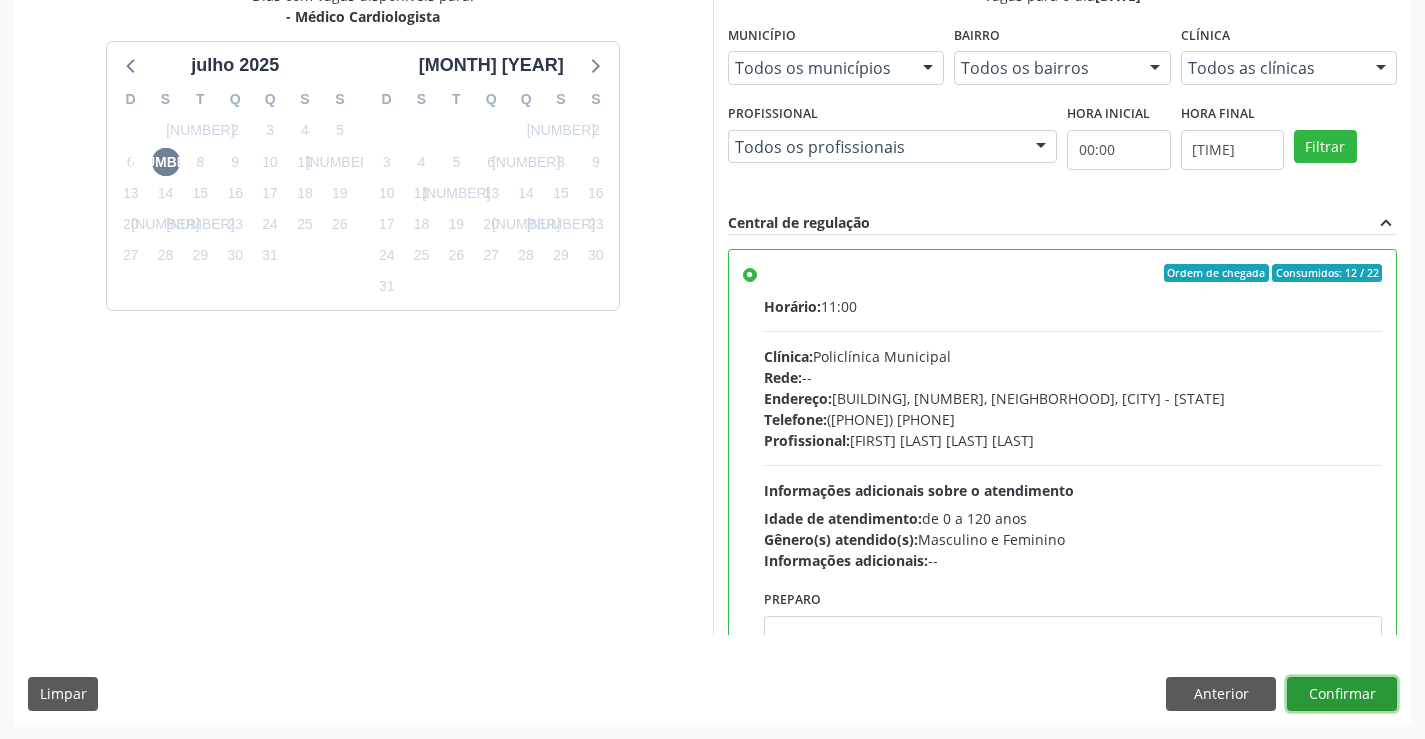 click on "Confirmar" at bounding box center [1342, 694] 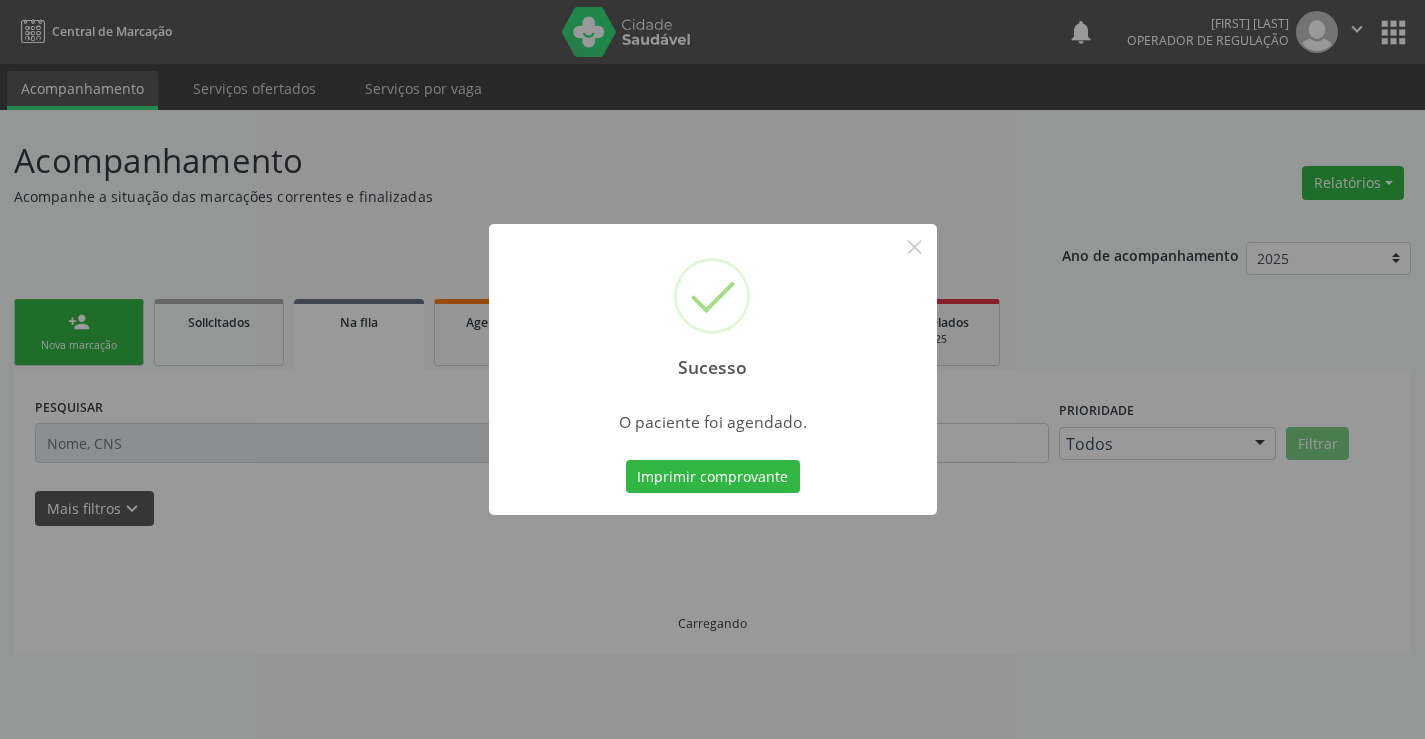 scroll, scrollTop: 0, scrollLeft: 0, axis: both 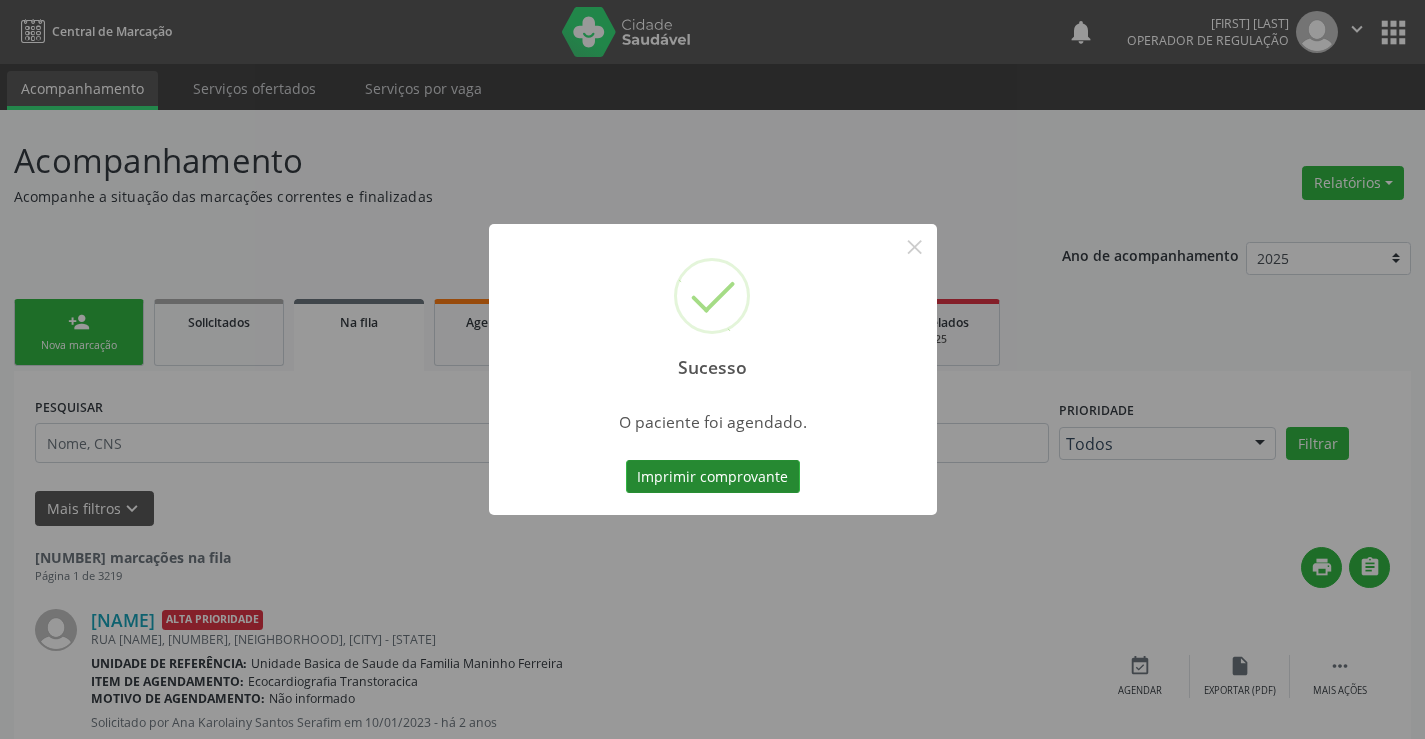 click on "Imprimir comprovante" at bounding box center (713, 477) 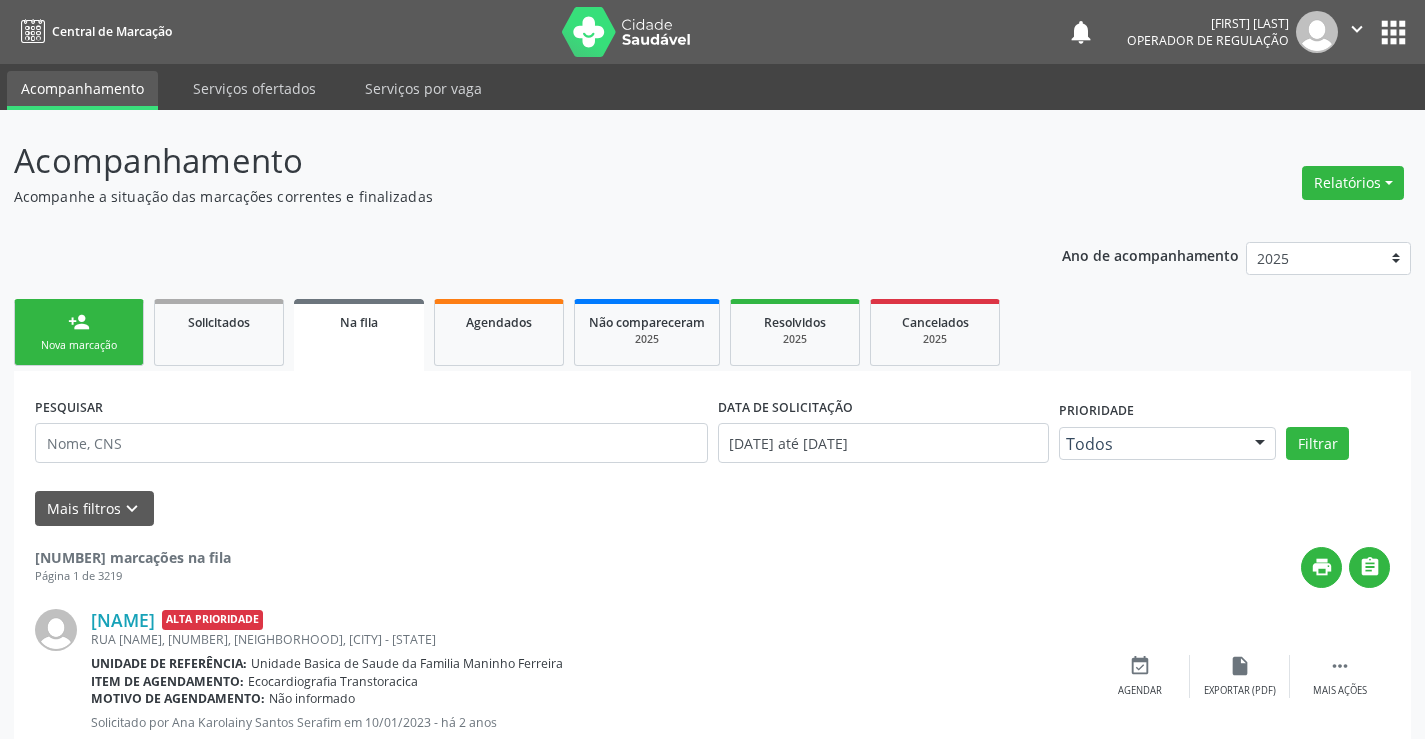 click on "person_add" at bounding box center (79, 322) 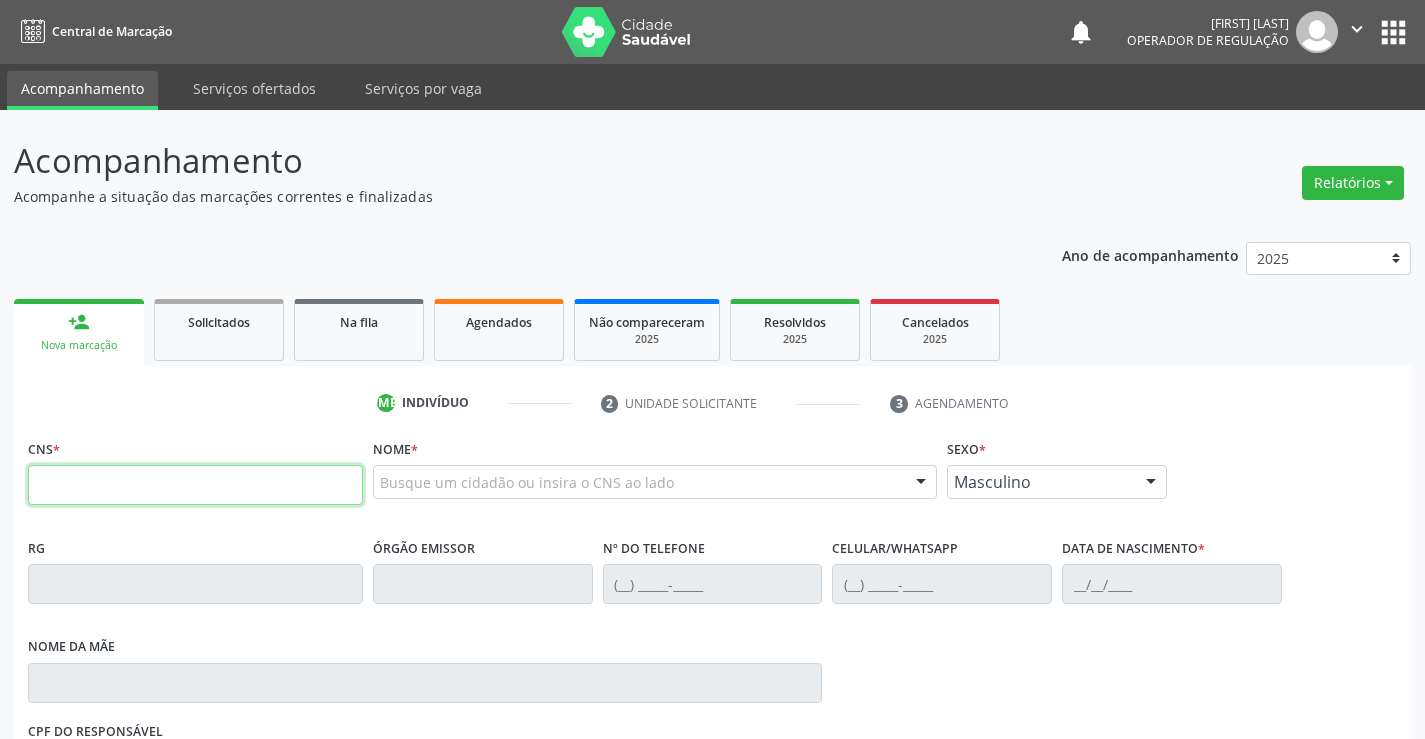 click at bounding box center [195, 485] 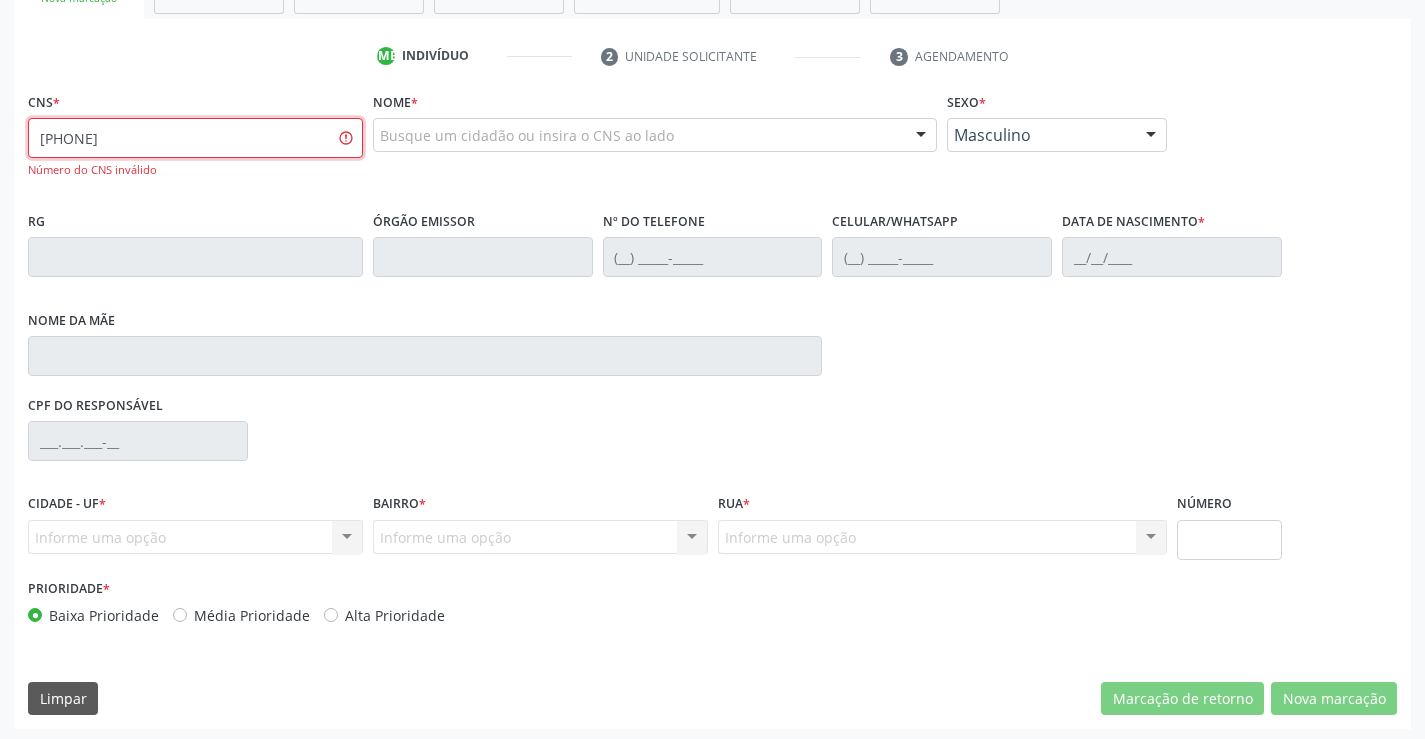 scroll, scrollTop: 351, scrollLeft: 0, axis: vertical 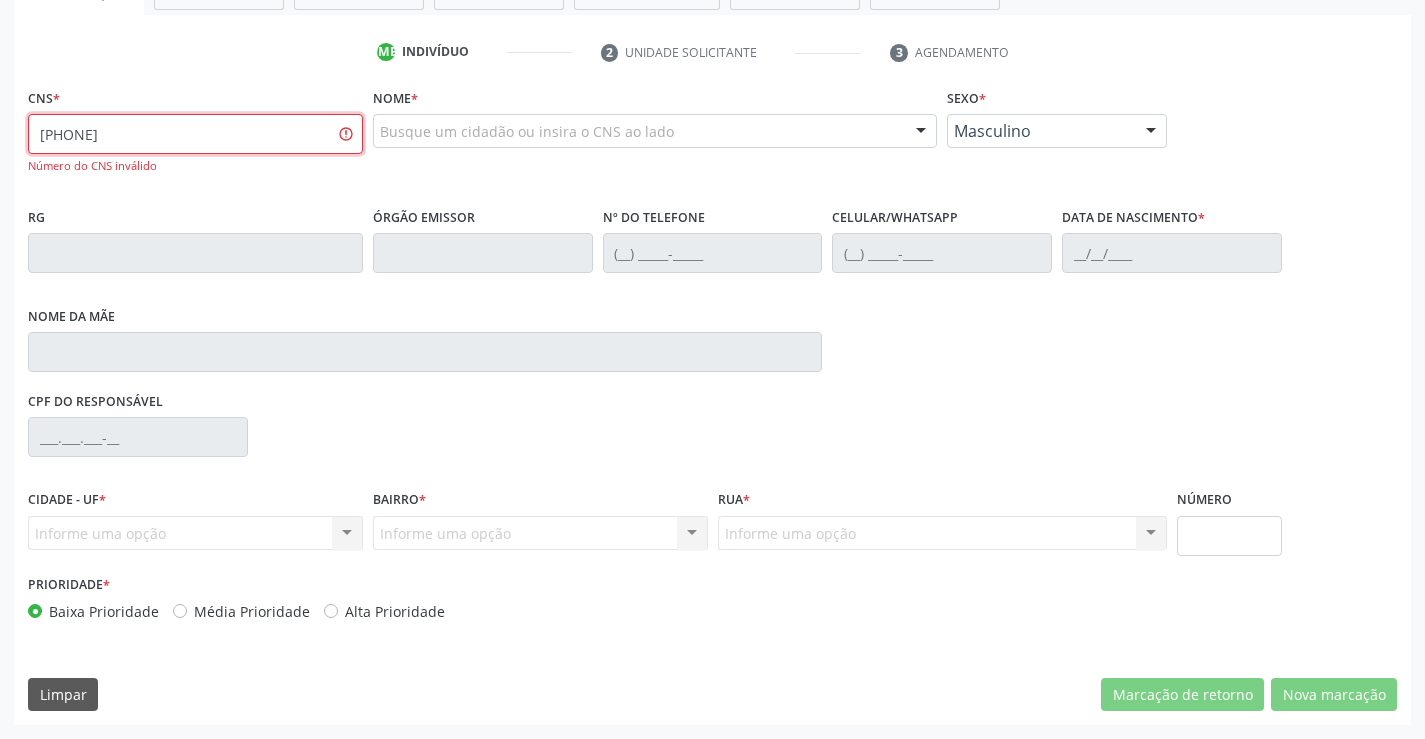 click on "700 0309 8272 2508" at bounding box center [195, 134] 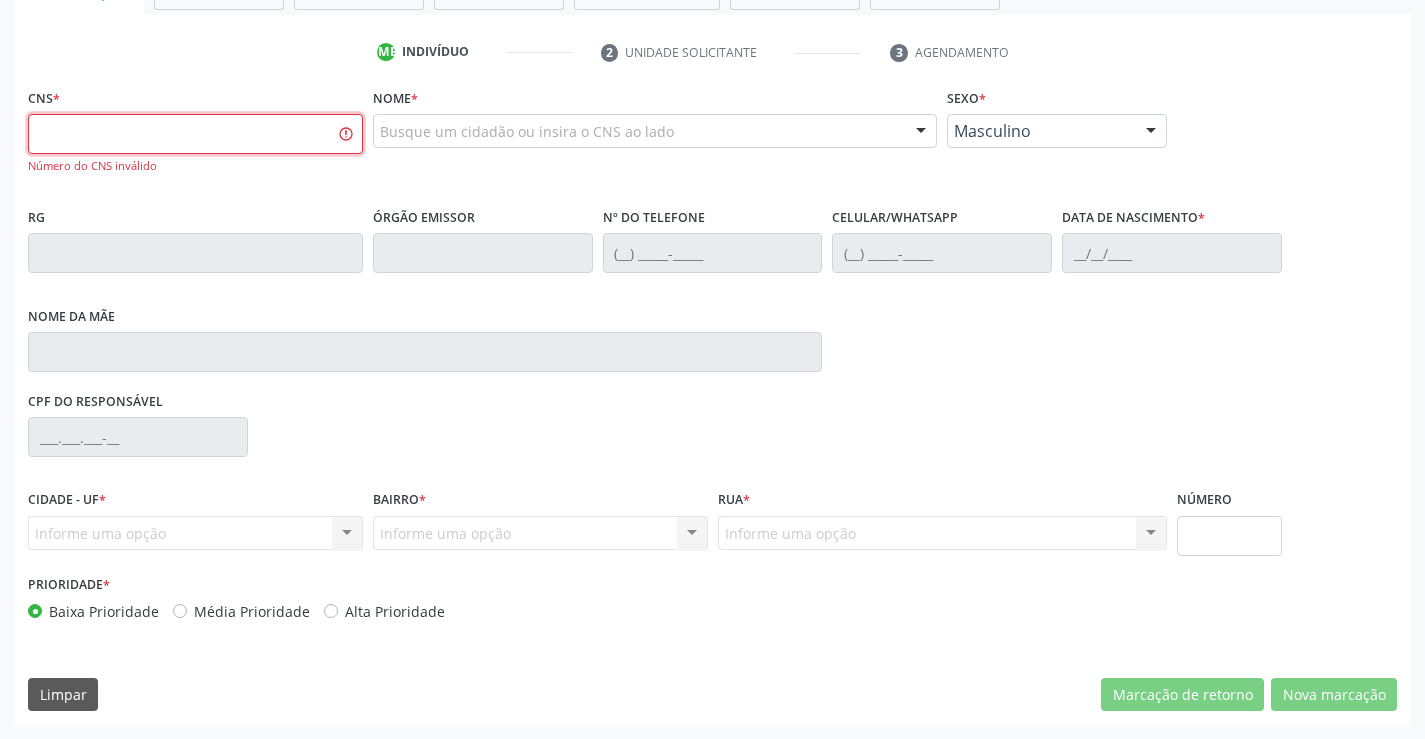 click at bounding box center (195, 134) 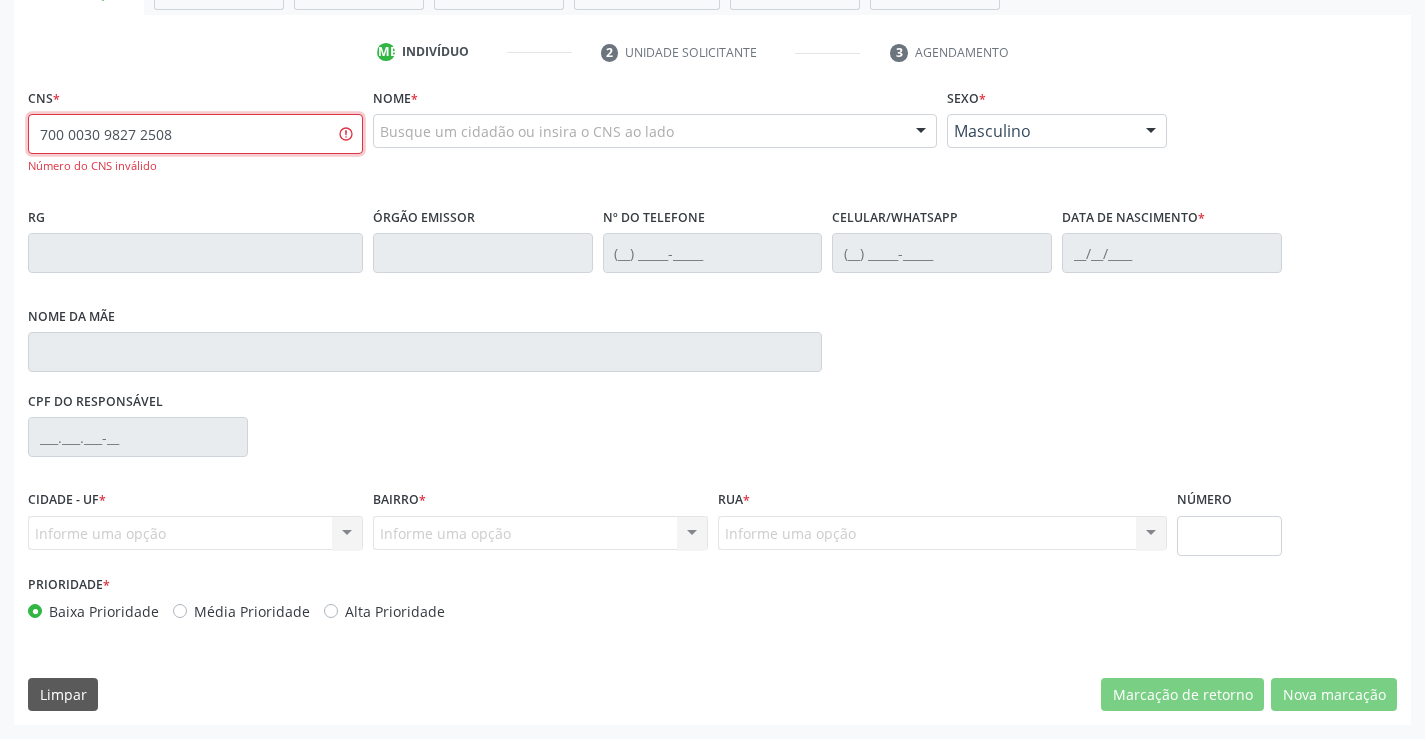type on "700 0030 9827 2508" 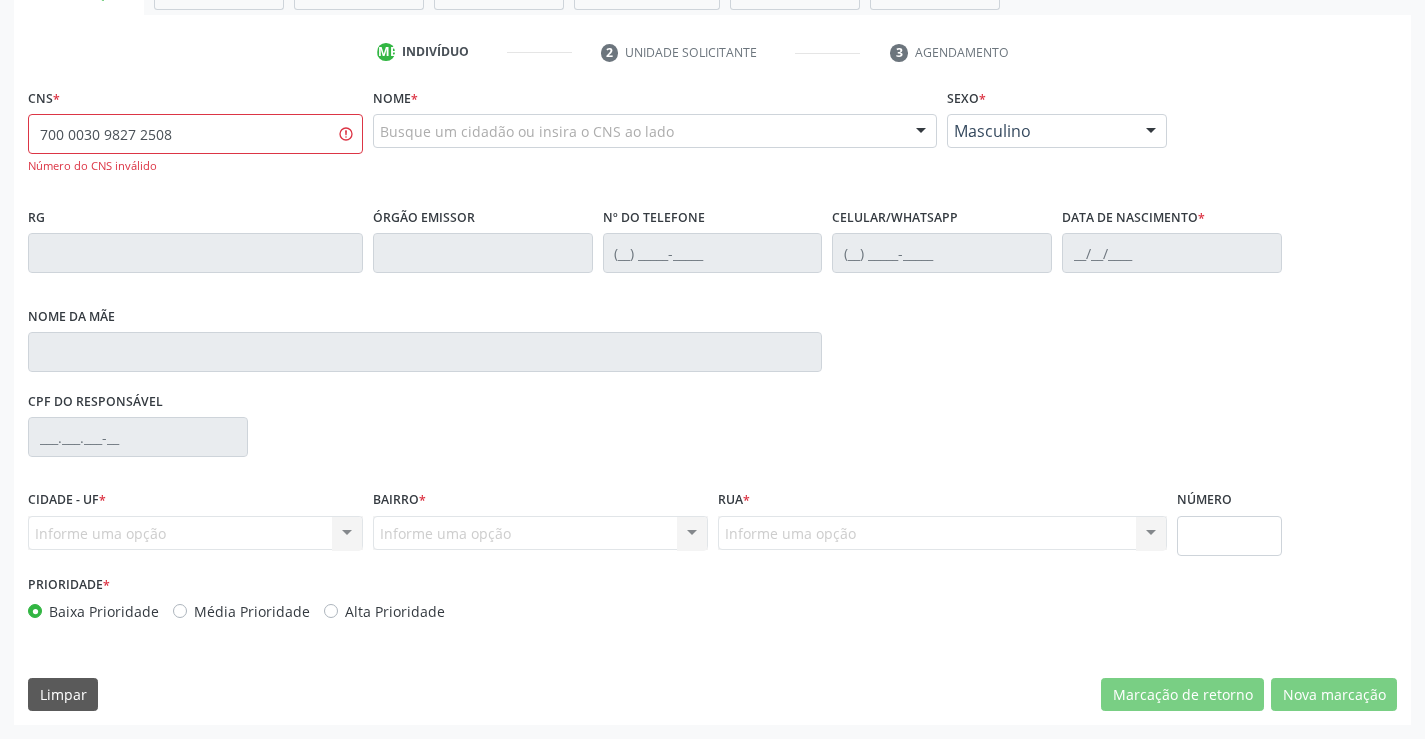 scroll, scrollTop: 331, scrollLeft: 0, axis: vertical 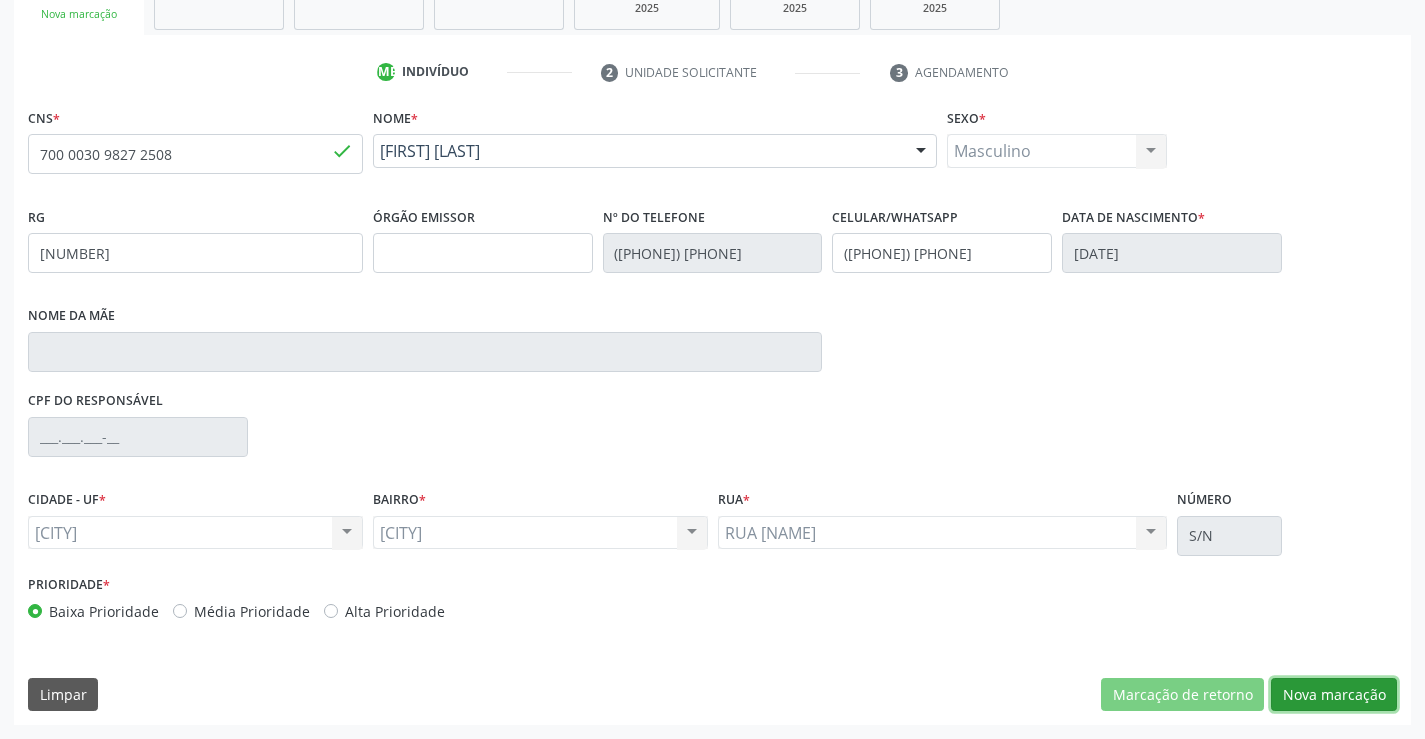 click on "[GENERAL_TERM]" at bounding box center [1182, 695] 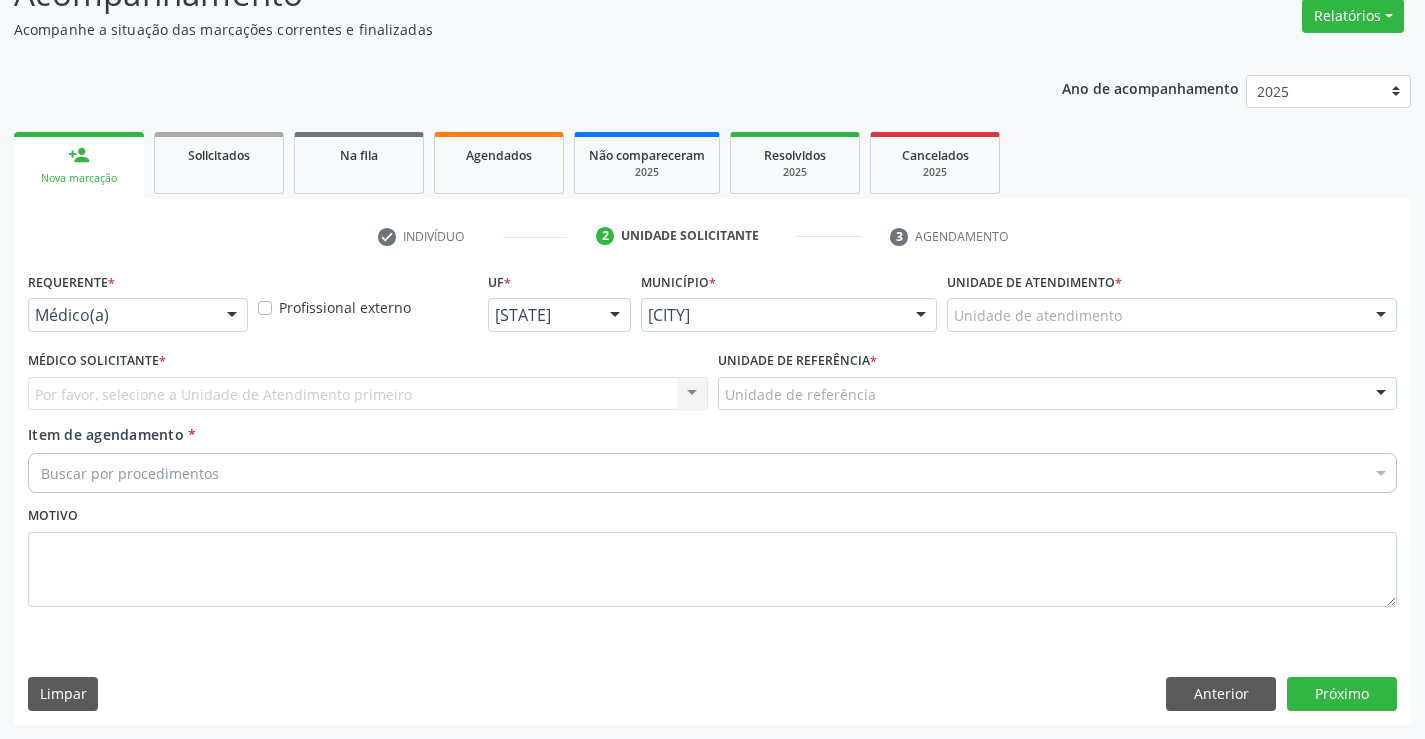 click on "[PROFESSION]" at bounding box center [138, 315] 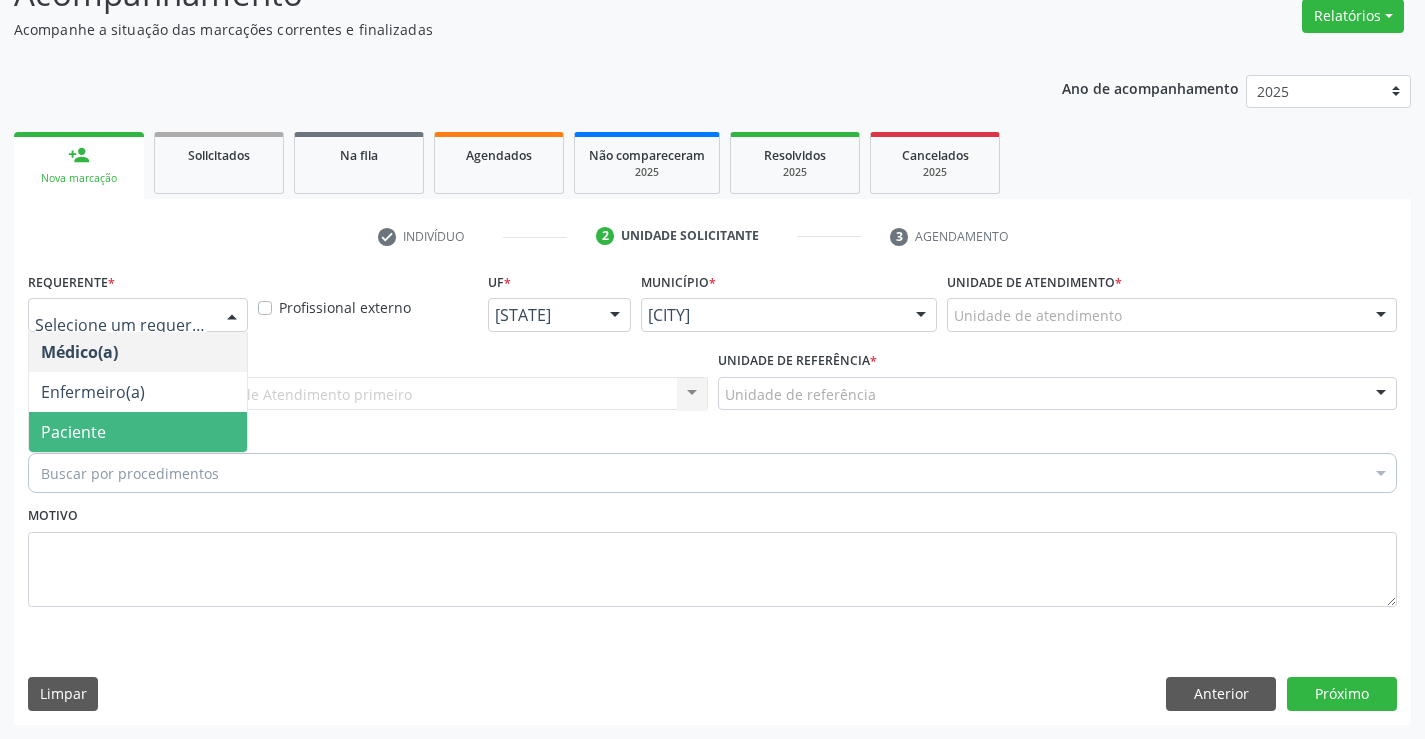 click on "Buscar por procedimentos" at bounding box center (712, 473) 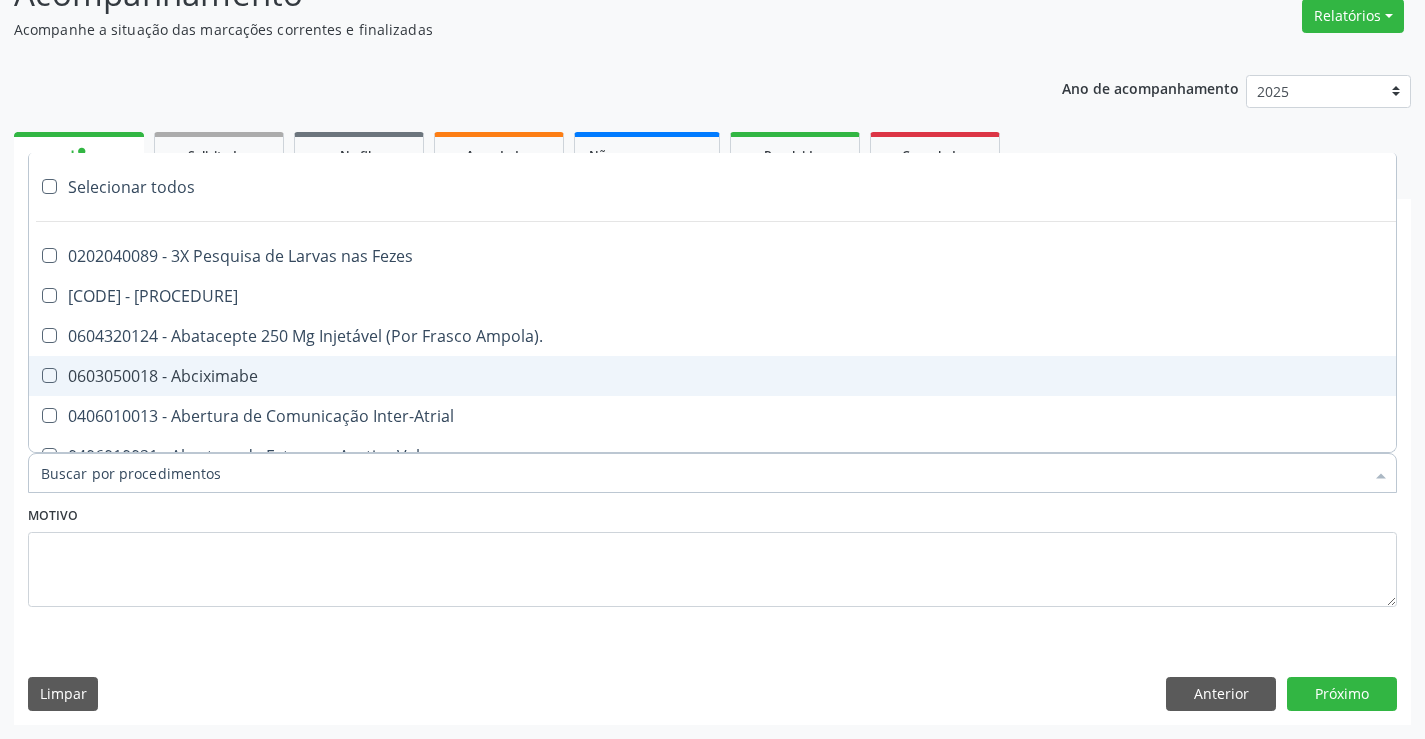 click on "[REASON]" at bounding box center (712, 554) 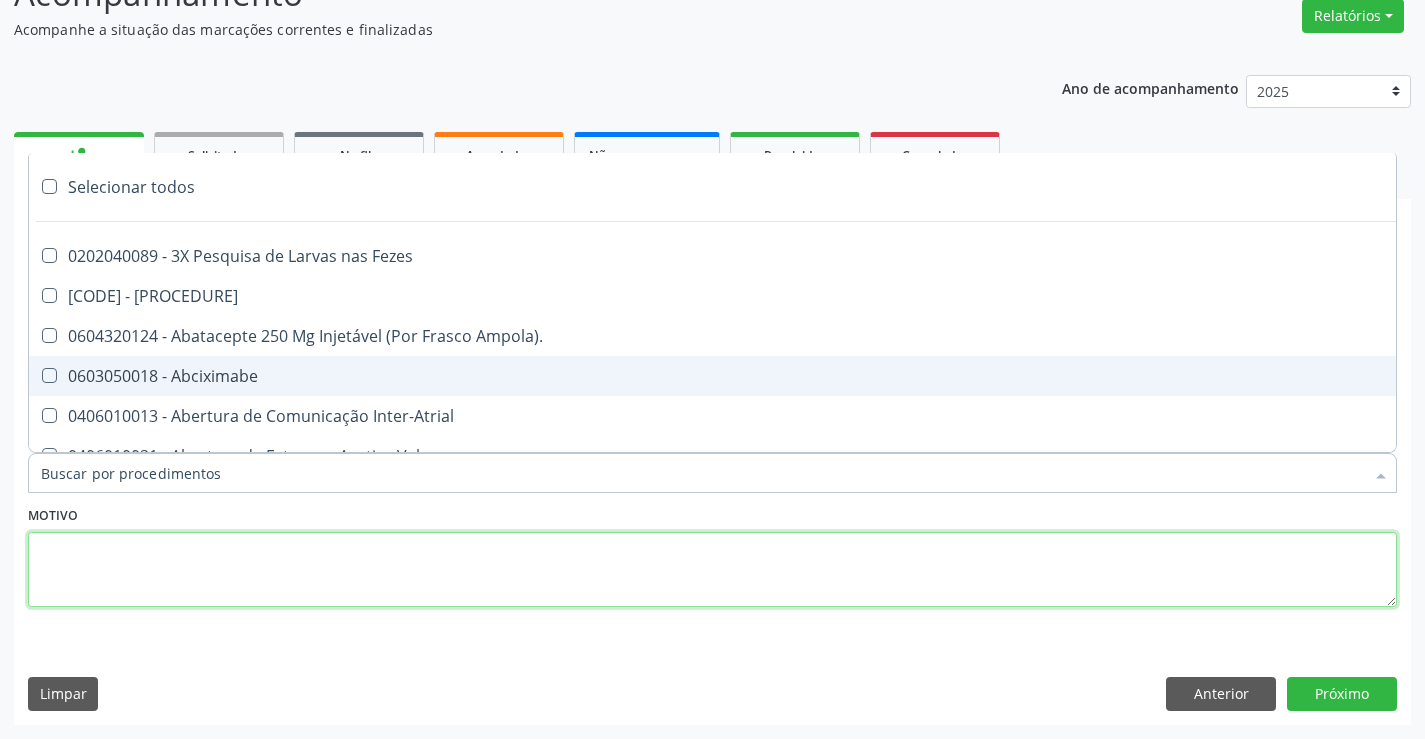 click at bounding box center (712, 570) 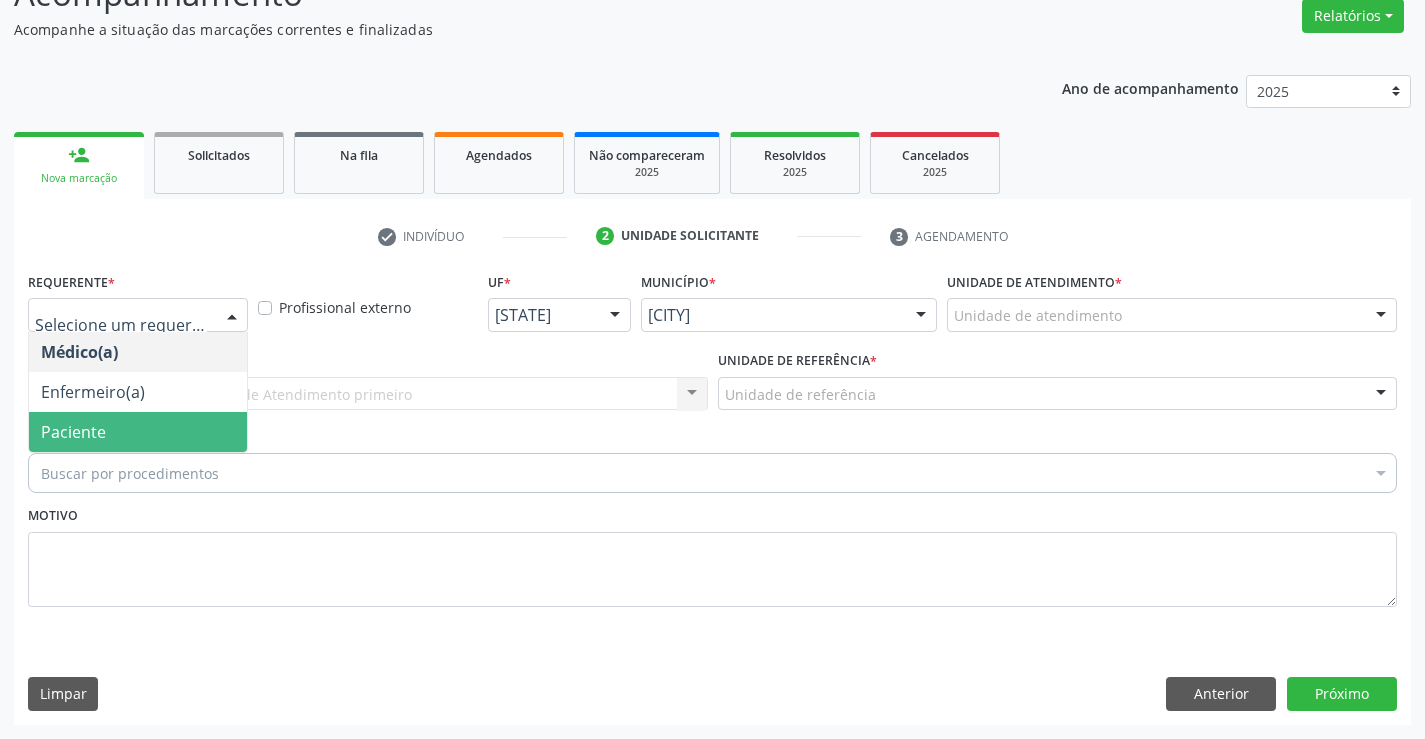 click on "Paciente" at bounding box center [138, 432] 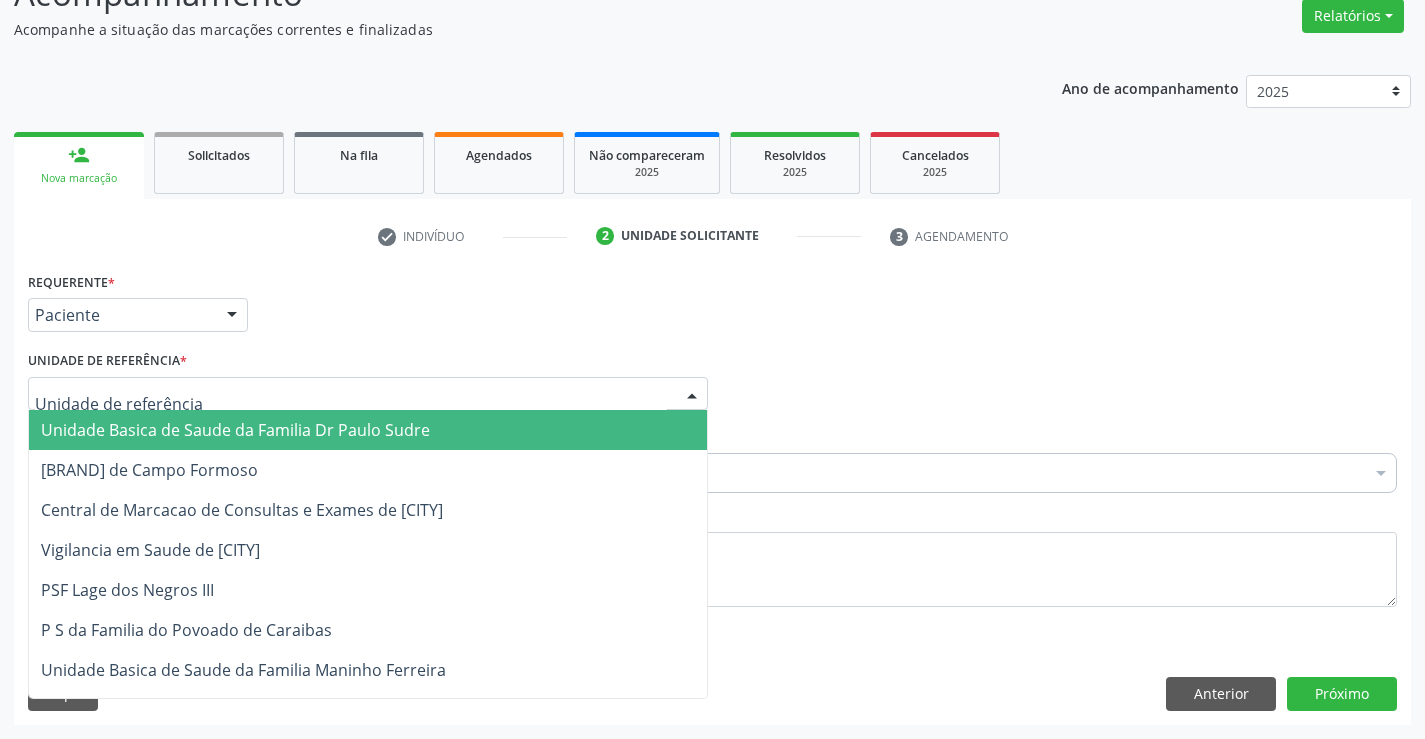 click at bounding box center (368, 394) 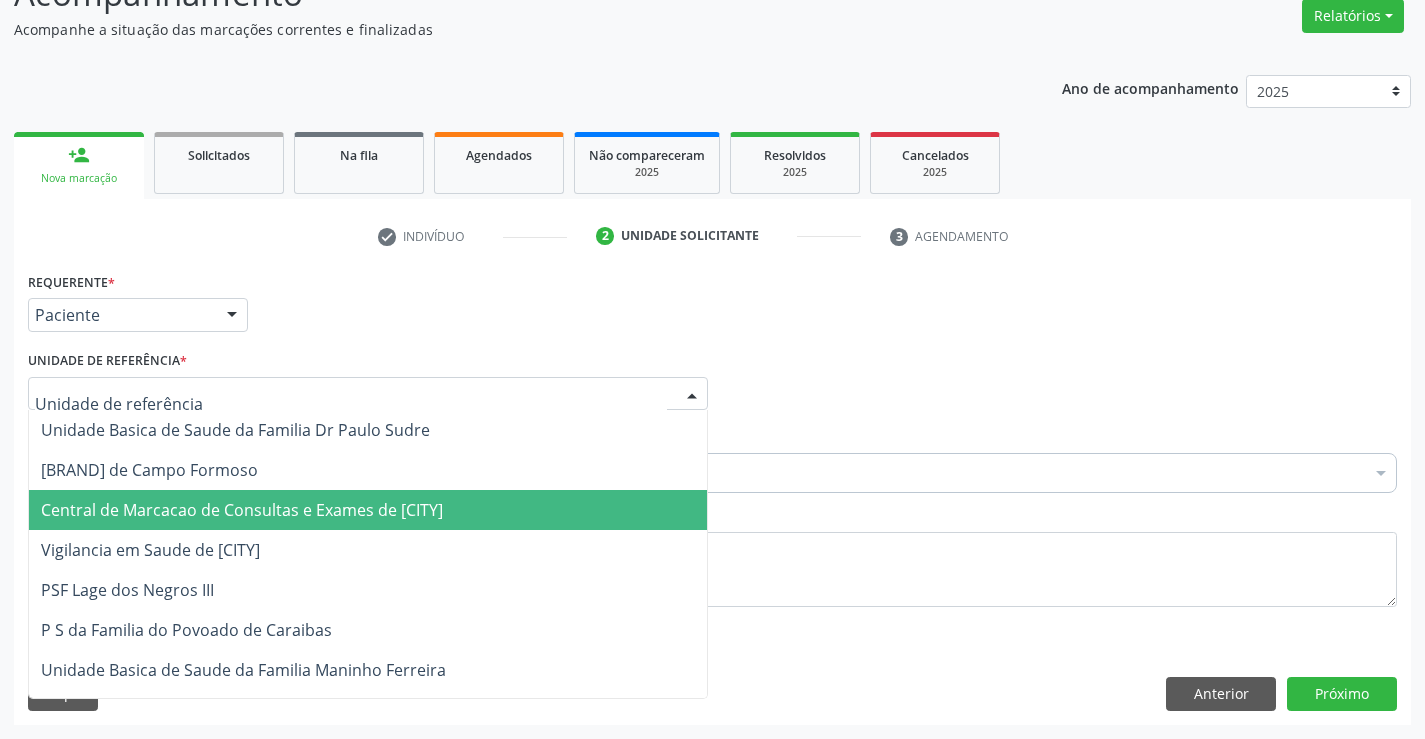 click on "Central de Marcacao de Consultas e Exames de [CITY]" at bounding box center (368, 510) 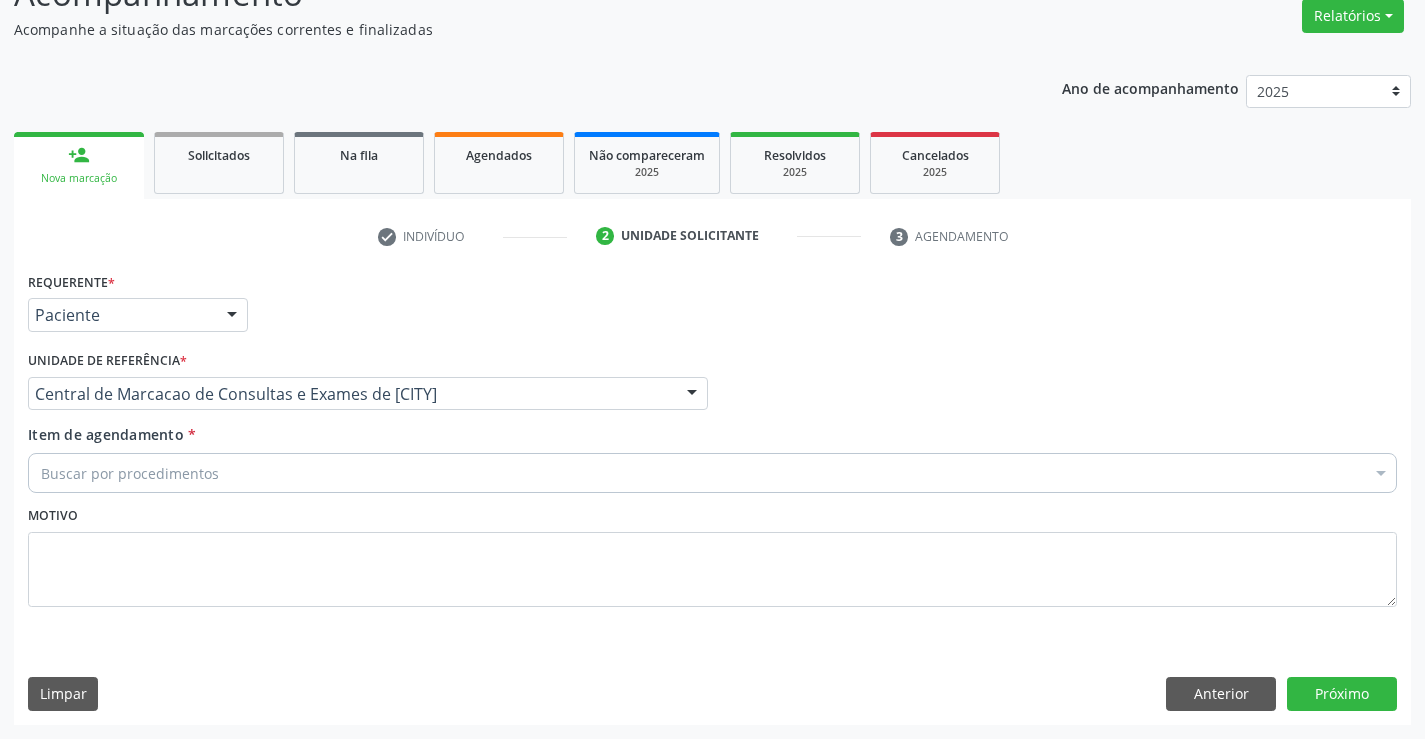 click on "Buscar por procedimentos" at bounding box center [712, 473] 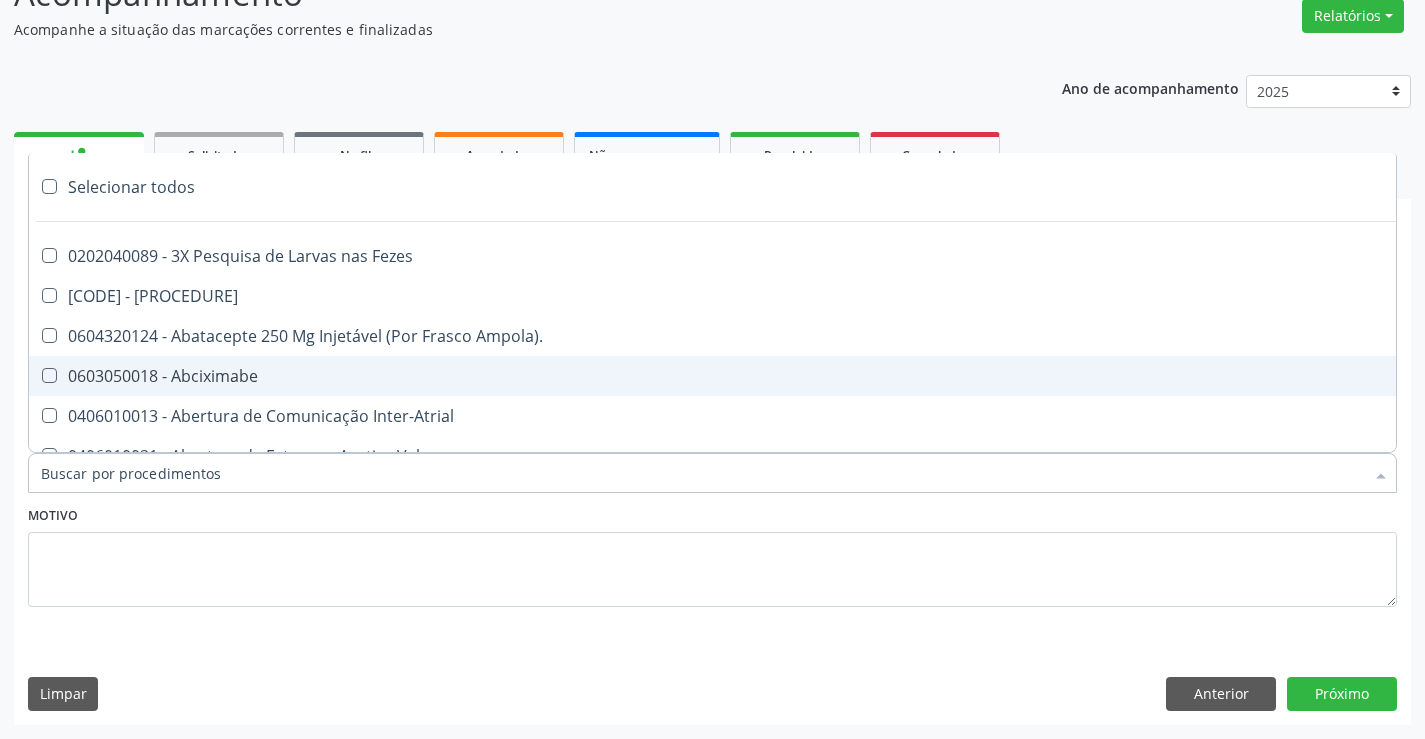 paste on "Médico Cardiologista" 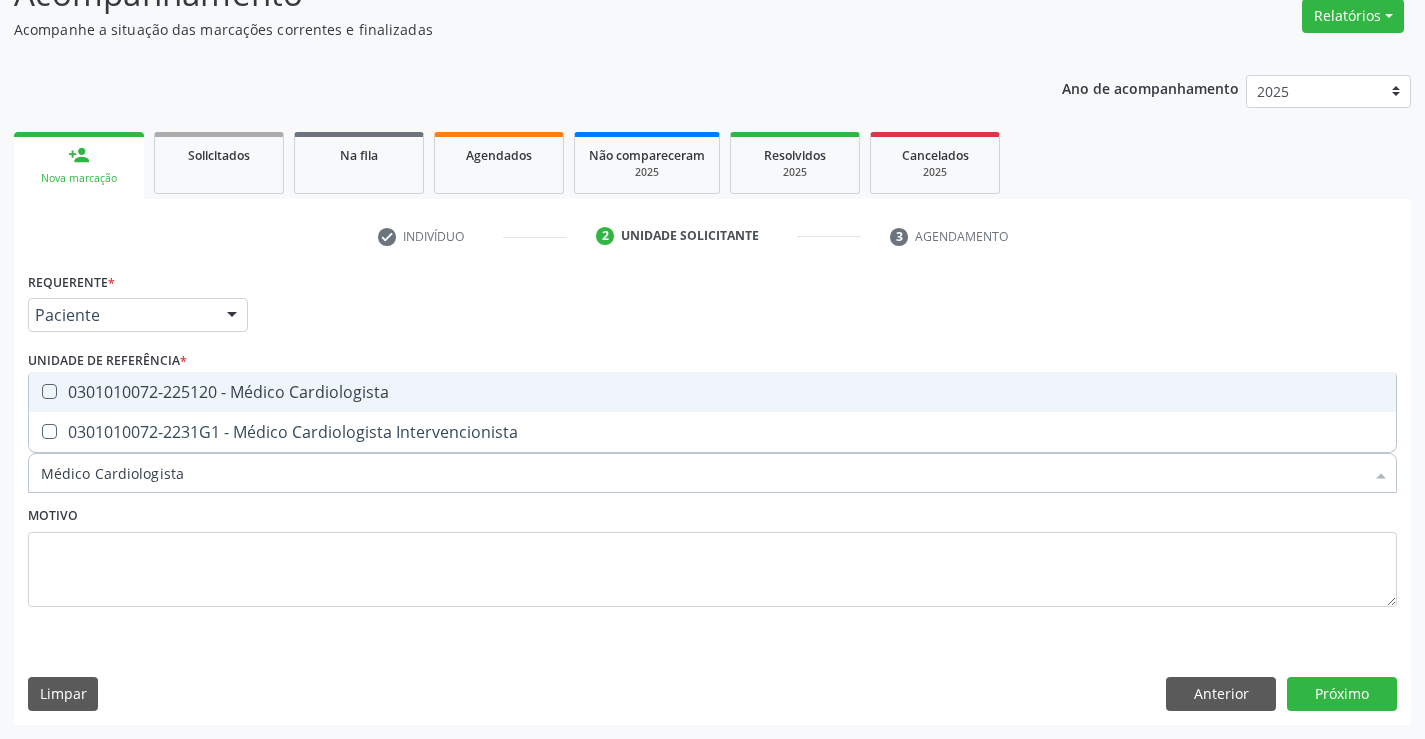 click on "0301010072-225120 - Médico Cardiologista" at bounding box center [712, 392] 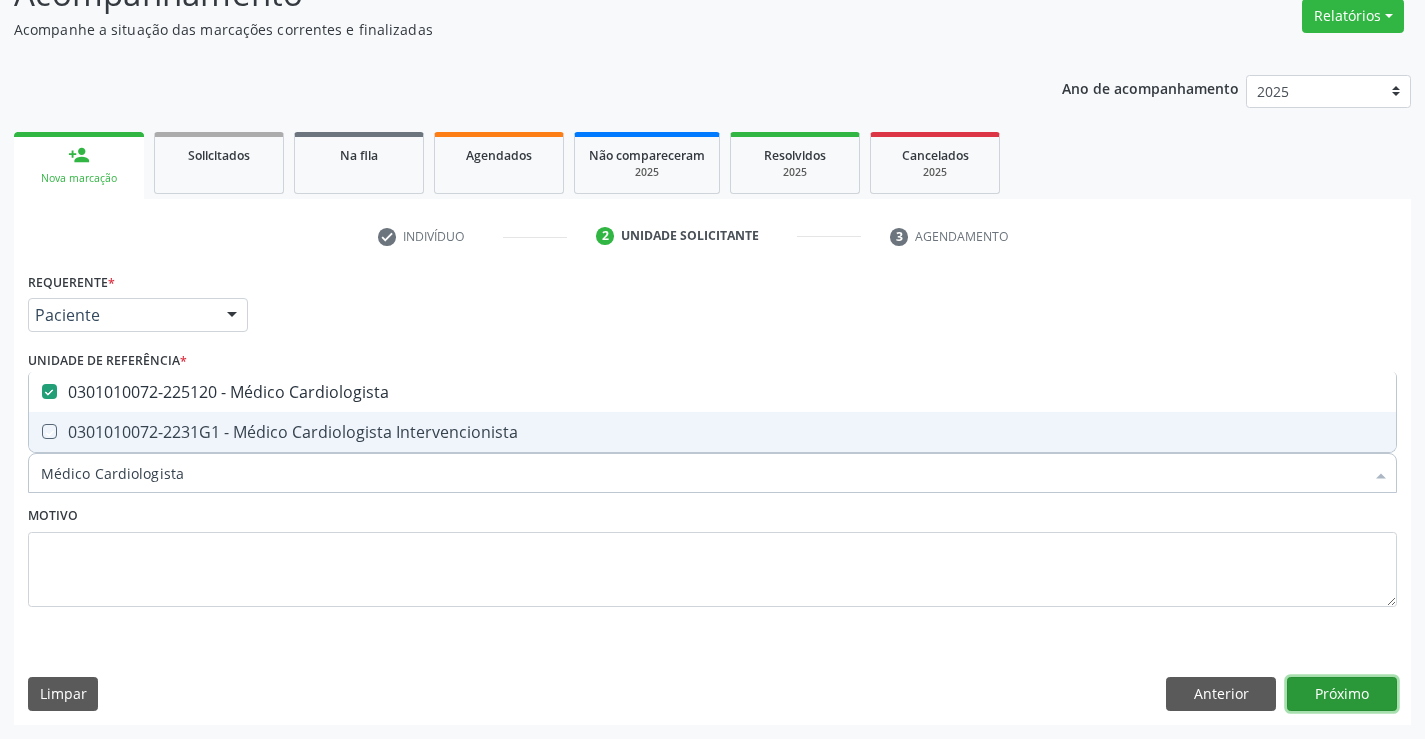 click on "[DIRECTION]" at bounding box center (1342, 694) 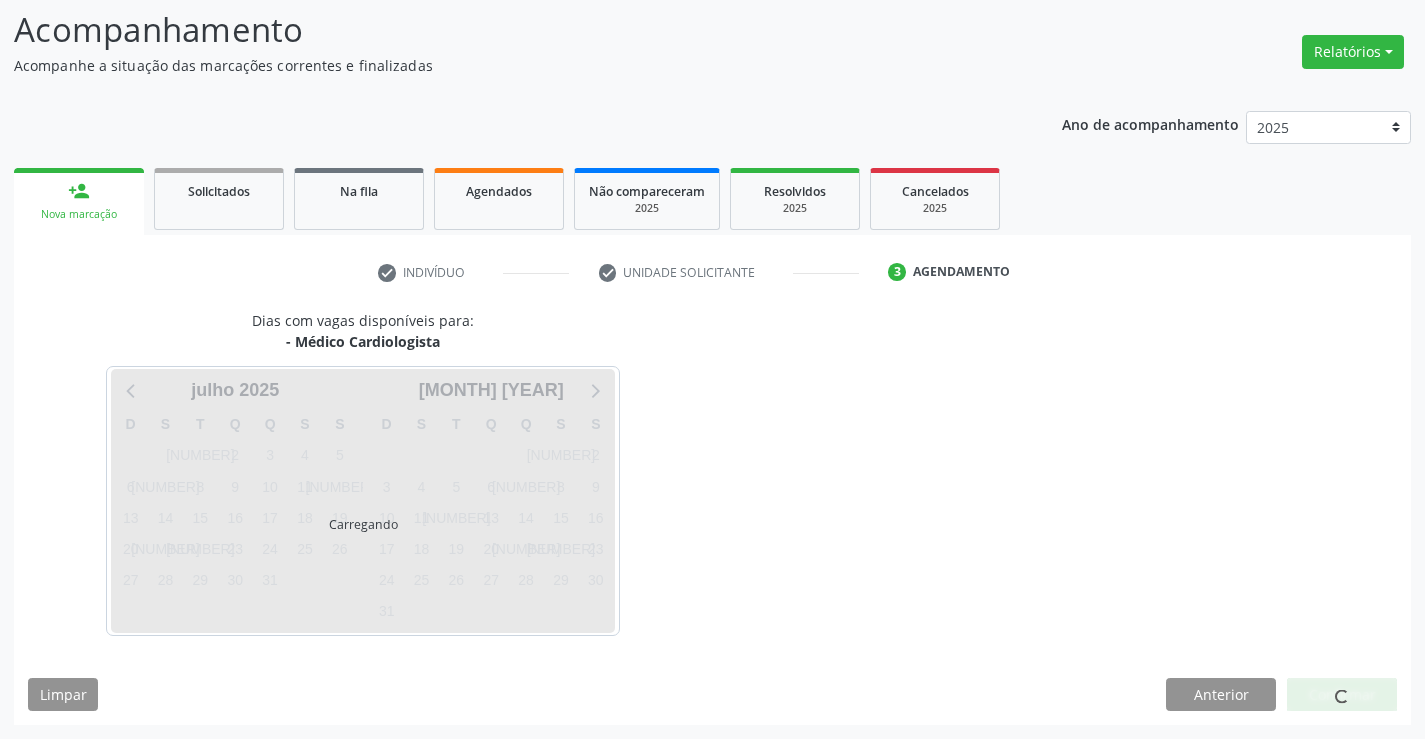 scroll, scrollTop: 131, scrollLeft: 0, axis: vertical 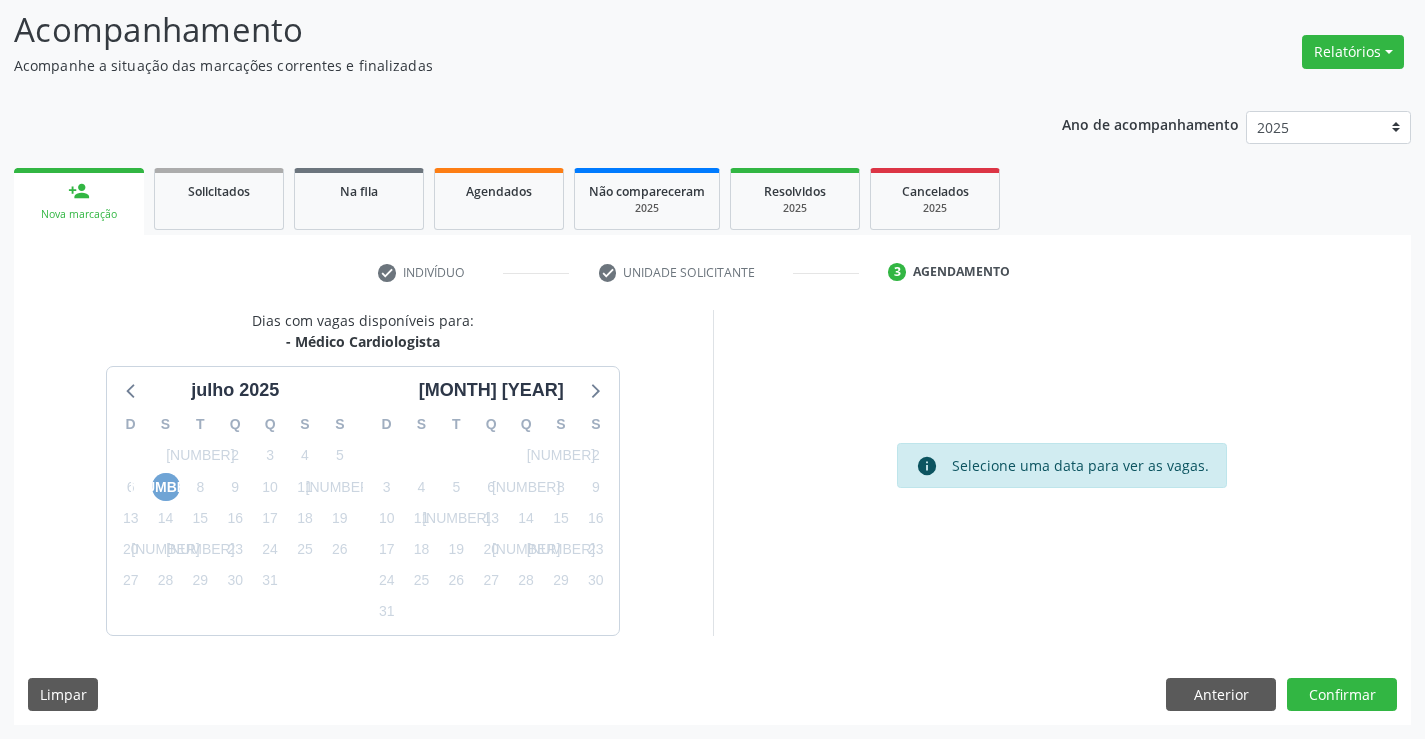 click on "7" at bounding box center [166, 487] 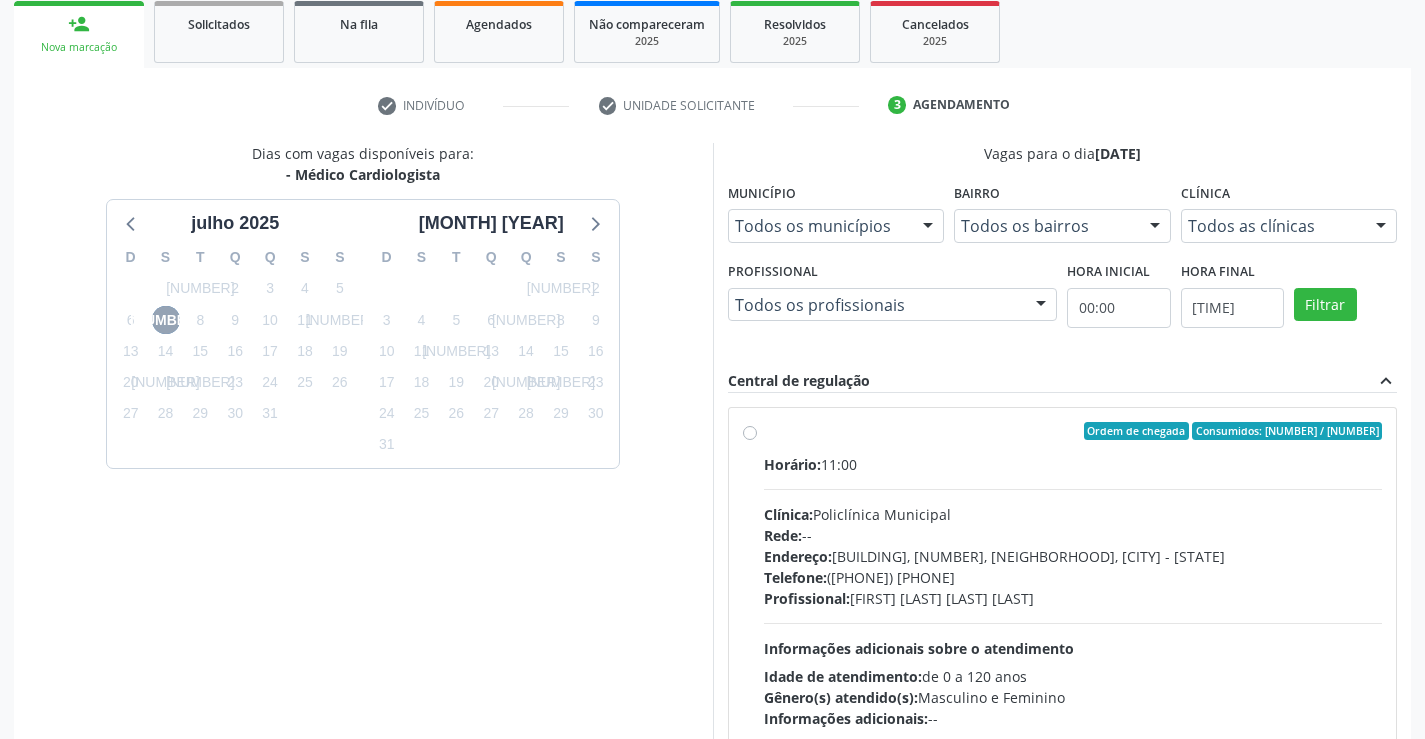 scroll, scrollTop: 420, scrollLeft: 0, axis: vertical 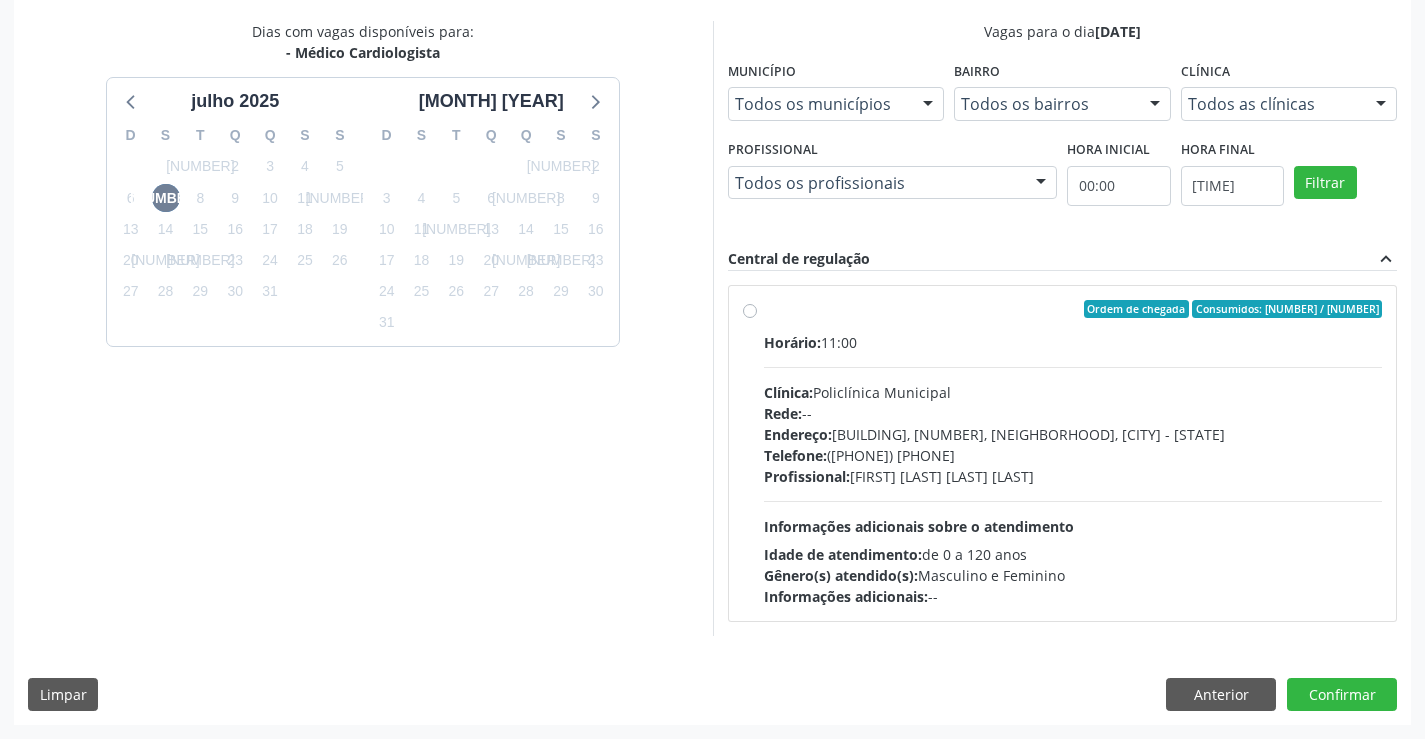drag, startPoint x: 949, startPoint y: 408, endPoint x: 911, endPoint y: 425, distance: 41.62932 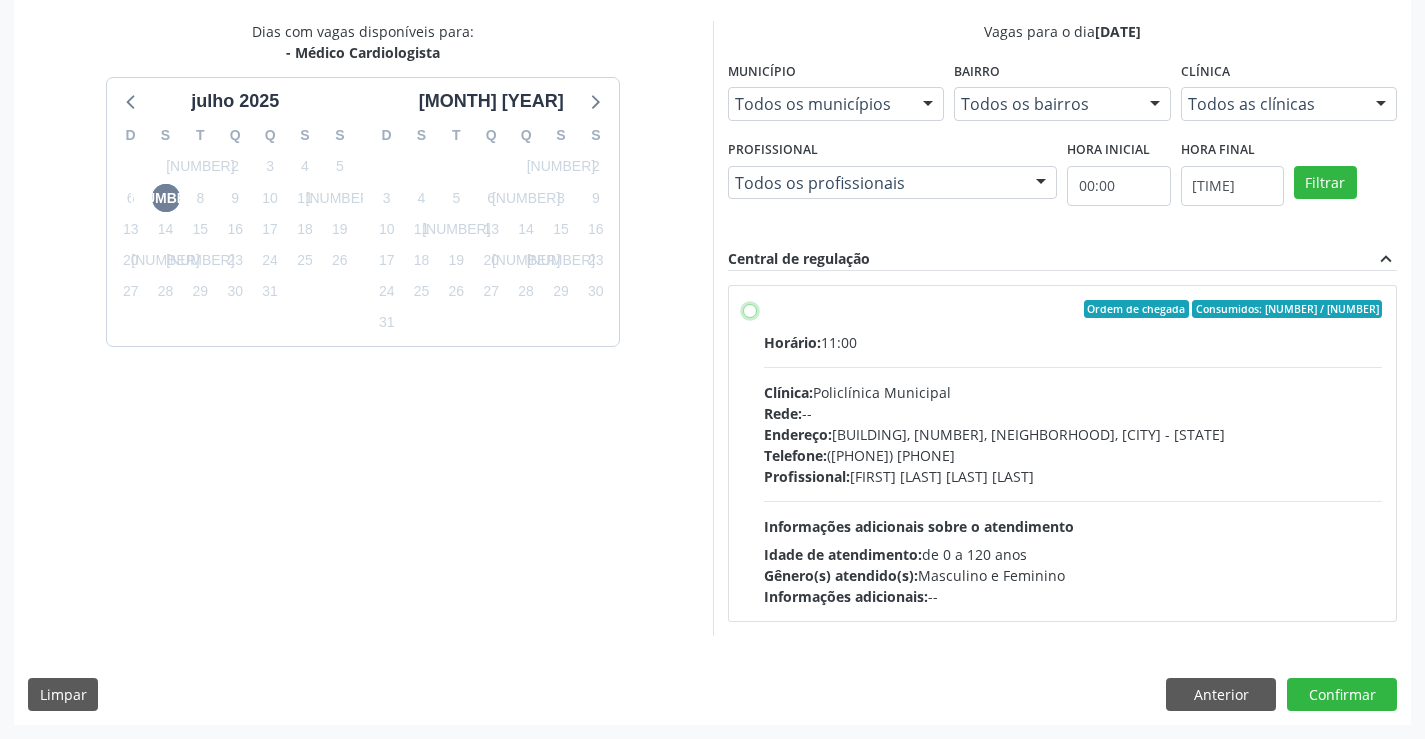 click on "Ordem de chegada
Consumidos: 13 / 22
Horário:   11:00
Clínica:  Policlínica Municipal
Rede:
--
Endereço:   Predio, nº 386, Centro, Campo Formoso - BA
Telefone:   (74) 6451312
Profissional:
Fabio Rodrigues Damasceno Domingues
Informações adicionais sobre o atendimento
Idade de atendimento:
de 0 a 120 anos
Gênero(s) atendido(s):
Masculino e Feminino
Informações adicionais:
--" at bounding box center (750, 309) 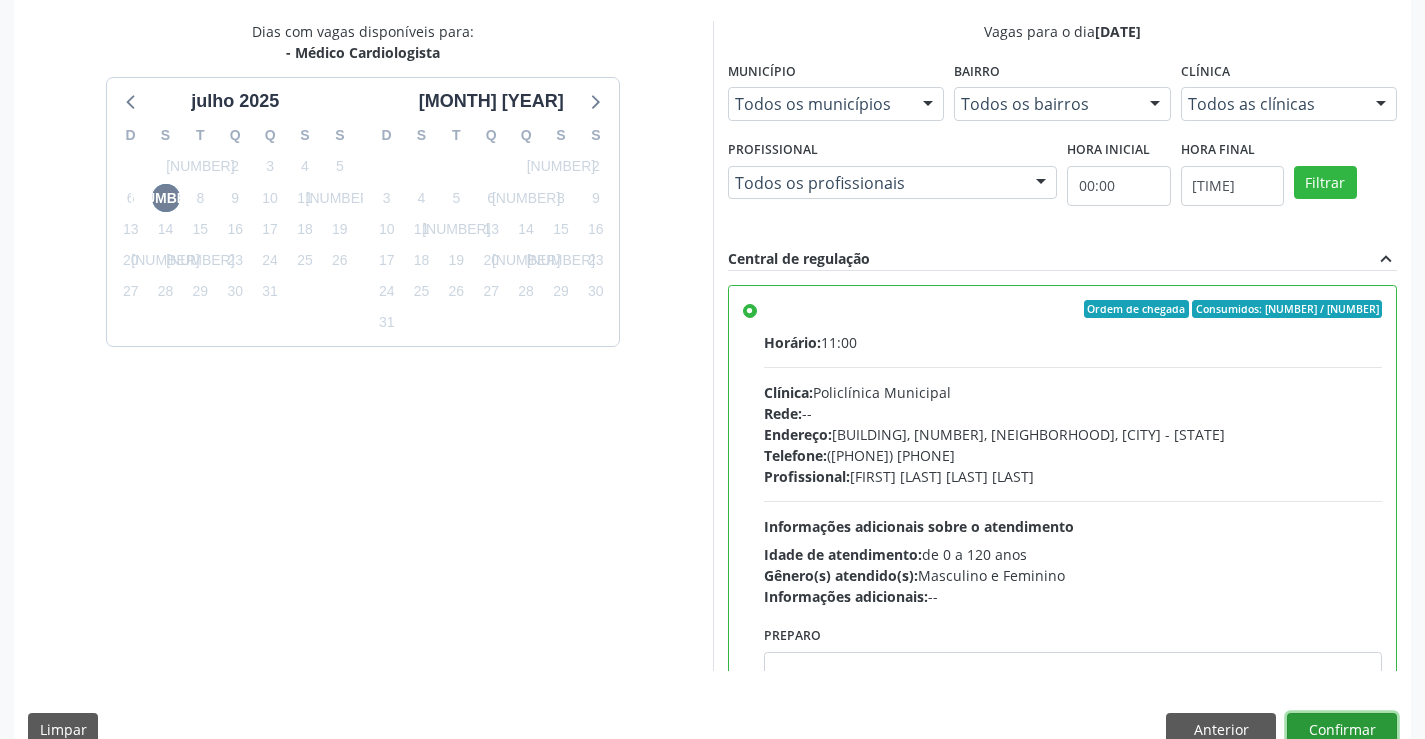 click on "Confirmar" at bounding box center (1342, 730) 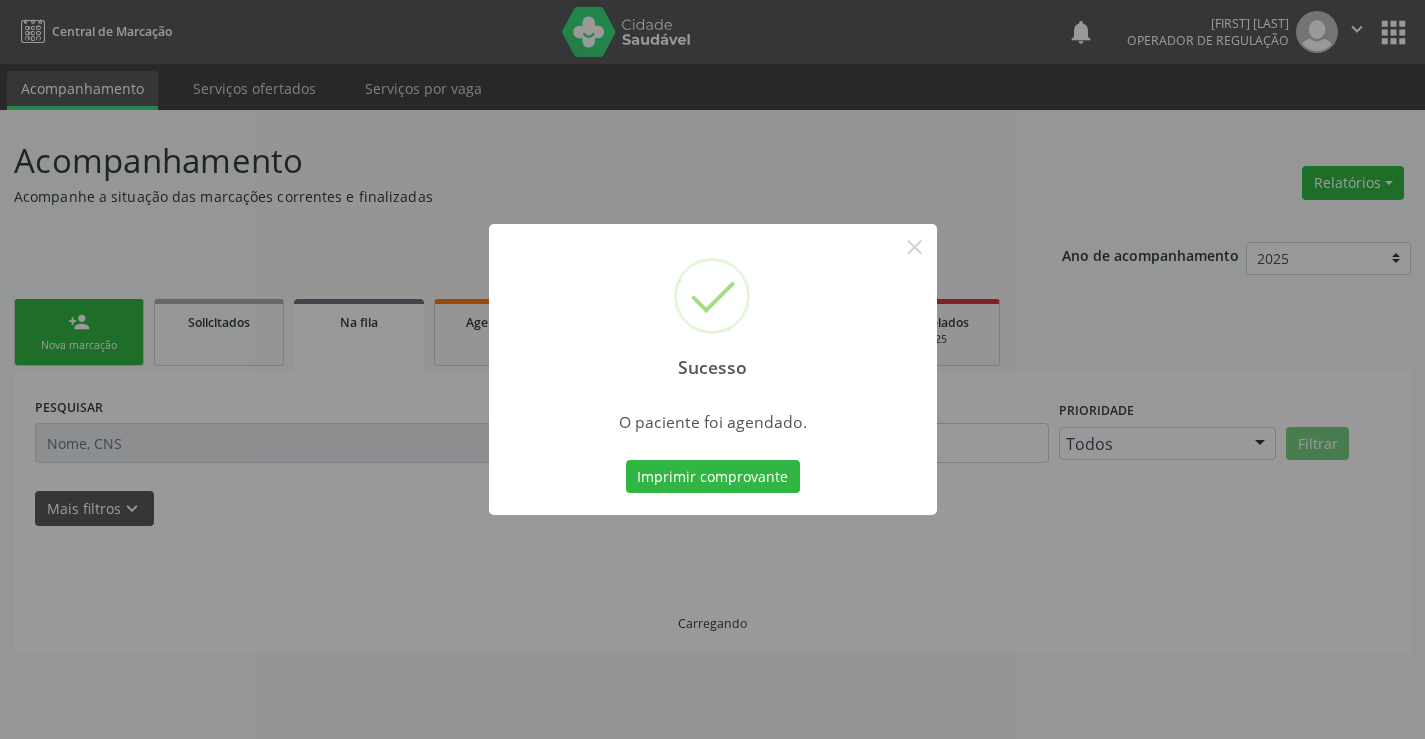 scroll, scrollTop: 0, scrollLeft: 0, axis: both 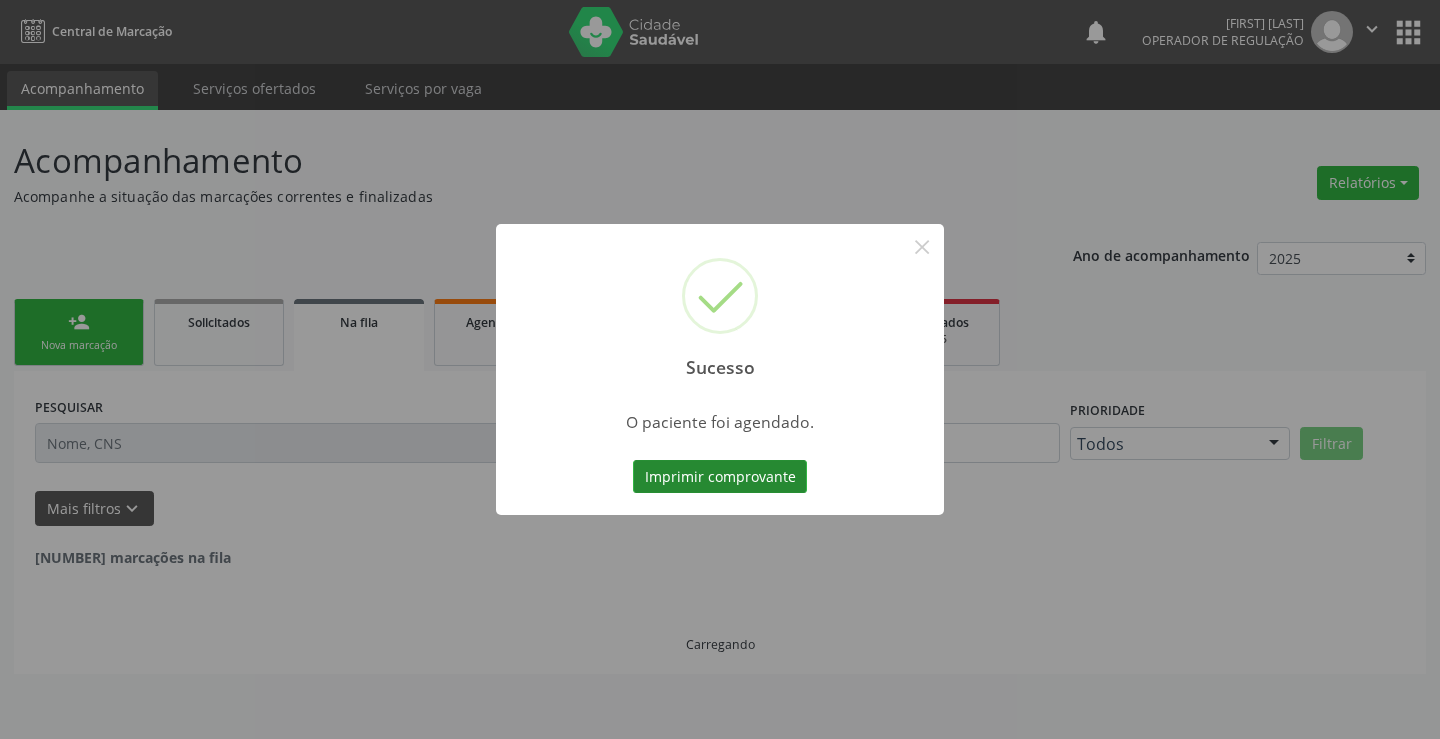 click on "Imprimir comprovante" at bounding box center [720, 477] 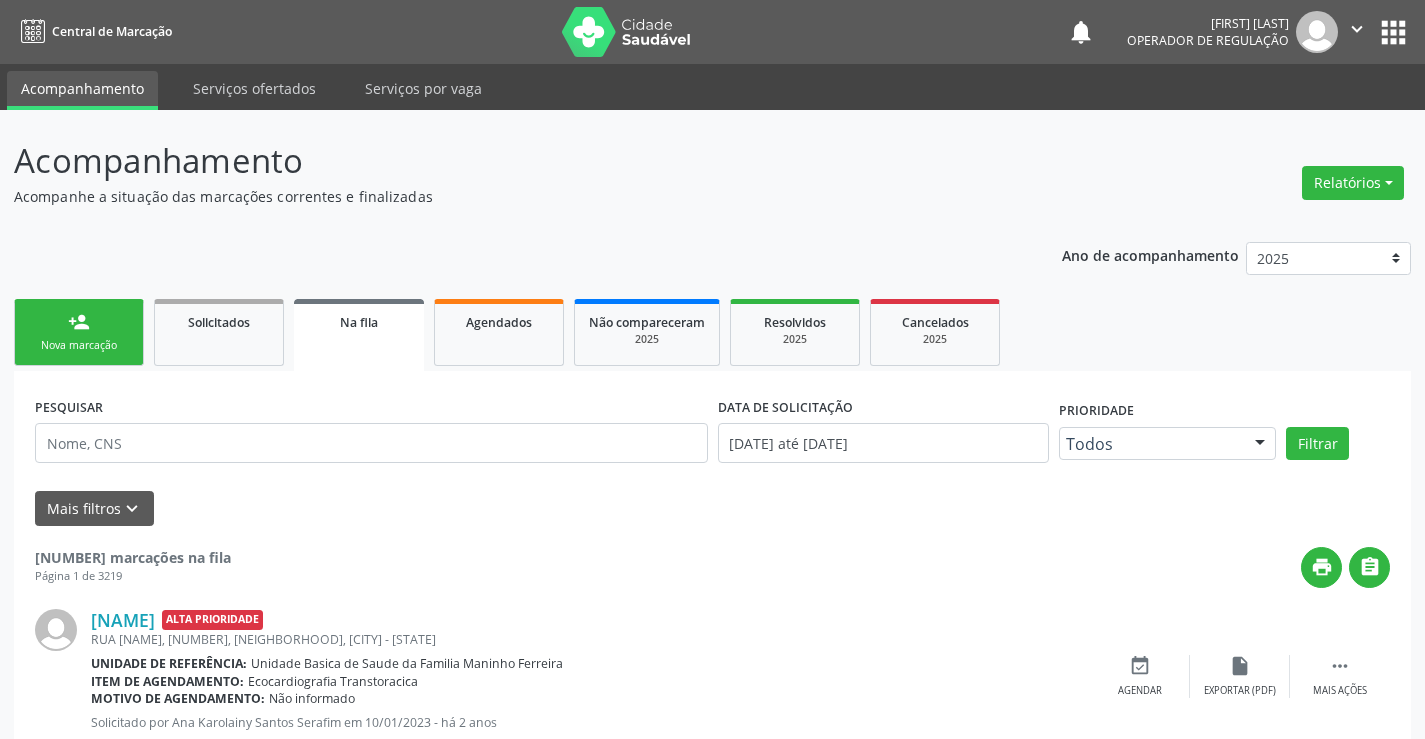 click on "person_add
Nova marcação" at bounding box center (79, 332) 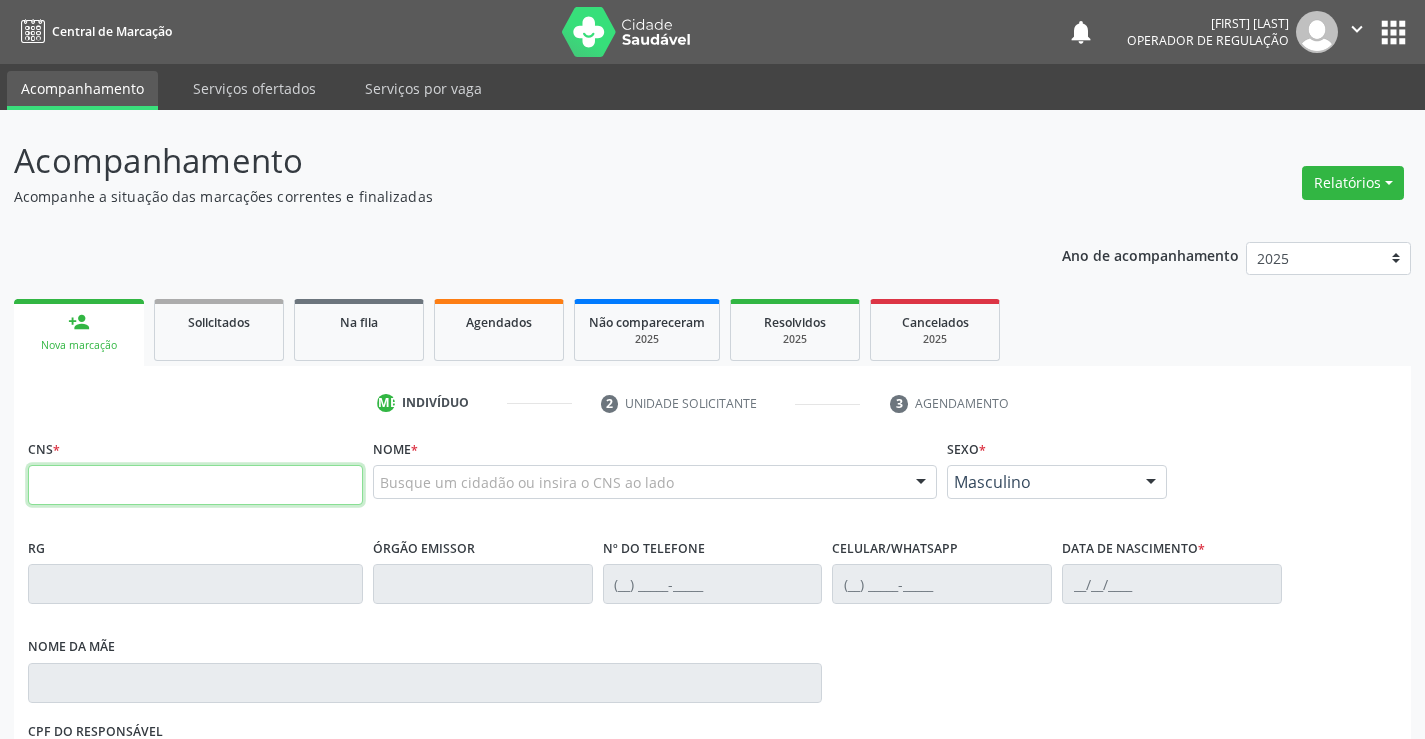 click at bounding box center (195, 485) 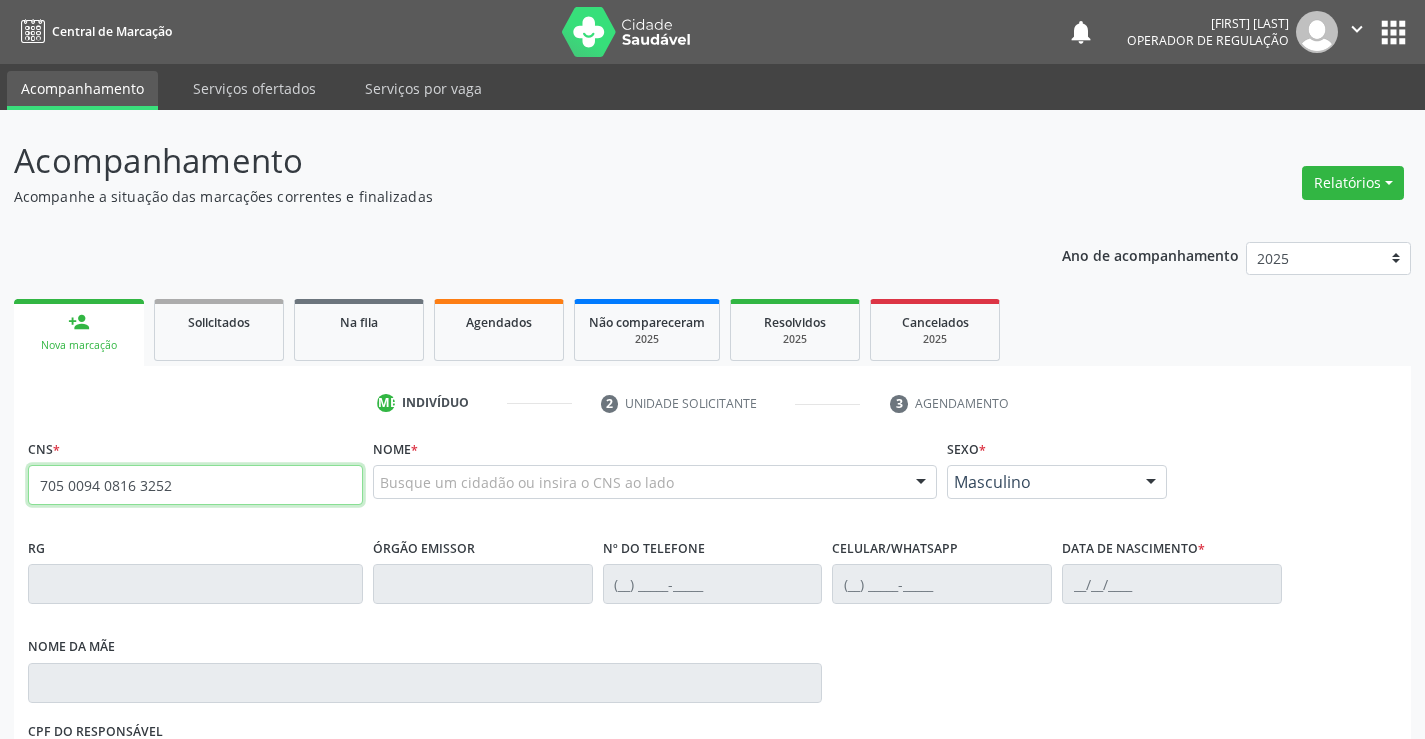 type on "705 0094 0816 3252" 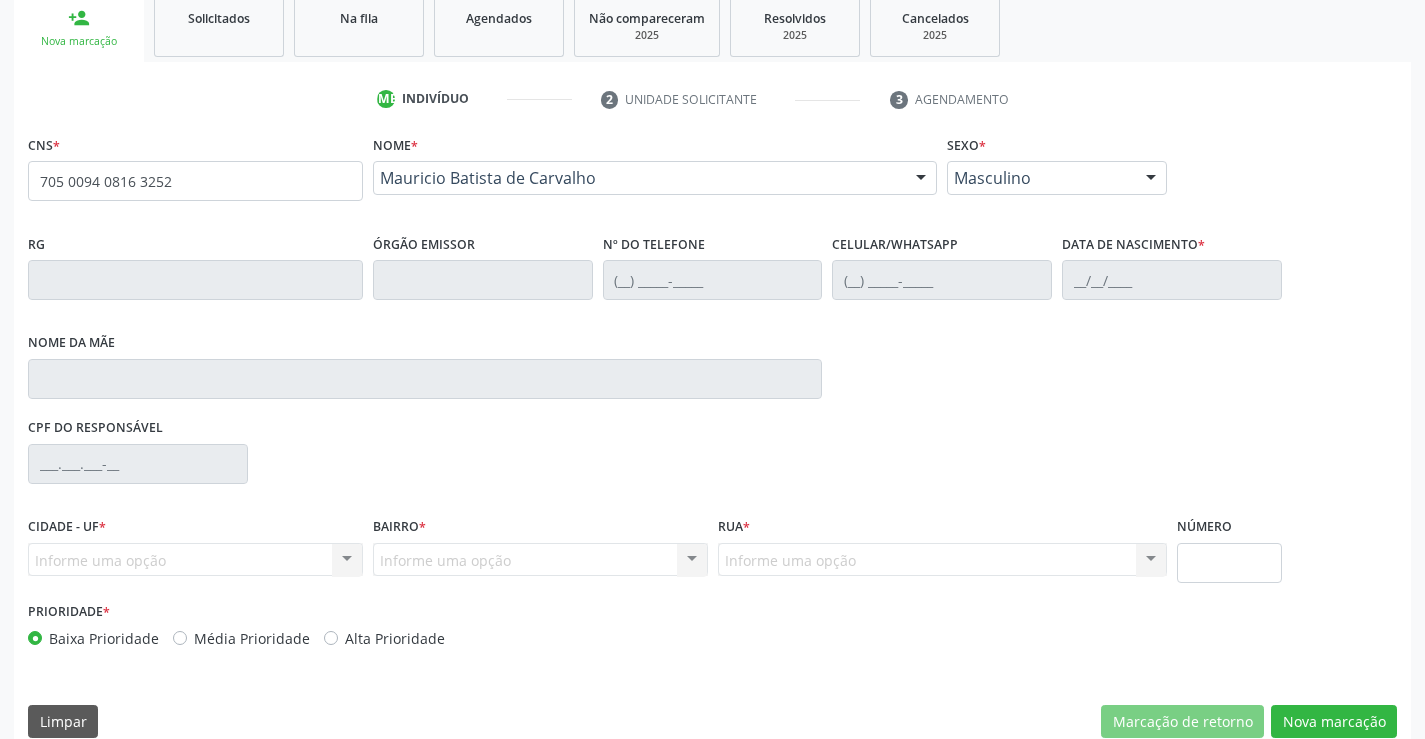 scroll, scrollTop: 331, scrollLeft: 0, axis: vertical 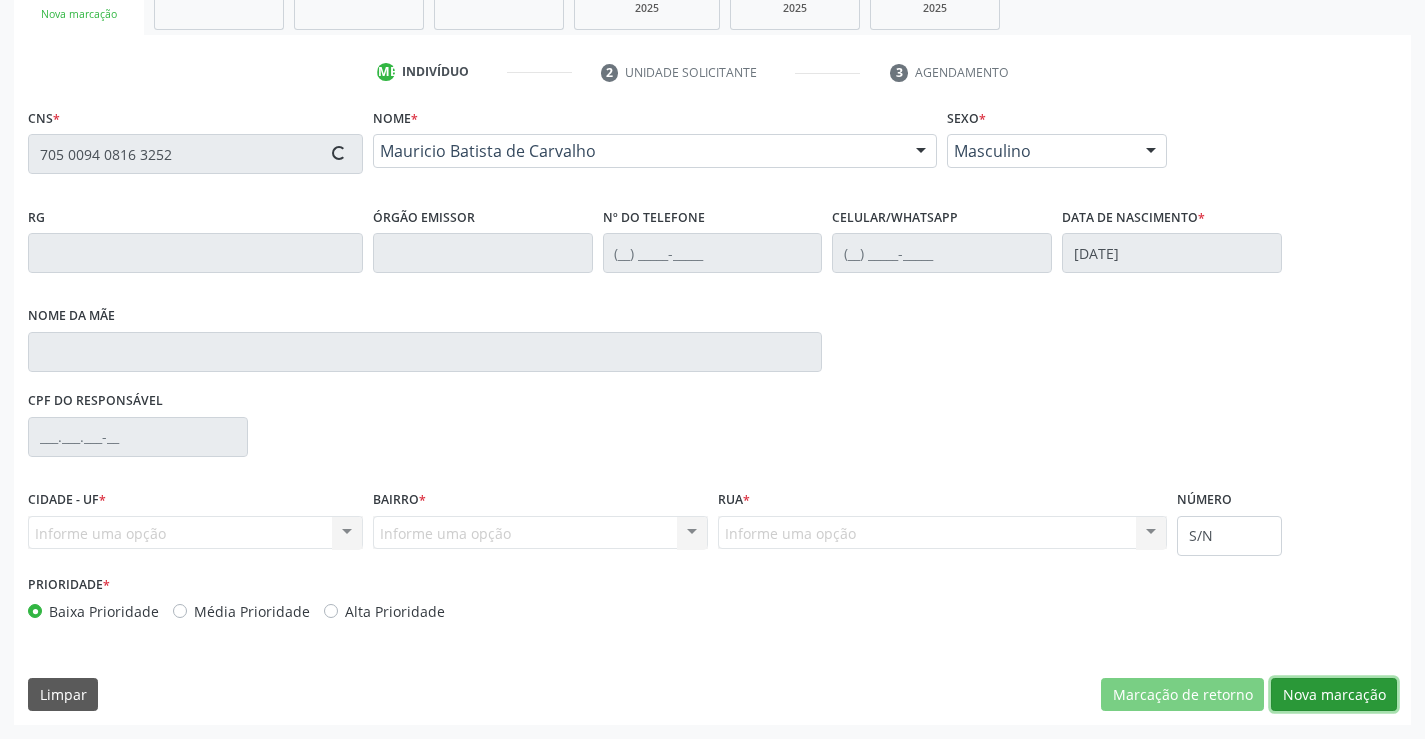 click on "[GENERAL_TERM]" at bounding box center (1182, 695) 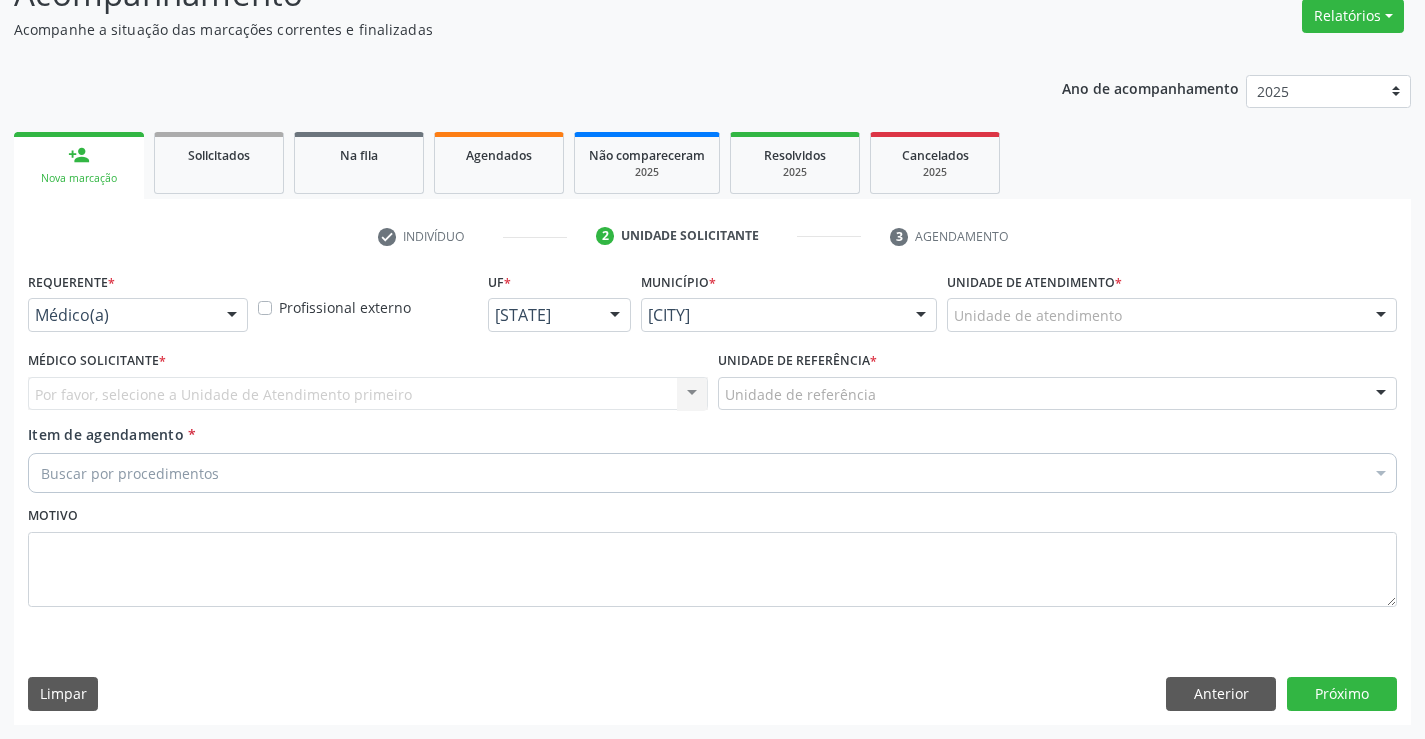 scroll, scrollTop: 167, scrollLeft: 0, axis: vertical 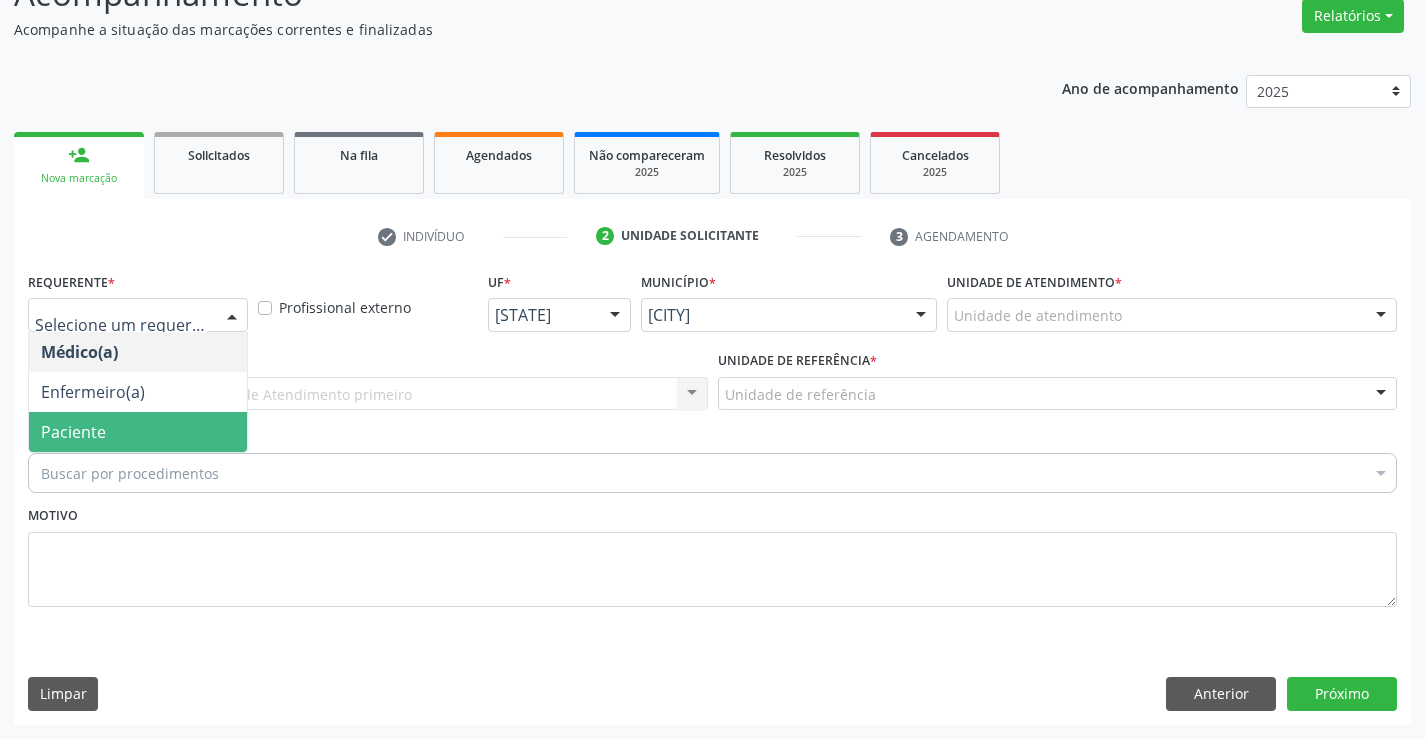 click on "Paciente" at bounding box center [138, 432] 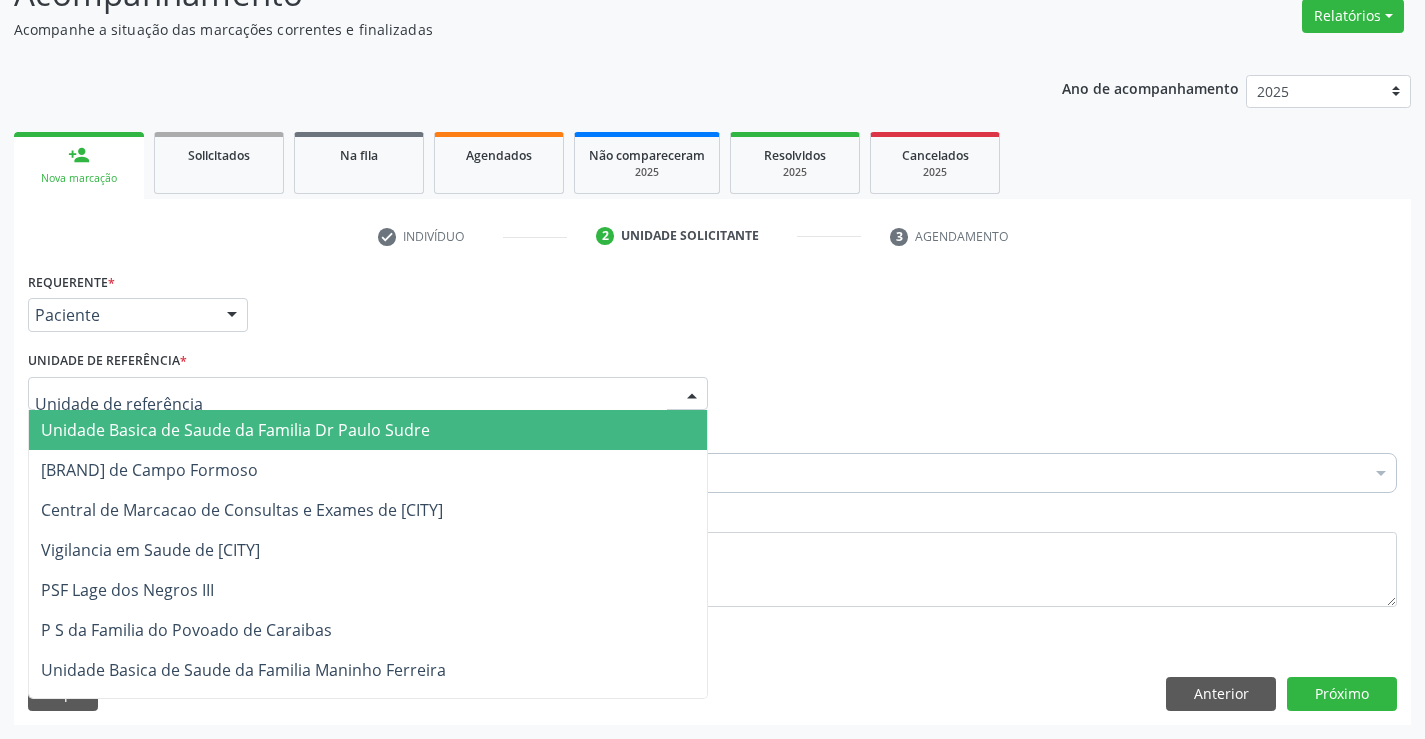 drag, startPoint x: 254, startPoint y: 400, endPoint x: 253, endPoint y: 480, distance: 80.00625 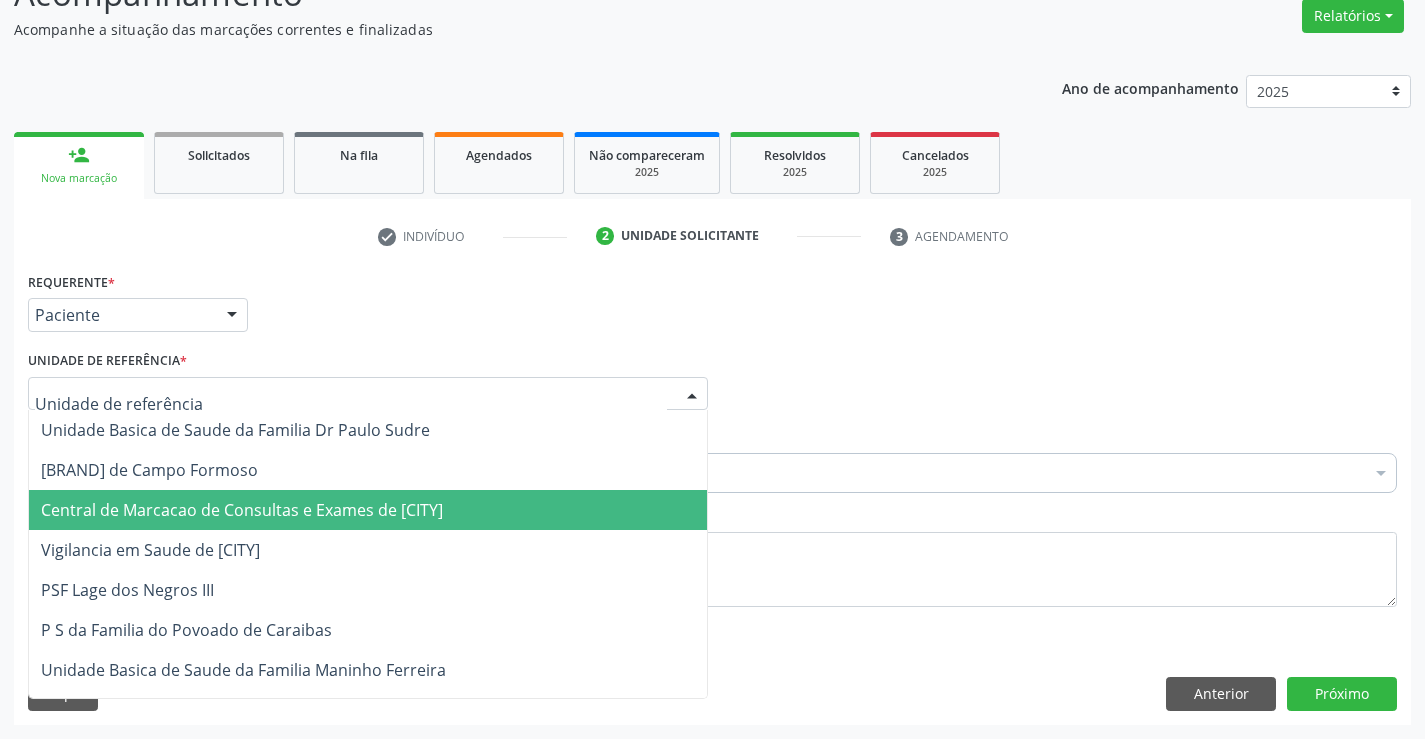 click on "Central de Marcacao de Consultas e Exames de [CITY]" at bounding box center (242, 510) 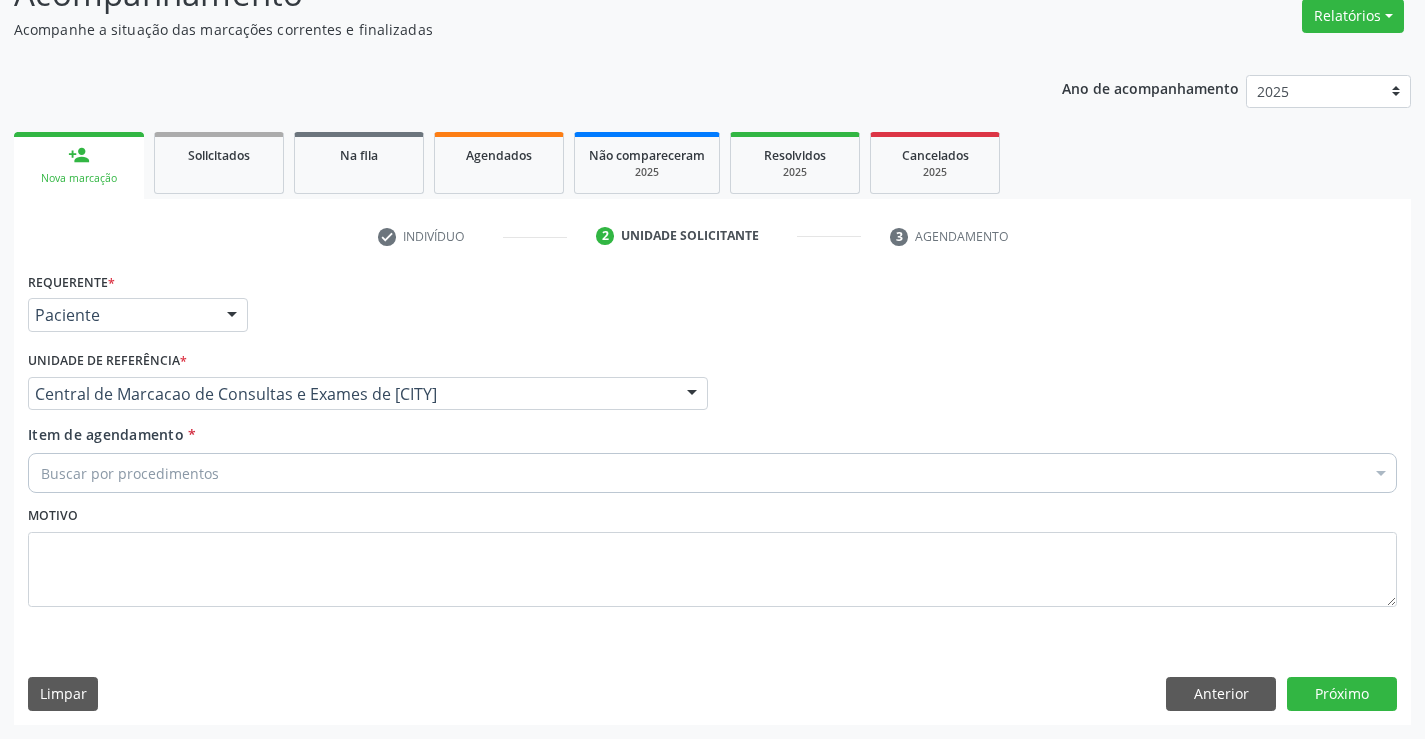 click on "Buscar por procedimentos" at bounding box center (712, 473) 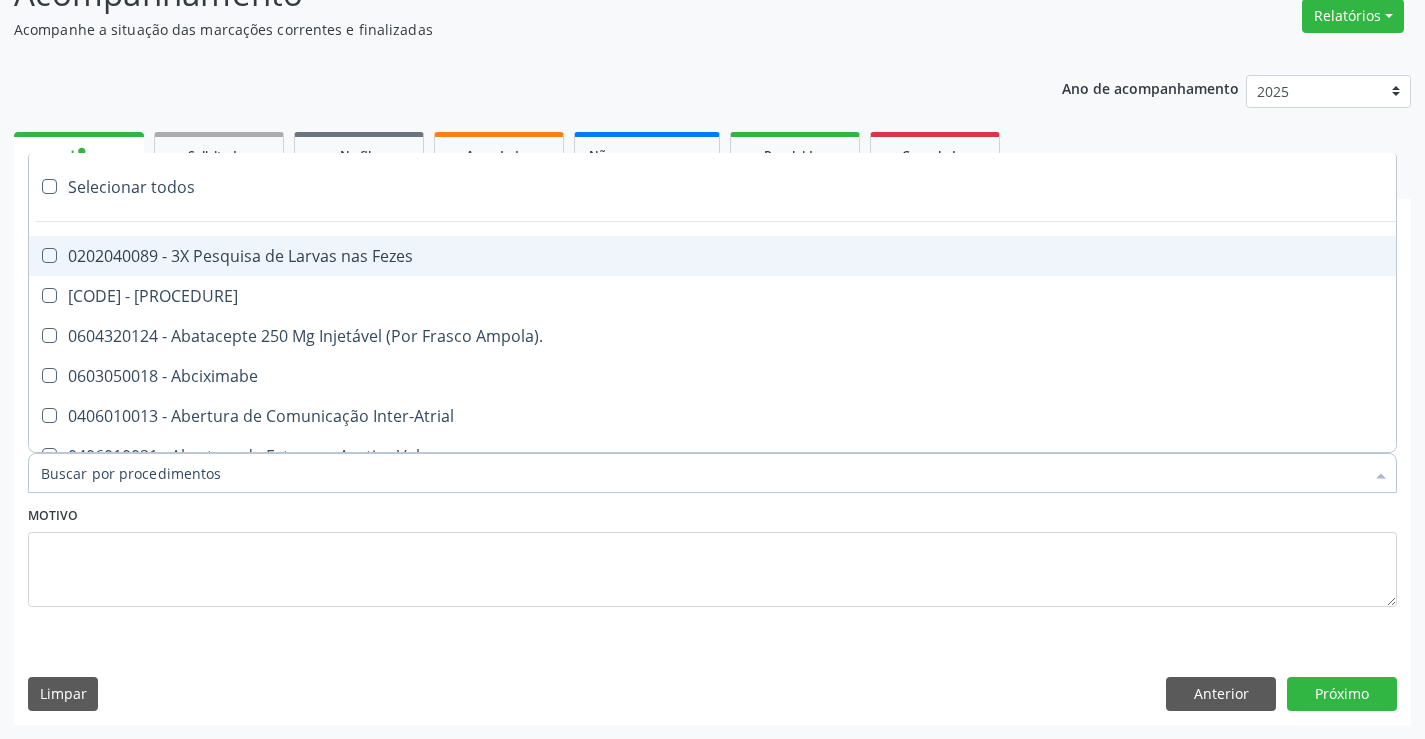 paste on "Médico Cardiologista" 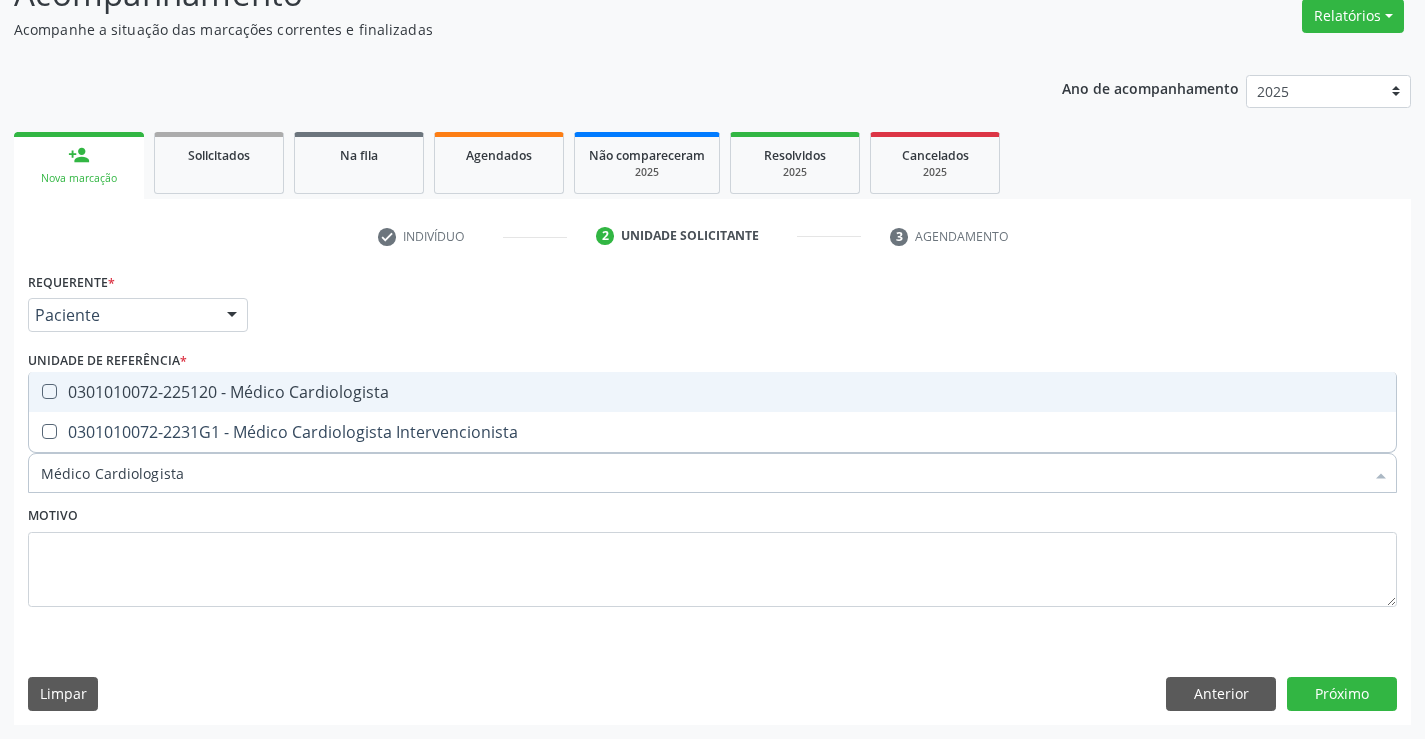click on "0301010072-225120 - Médico Cardiologista" at bounding box center (712, 392) 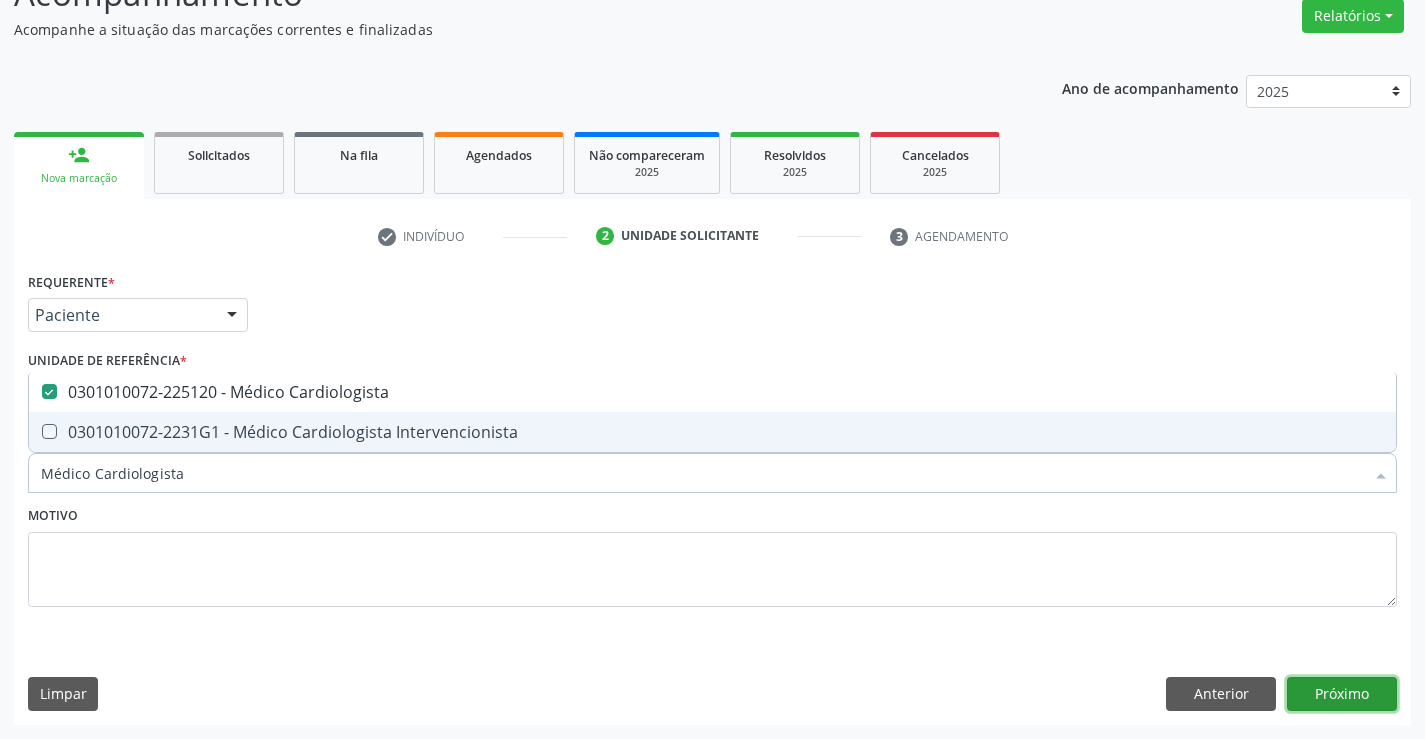 click on "[DIRECTION]" at bounding box center [1342, 694] 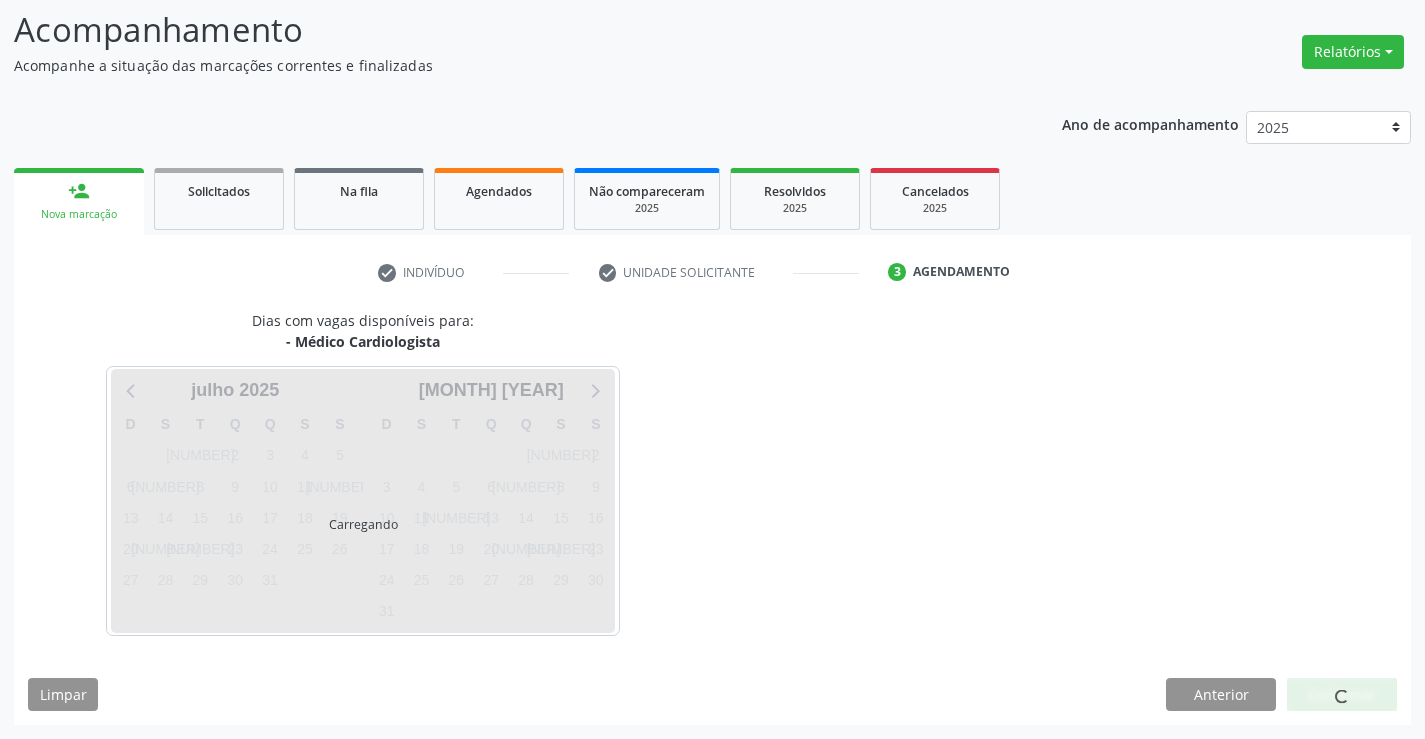 scroll, scrollTop: 131, scrollLeft: 0, axis: vertical 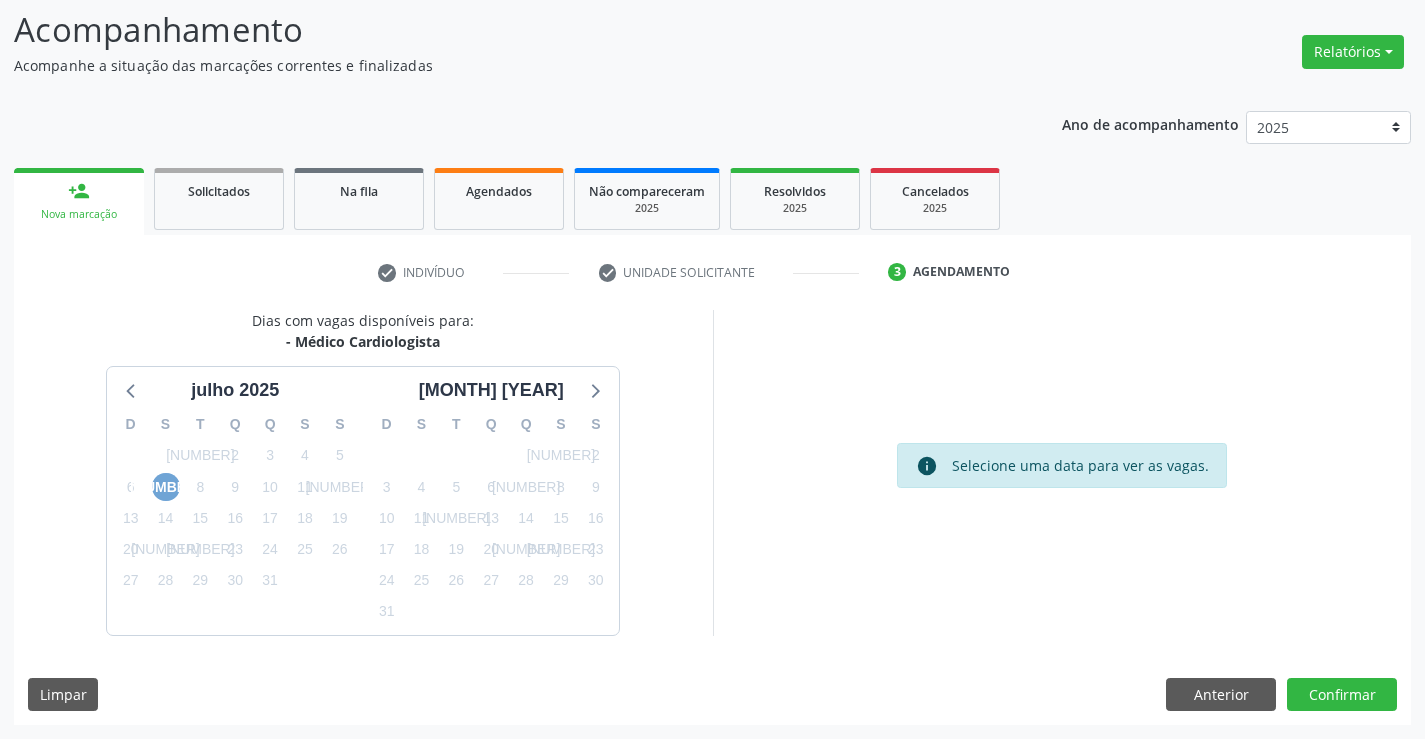 click on "7" at bounding box center (166, 487) 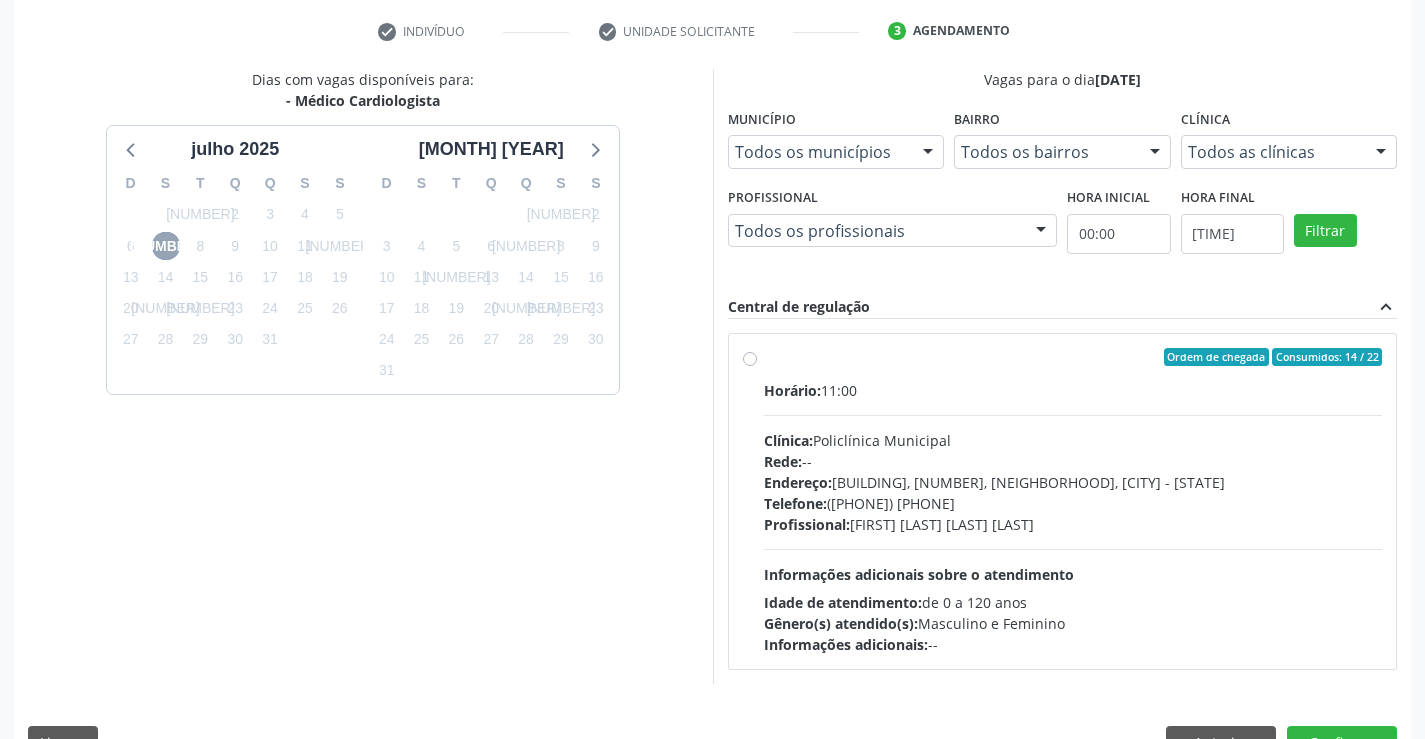 scroll, scrollTop: 420, scrollLeft: 0, axis: vertical 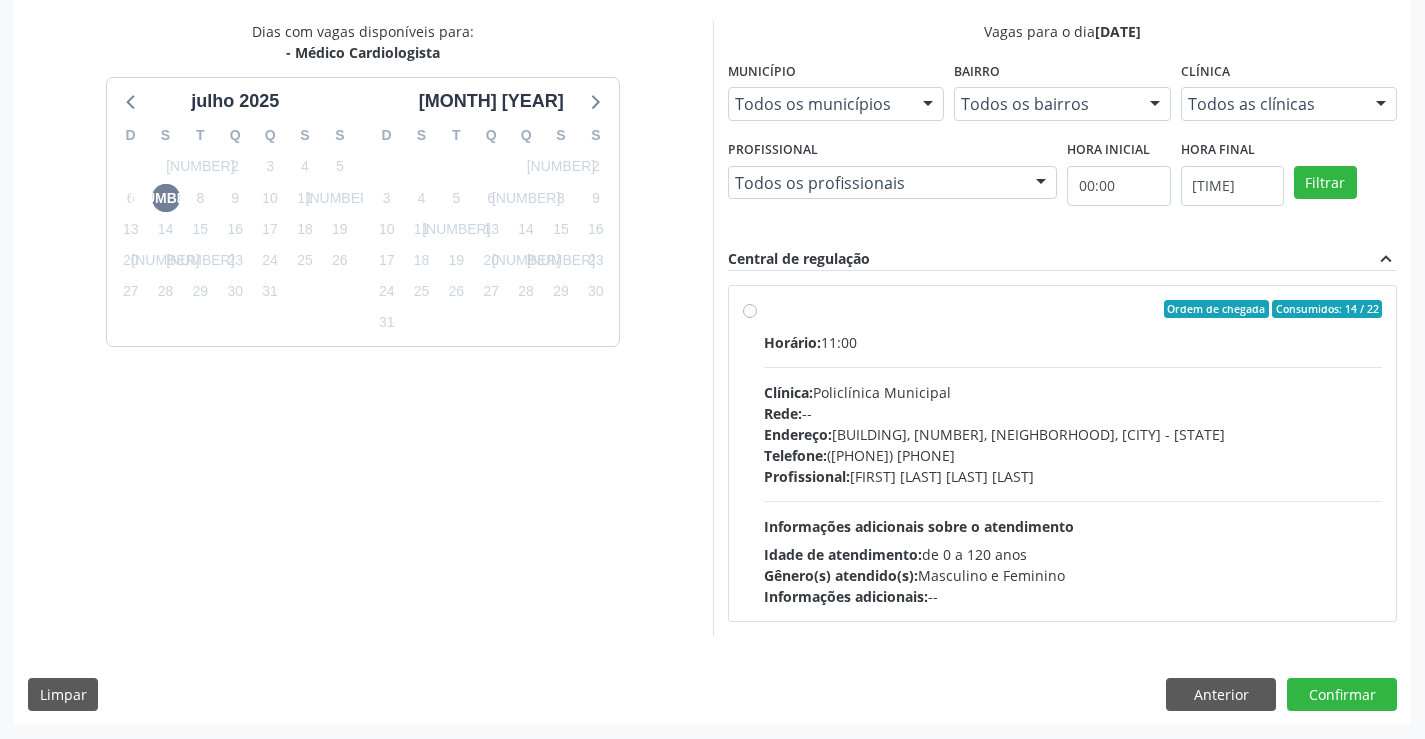 click on "Horário:   11:00
Clínica:  Policlínica Municipal
Rede:
--
Endereço:   Predio, nº 386, Centro, Campo Formoso - BA
Telefone:   (74) 6451312
Profissional:
Fabio Rodrigues Damasceno Domingues
Informações adicionais sobre o atendimento
Idade de atendimento:
de 0 a 120 anos
Gênero(s) atendido(s):
Masculino e Feminino
Informações adicionais:
--" at bounding box center (1073, 469) 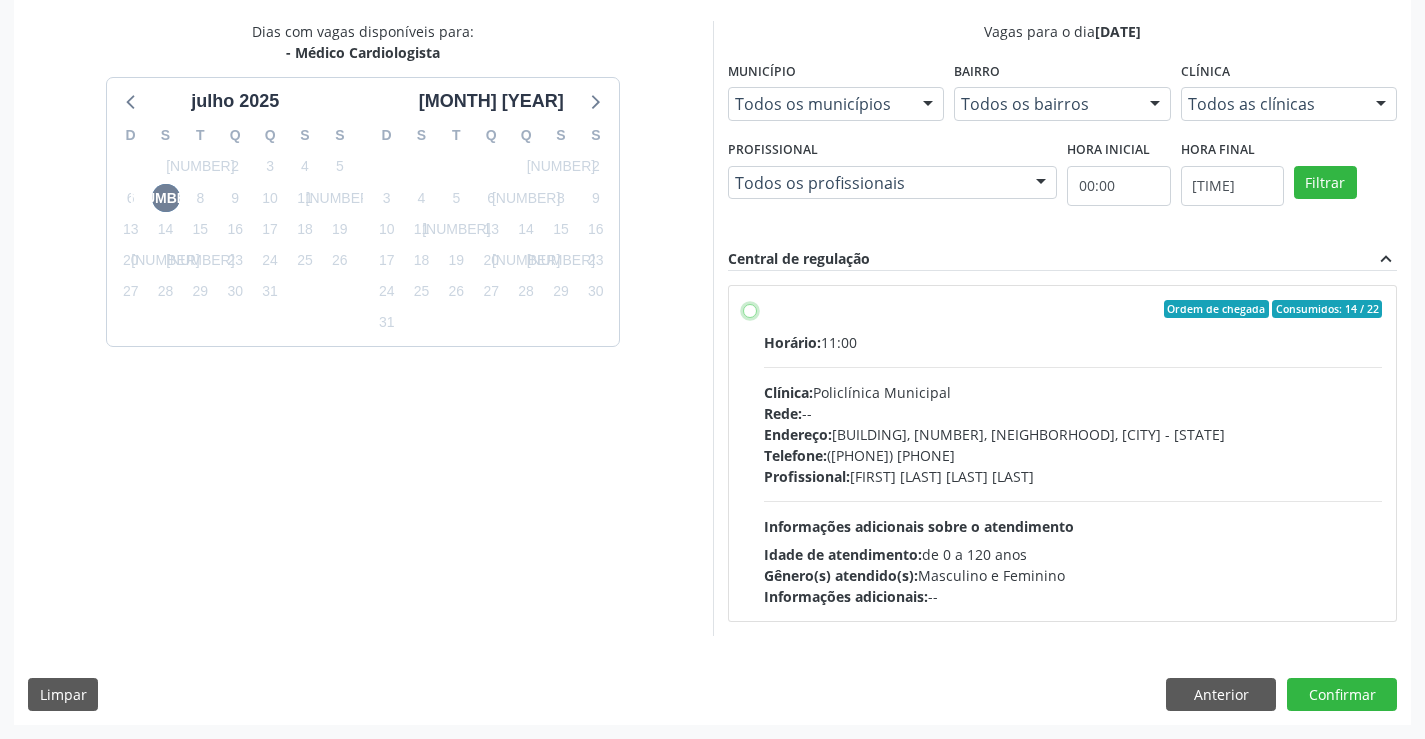 click on "Ordem de chegada
Consumidos: 14 / 22
Horário:   11:00
Clínica:  Policlínica Municipal
Rede:
--
Endereço:   Predio, nº 386, Centro, Campo Formoso - BA
Telefone:   (74) 6451312
Profissional:
Fabio Rodrigues Damasceno Domingues
Informações adicionais sobre o atendimento
Idade de atendimento:
de 0 a 120 anos
Gênero(s) atendido(s):
Masculino e Feminino
Informações adicionais:
--" at bounding box center (750, 309) 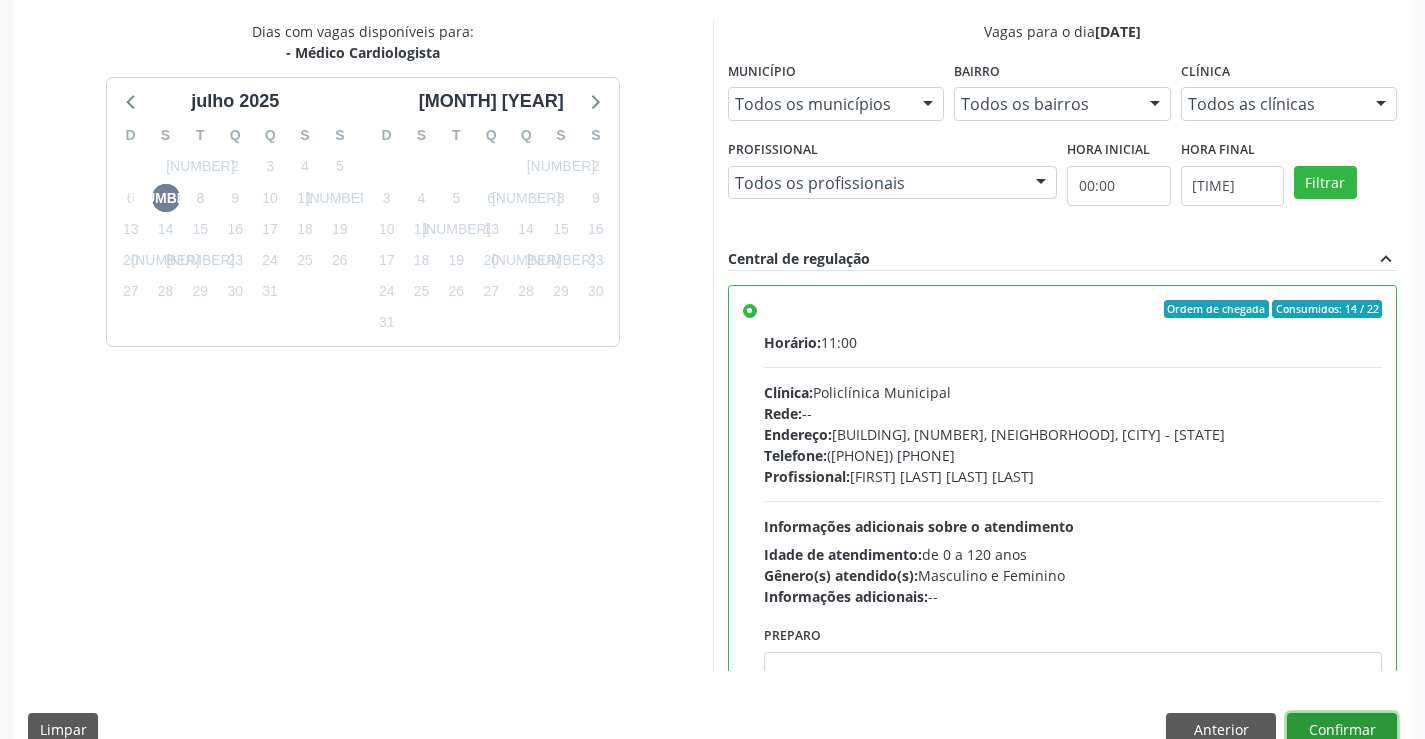 click on "Confirmar" at bounding box center [1342, 730] 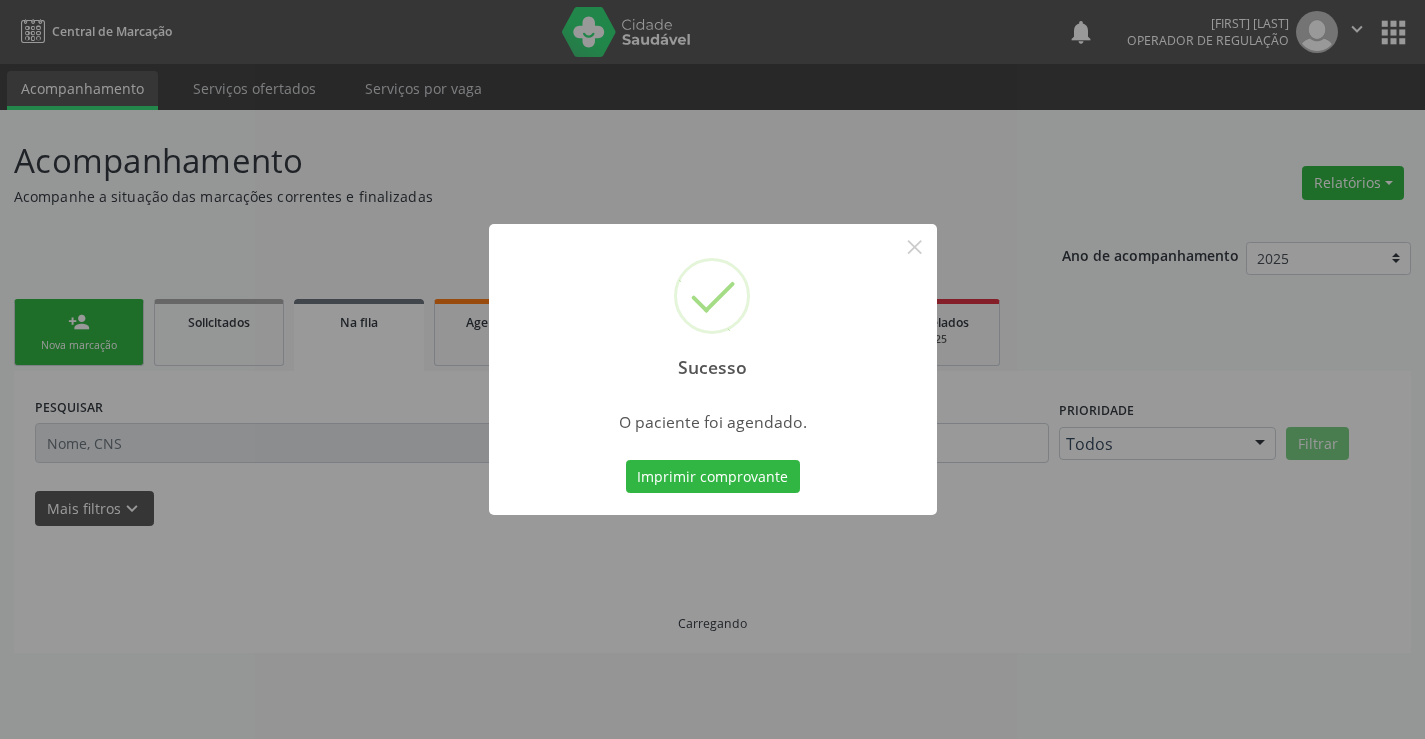 scroll, scrollTop: 0, scrollLeft: 0, axis: both 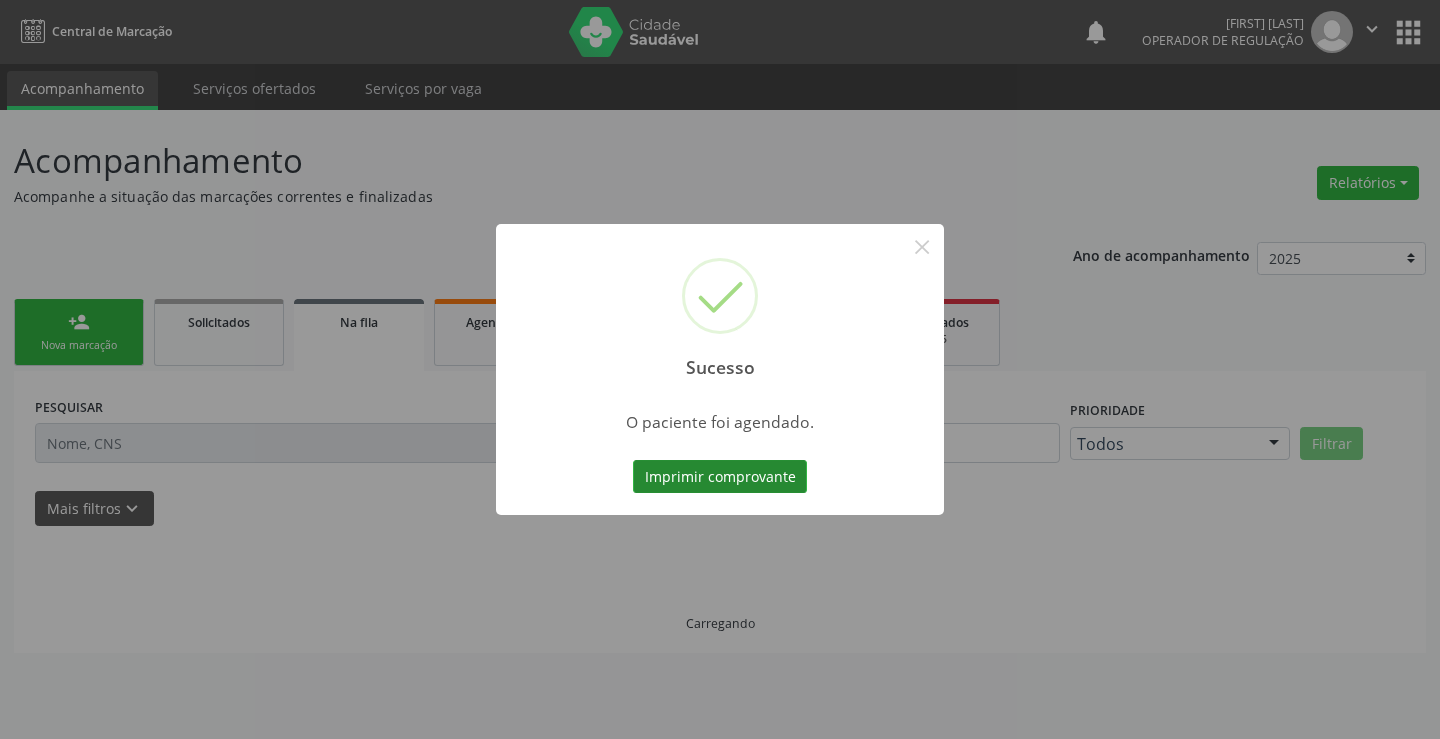 click on "Imprimir comprovante" at bounding box center [720, 477] 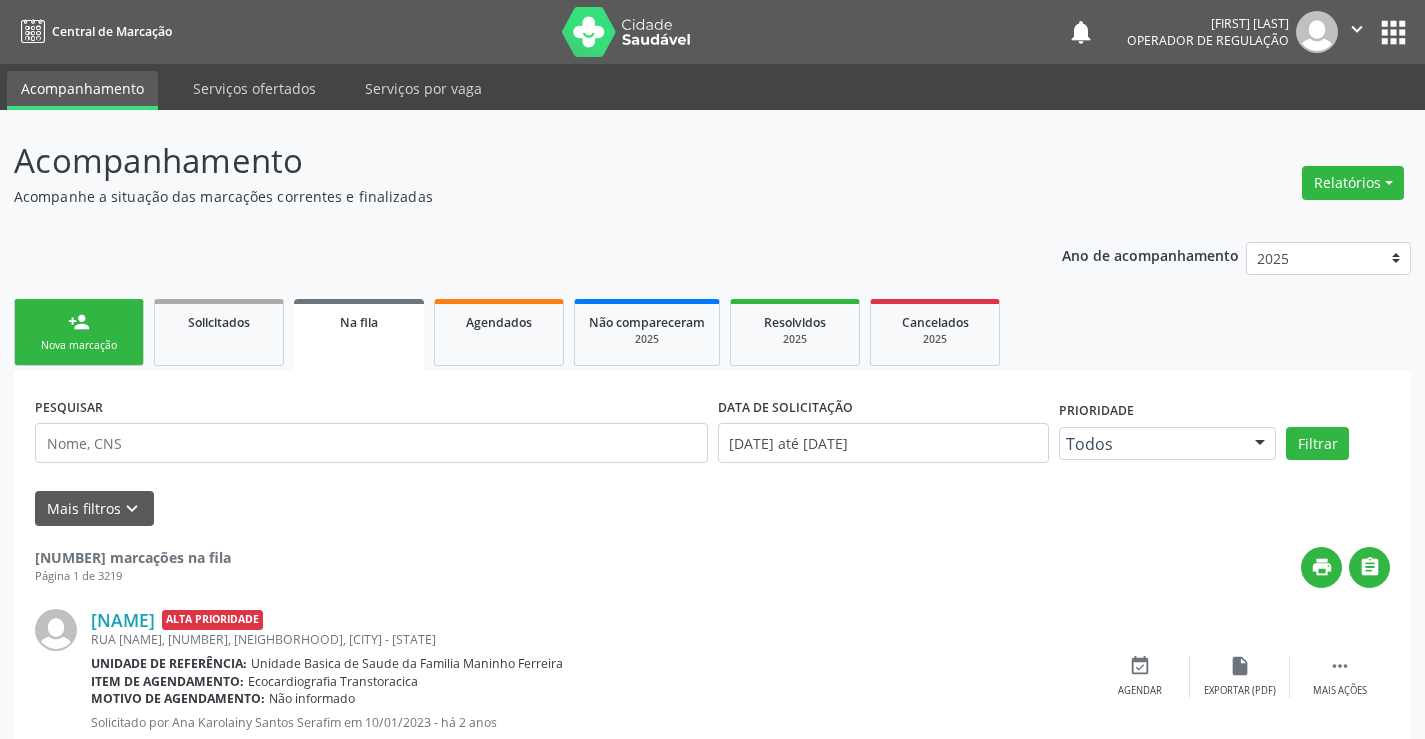 click on "person_add" at bounding box center [79, 322] 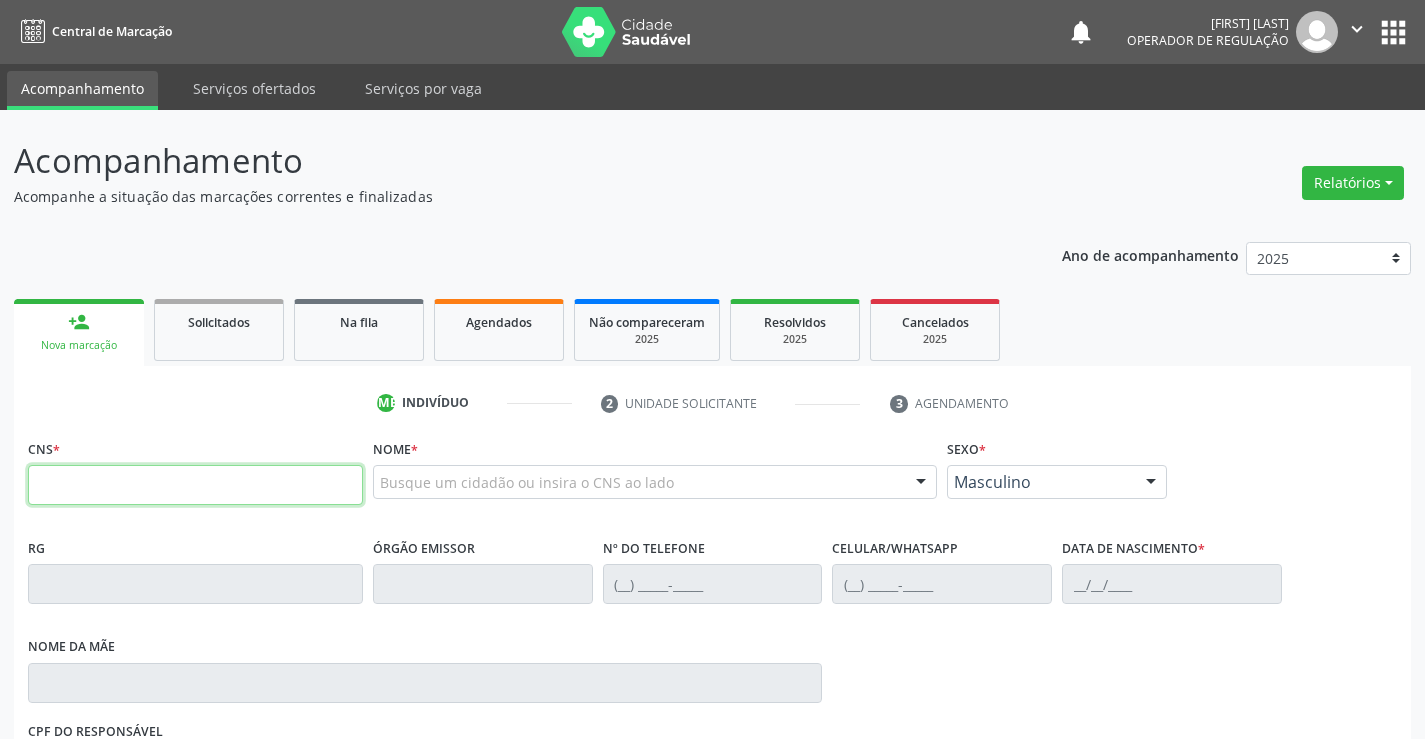 click at bounding box center [195, 485] 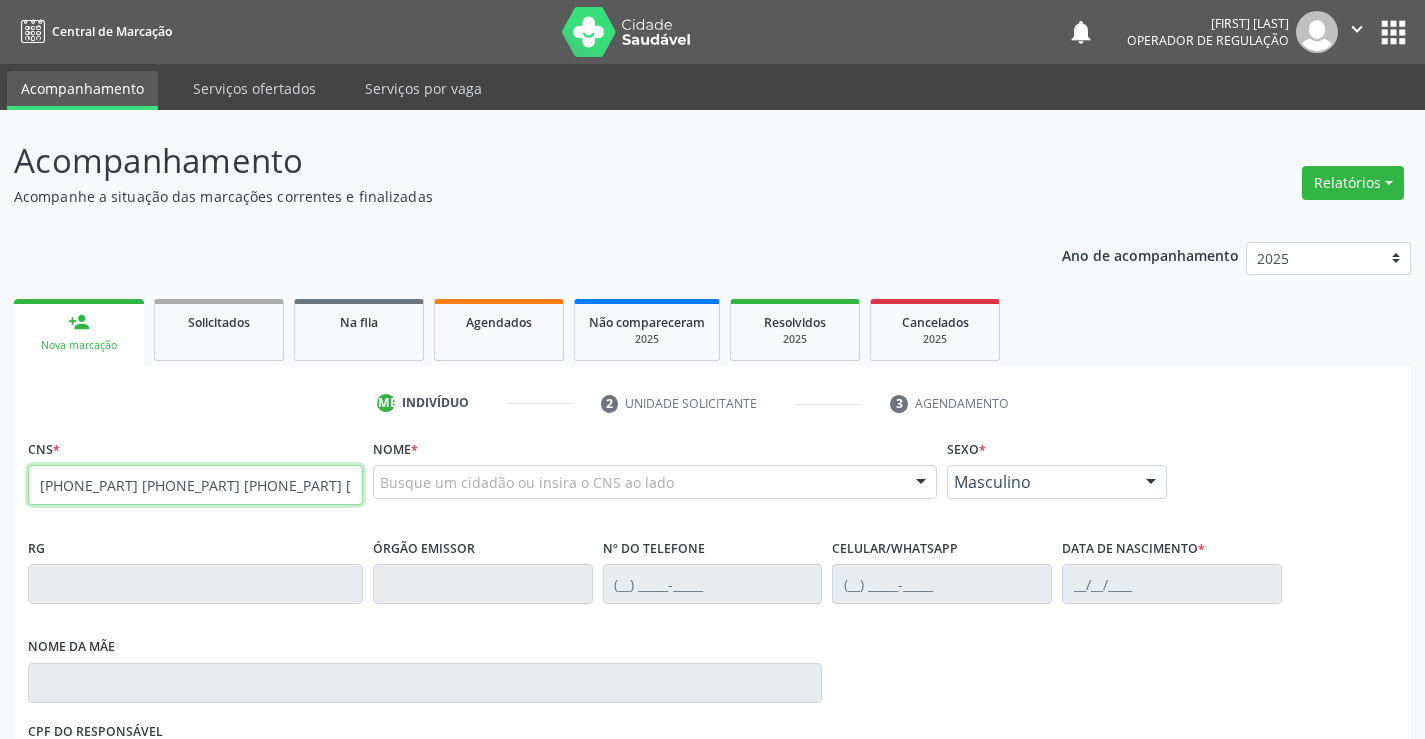 type on "700 0079 9776 8305" 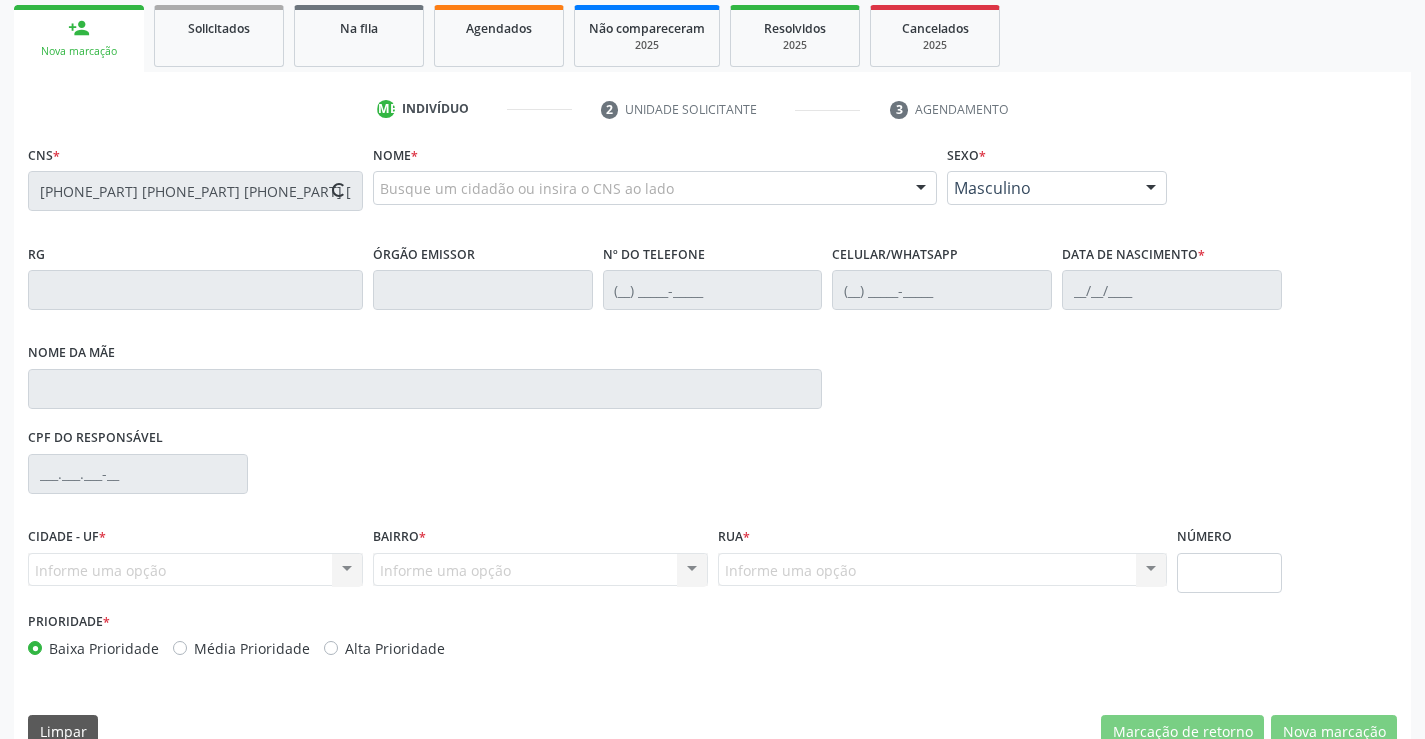 scroll, scrollTop: 331, scrollLeft: 0, axis: vertical 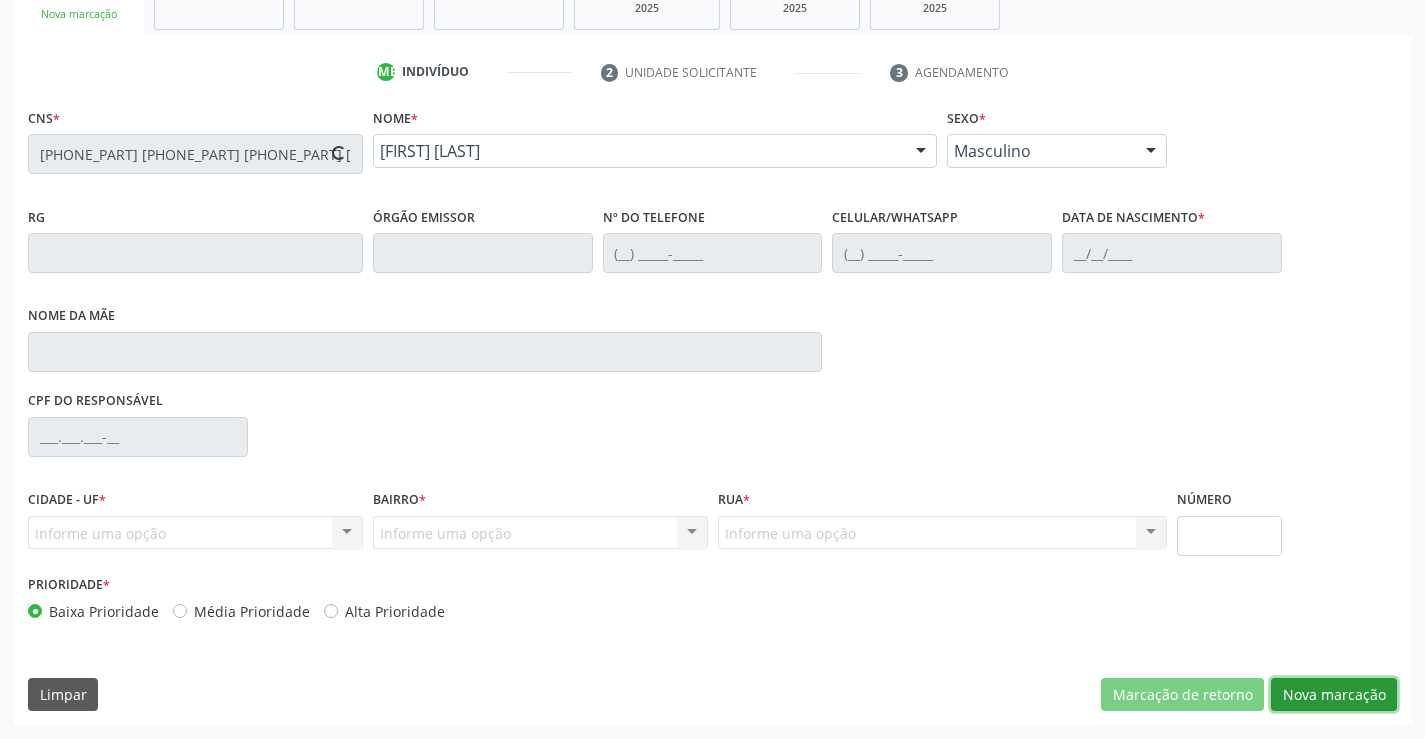 click on "[GENERAL_TERM]" at bounding box center [1182, 695] 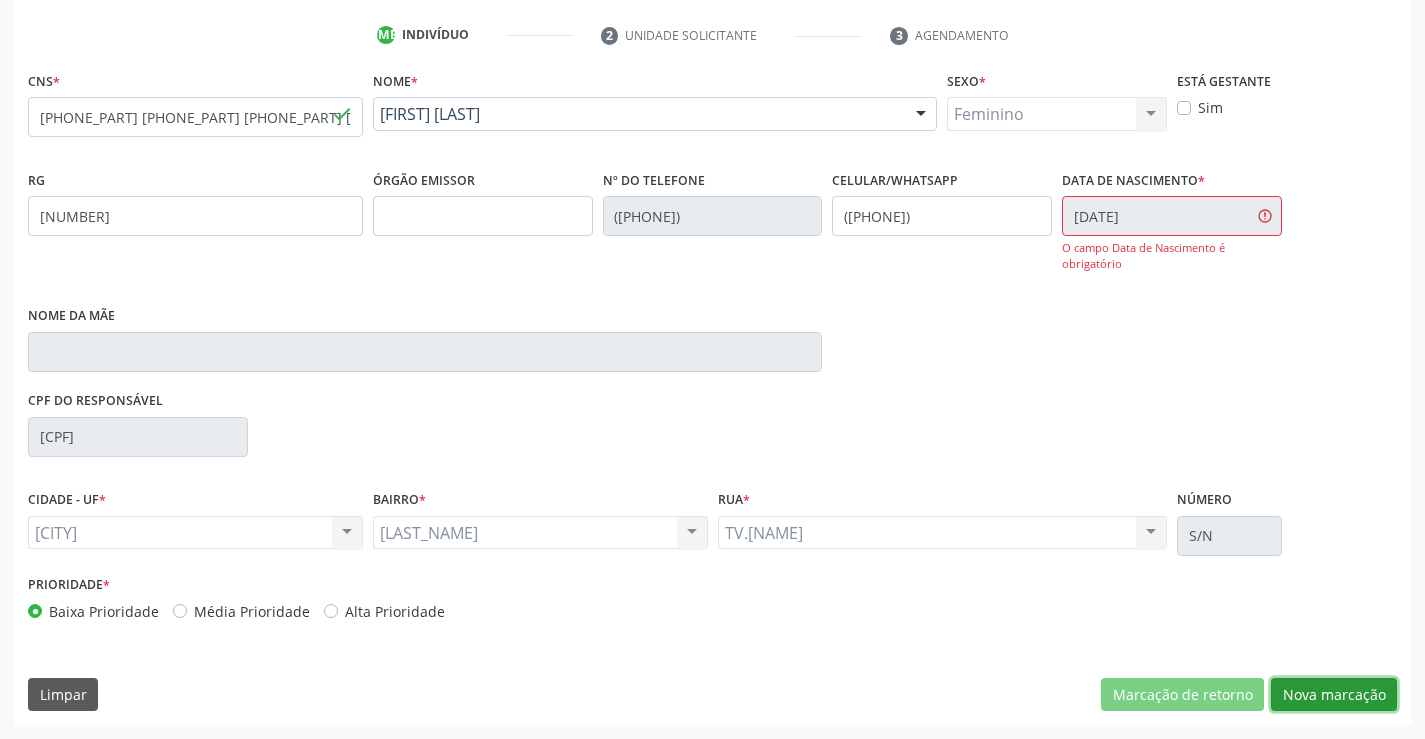 click on "[GENERAL_TERM]" at bounding box center [1182, 695] 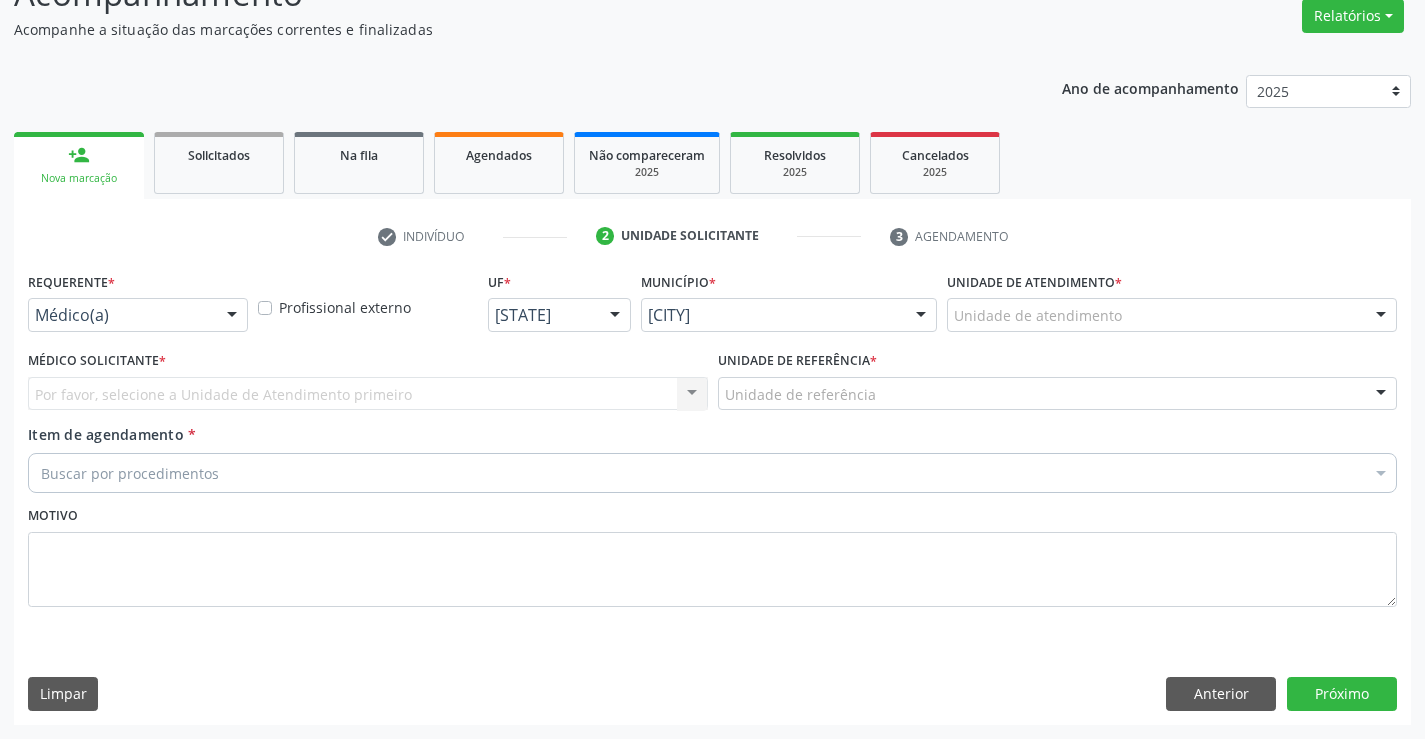 scroll, scrollTop: 167, scrollLeft: 0, axis: vertical 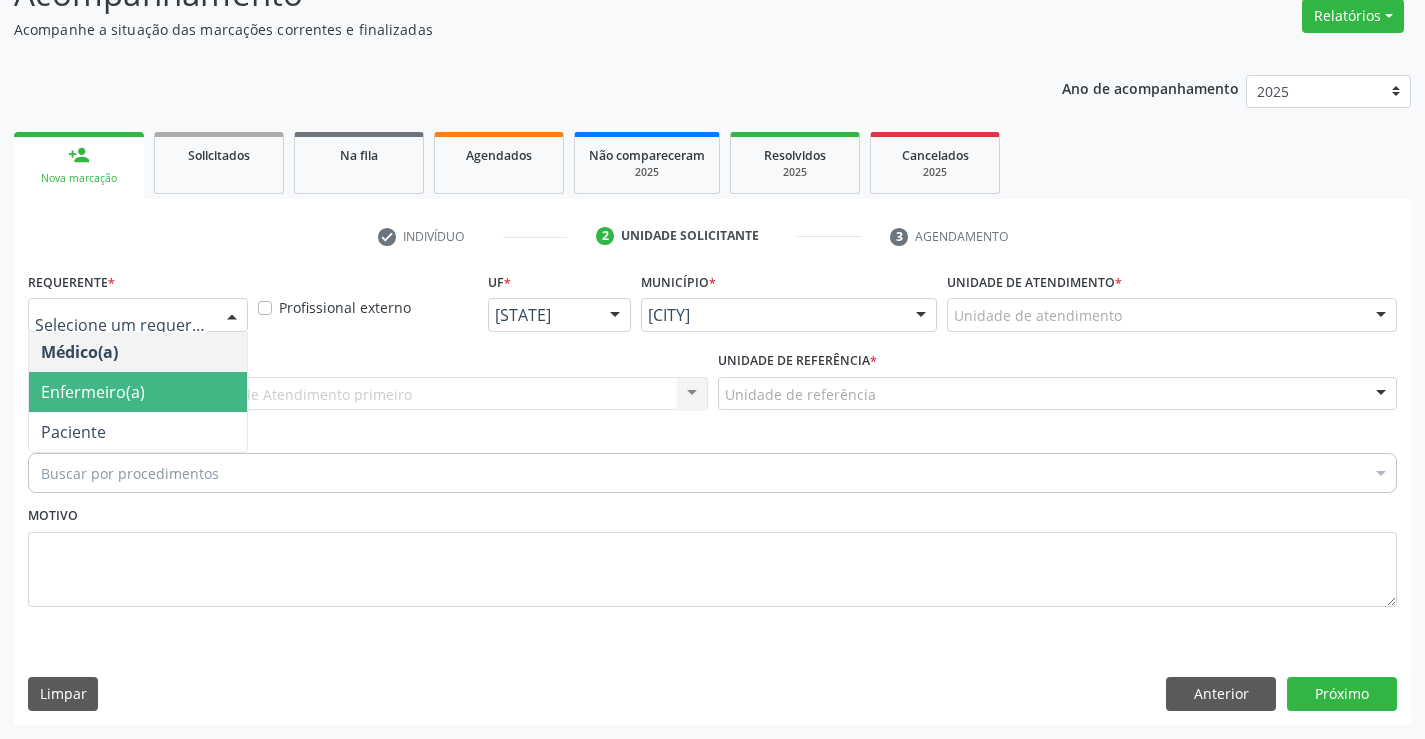 click on "Enfermeiro(a)" at bounding box center (138, 392) 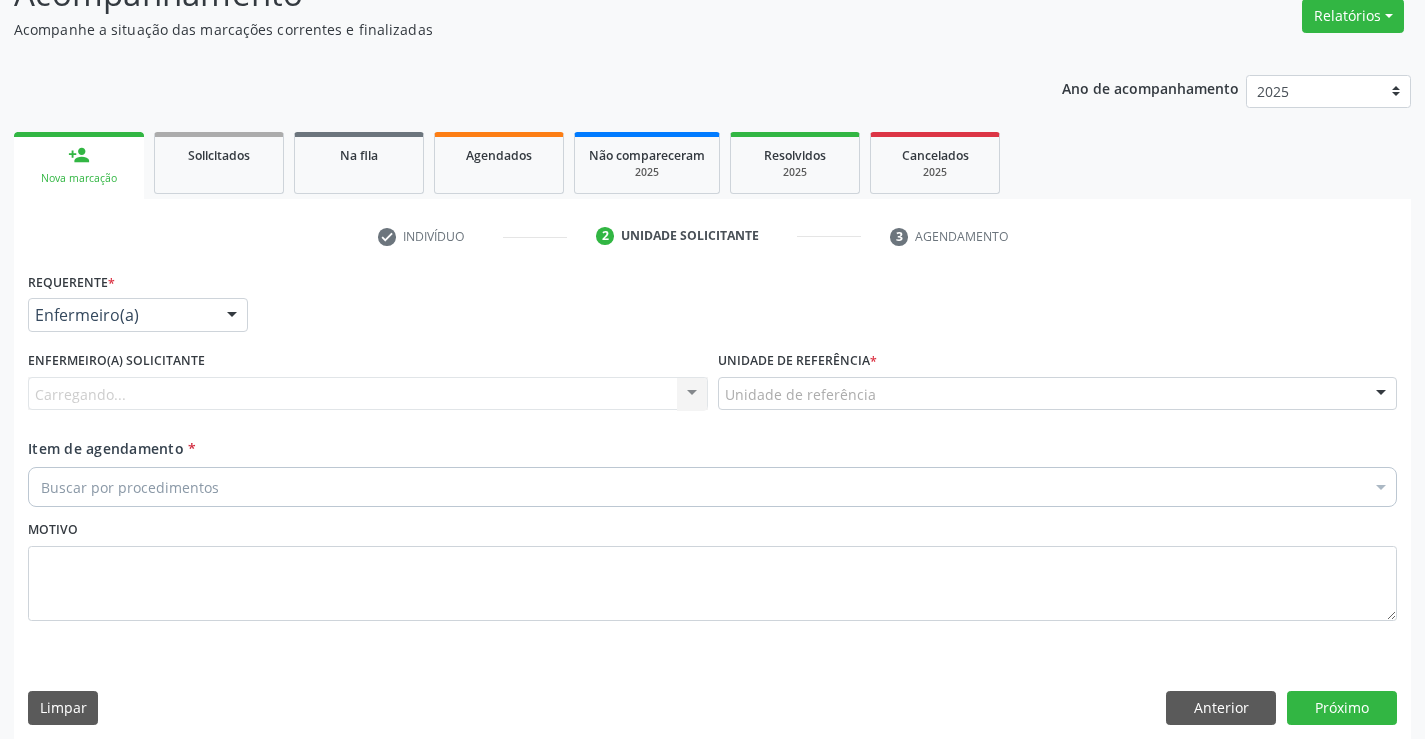 click at bounding box center [232, 316] 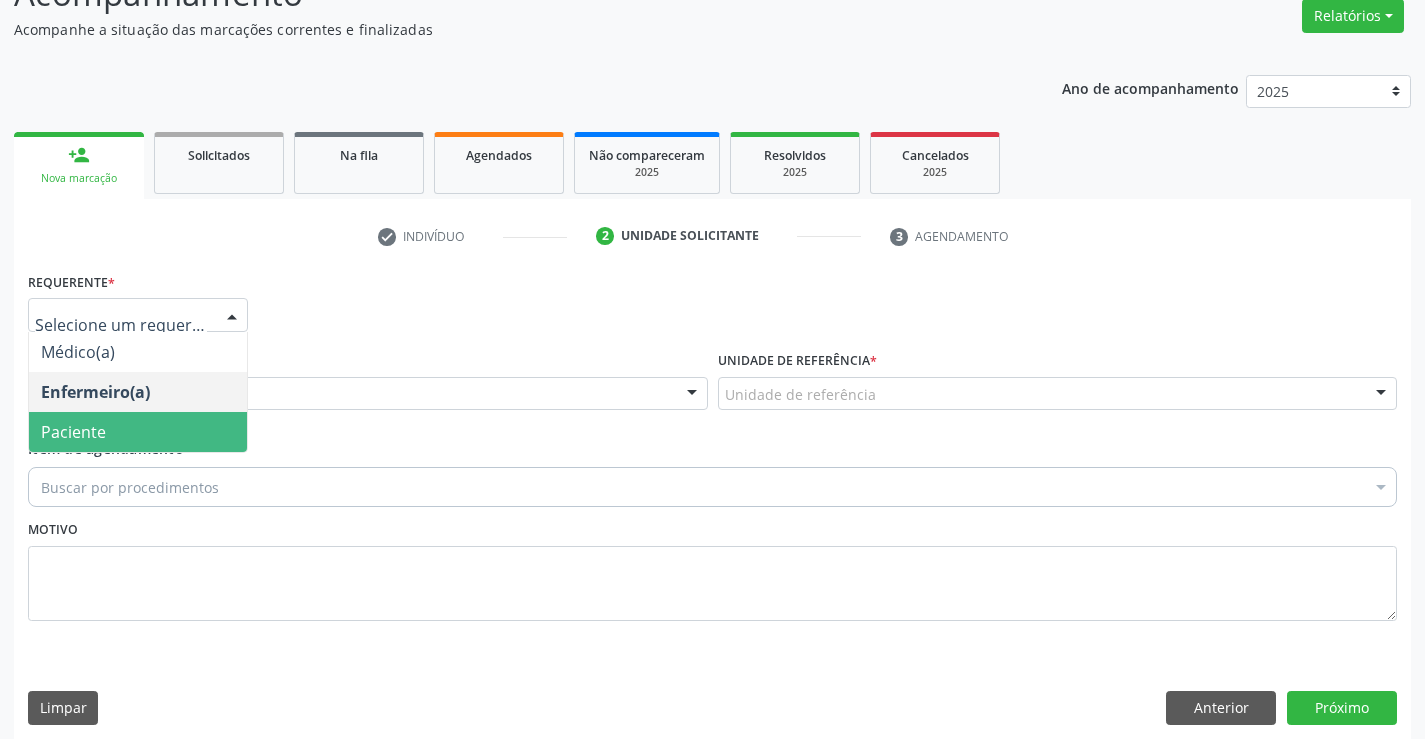 click on "Paciente" at bounding box center [138, 432] 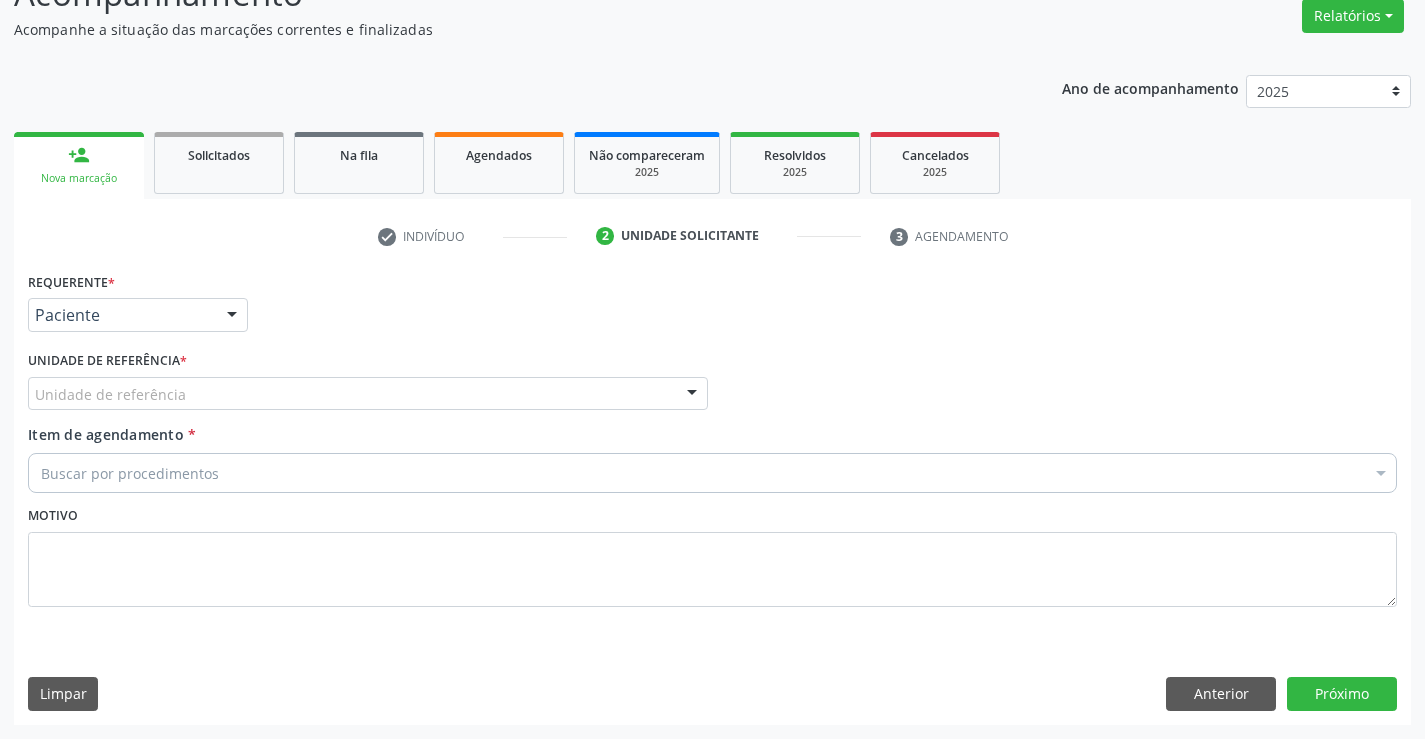 click on "Unidade de referência" at bounding box center (368, 394) 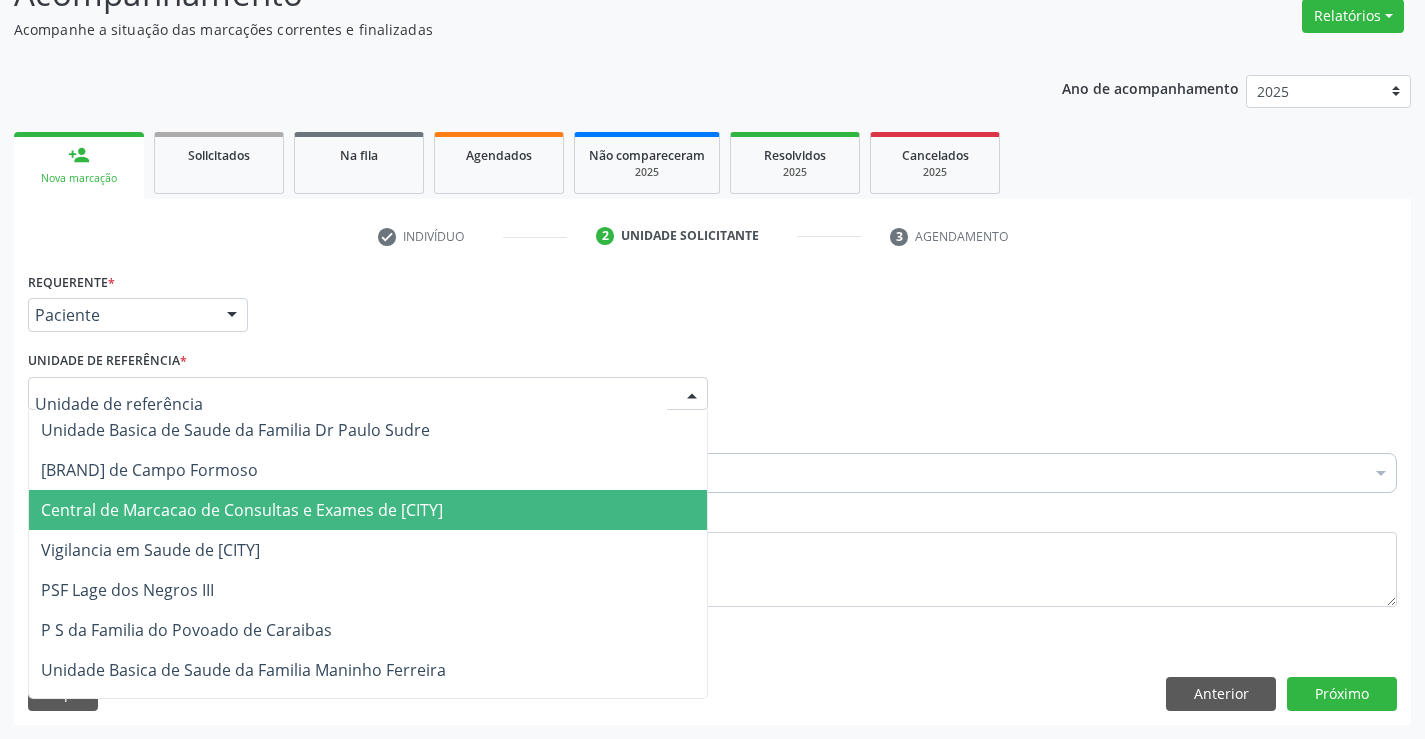 click on "Central de Marcacao de Consultas e Exames de [CITY]" at bounding box center (242, 510) 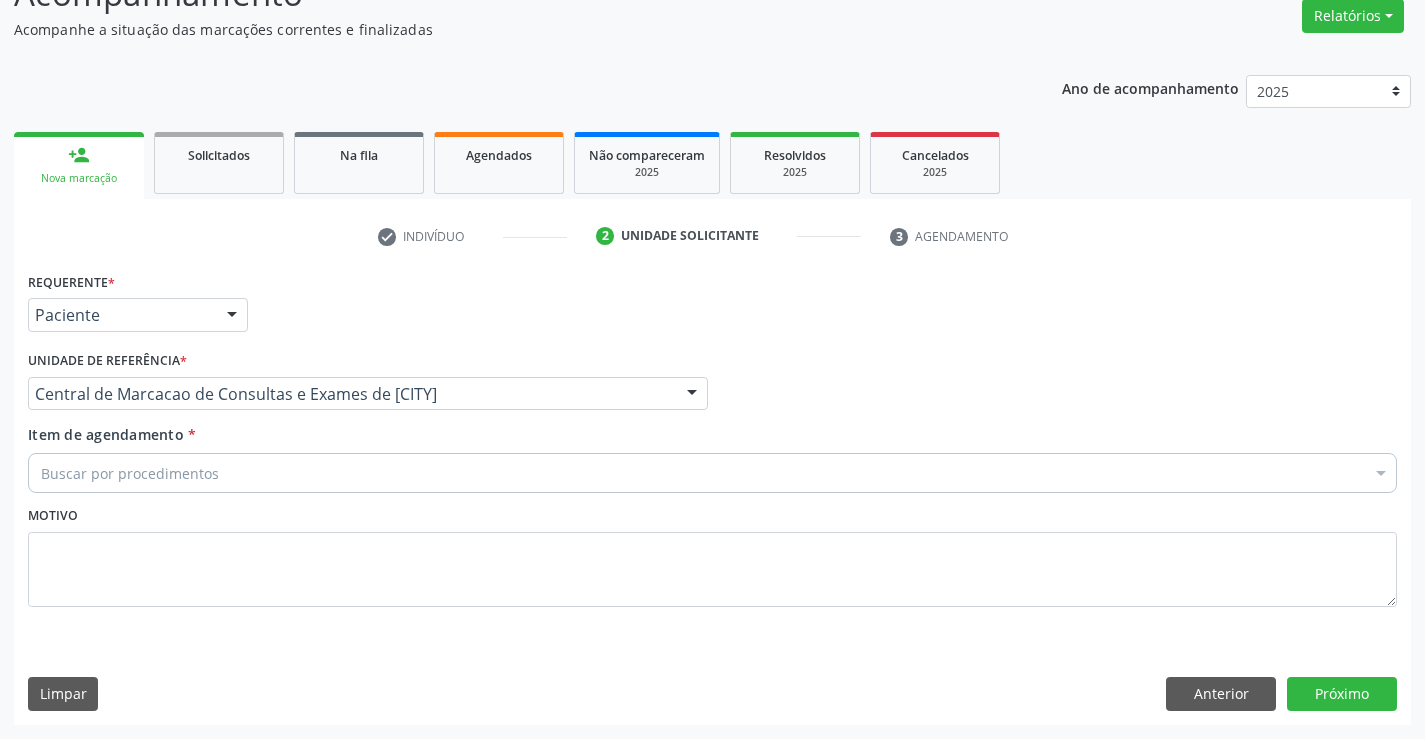 click on "Buscar por procedimentos" at bounding box center (712, 473) 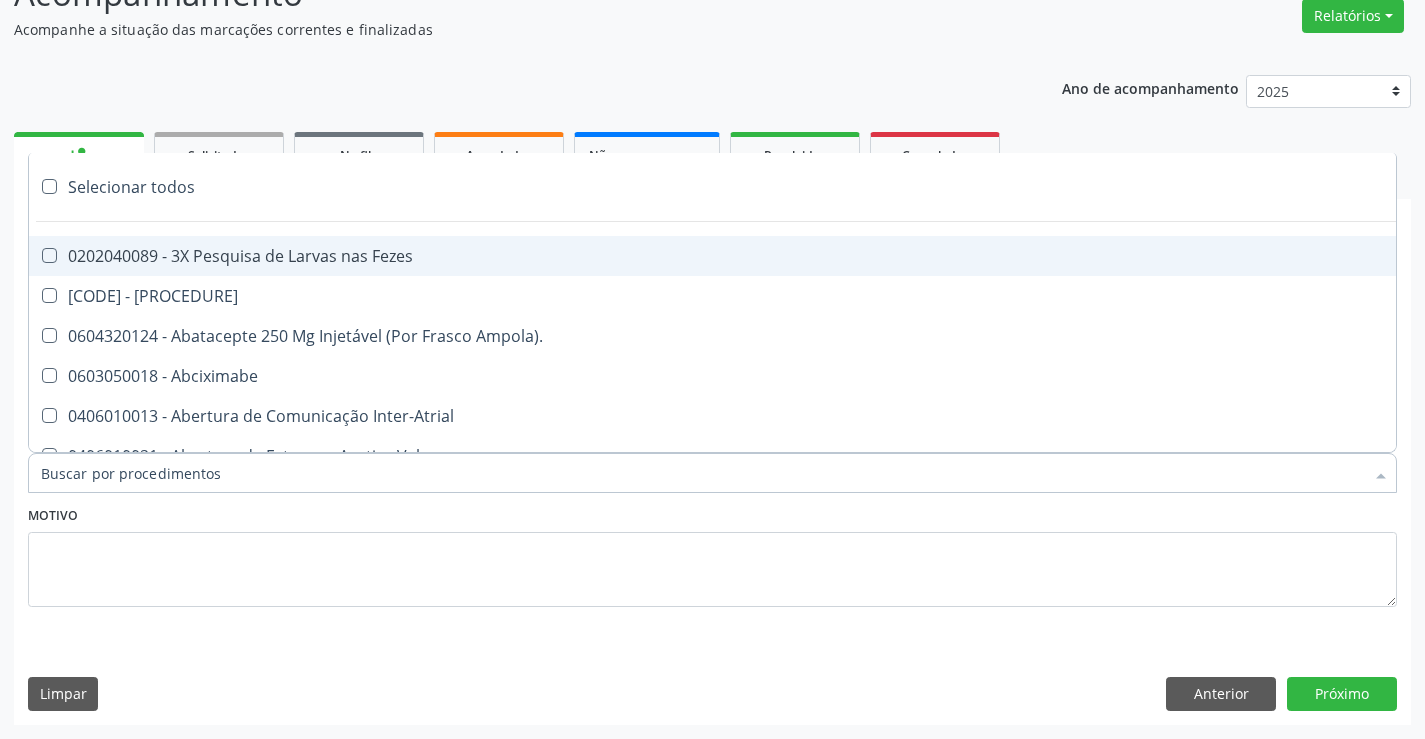 paste on "Médico Cardiologista" 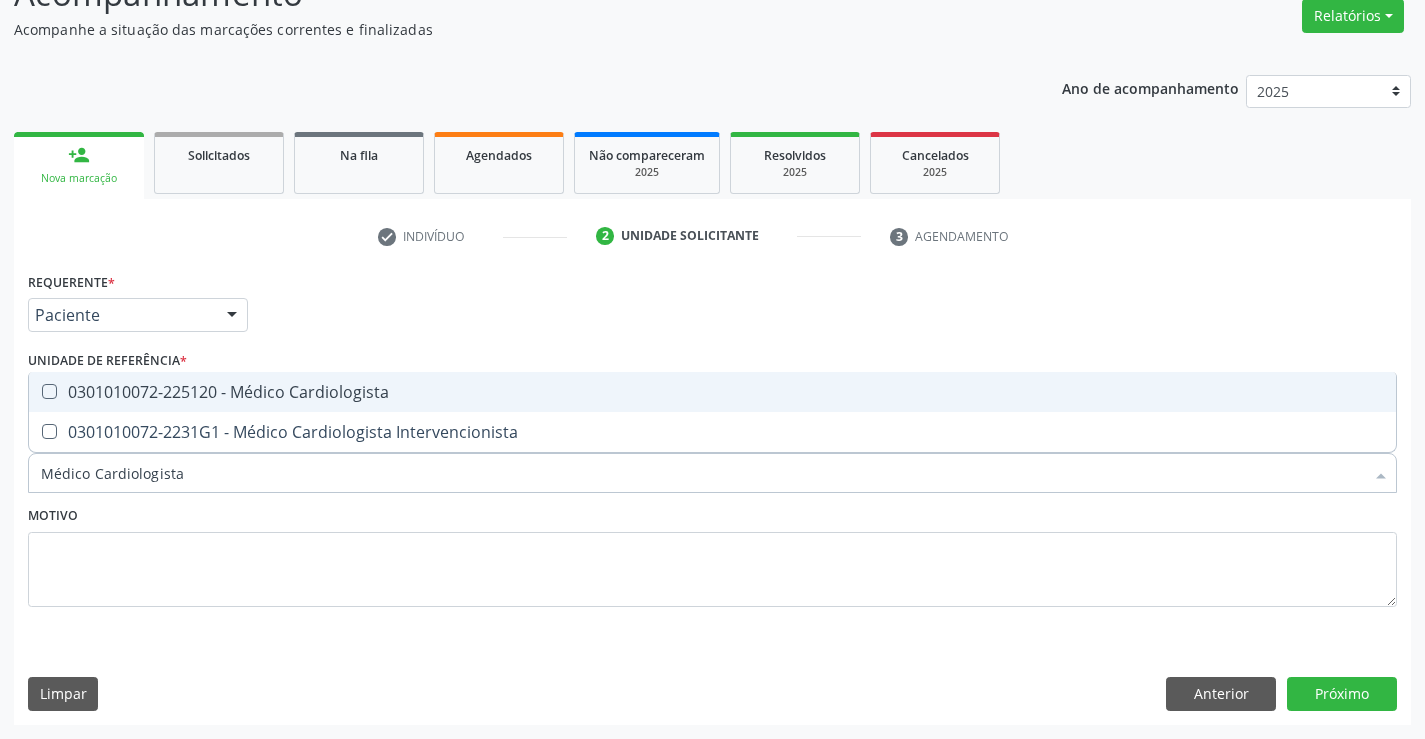 click on "0301010072-225120 - Médico Cardiologista" at bounding box center [712, 392] 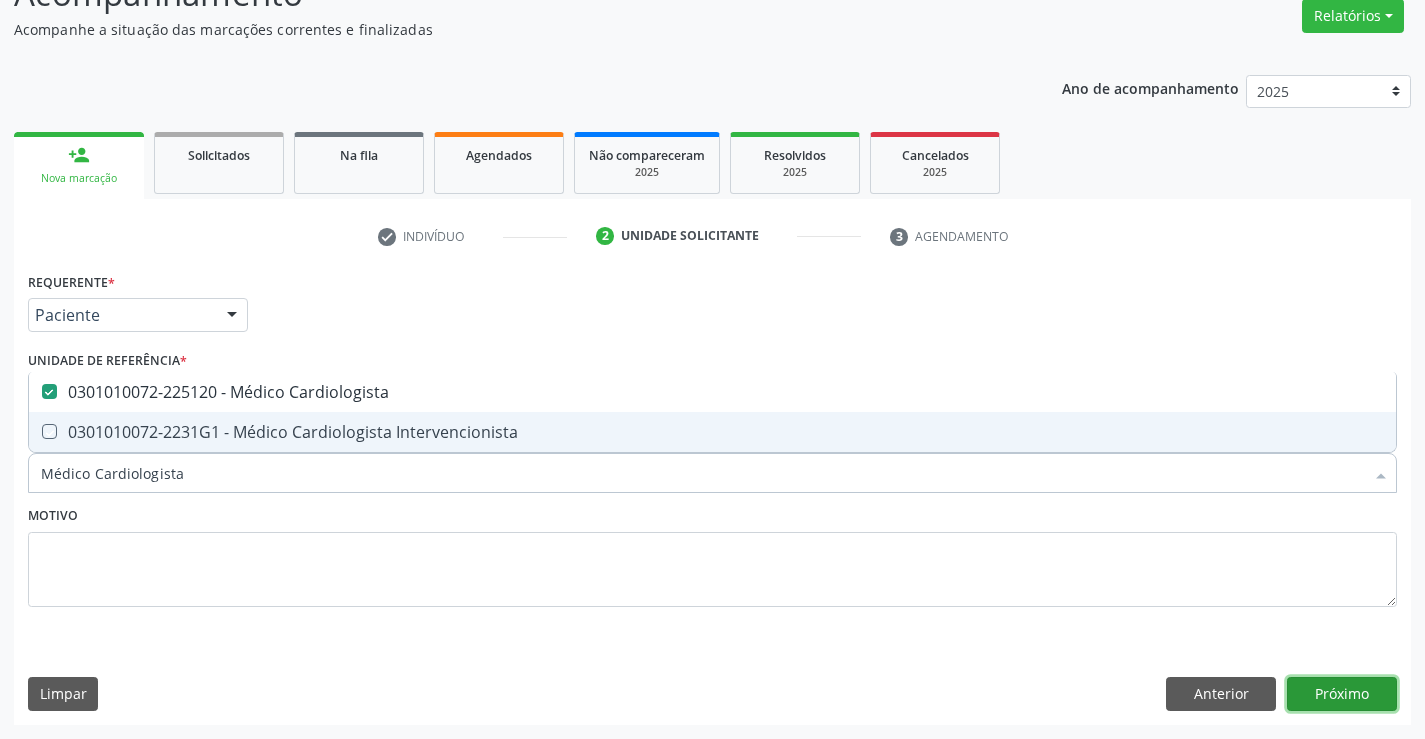 click on "[DIRECTION]" at bounding box center [1342, 694] 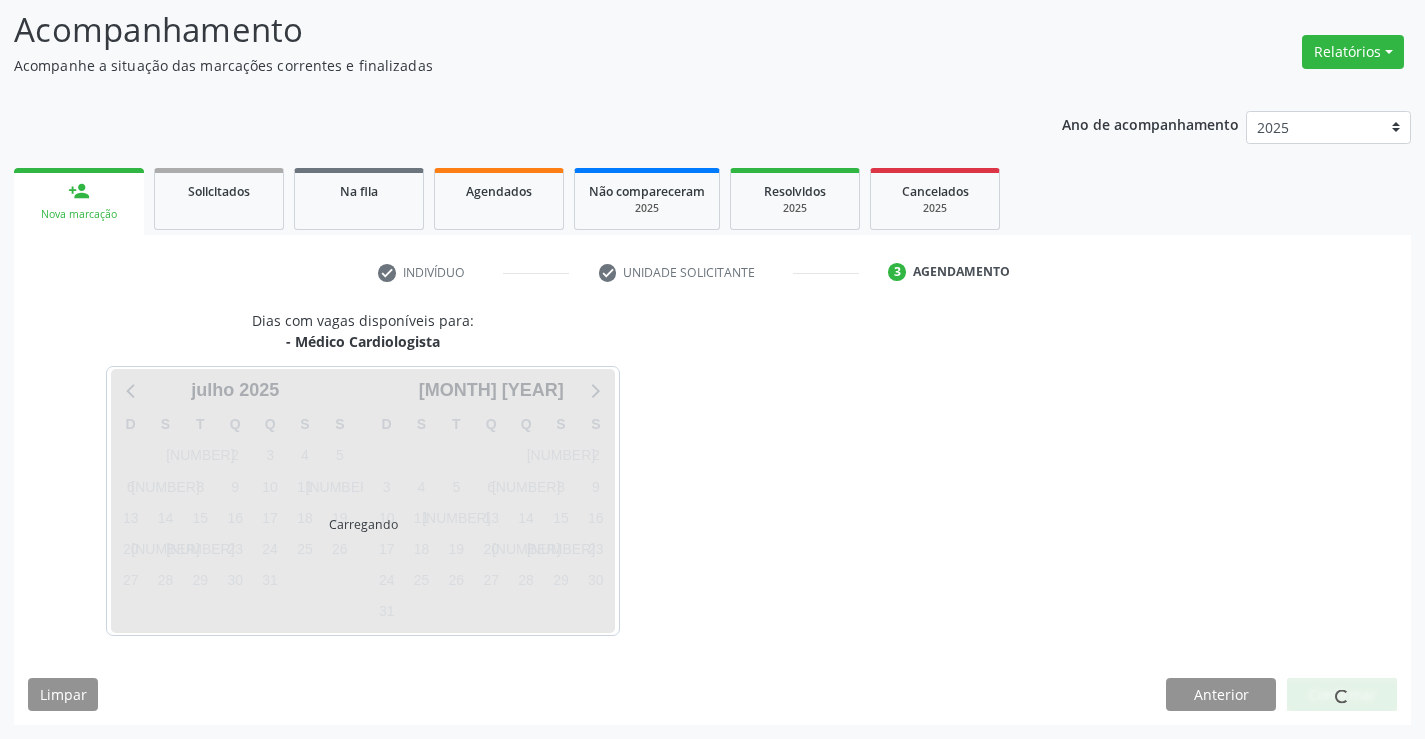 scroll, scrollTop: 131, scrollLeft: 0, axis: vertical 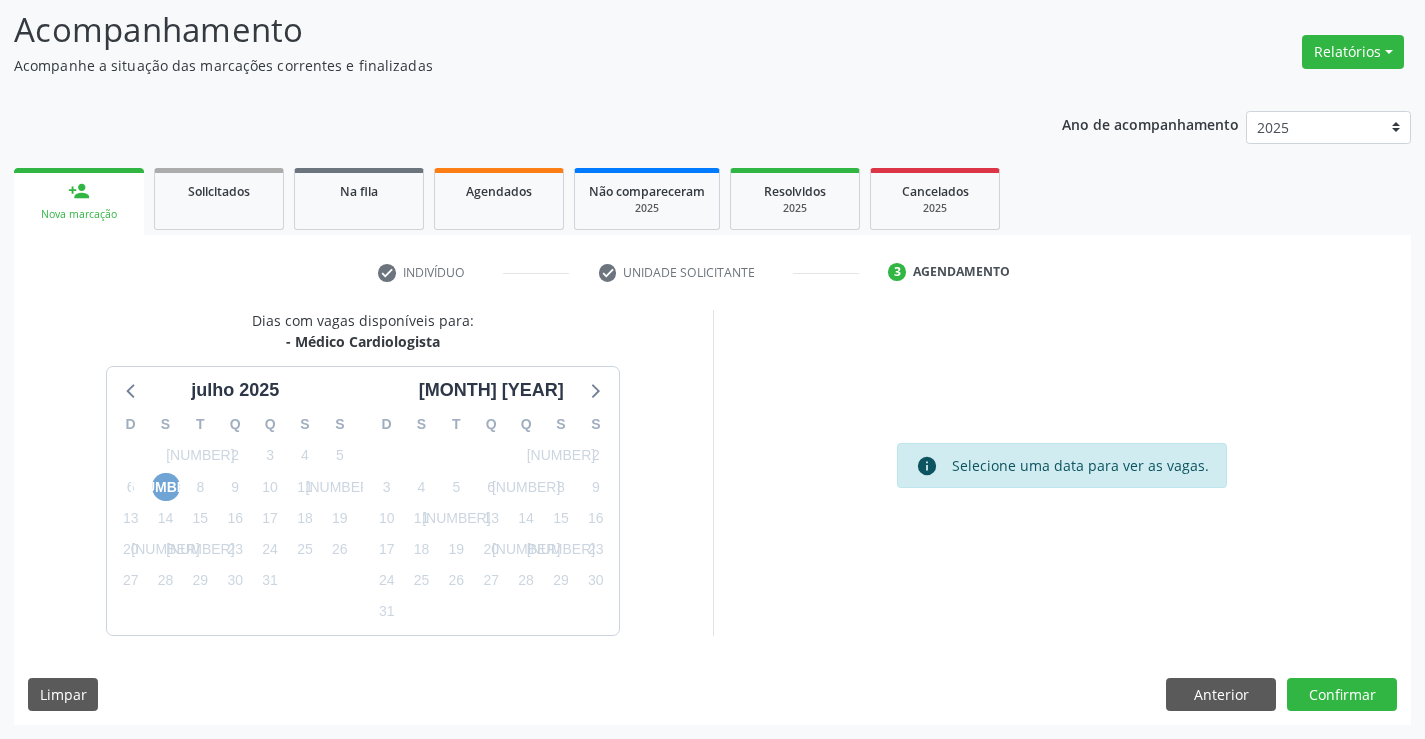 click on "7" at bounding box center (166, 487) 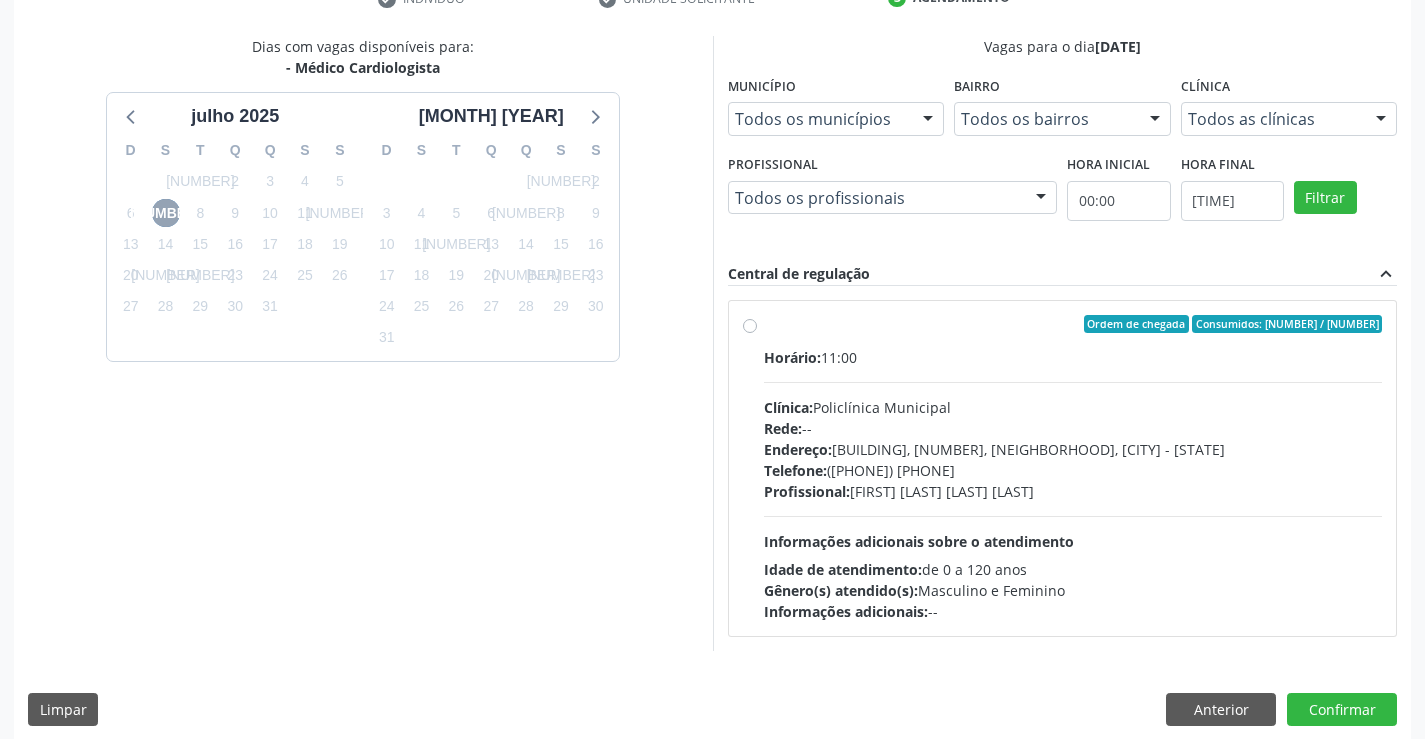 scroll, scrollTop: 420, scrollLeft: 0, axis: vertical 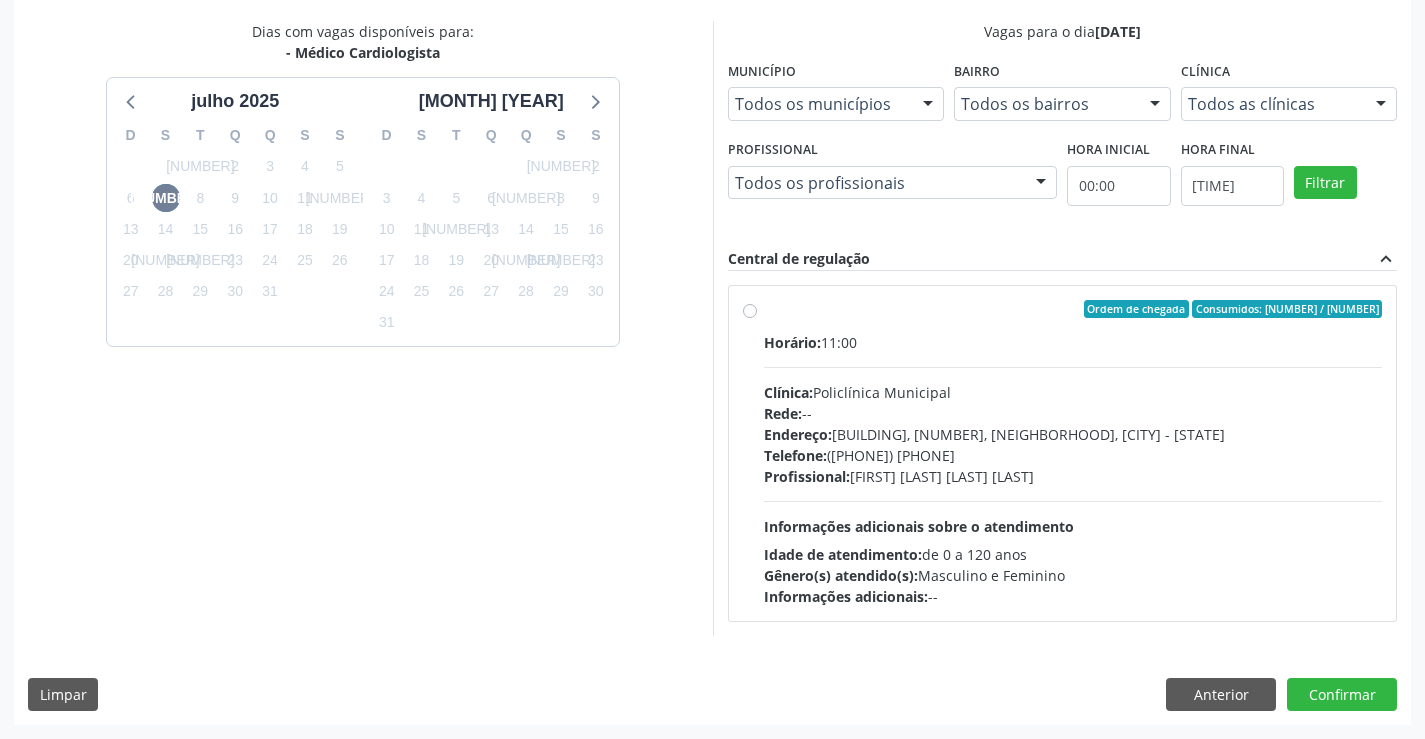 click on "Telefone:   (74) 6451312" at bounding box center (1073, 455) 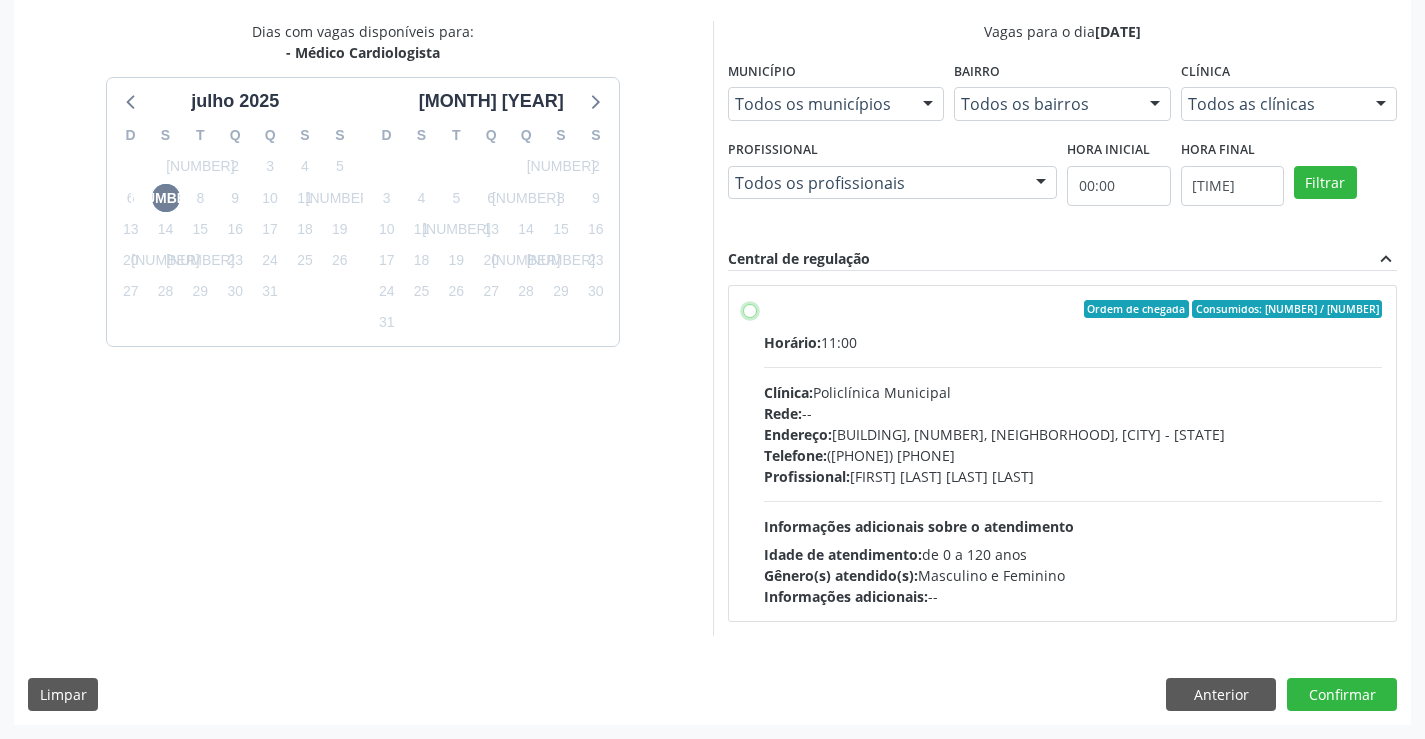 click on "Ordem de chegada
Consumidos: 15 / 22
Horário:   11:00
Clínica:  Policlínica Municipal
Rede:
--
Endereço:   Predio, nº 386, Centro, Campo Formoso - BA
Telefone:   (74) 6451312
Profissional:
Fabio Rodrigues Damasceno Domingues
Informações adicionais sobre o atendimento
Idade de atendimento:
de 0 a 120 anos
Gênero(s) atendido(s):
Masculino e Feminino
Informações adicionais:
--" at bounding box center (750, 309) 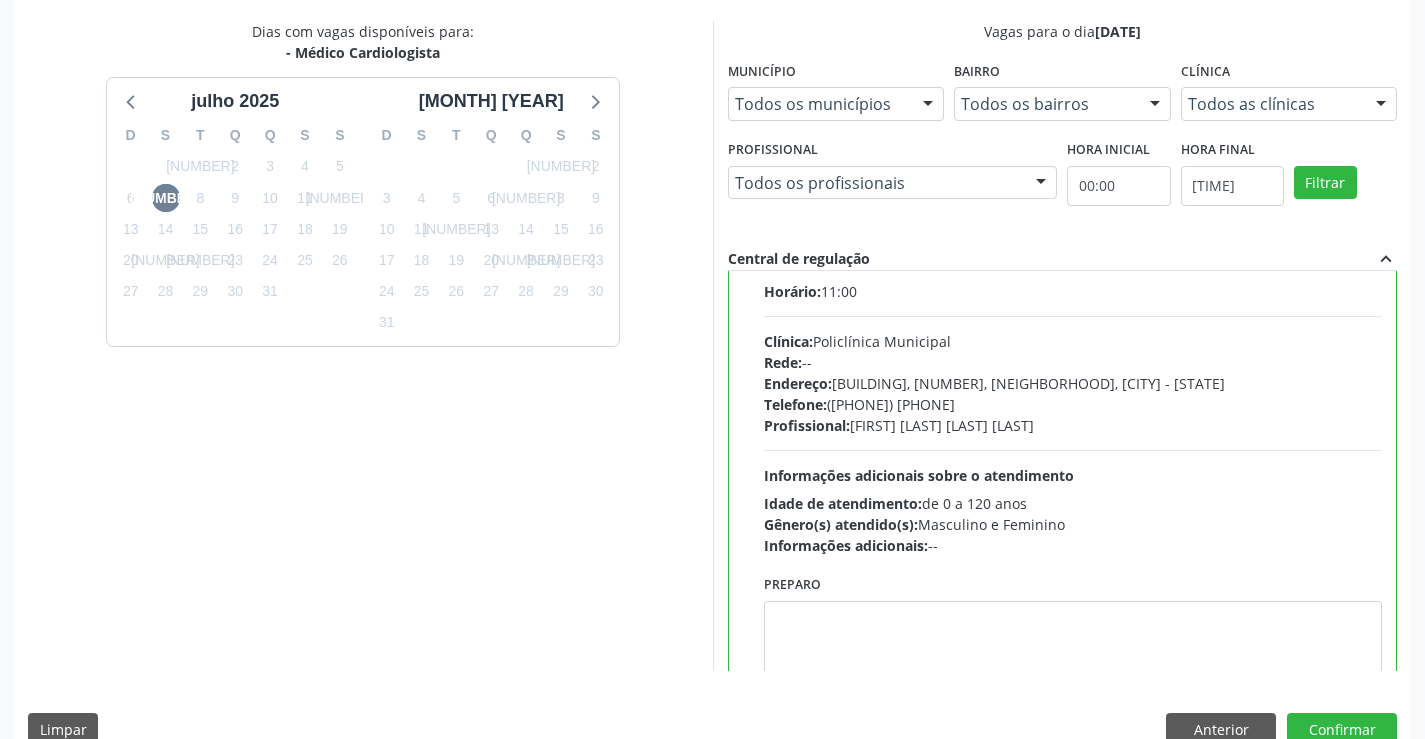 scroll, scrollTop: 99, scrollLeft: 0, axis: vertical 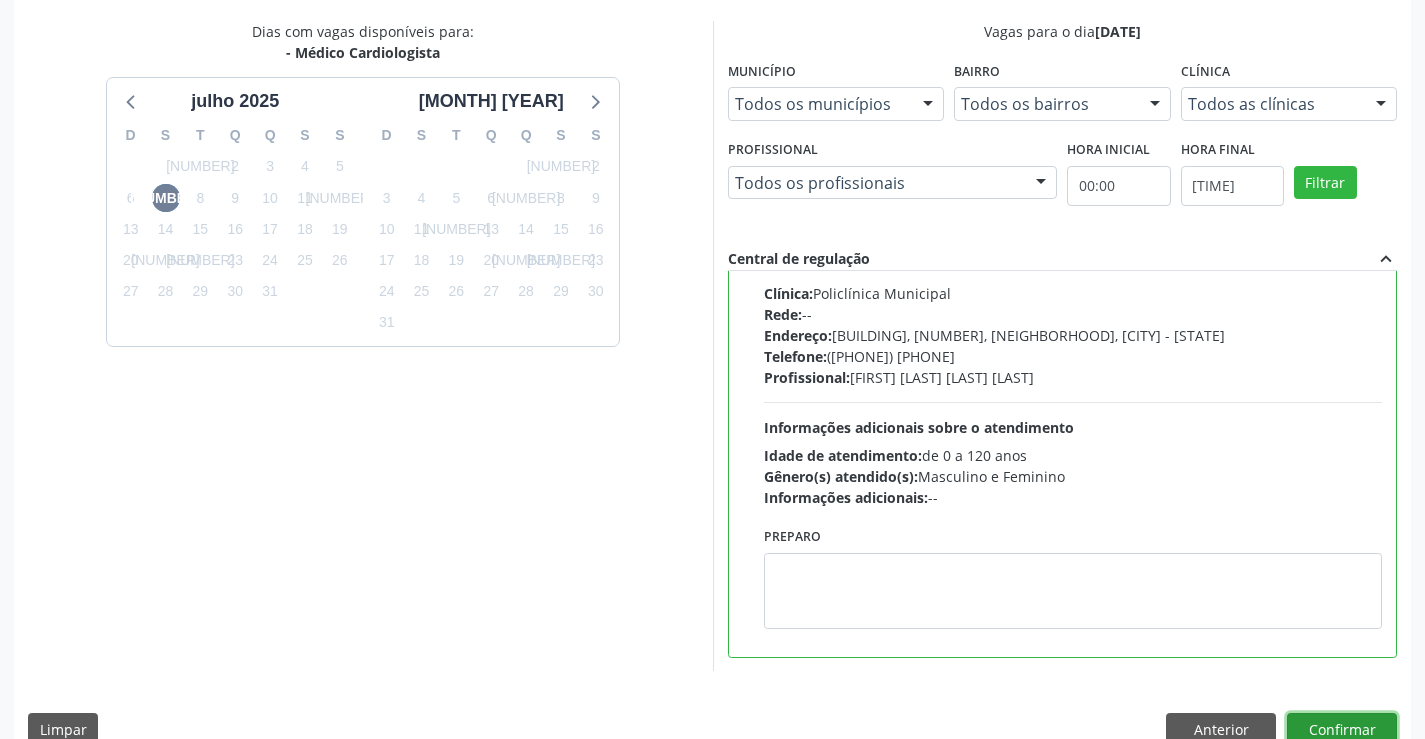 click on "Confirmar" at bounding box center (1342, 730) 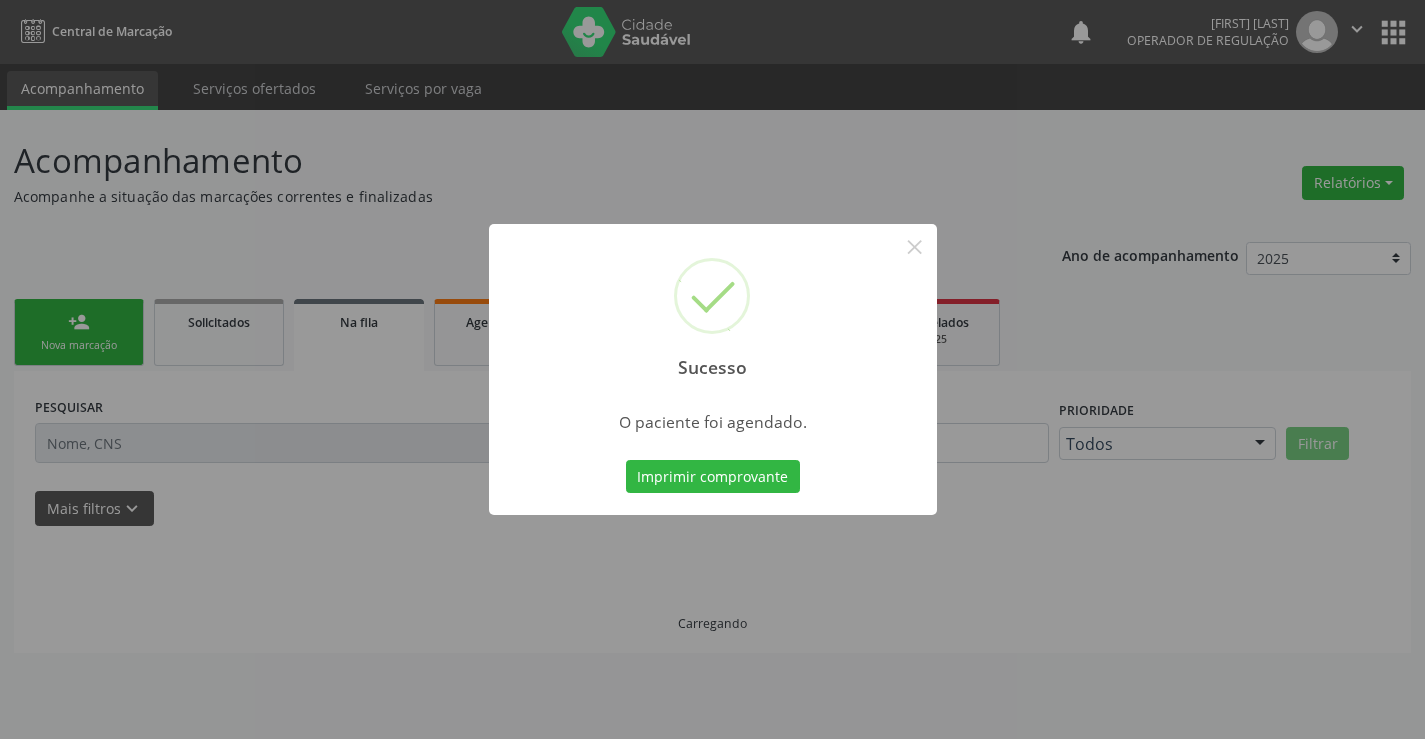 scroll, scrollTop: 0, scrollLeft: 0, axis: both 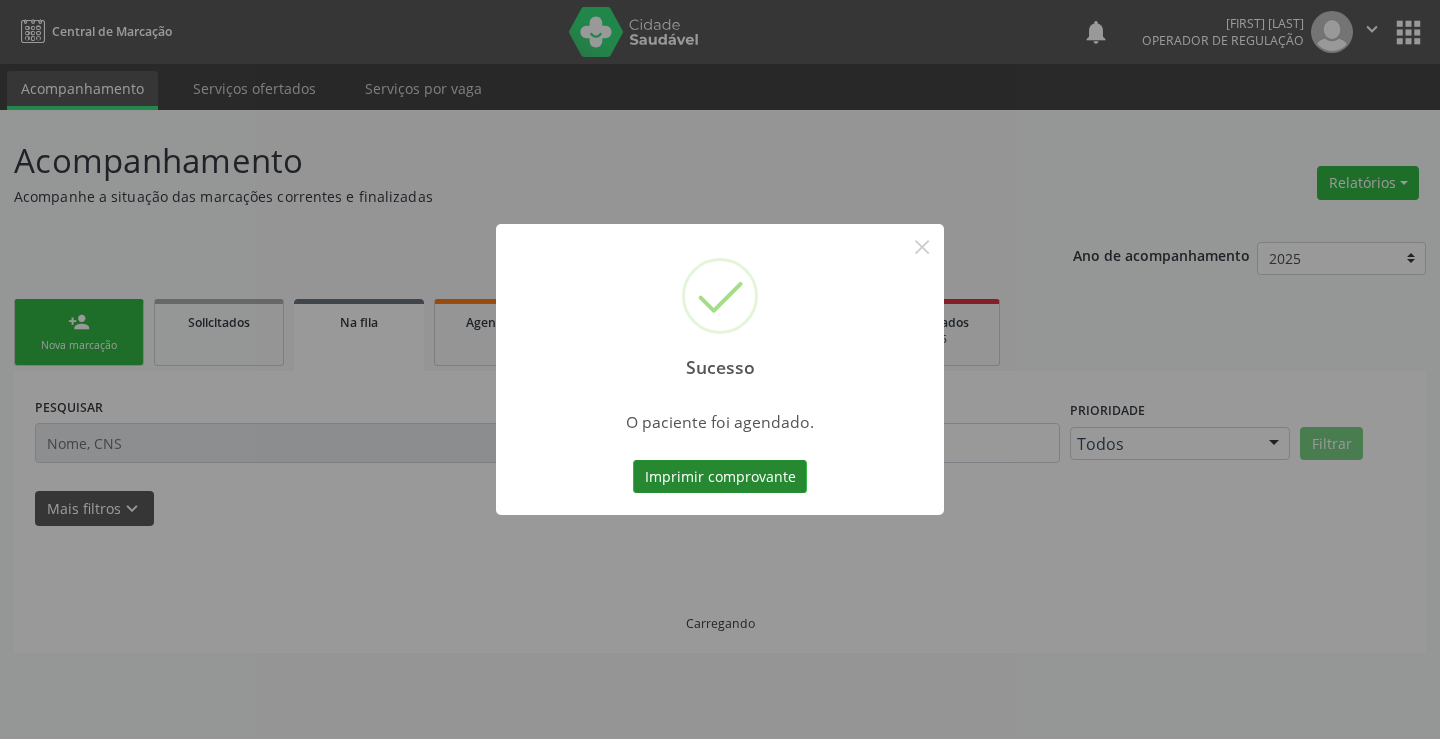 click on "Imprimir comprovante" at bounding box center (720, 477) 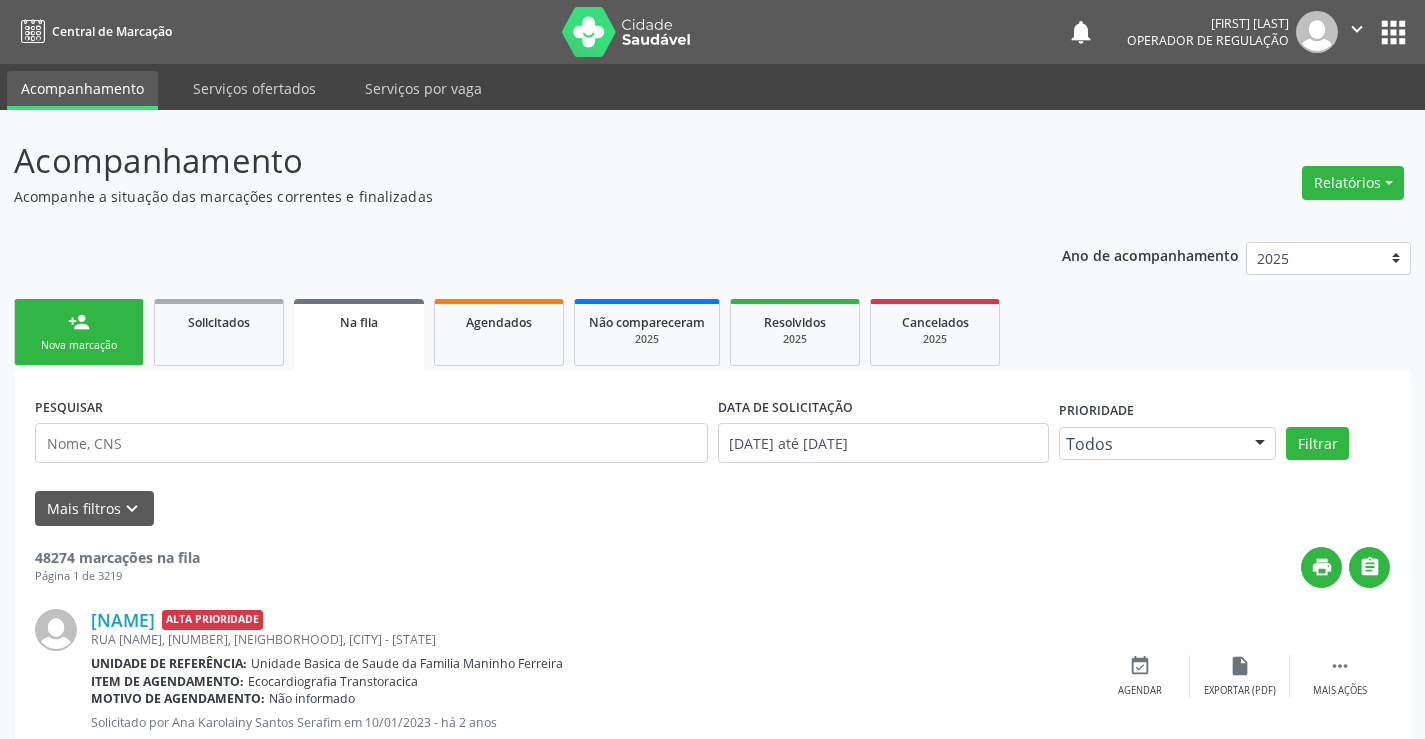 click on "person_add
Nova marcação" at bounding box center [79, 332] 